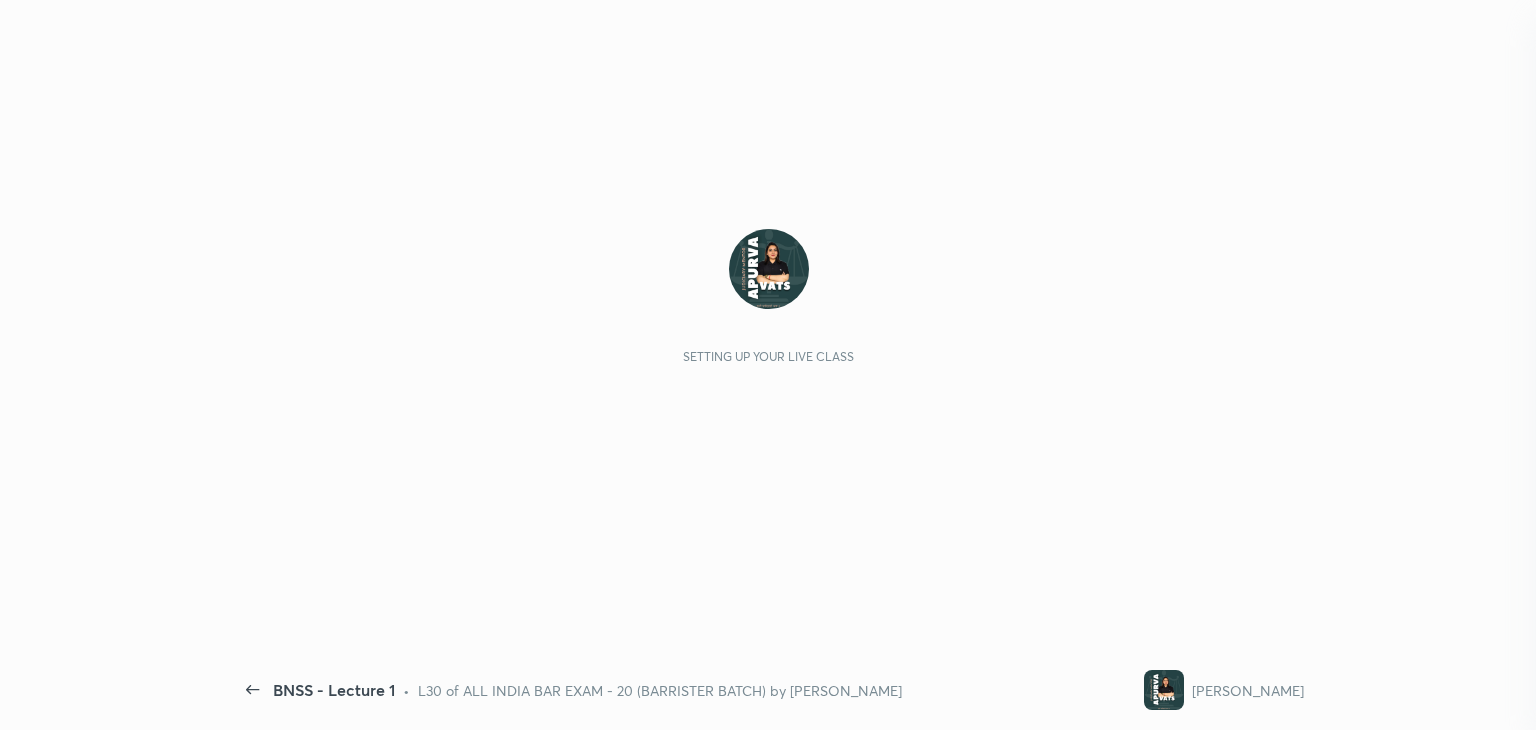 scroll, scrollTop: 0, scrollLeft: 0, axis: both 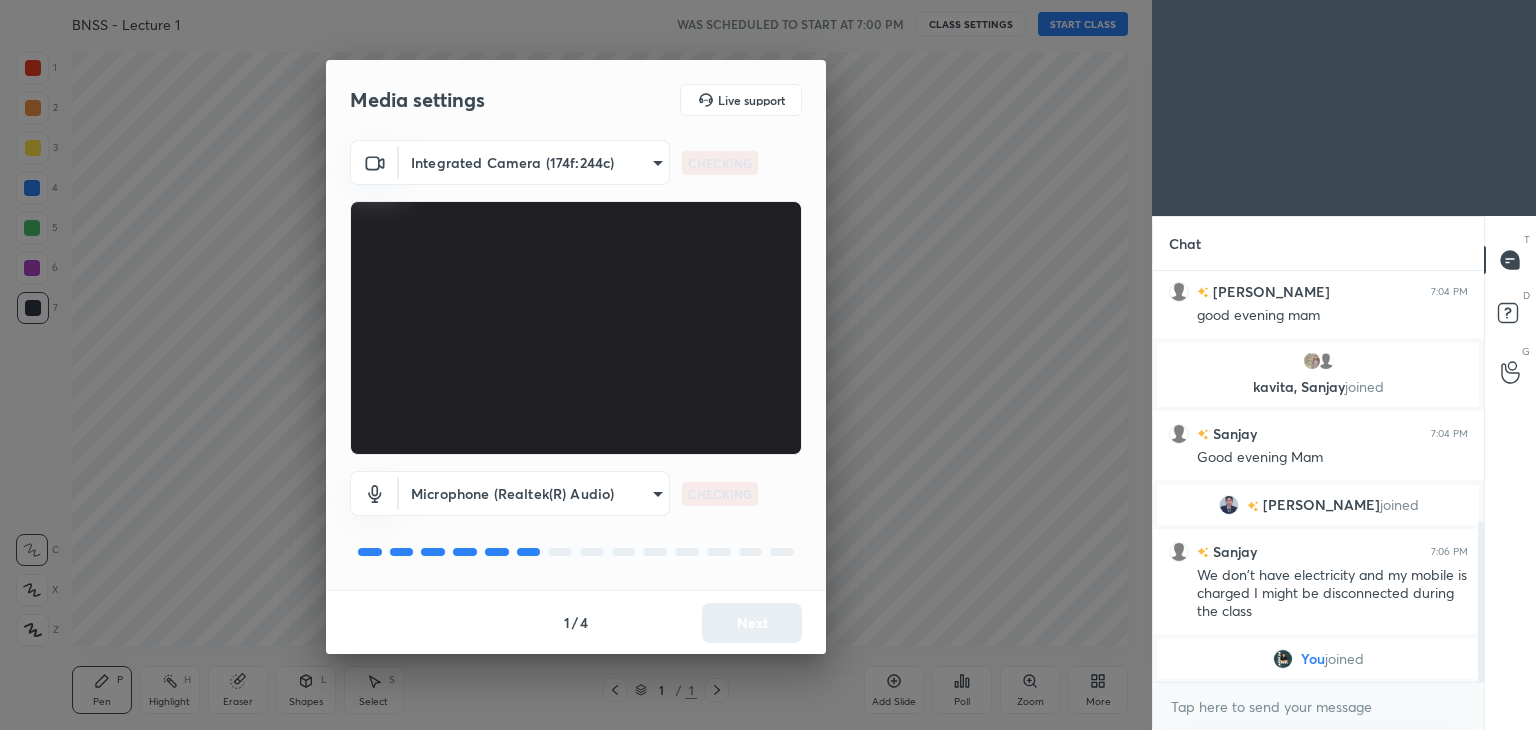 drag, startPoint x: 1070, startPoint y: 24, endPoint x: 752, endPoint y: 677, distance: 726.3147 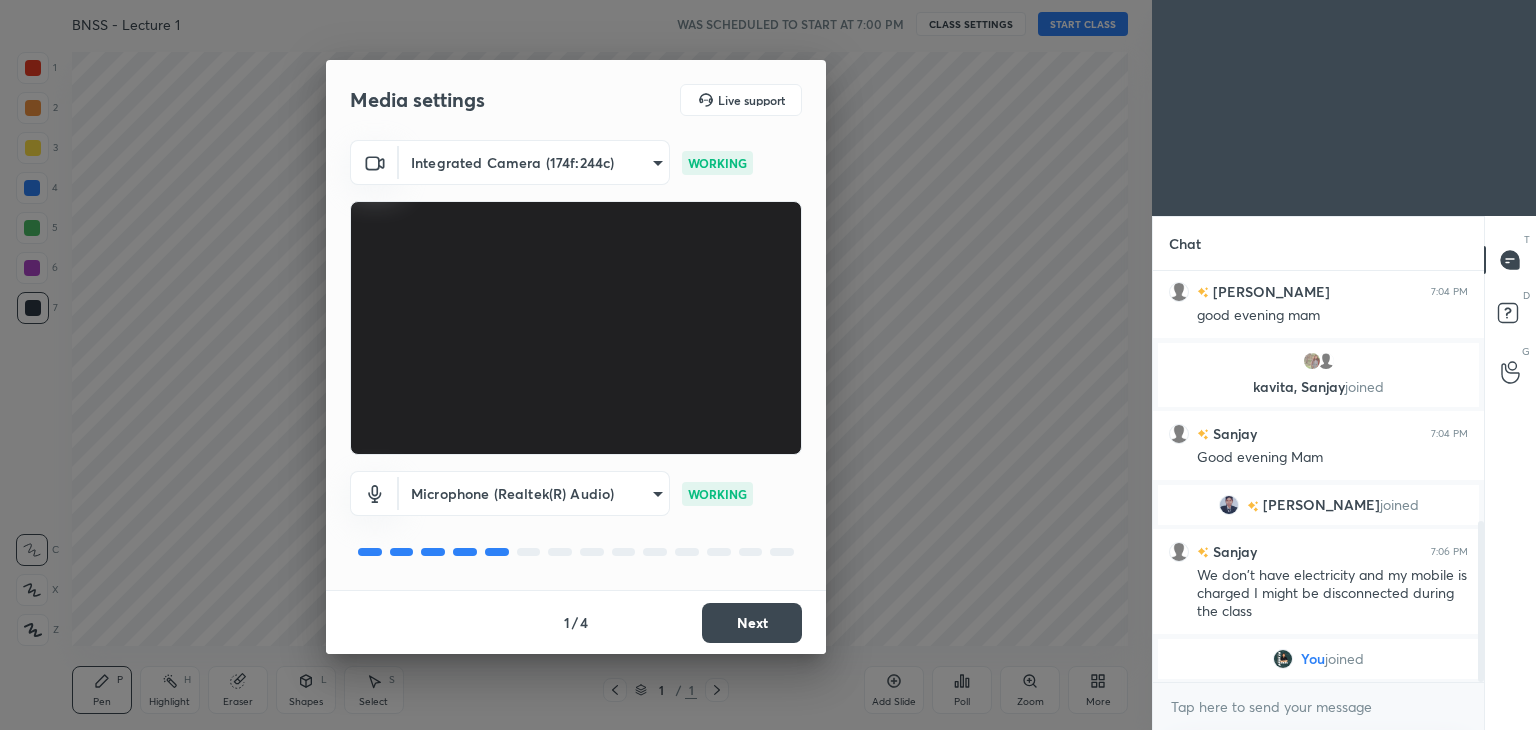 drag, startPoint x: 752, startPoint y: 677, endPoint x: 752, endPoint y: 641, distance: 36 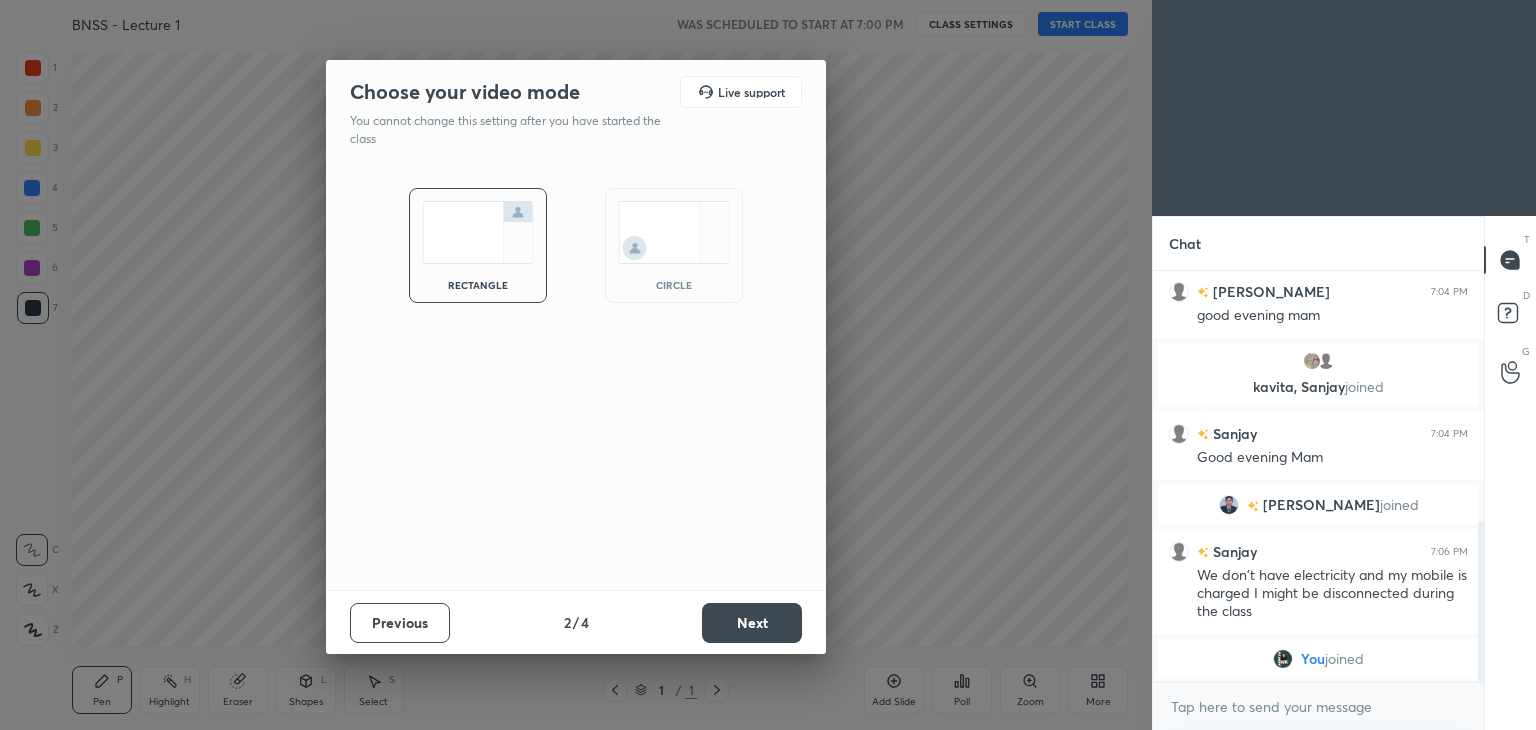 click on "Next" at bounding box center [752, 623] 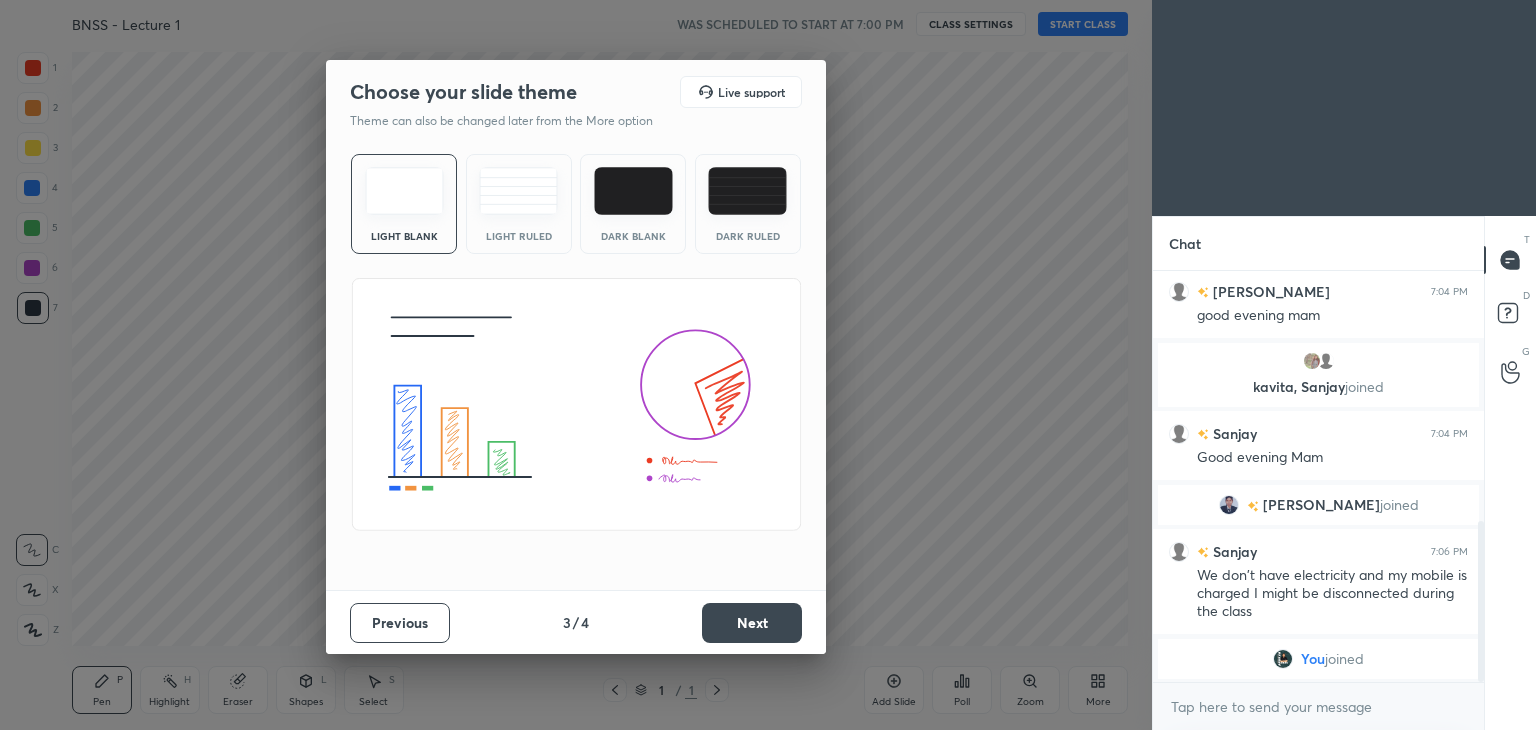 click on "Next" at bounding box center (752, 623) 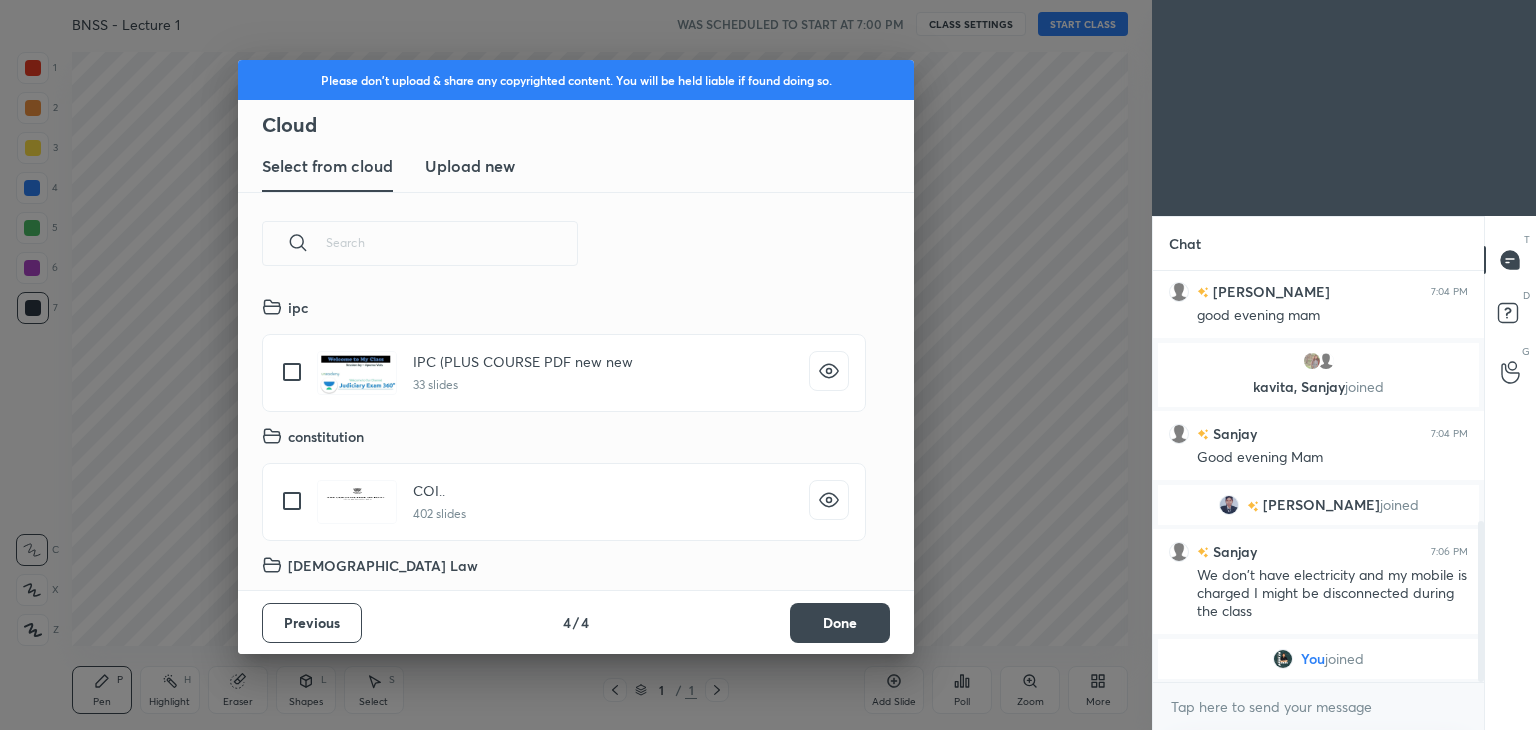 scroll, scrollTop: 6, scrollLeft: 10, axis: both 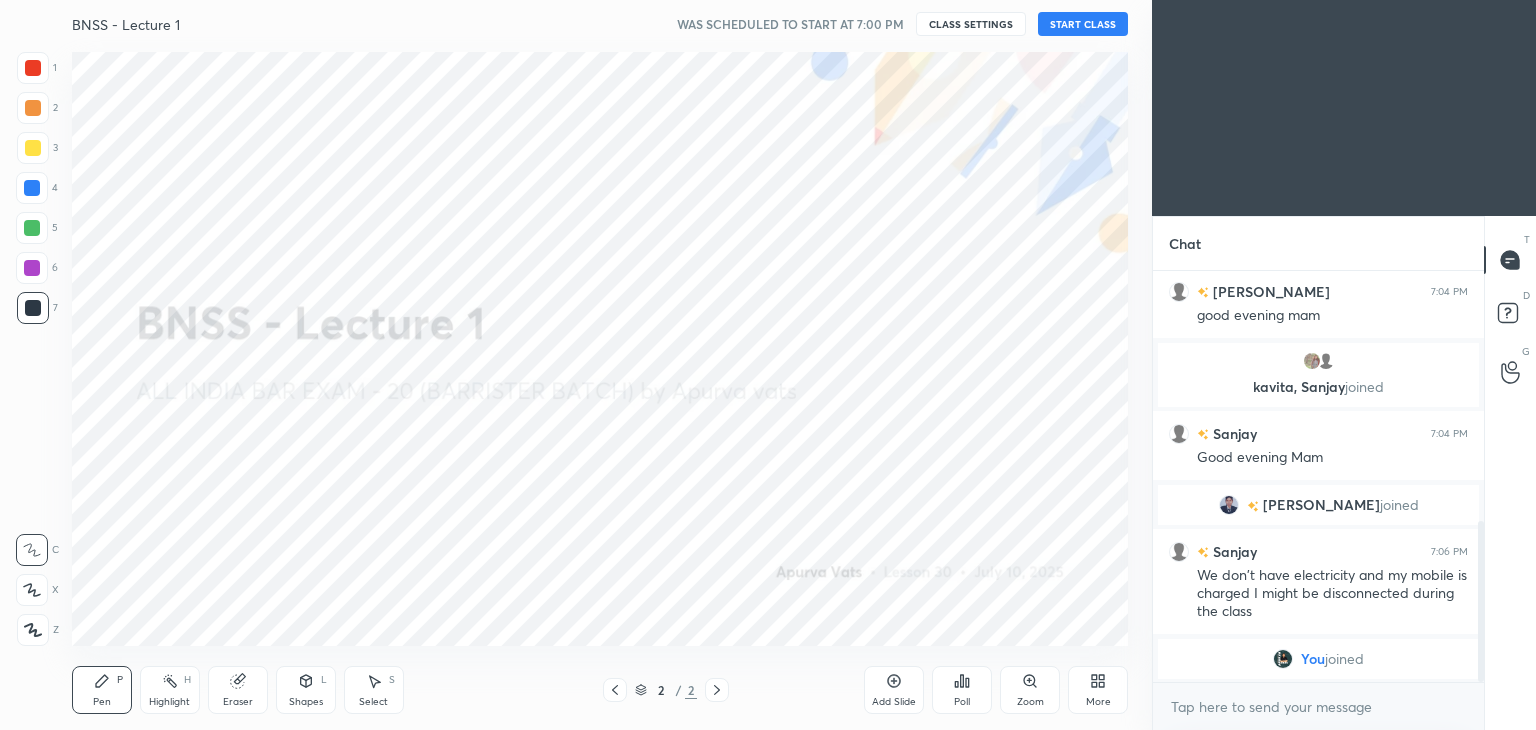 click on "START CLASS" at bounding box center (1083, 24) 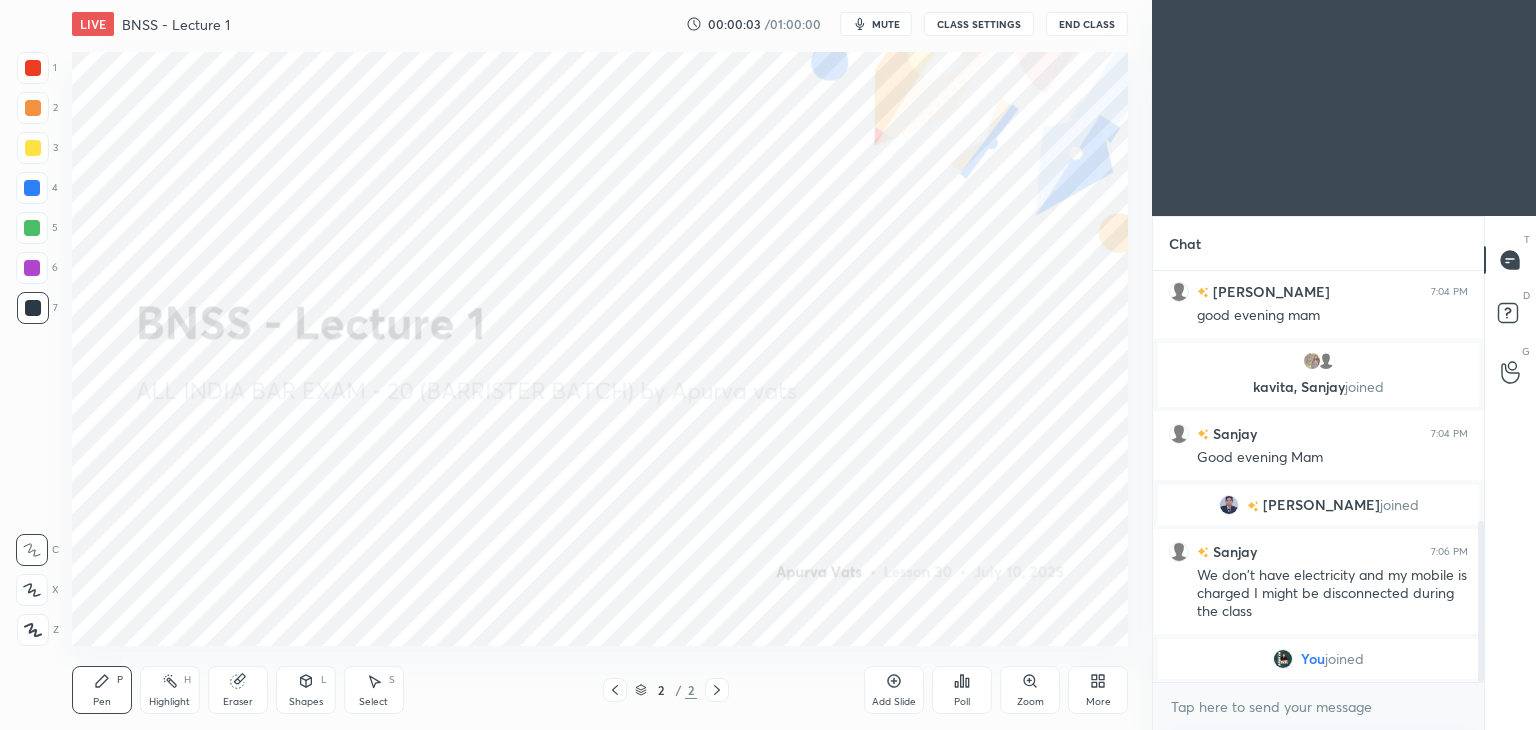 click on "mute" at bounding box center [876, 24] 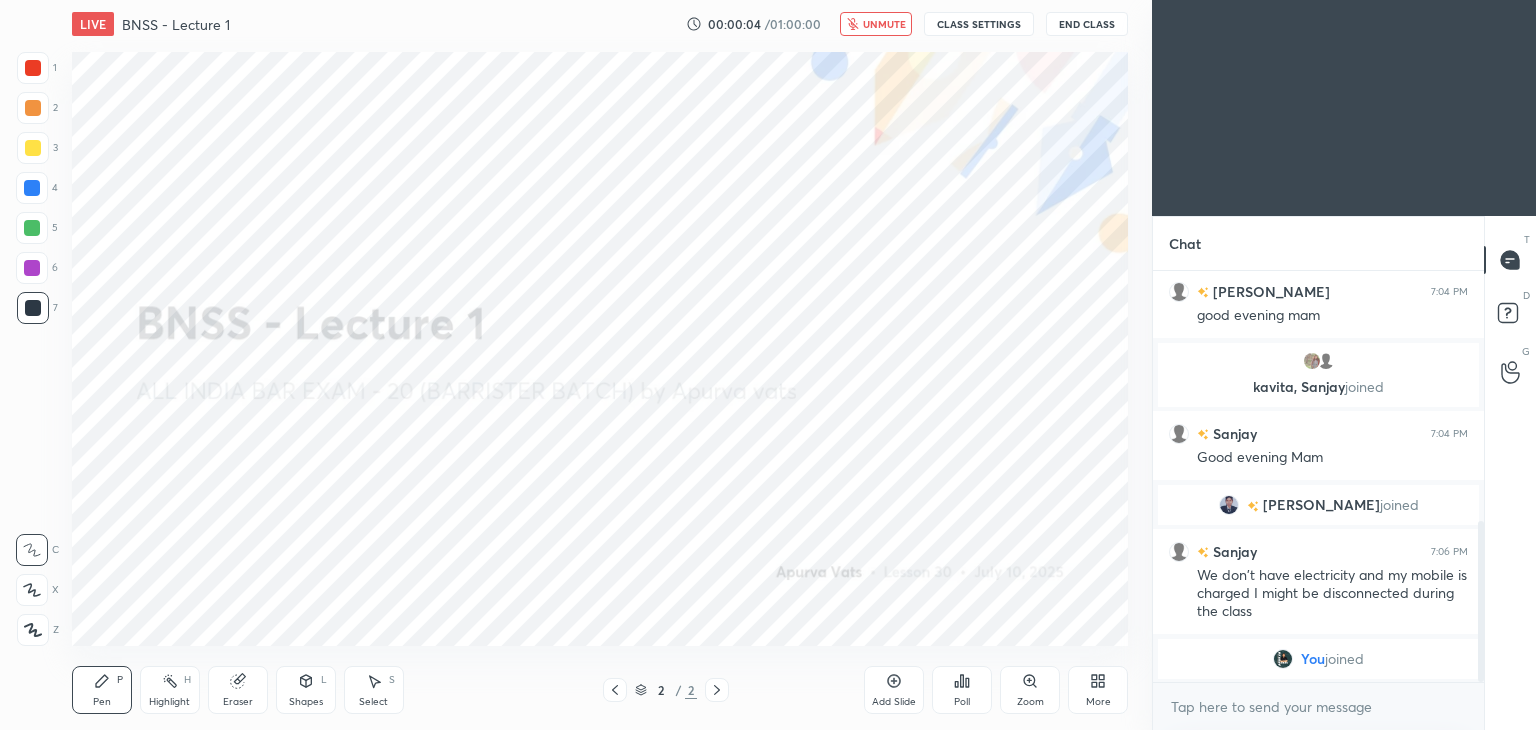 scroll, scrollTop: 684, scrollLeft: 0, axis: vertical 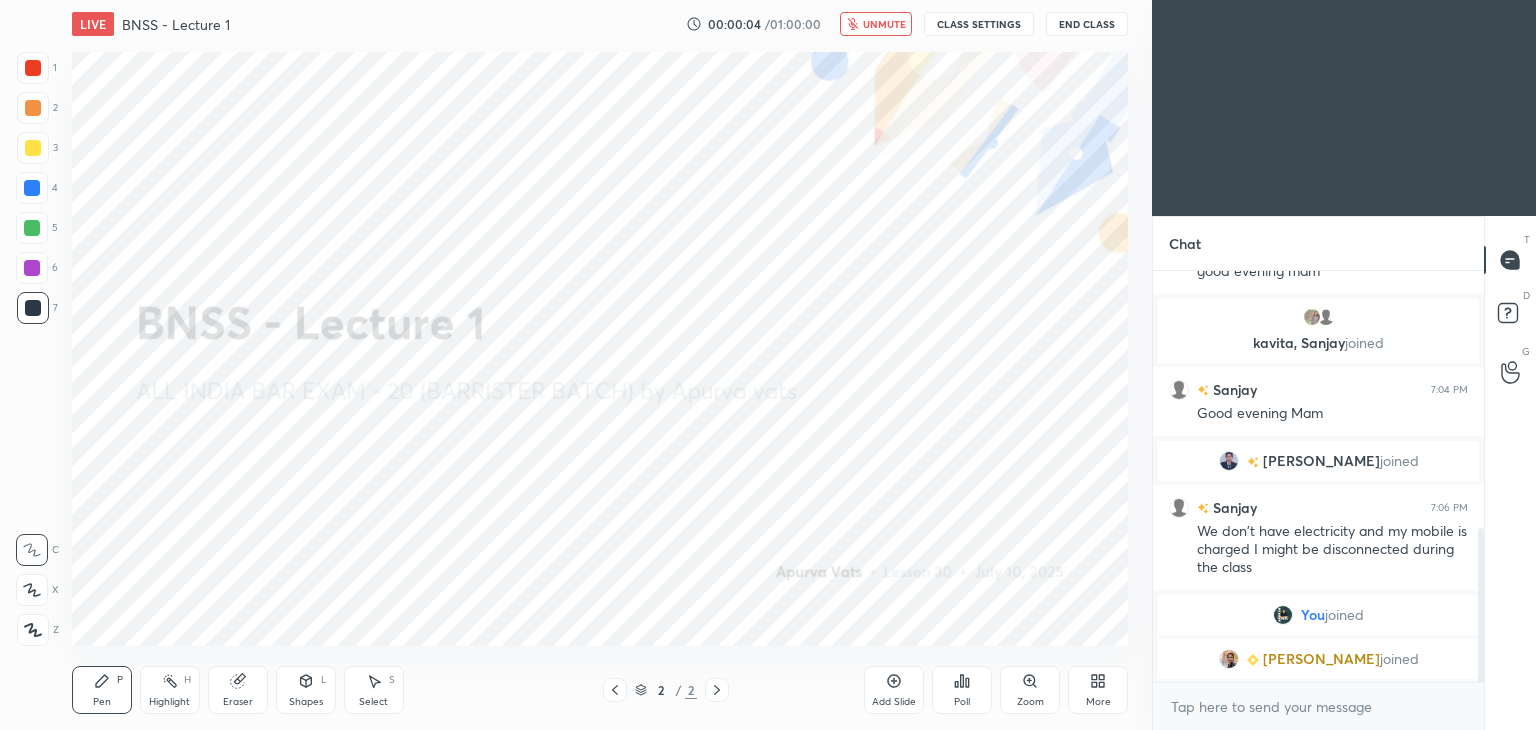 click on "unmute" at bounding box center (876, 24) 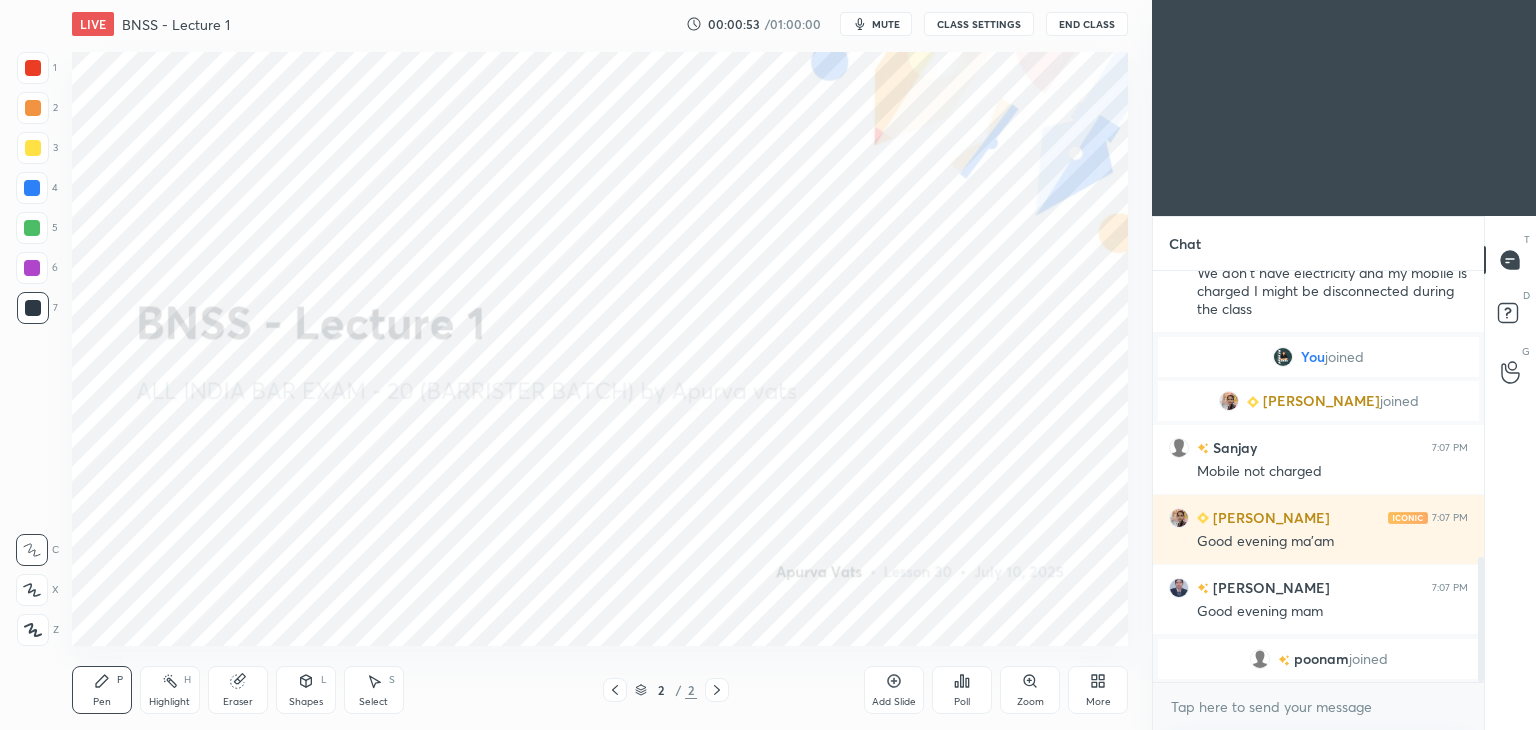 scroll, scrollTop: 966, scrollLeft: 0, axis: vertical 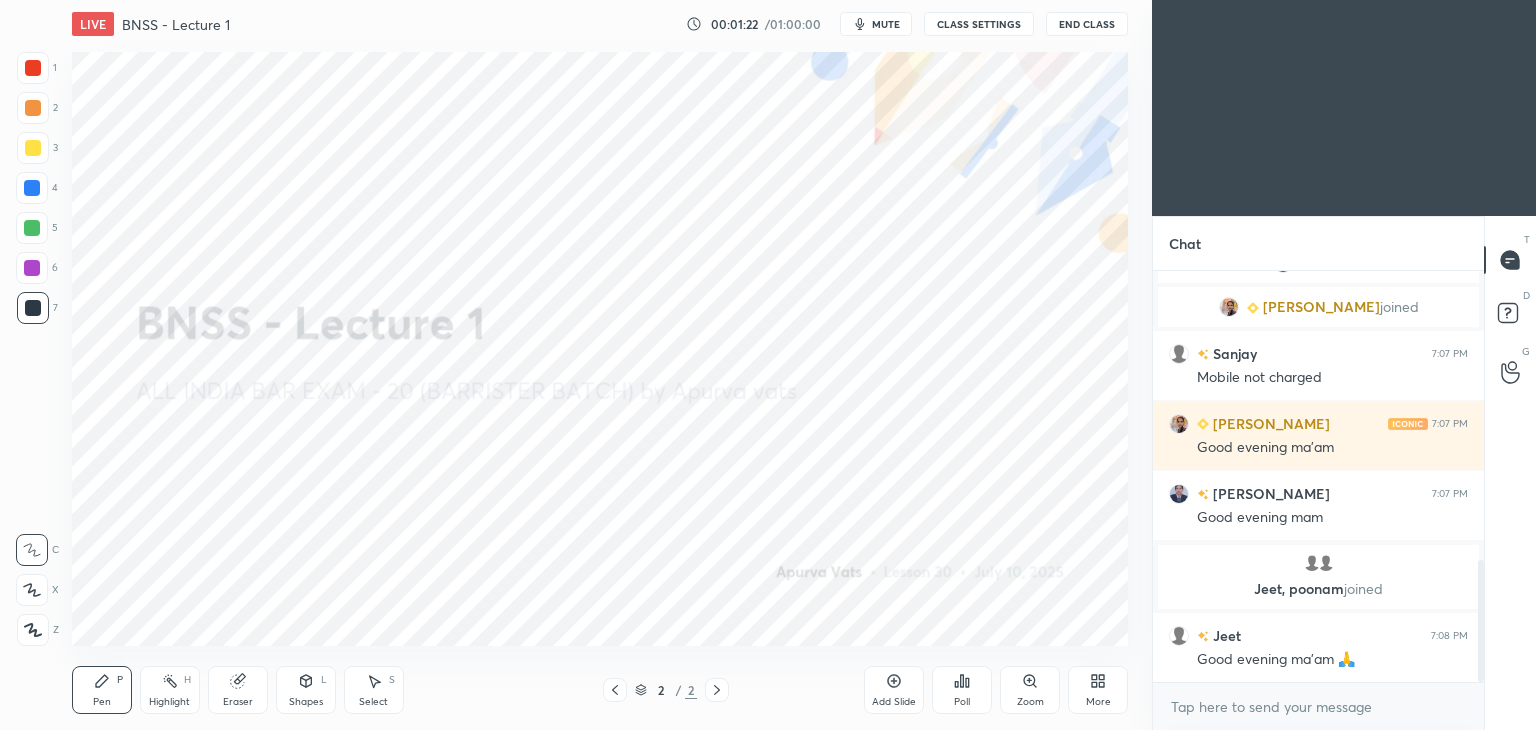 click on "More" at bounding box center (1098, 690) 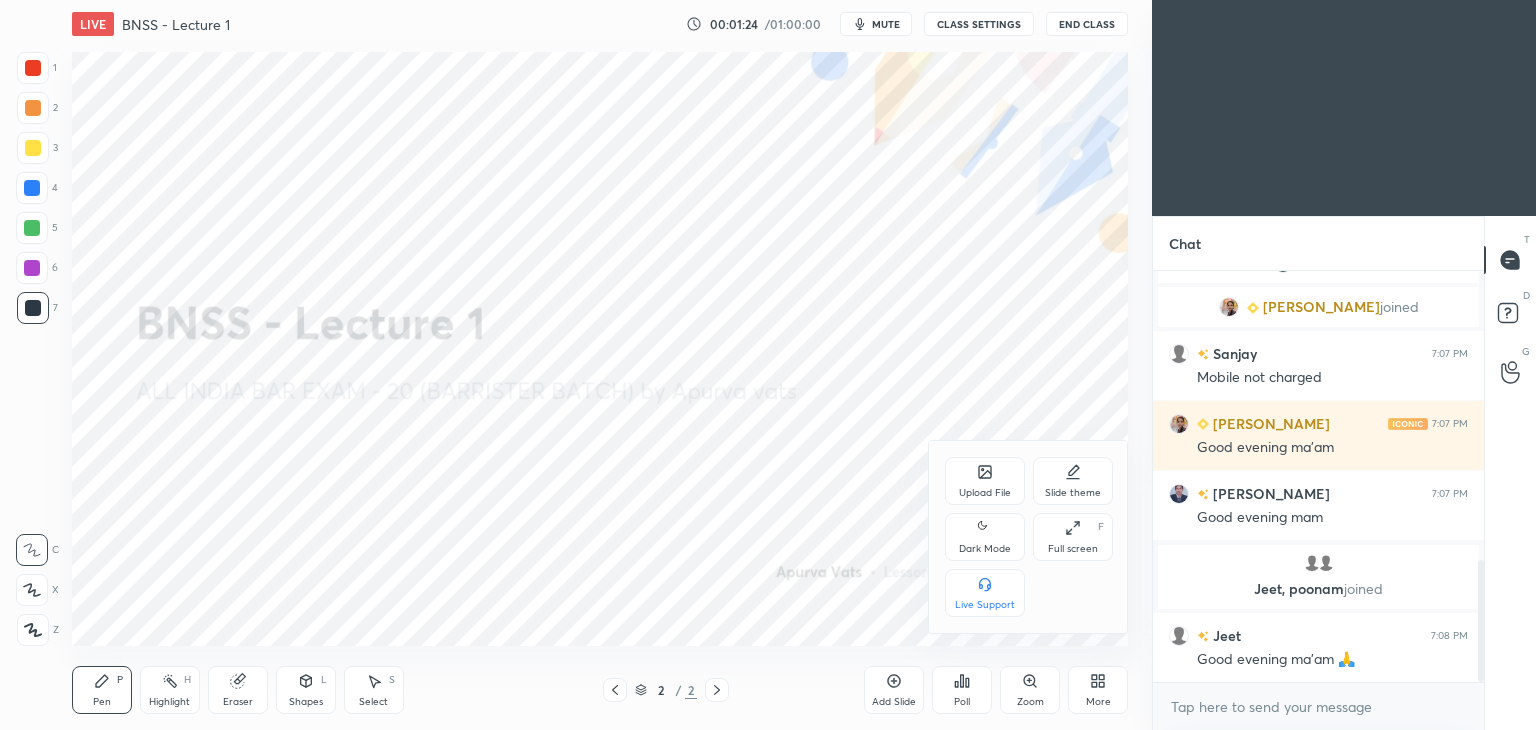 click 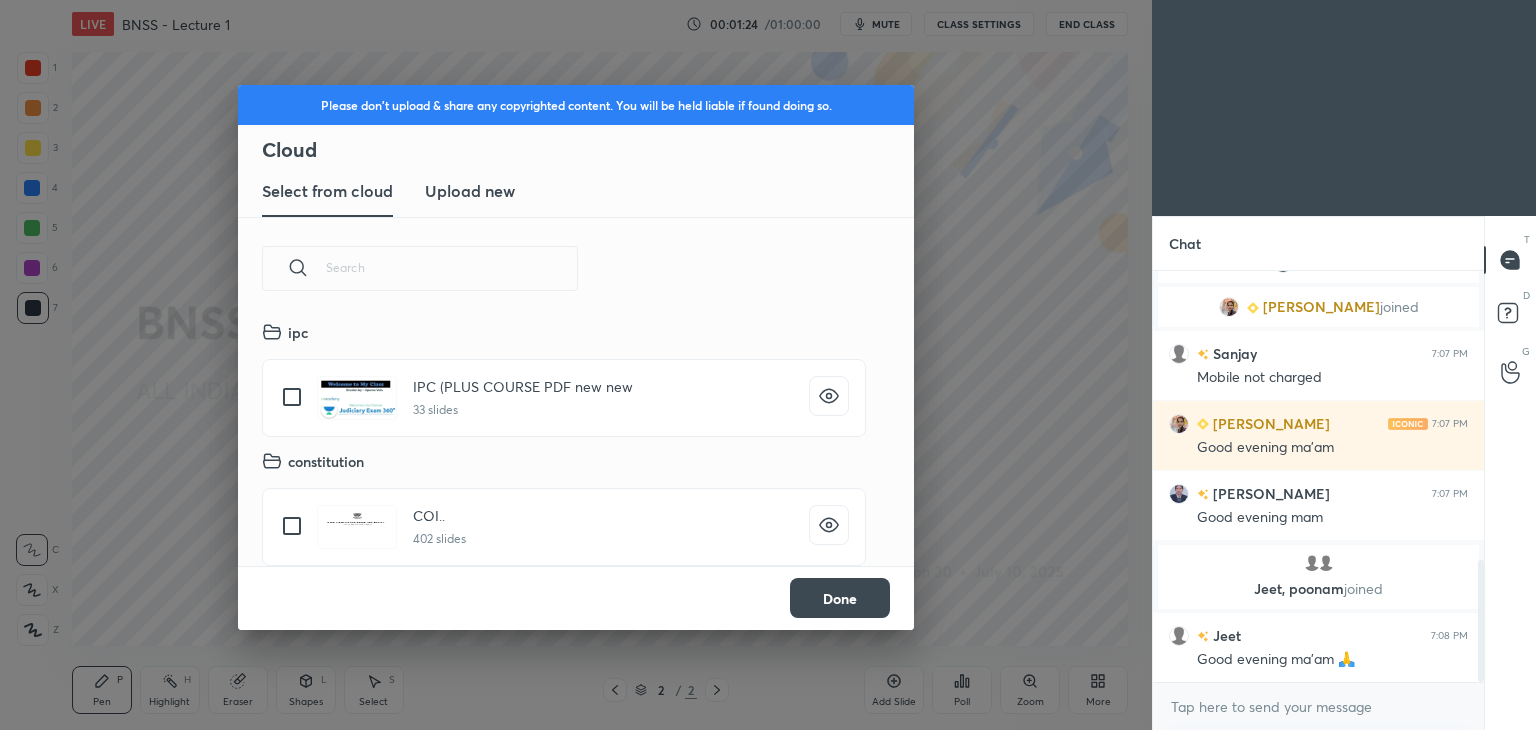 scroll, scrollTop: 5, scrollLeft: 10, axis: both 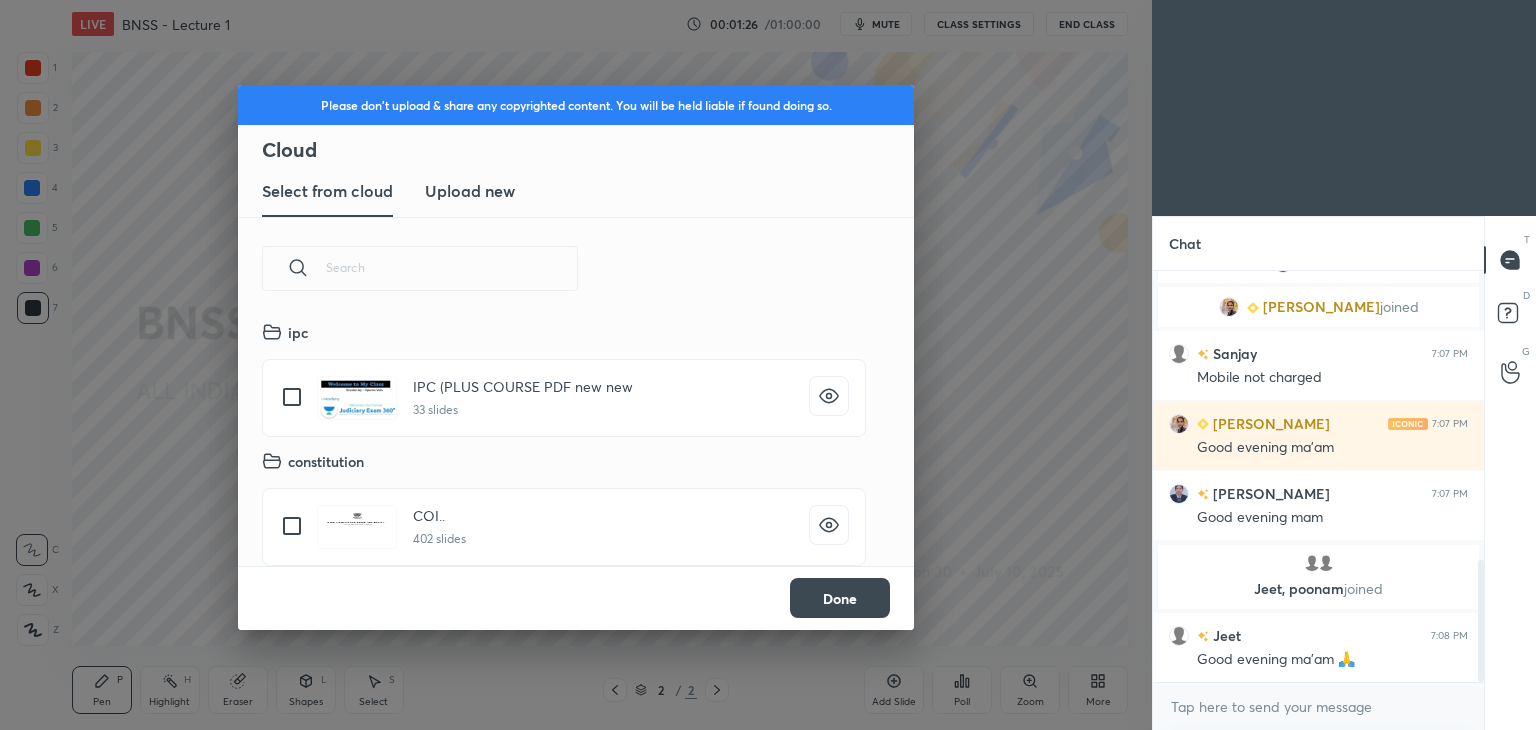 click on "Upload new" at bounding box center [470, 191] 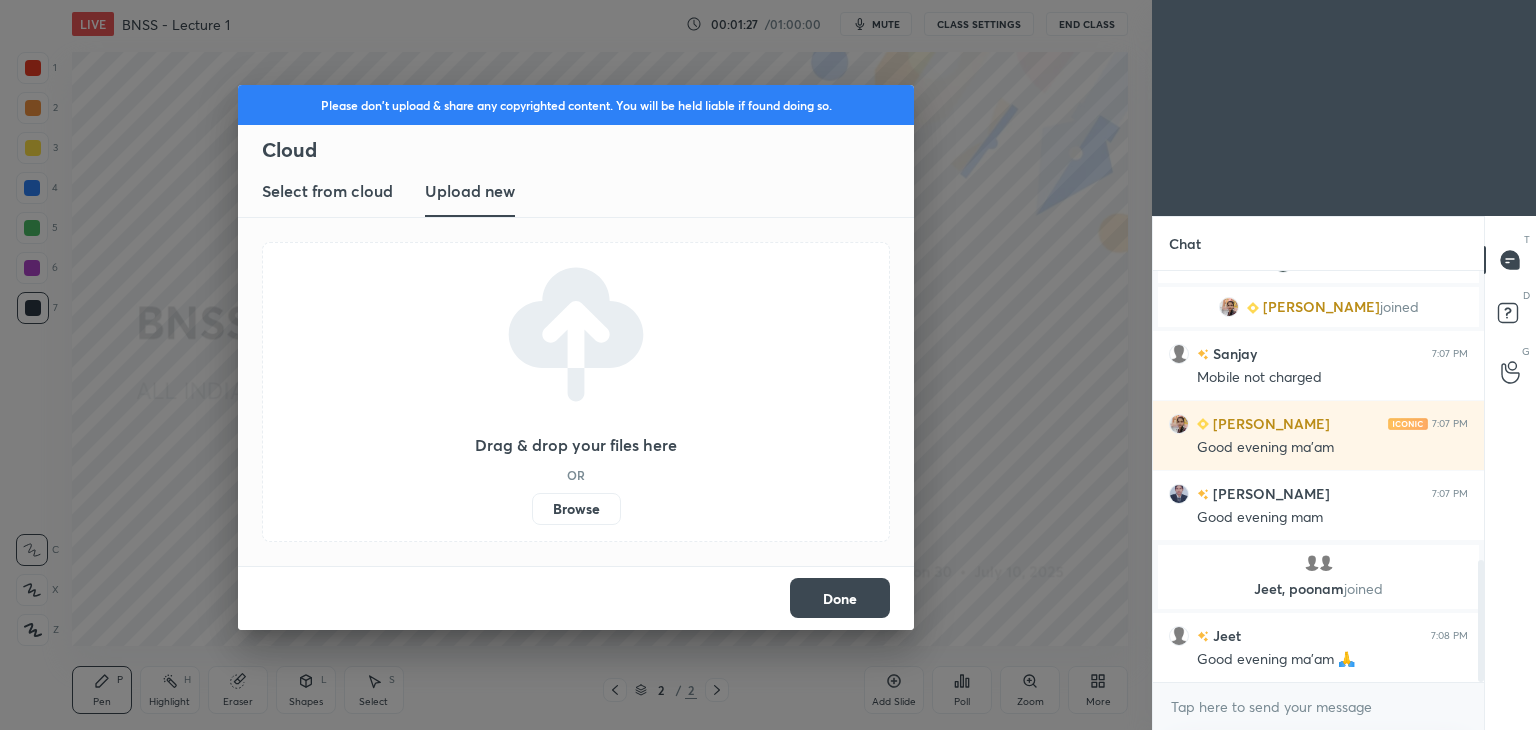 click on "Browse" at bounding box center (576, 509) 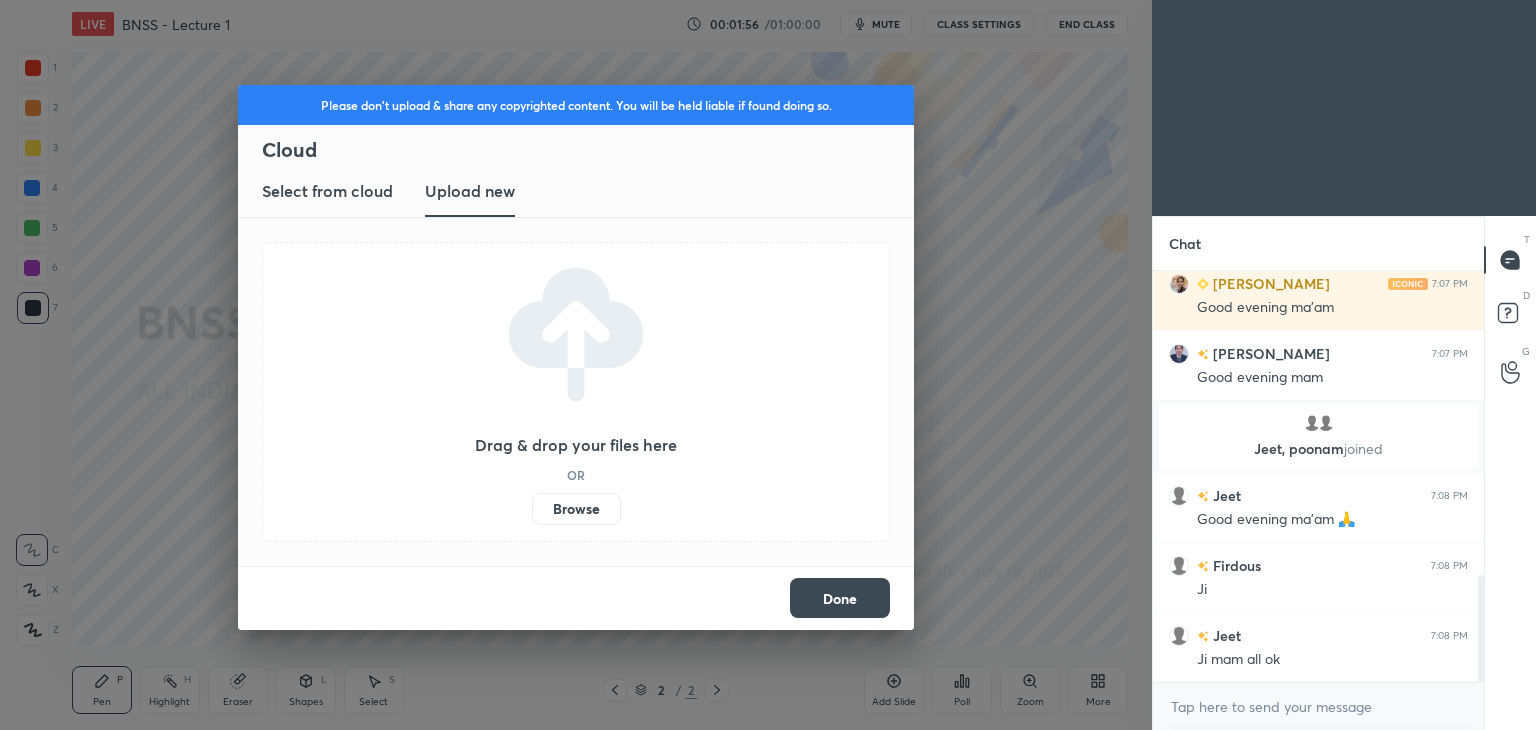 scroll, scrollTop: 1164, scrollLeft: 0, axis: vertical 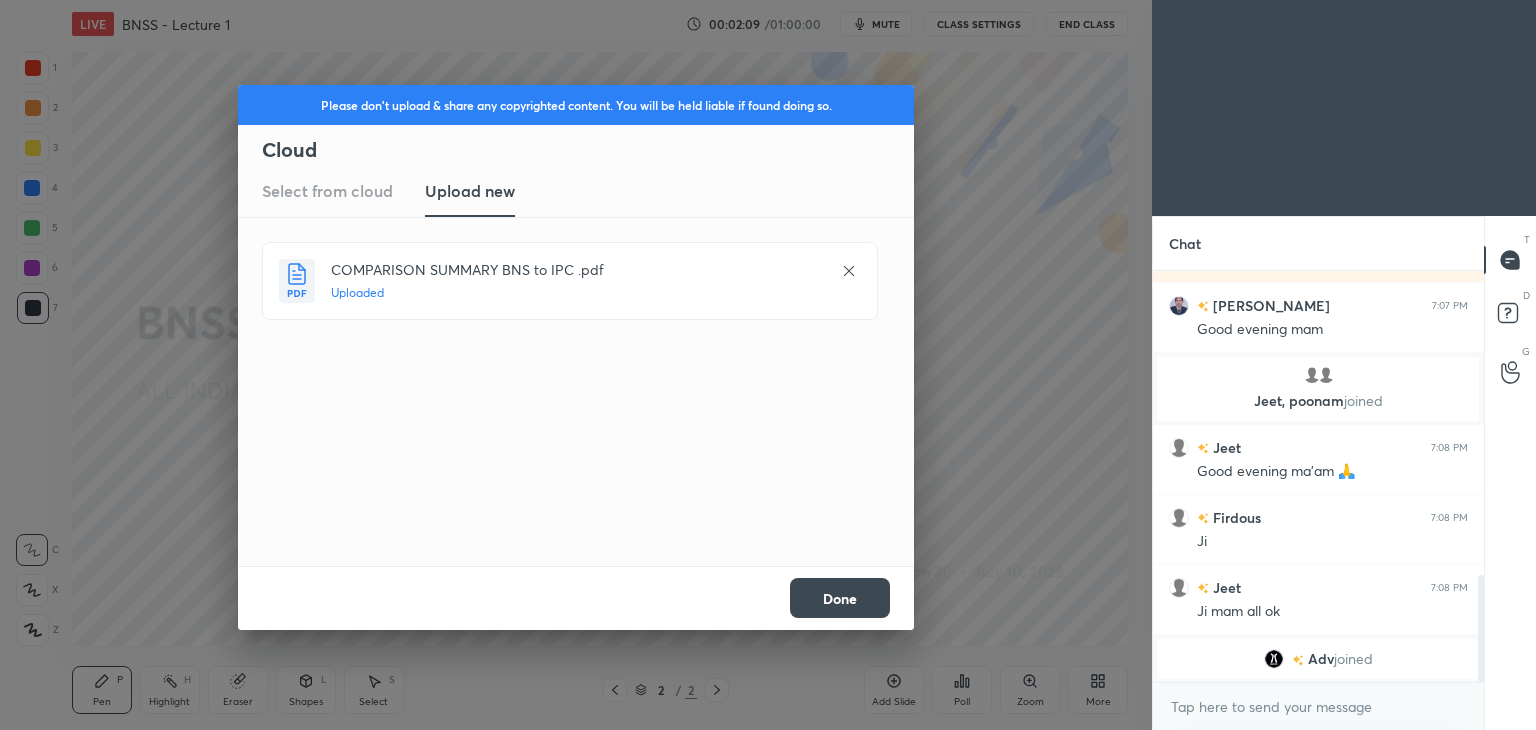click 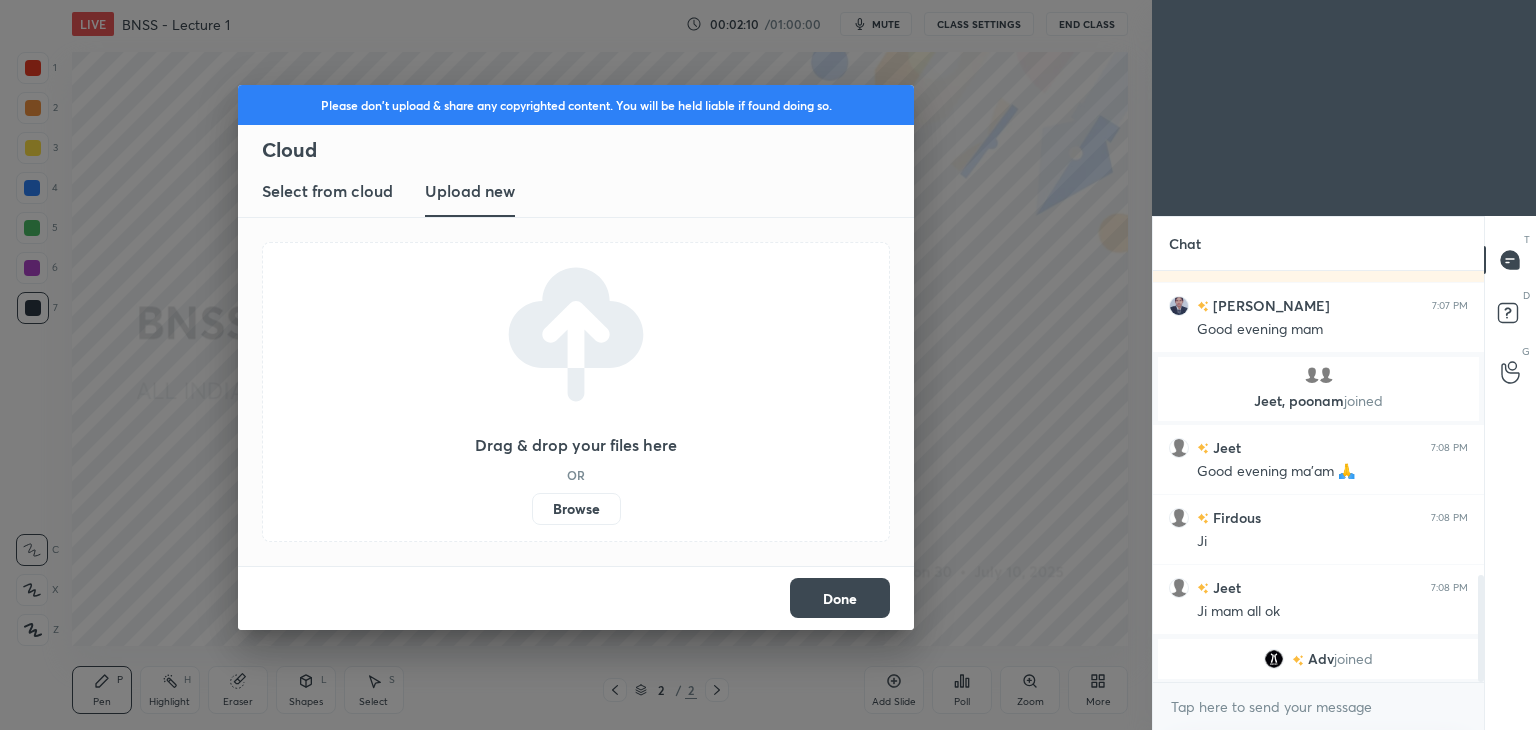click on "Done" at bounding box center [840, 598] 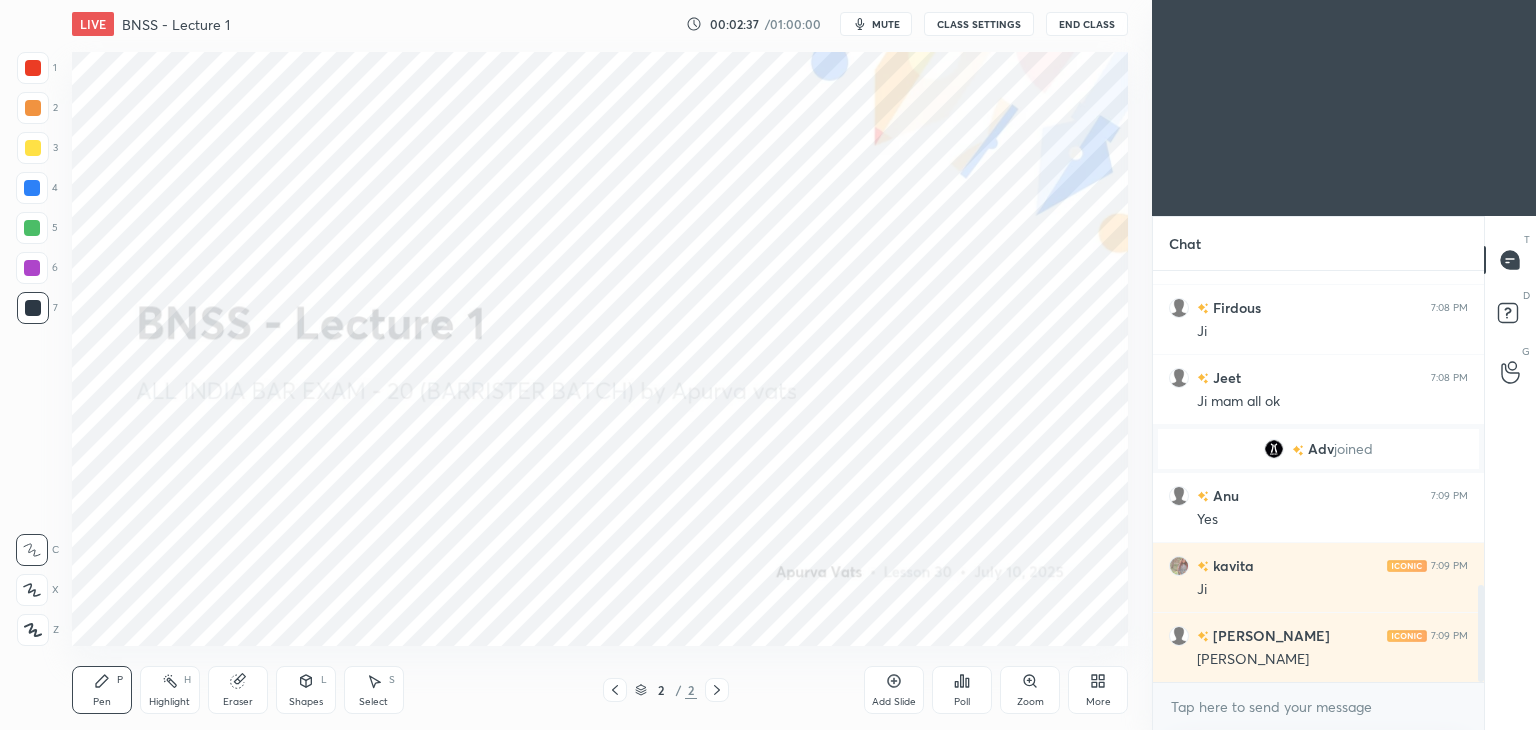 scroll, scrollTop: 1406, scrollLeft: 0, axis: vertical 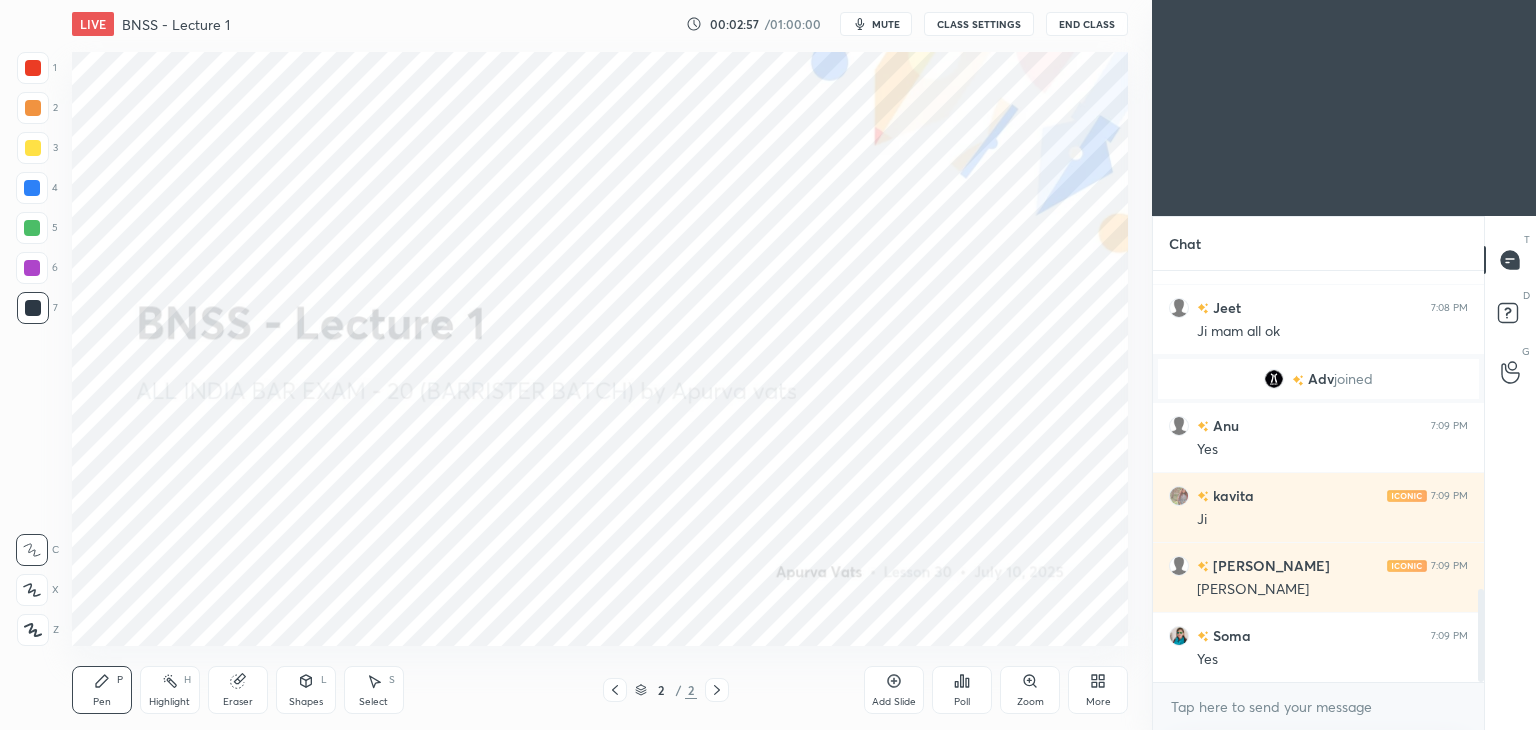 click 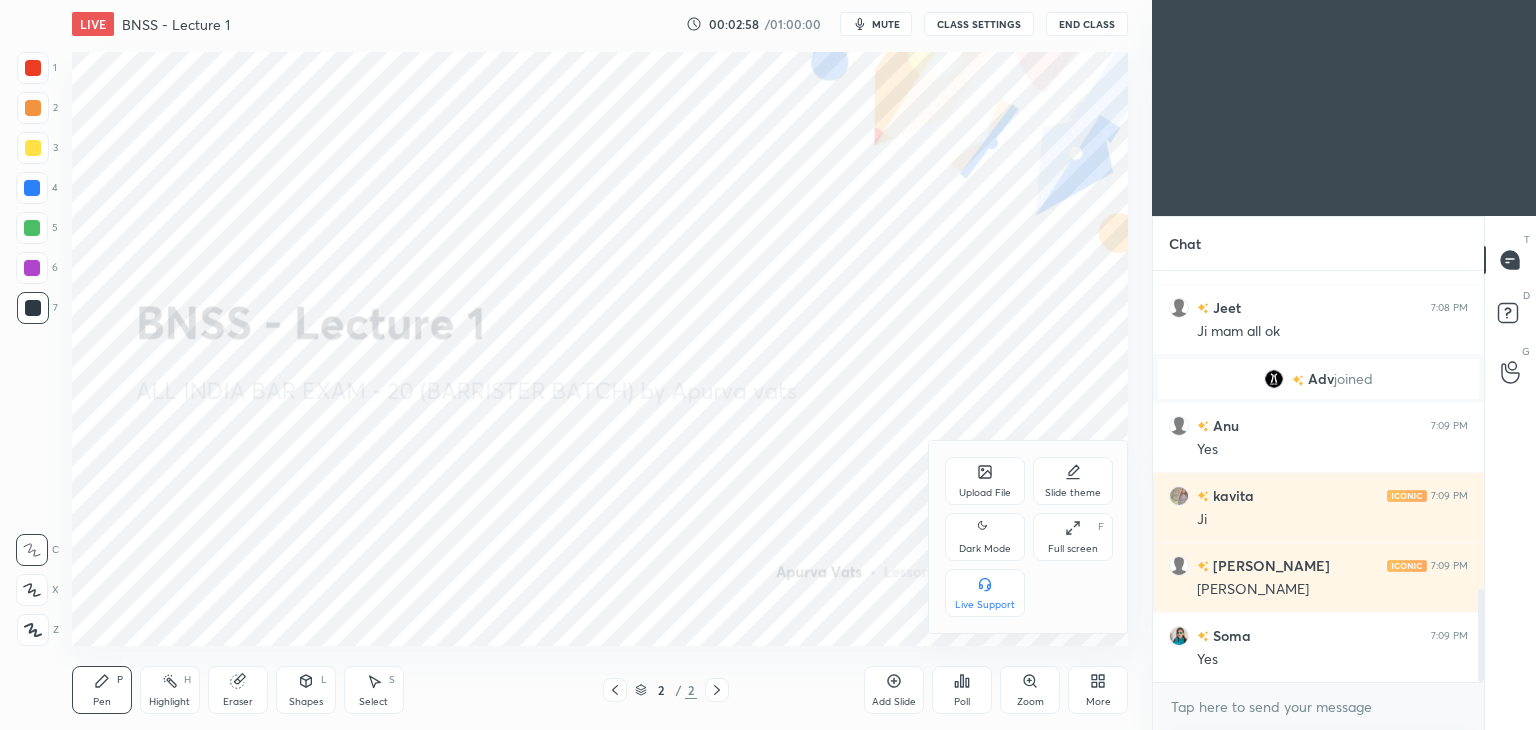click 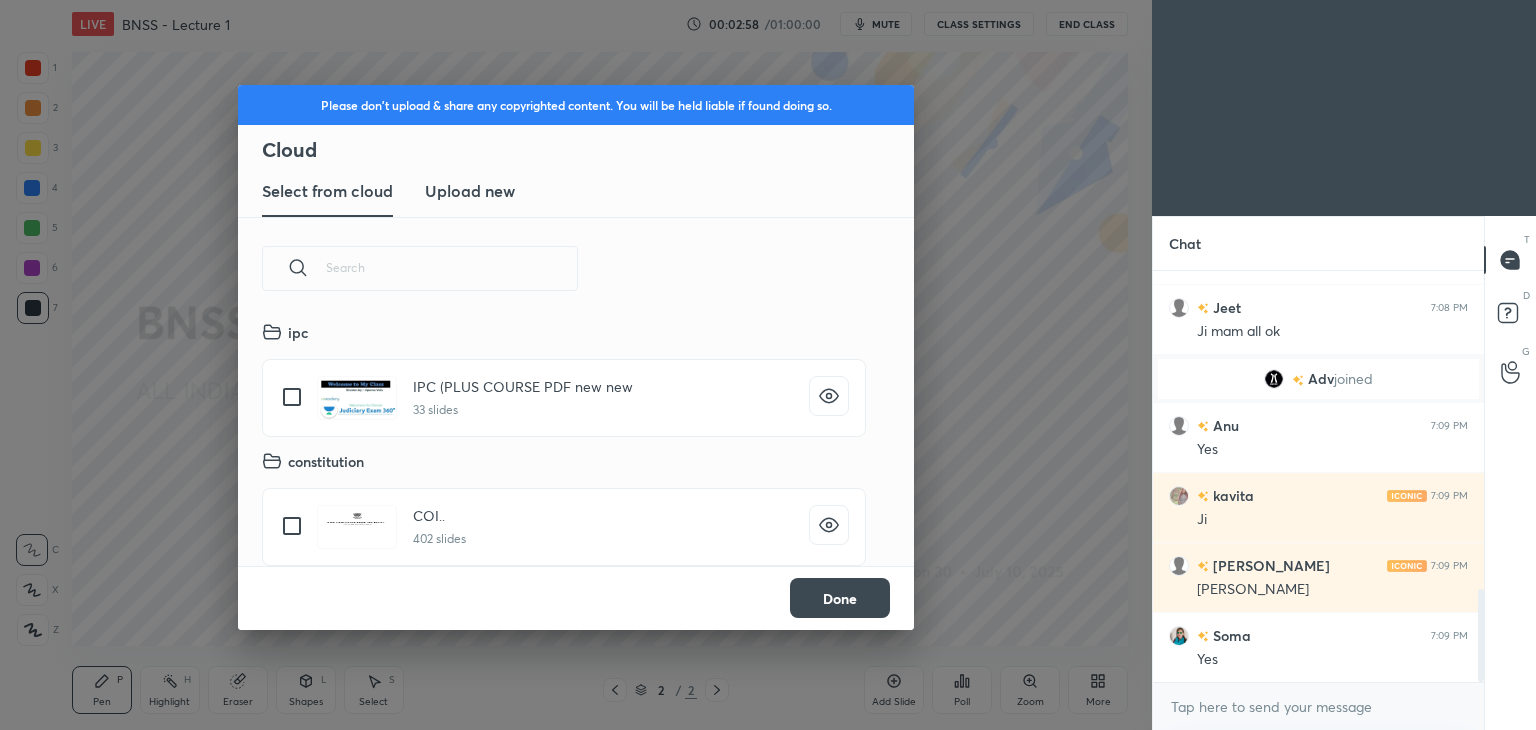 scroll, scrollTop: 5, scrollLeft: 10, axis: both 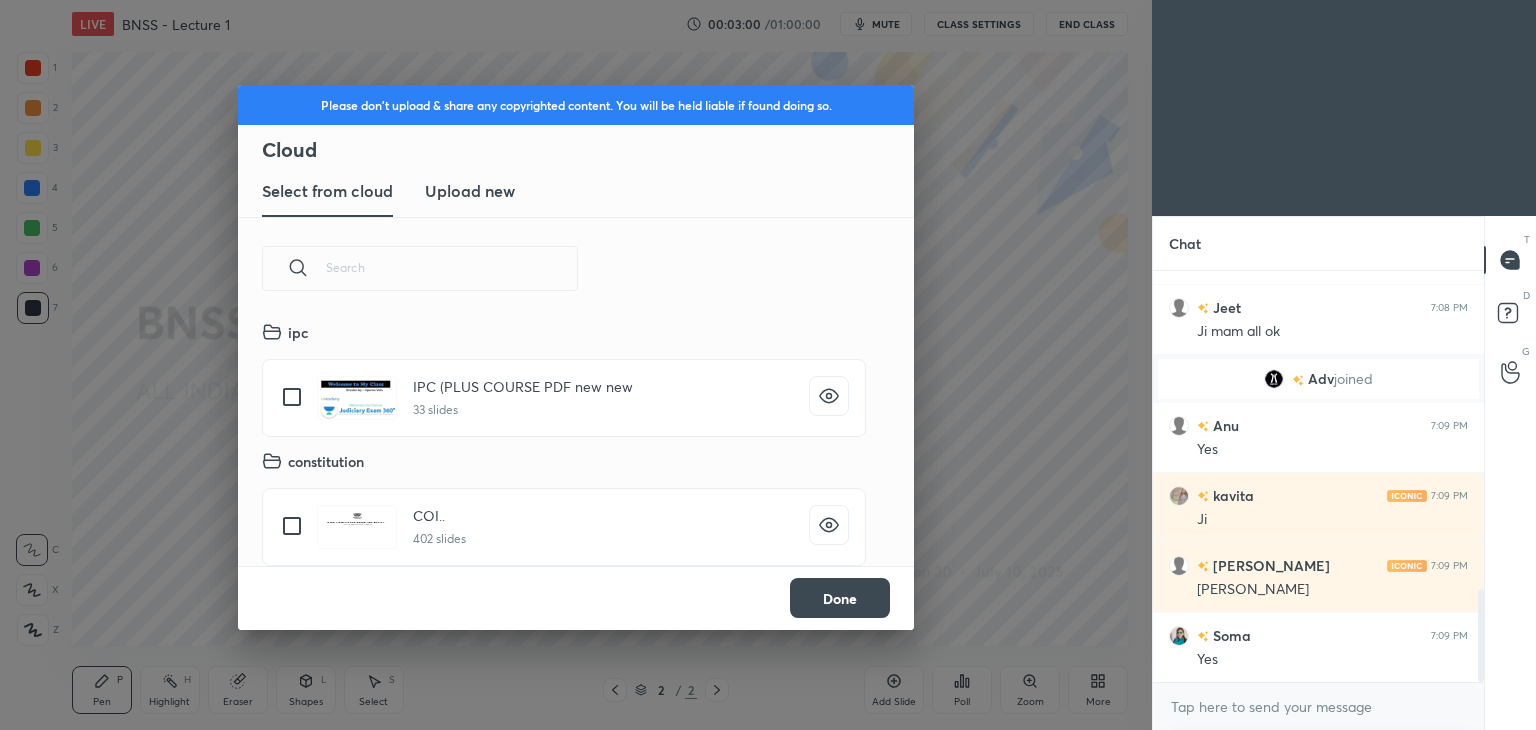 click on "Upload new" at bounding box center [470, 192] 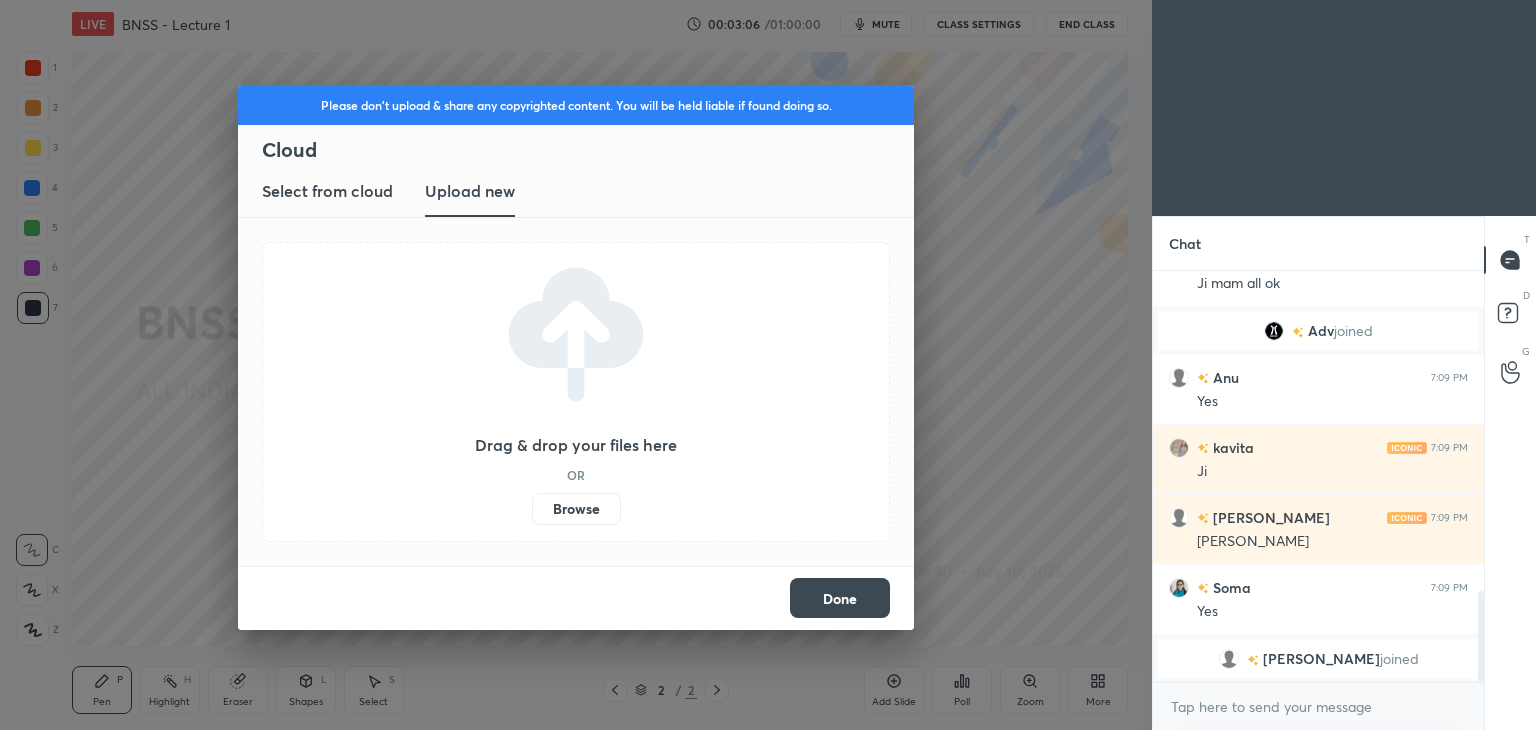 scroll, scrollTop: 1478, scrollLeft: 0, axis: vertical 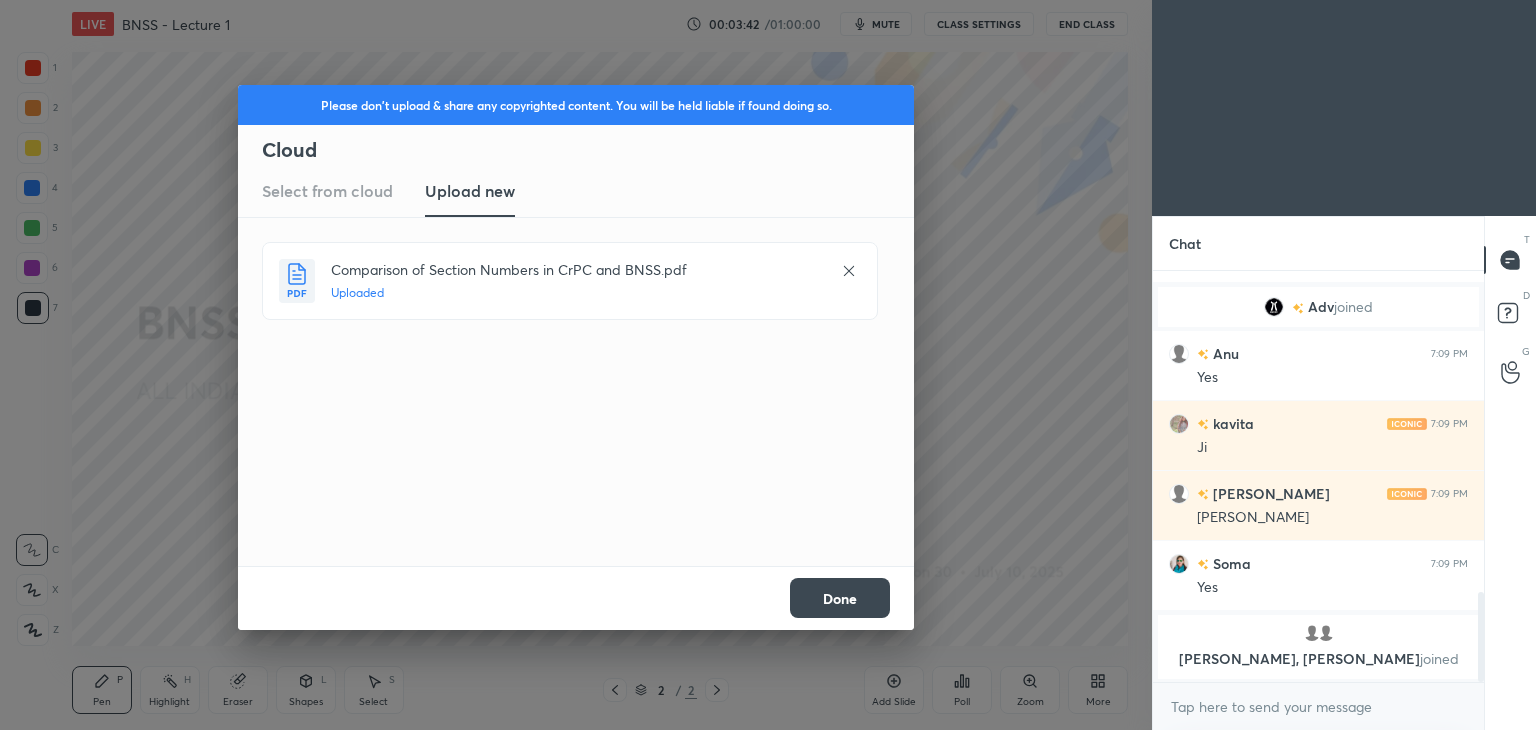 click on "Done" at bounding box center (840, 598) 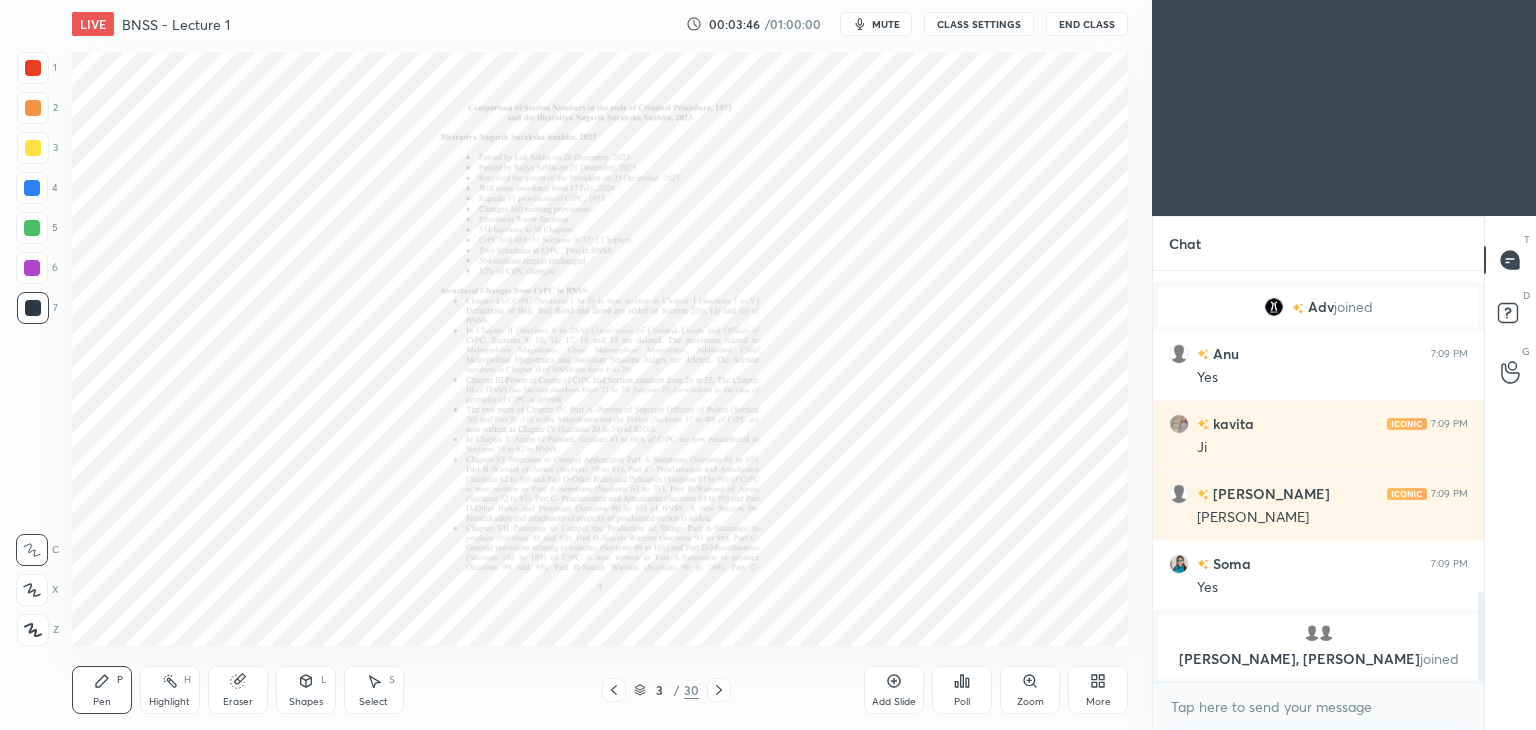 click on "3" at bounding box center (660, 690) 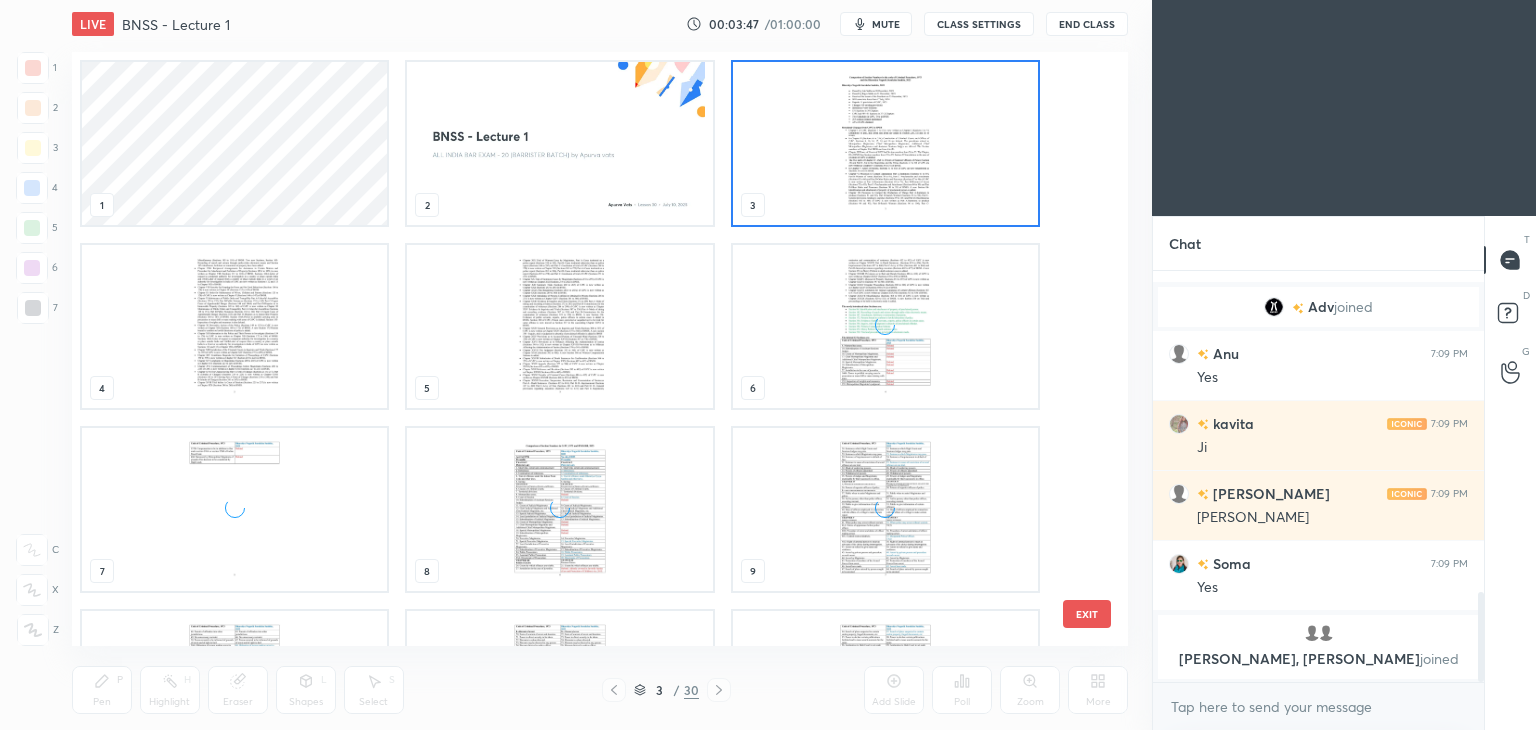 scroll, scrollTop: 6, scrollLeft: 10, axis: both 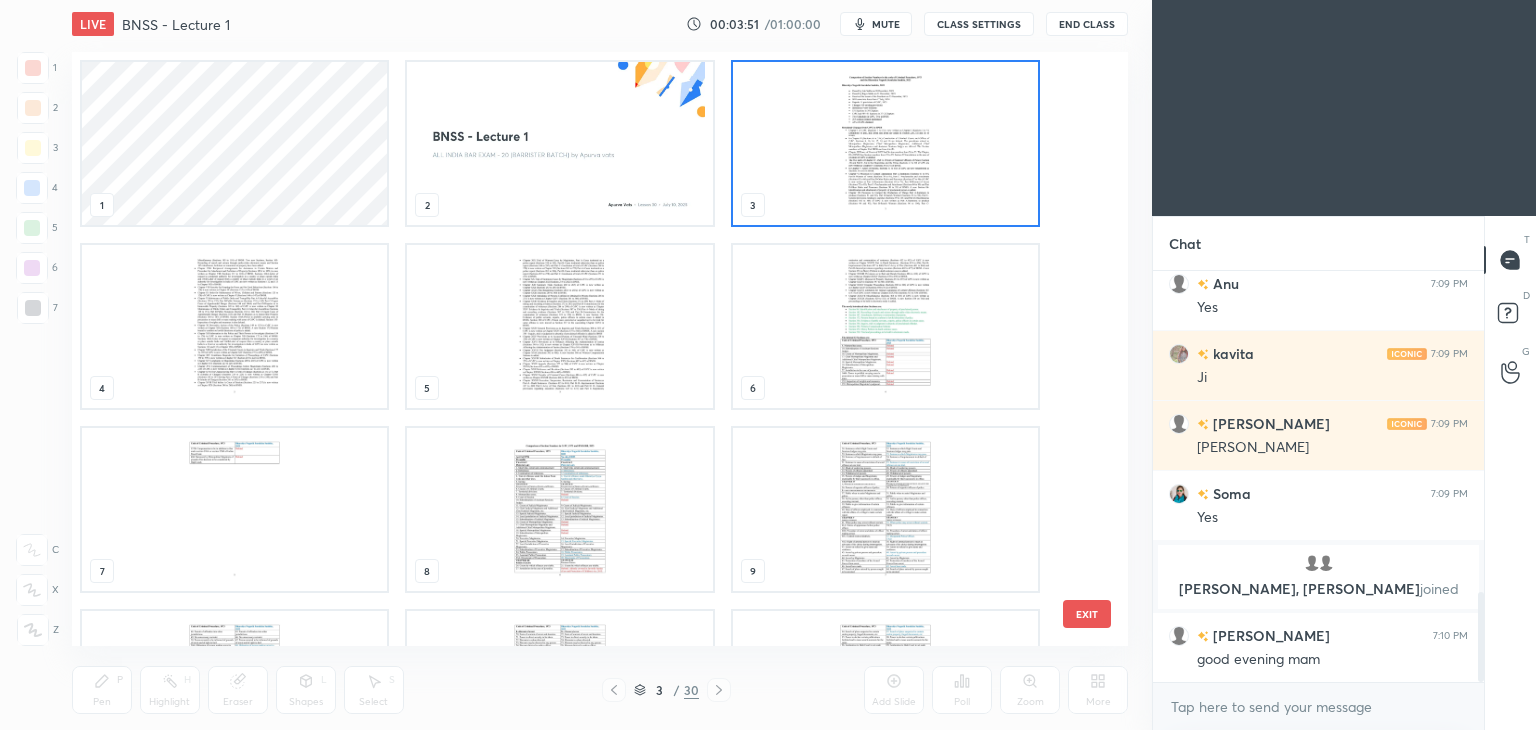 click at bounding box center [885, 143] 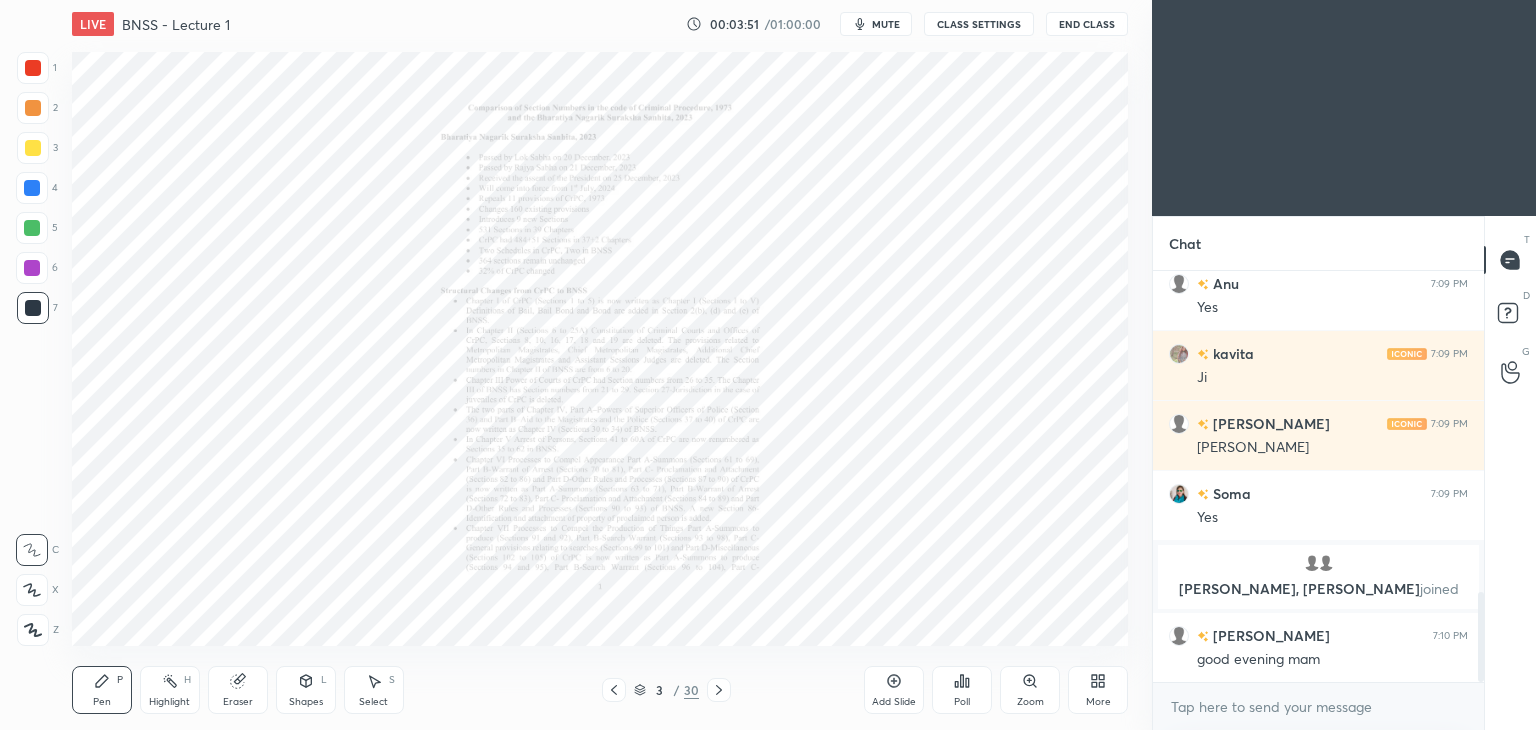 click at bounding box center (885, 143) 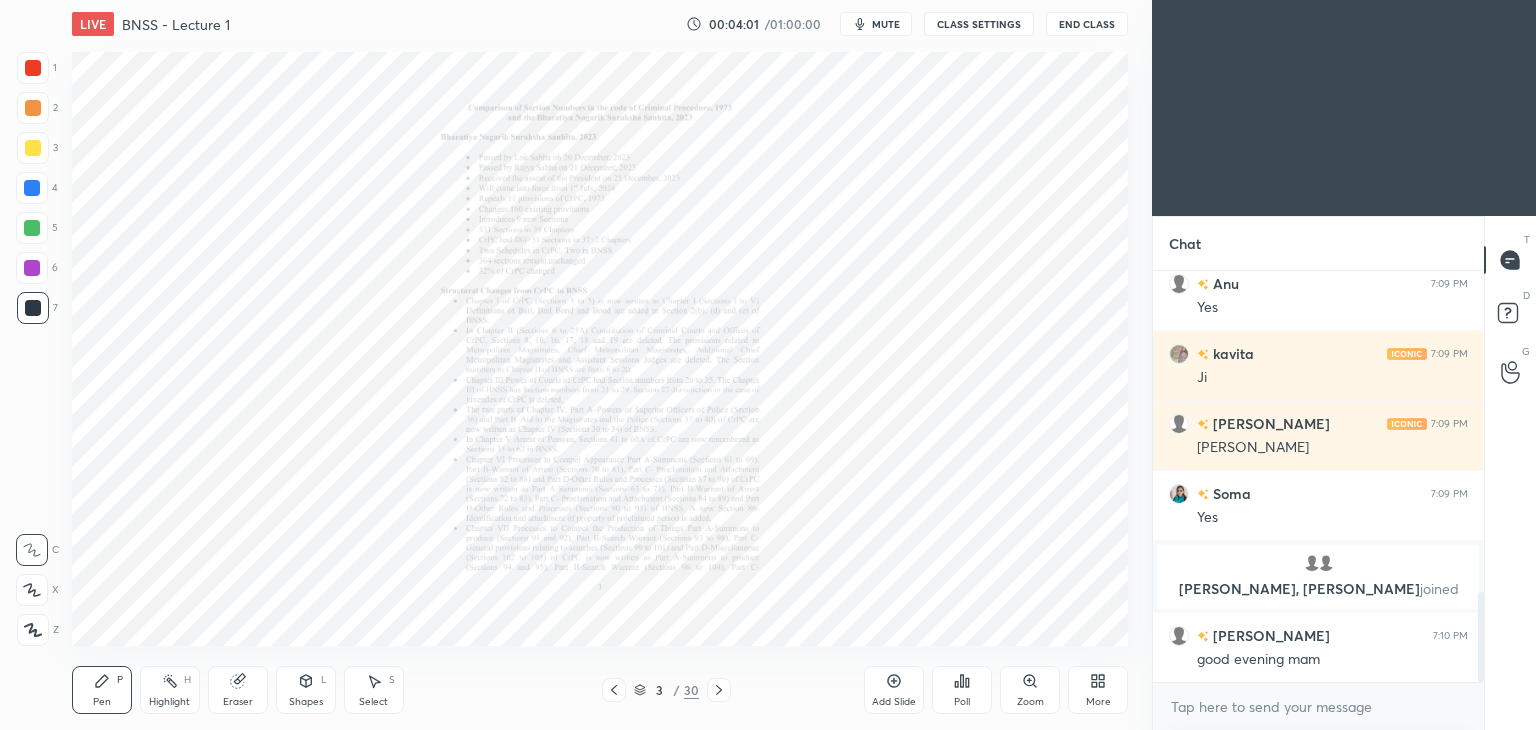 click on "Zoom" at bounding box center [1030, 702] 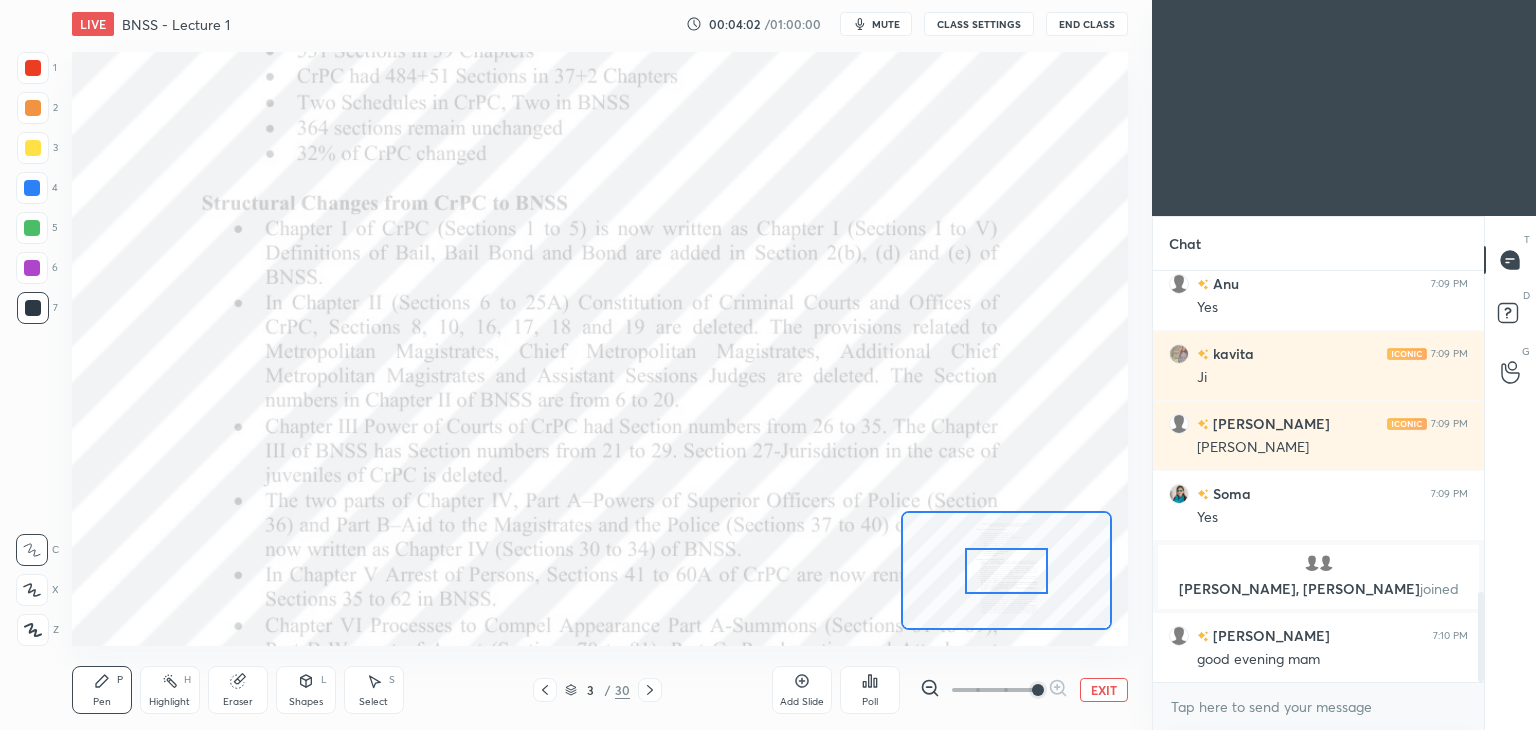 scroll, scrollTop: 1536, scrollLeft: 0, axis: vertical 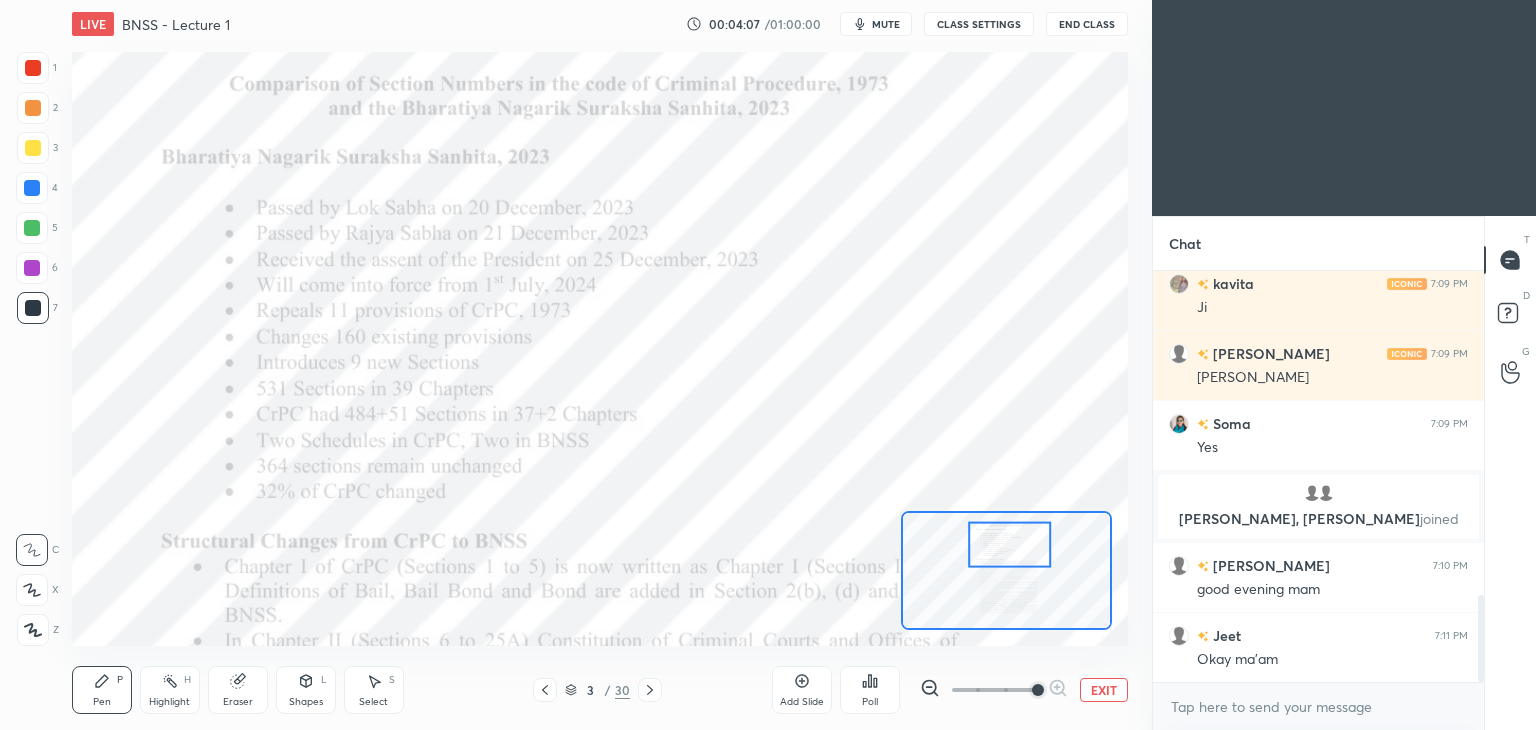 click at bounding box center (33, 630) 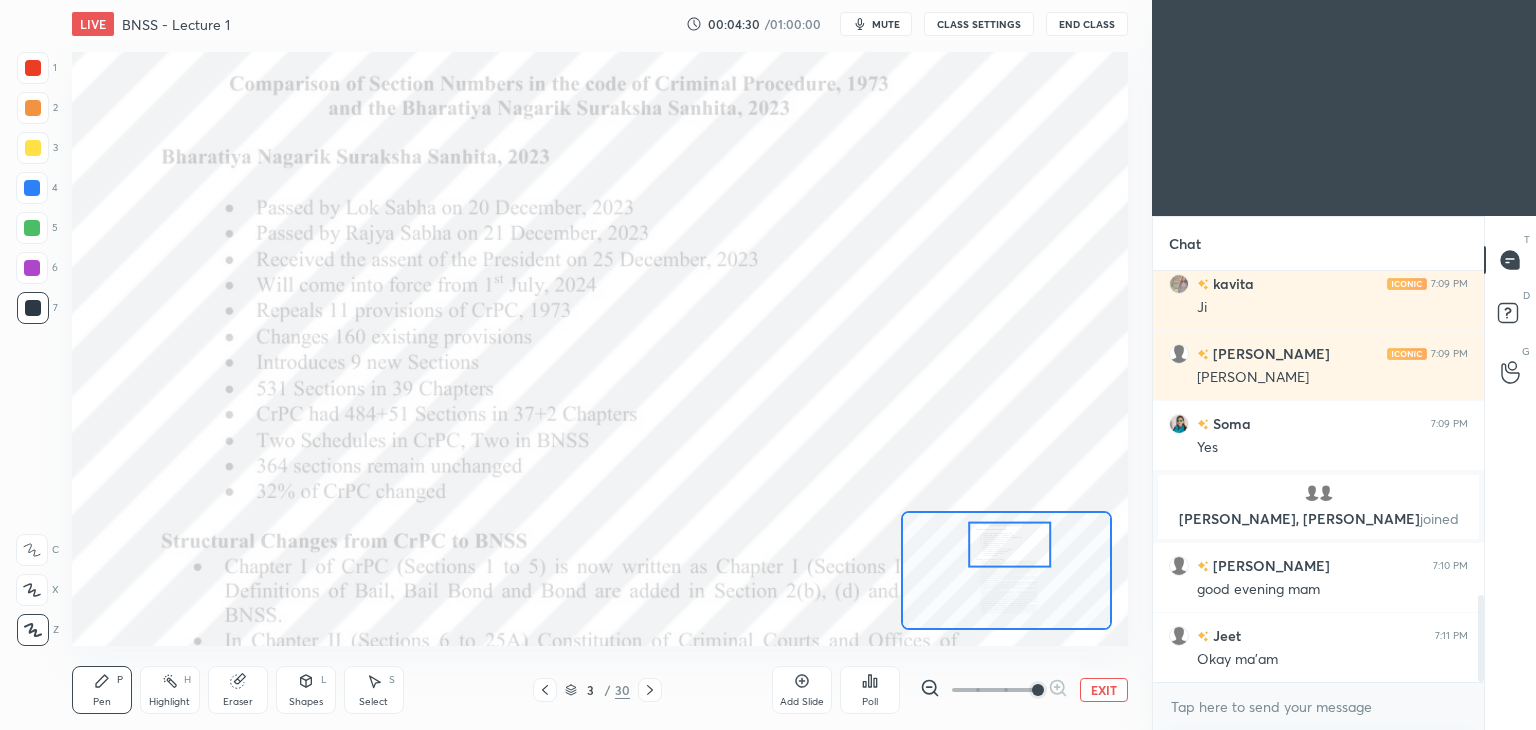 click on "Eraser" at bounding box center (238, 690) 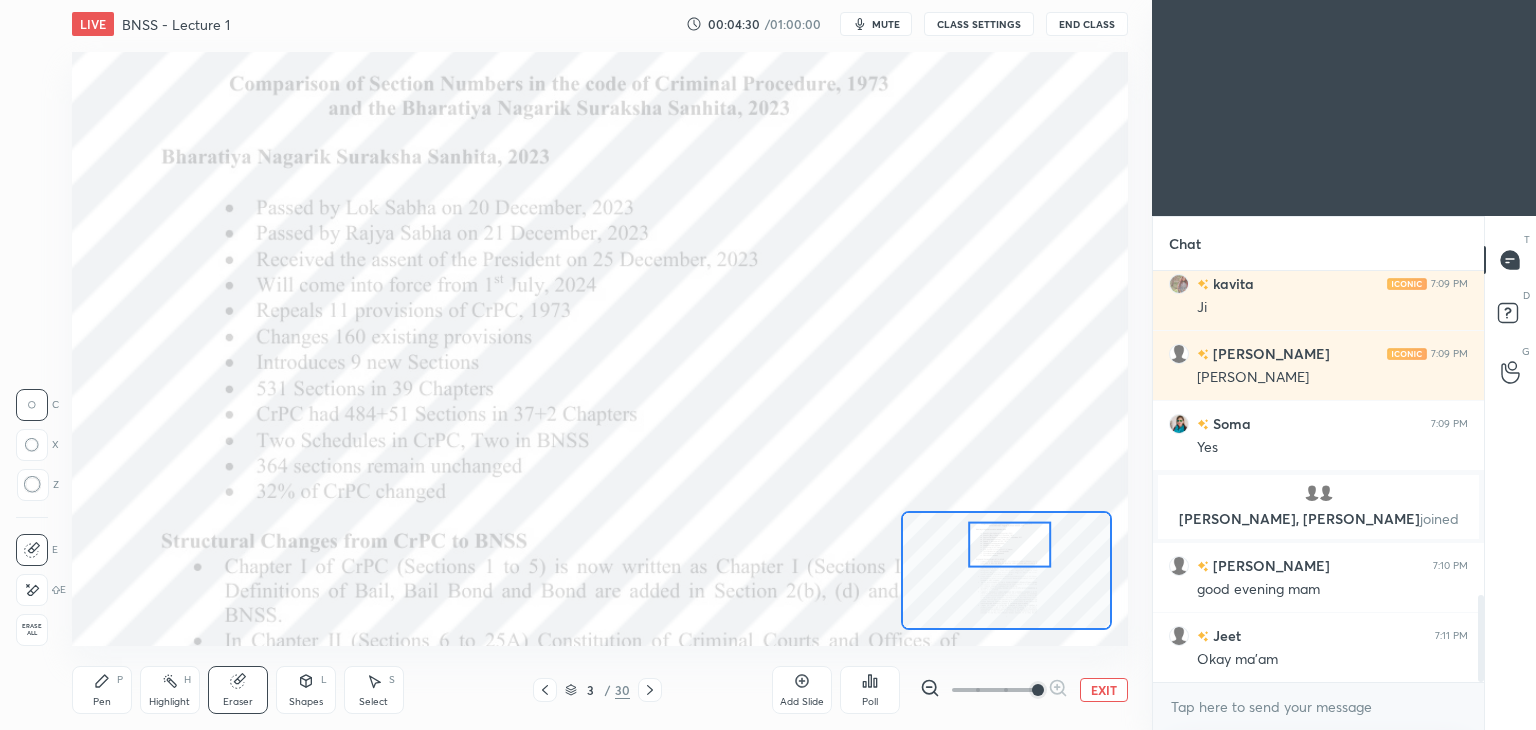 click on "Erase all" at bounding box center (32, 630) 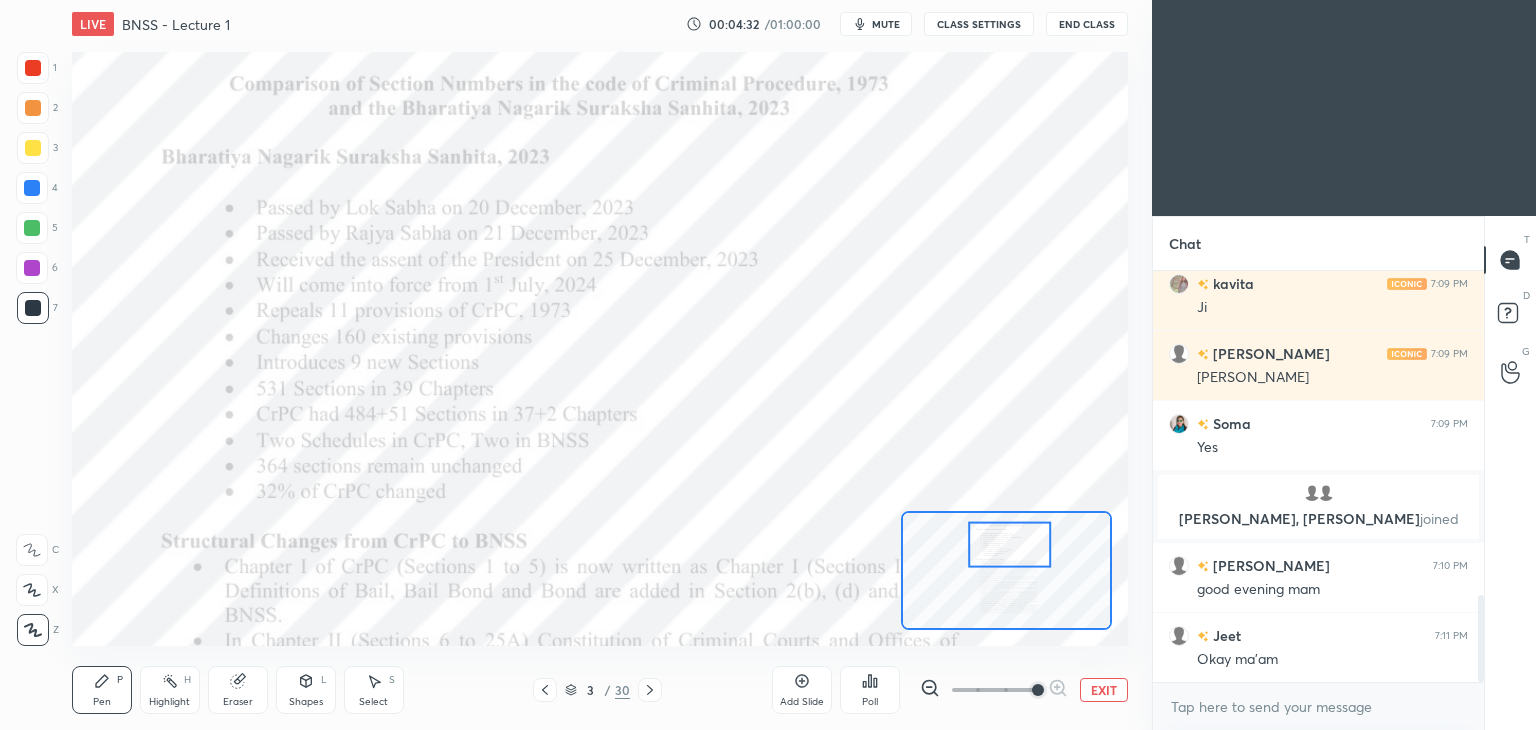 click on "Eraser" at bounding box center [238, 690] 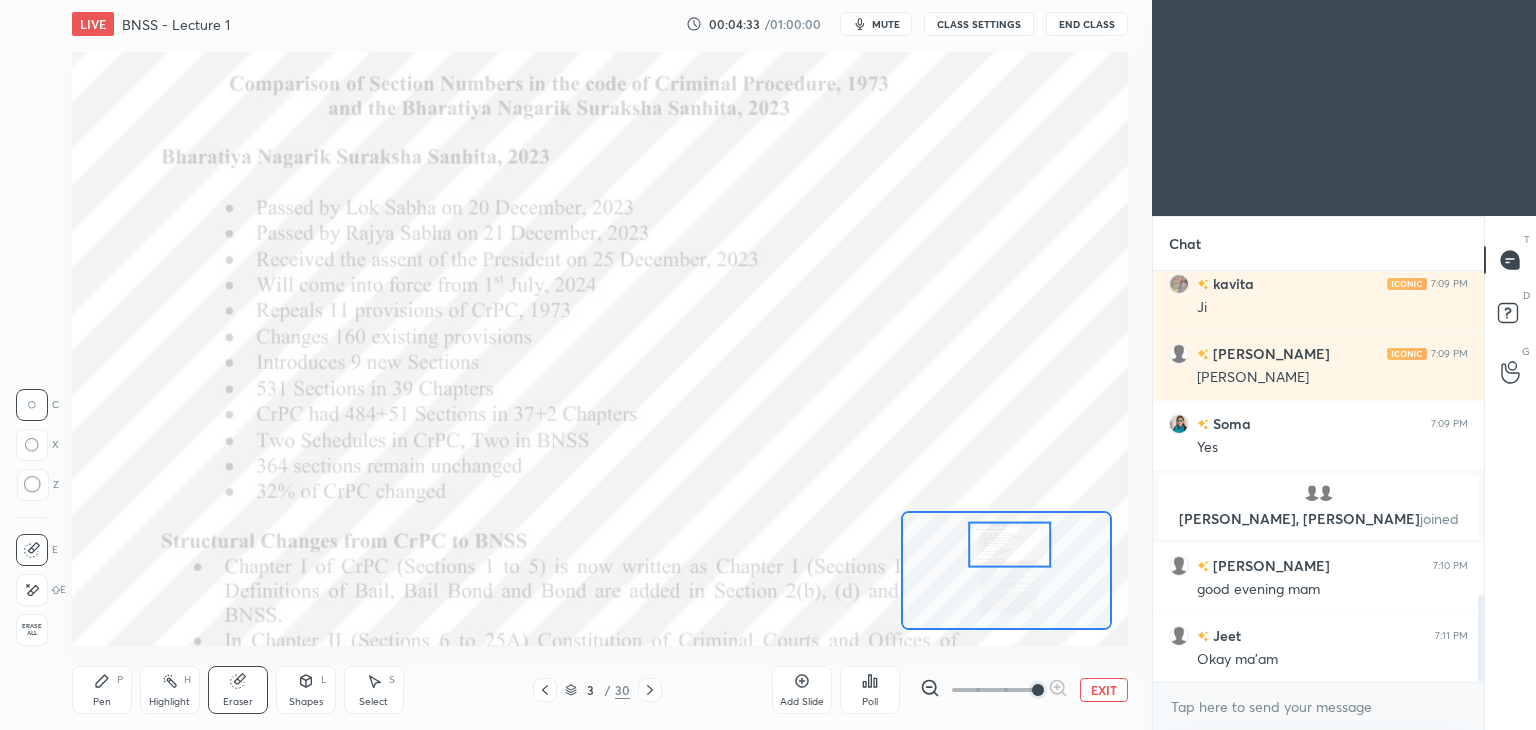 click 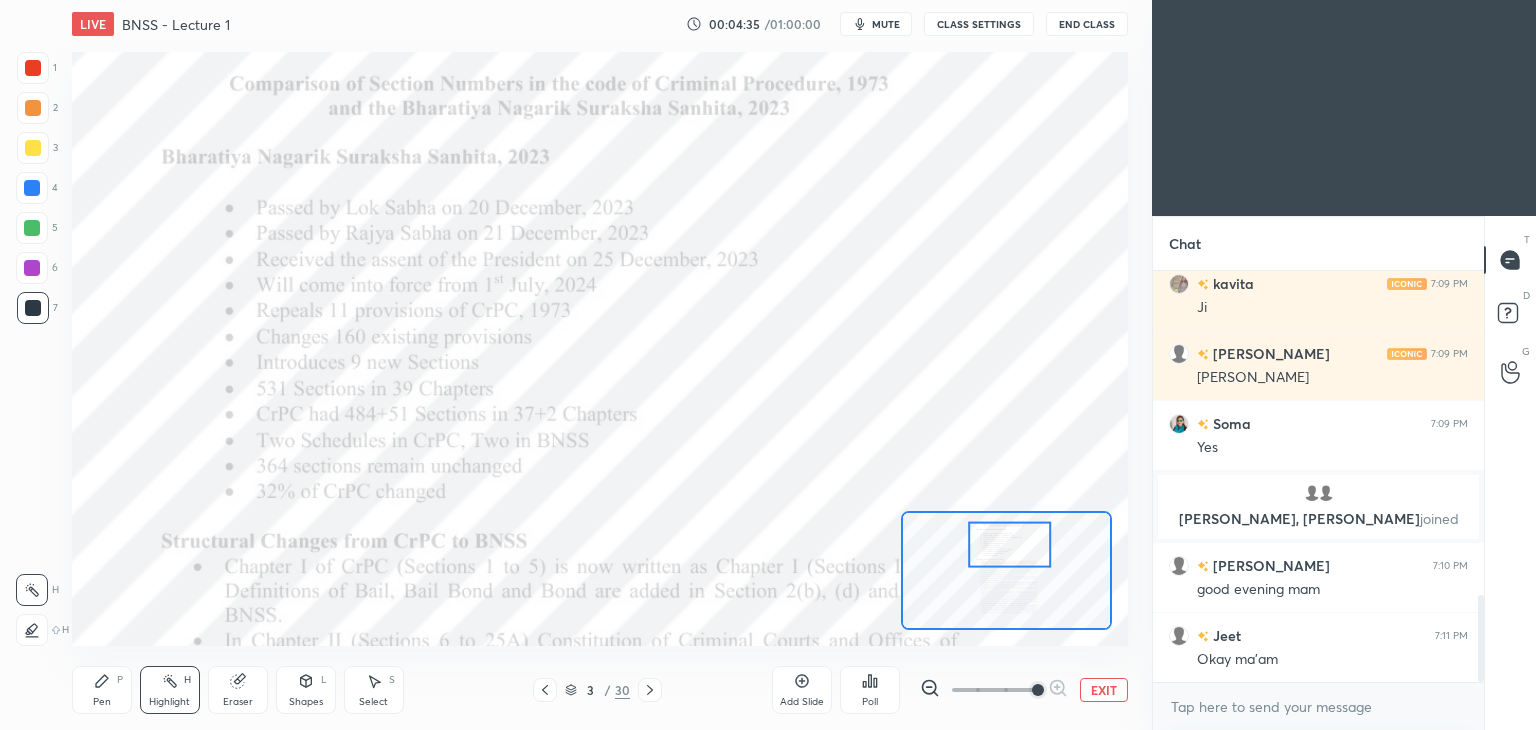 click 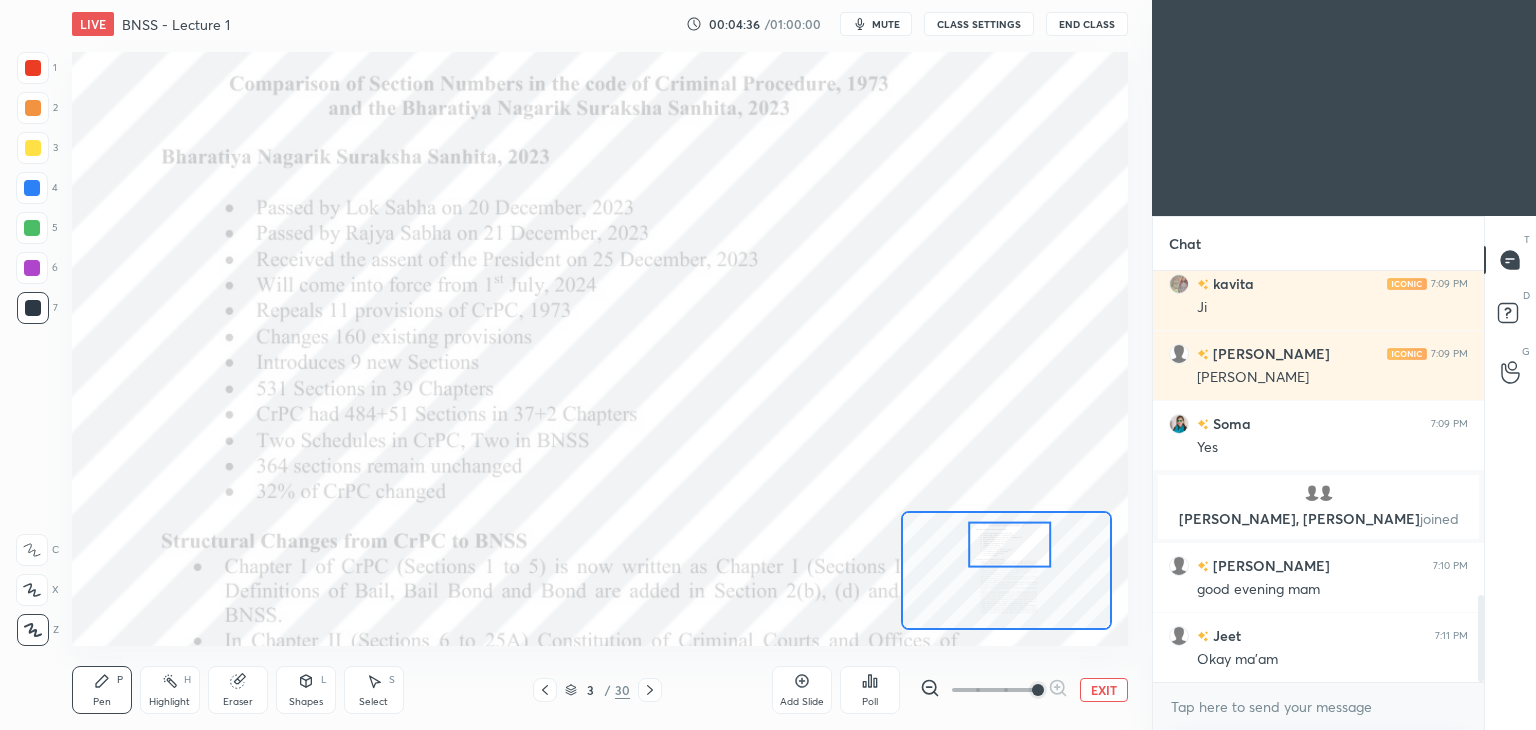 click at bounding box center [32, 550] 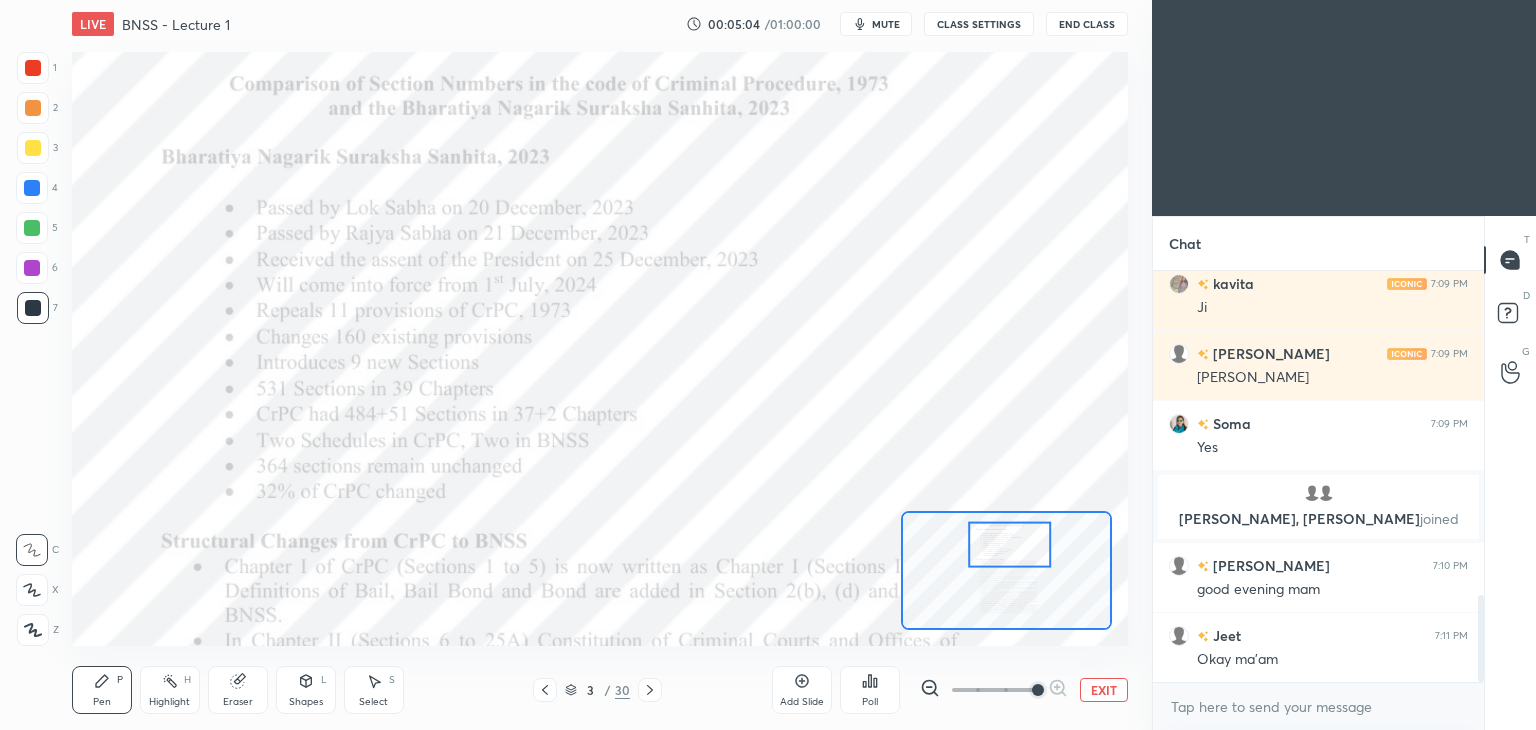click at bounding box center (33, 68) 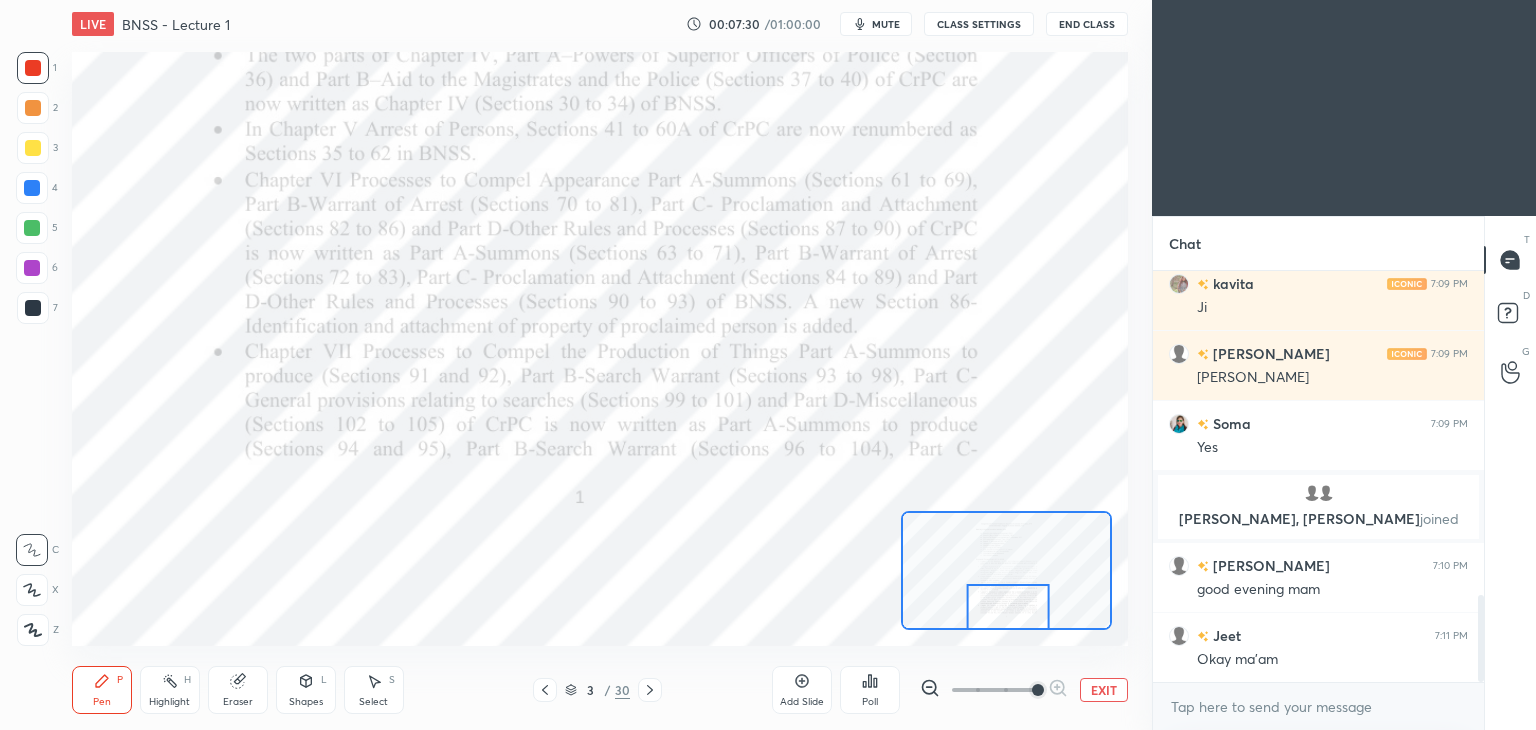 click 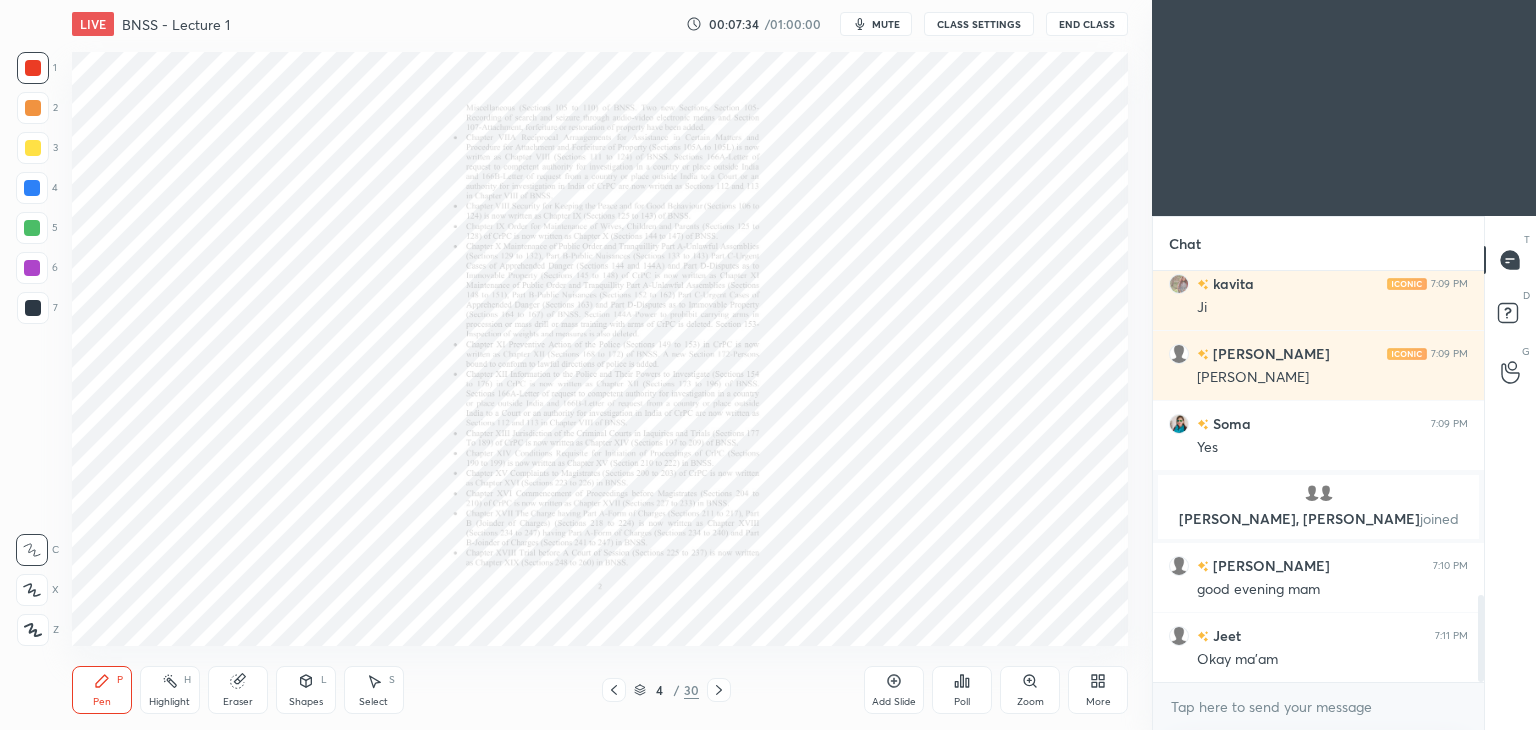 click on "Zoom" at bounding box center [1030, 690] 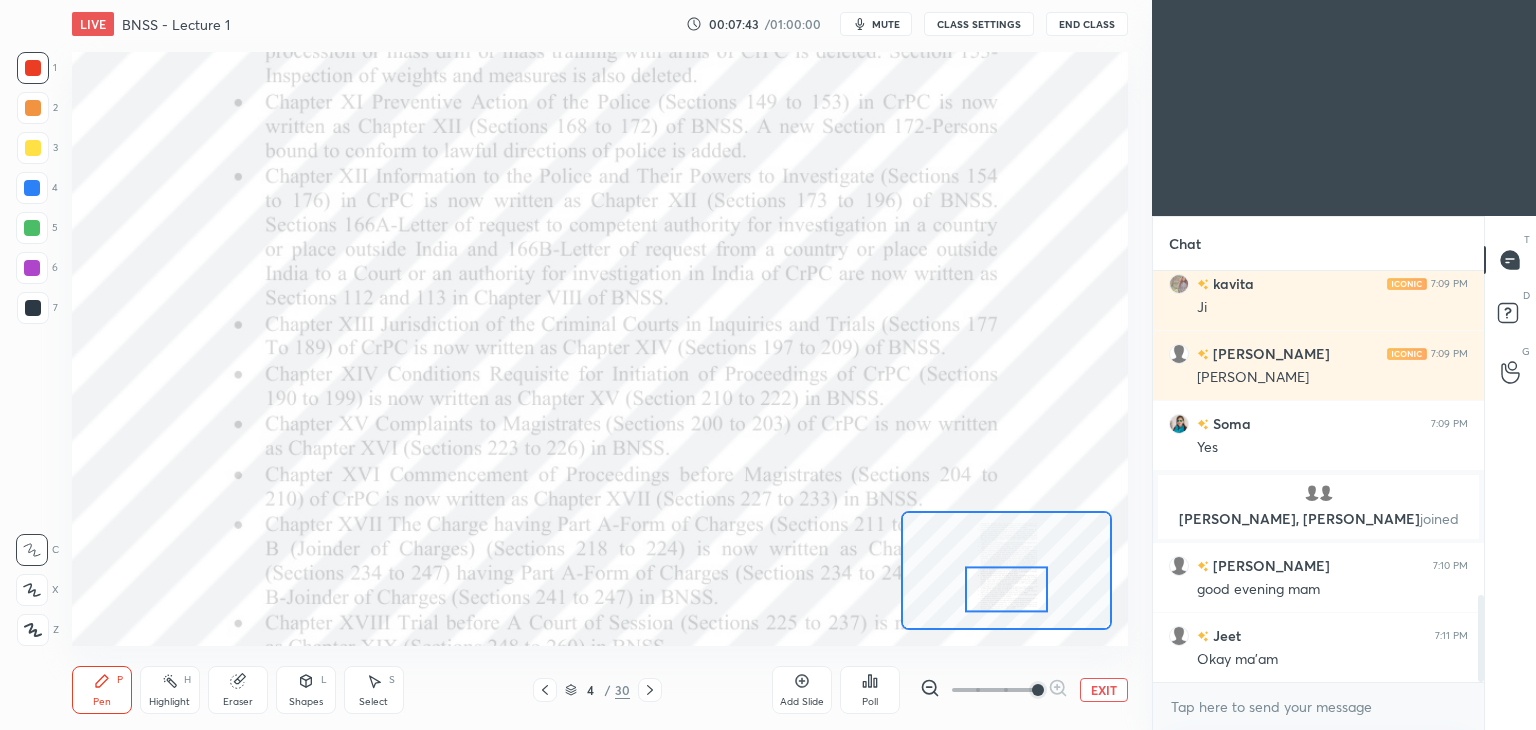 click 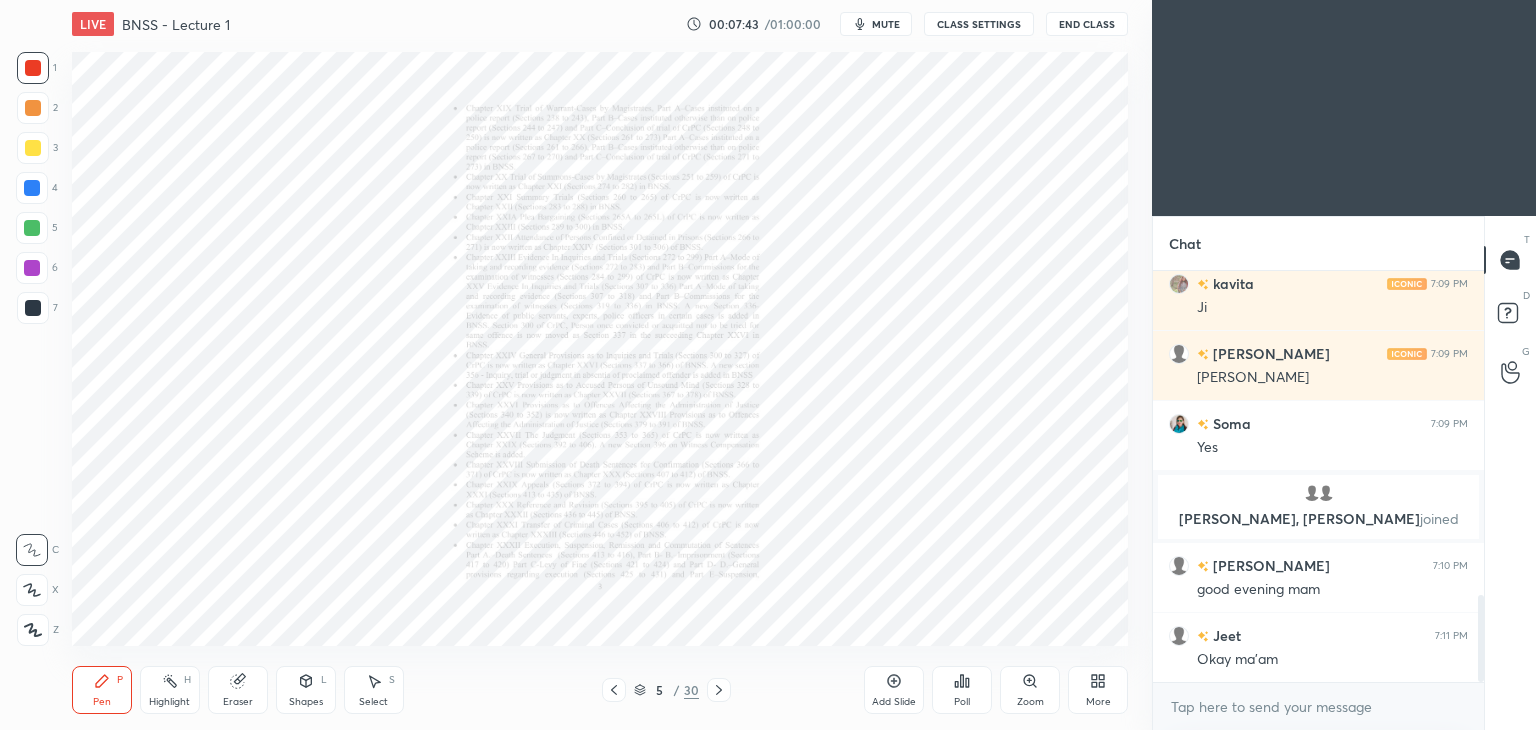 click on "5" at bounding box center (660, 690) 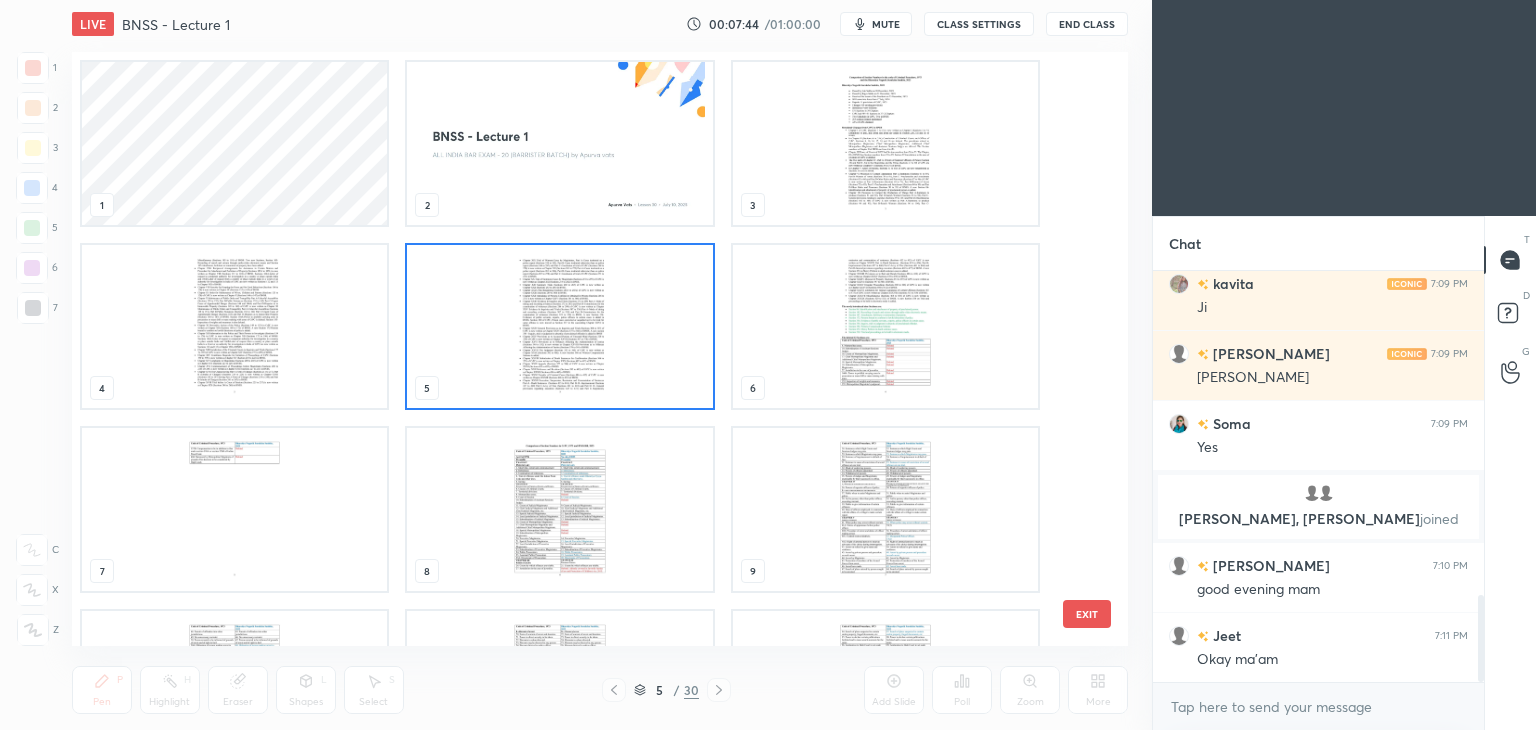 scroll, scrollTop: 6, scrollLeft: 10, axis: both 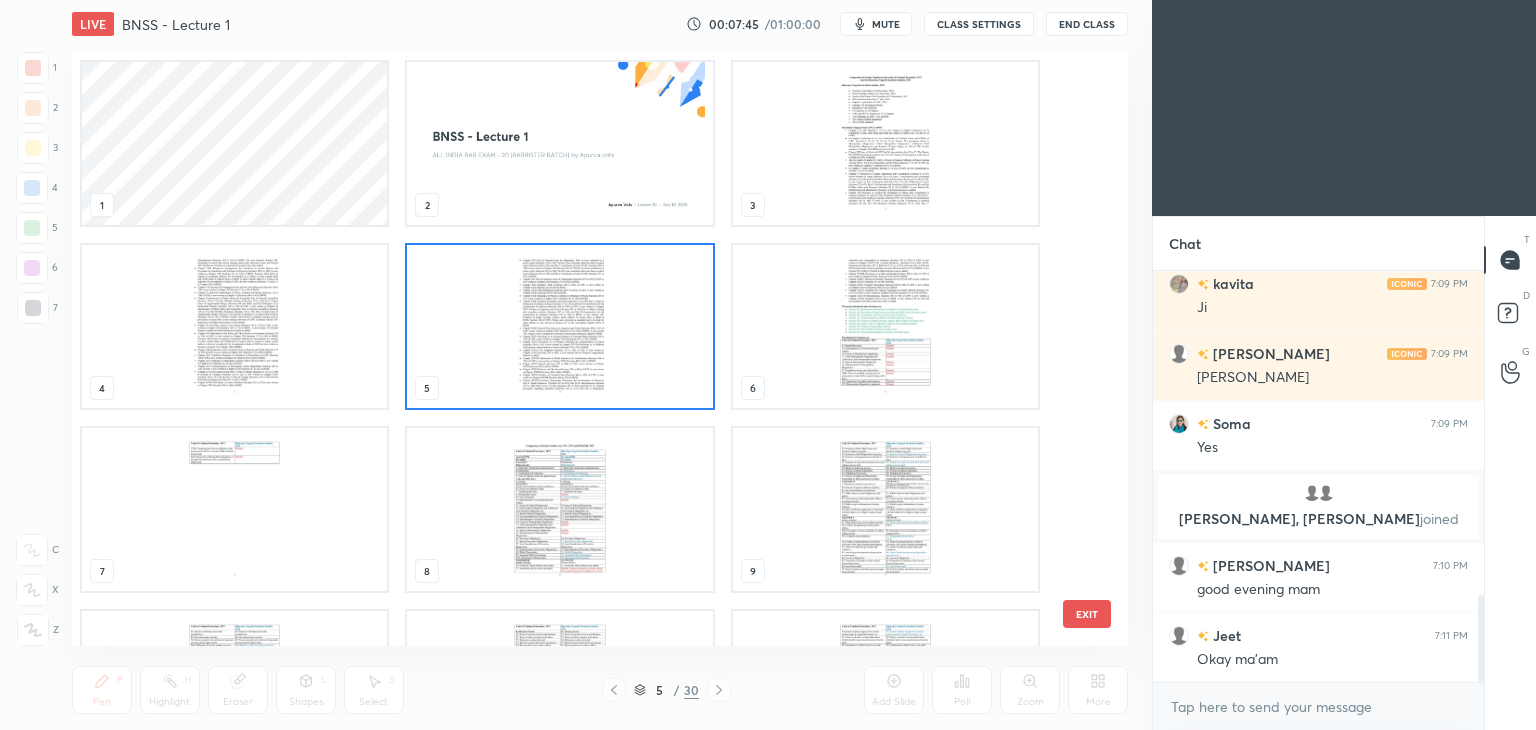 click at bounding box center [885, 326] 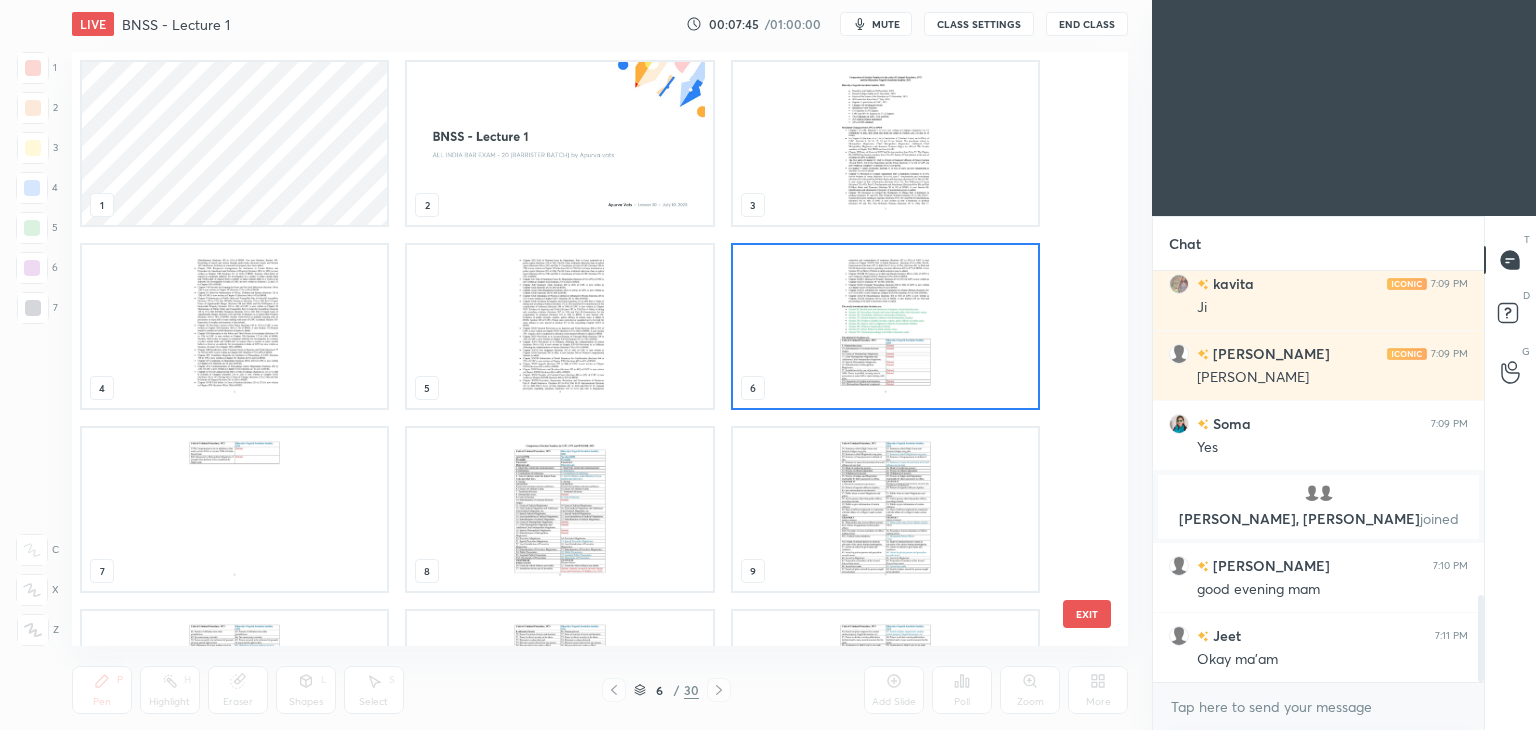click at bounding box center (885, 326) 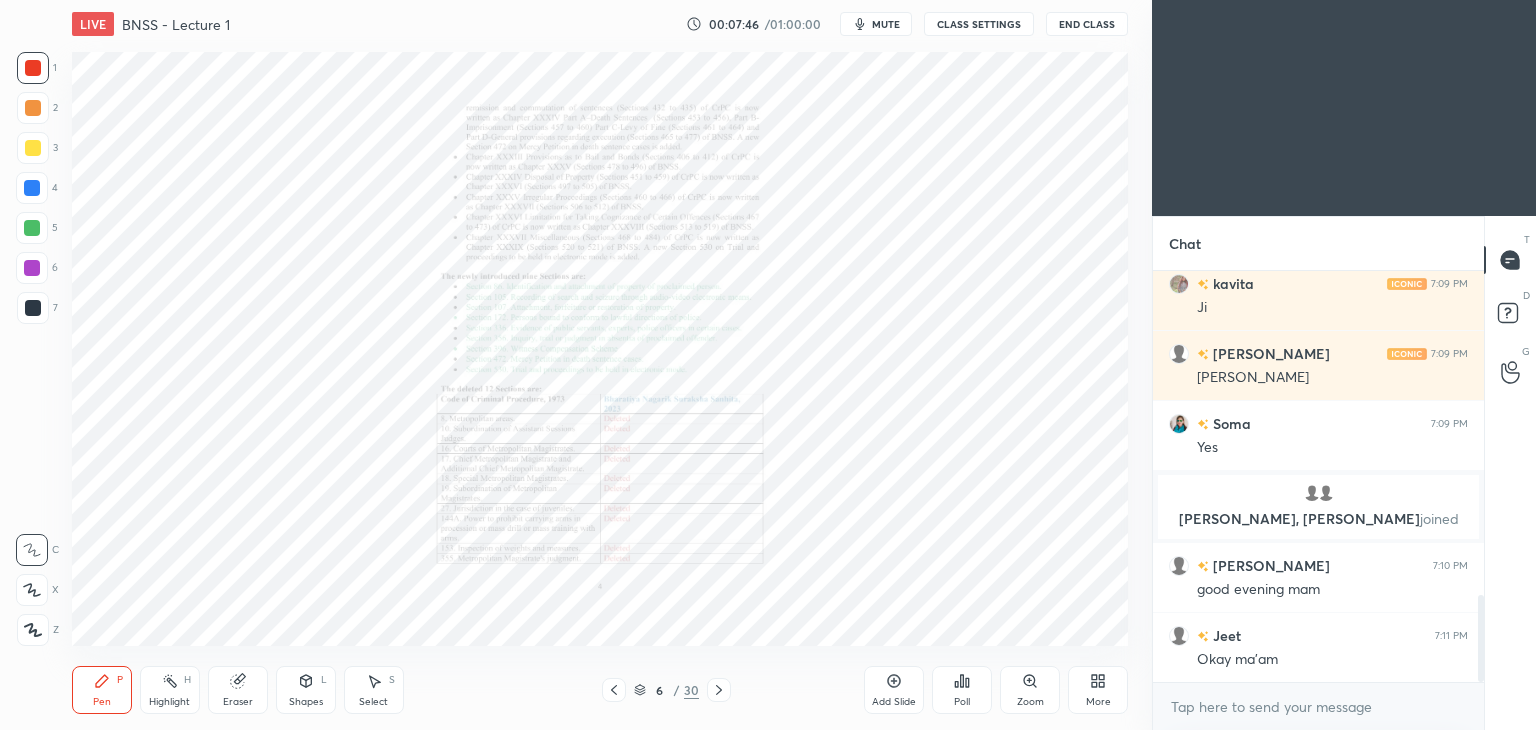 click 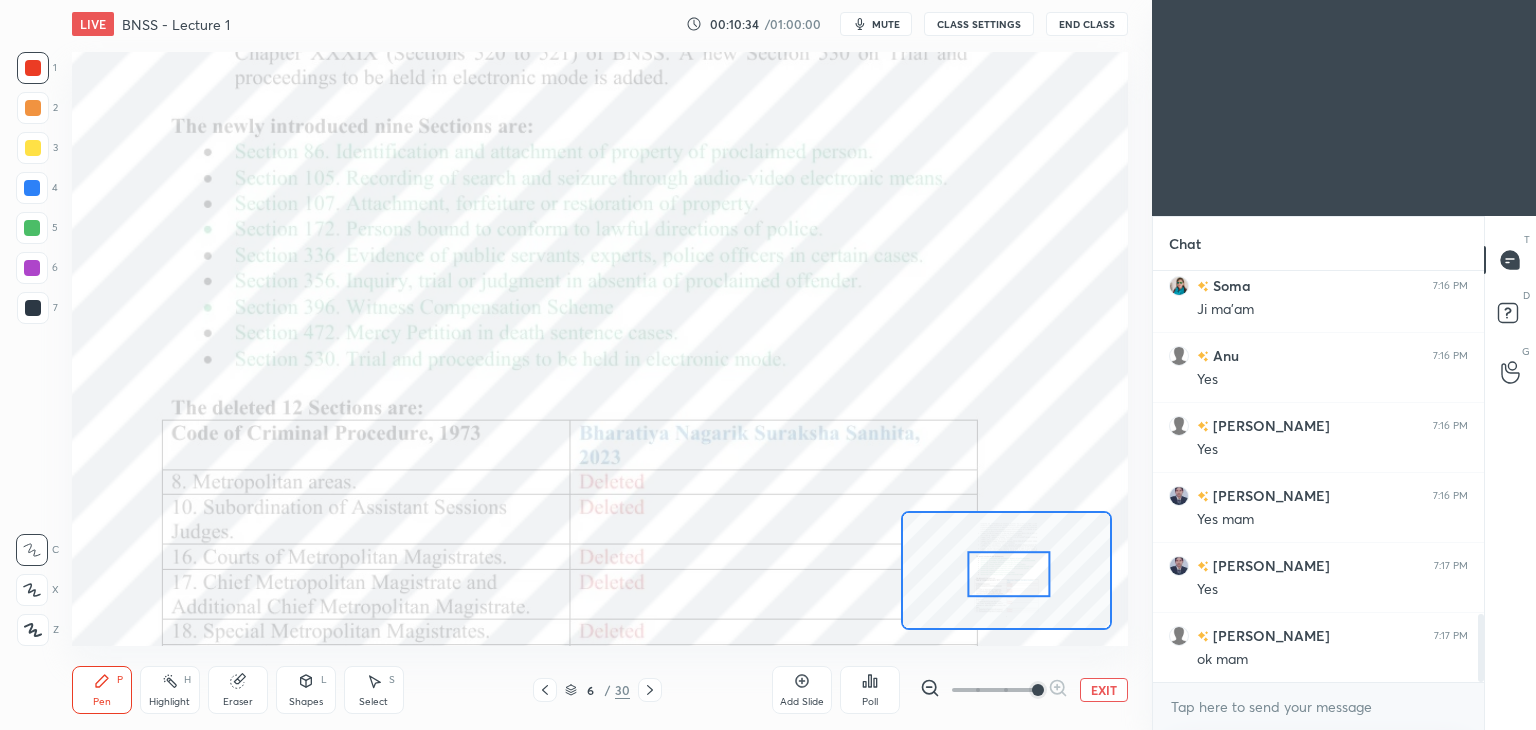 scroll, scrollTop: 2166, scrollLeft: 0, axis: vertical 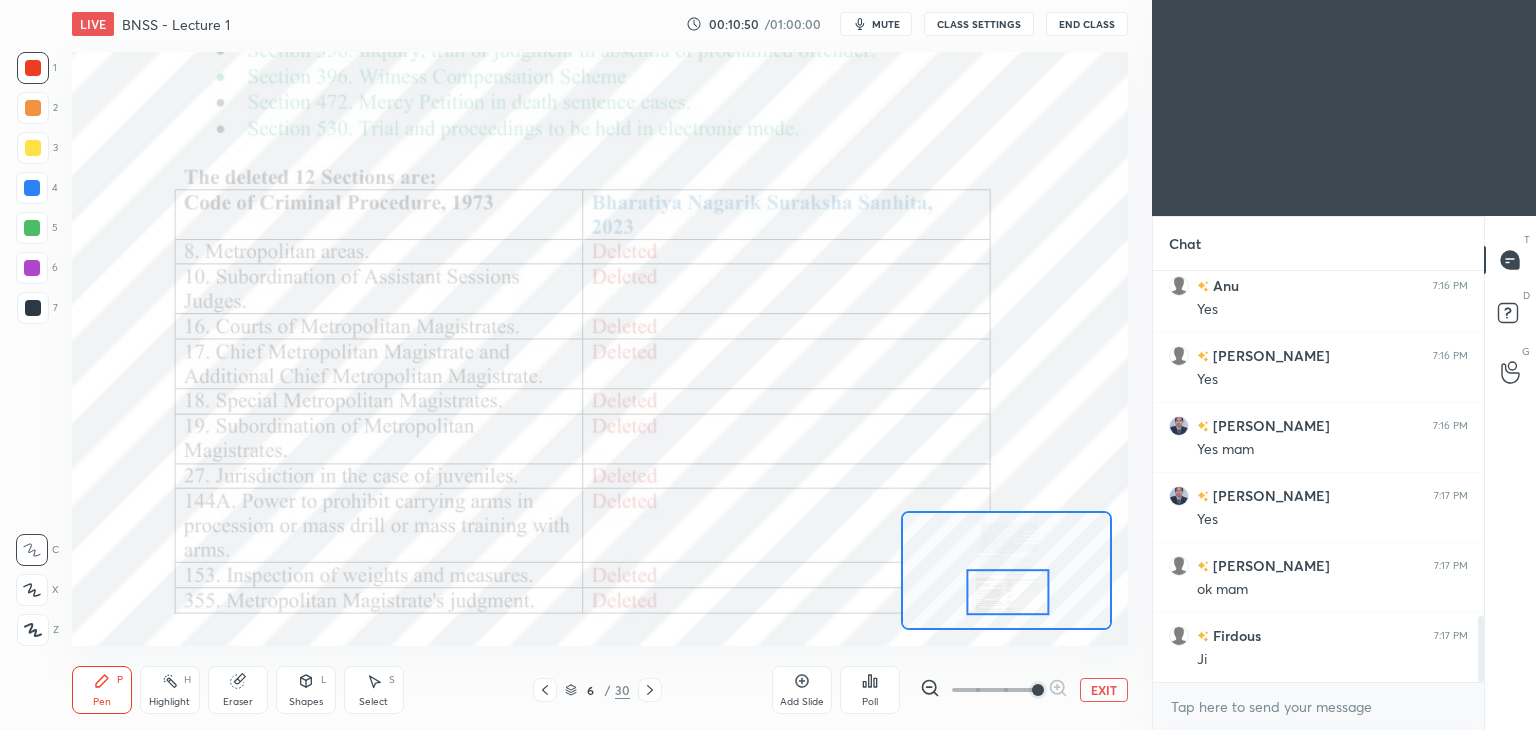 drag, startPoint x: 1012, startPoint y: 579, endPoint x: 1011, endPoint y: 596, distance: 17.029387 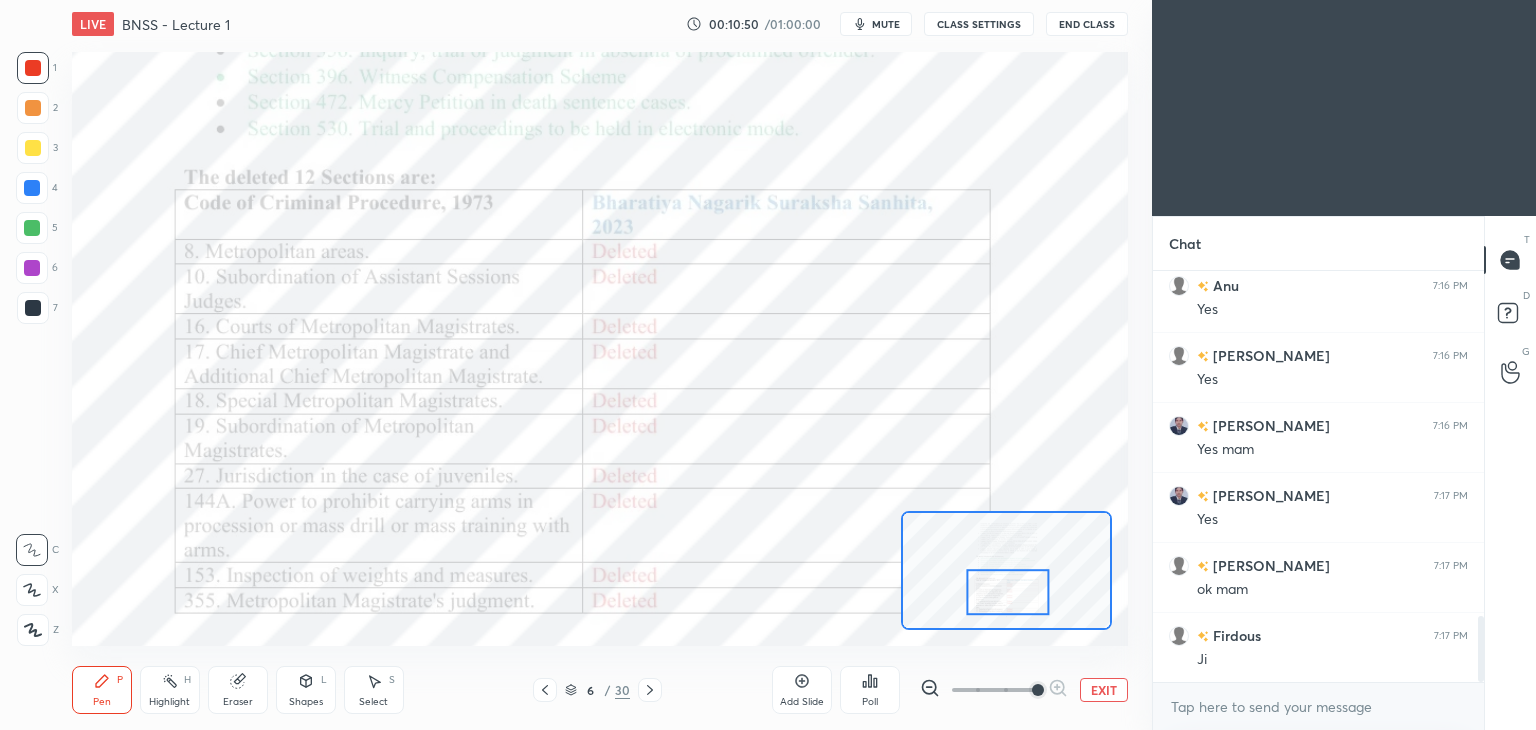 click at bounding box center (1007, 592) 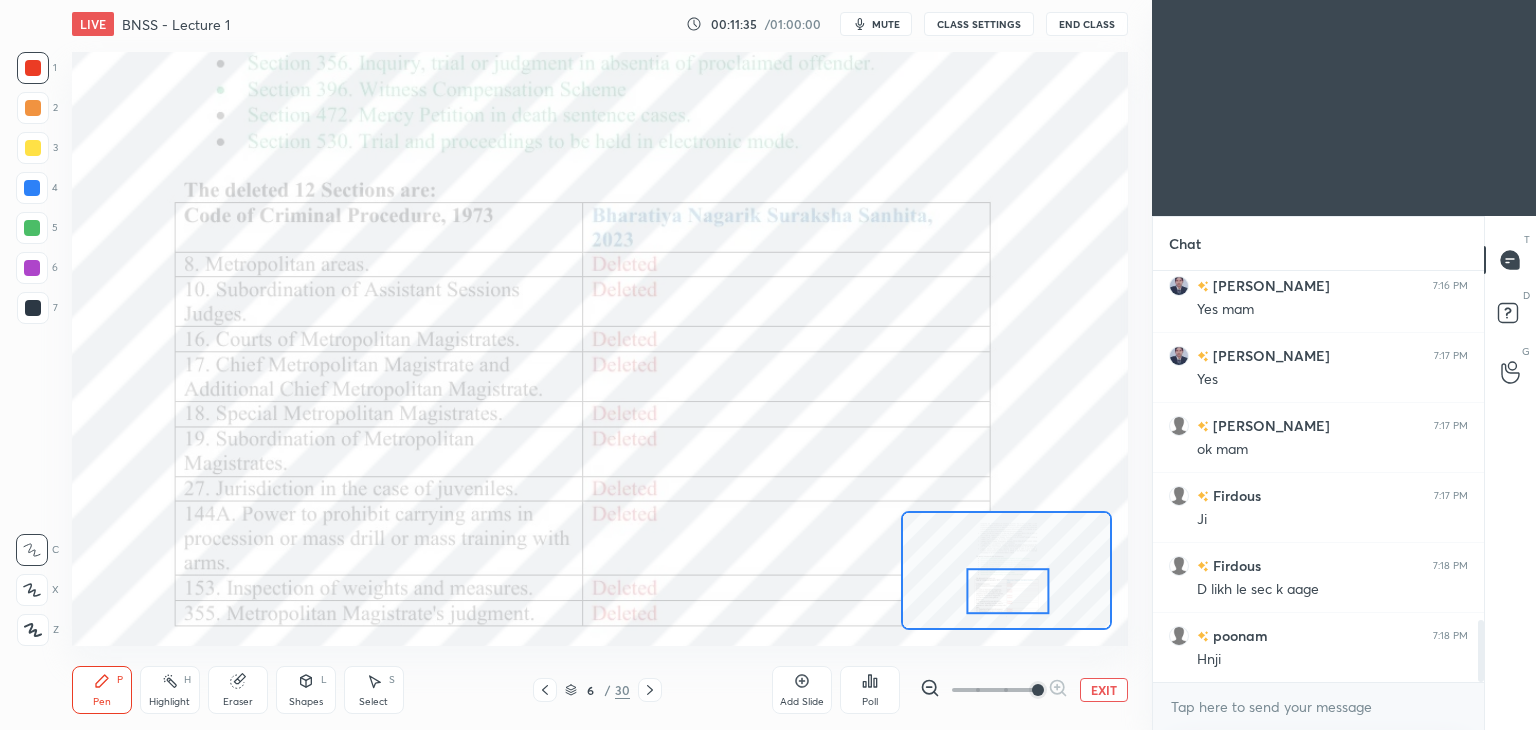 scroll, scrollTop: 2376, scrollLeft: 0, axis: vertical 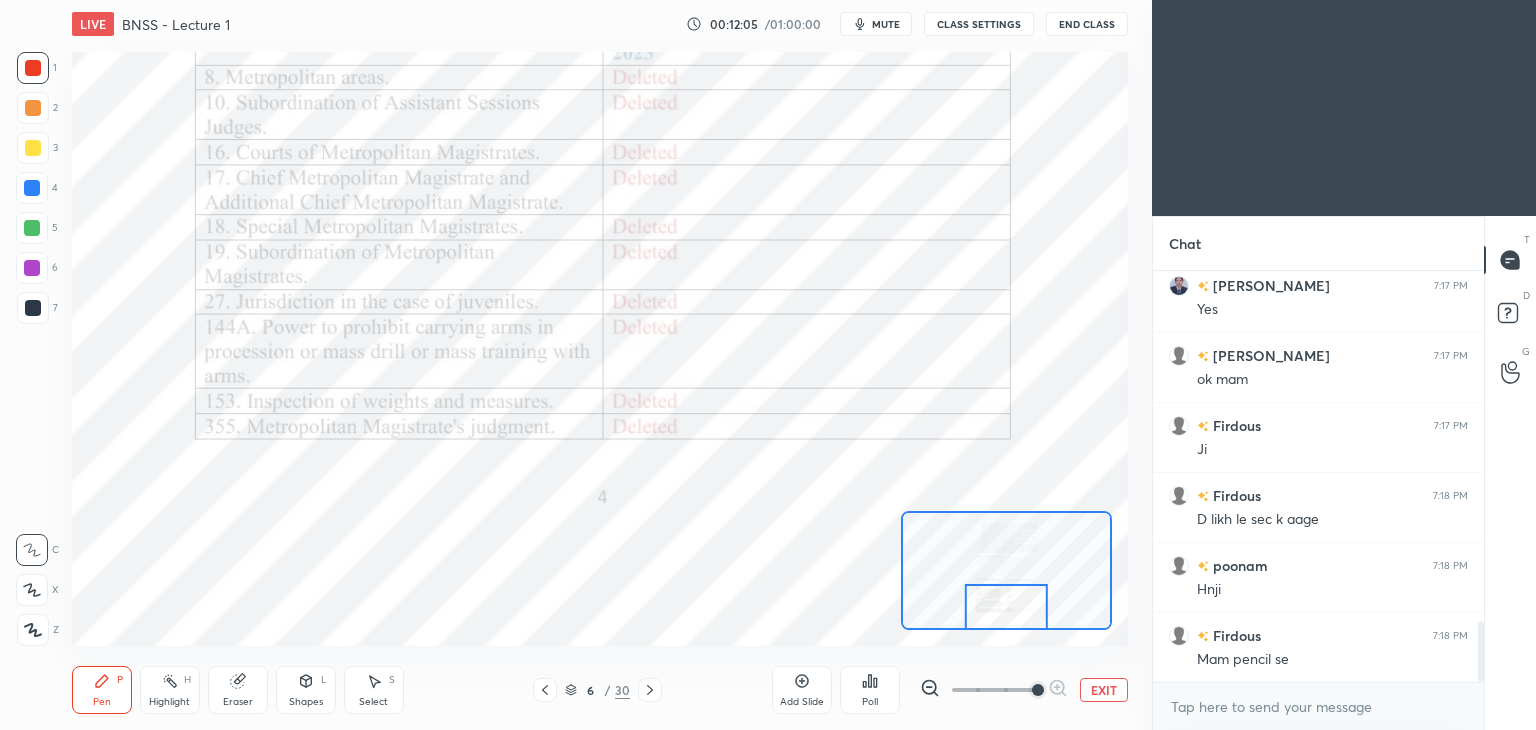 click 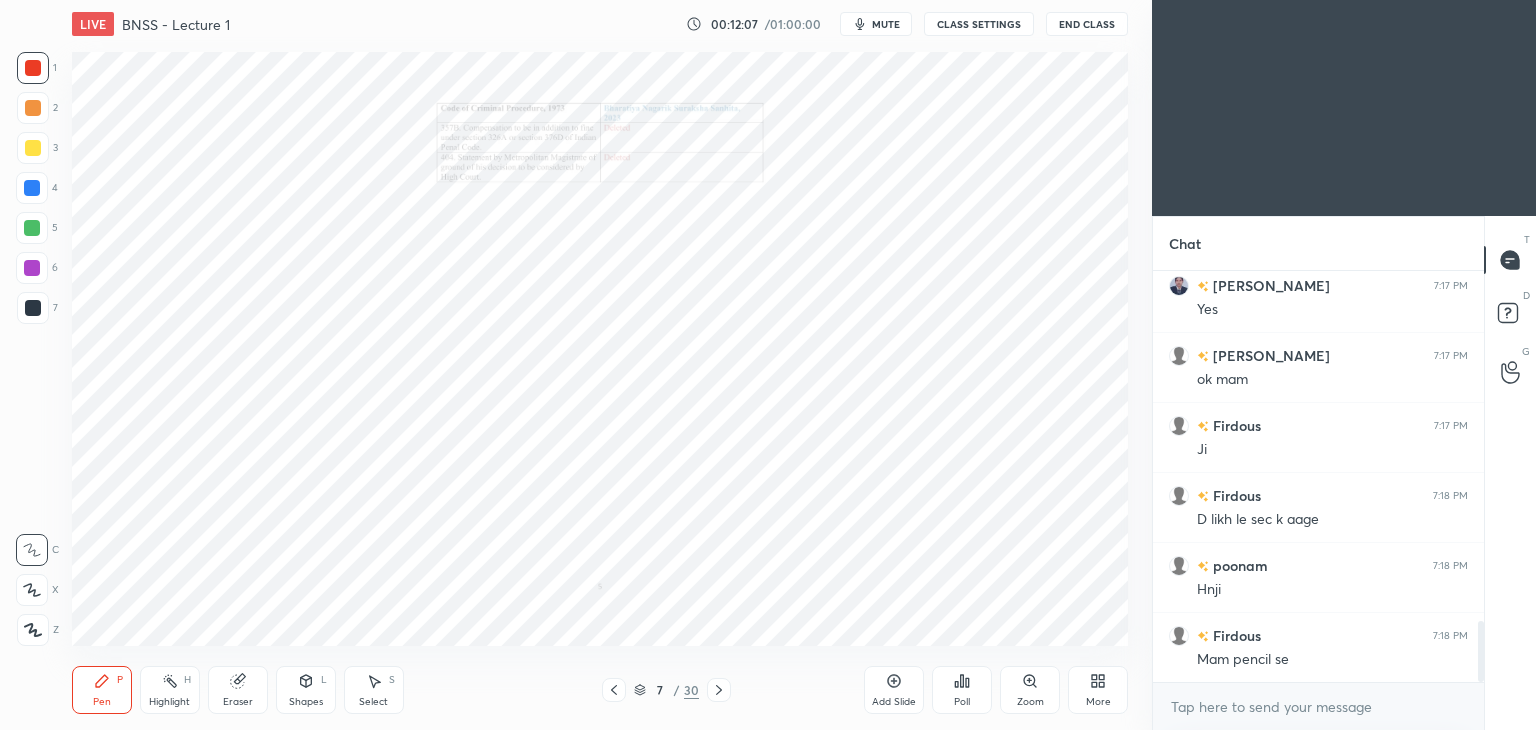 click 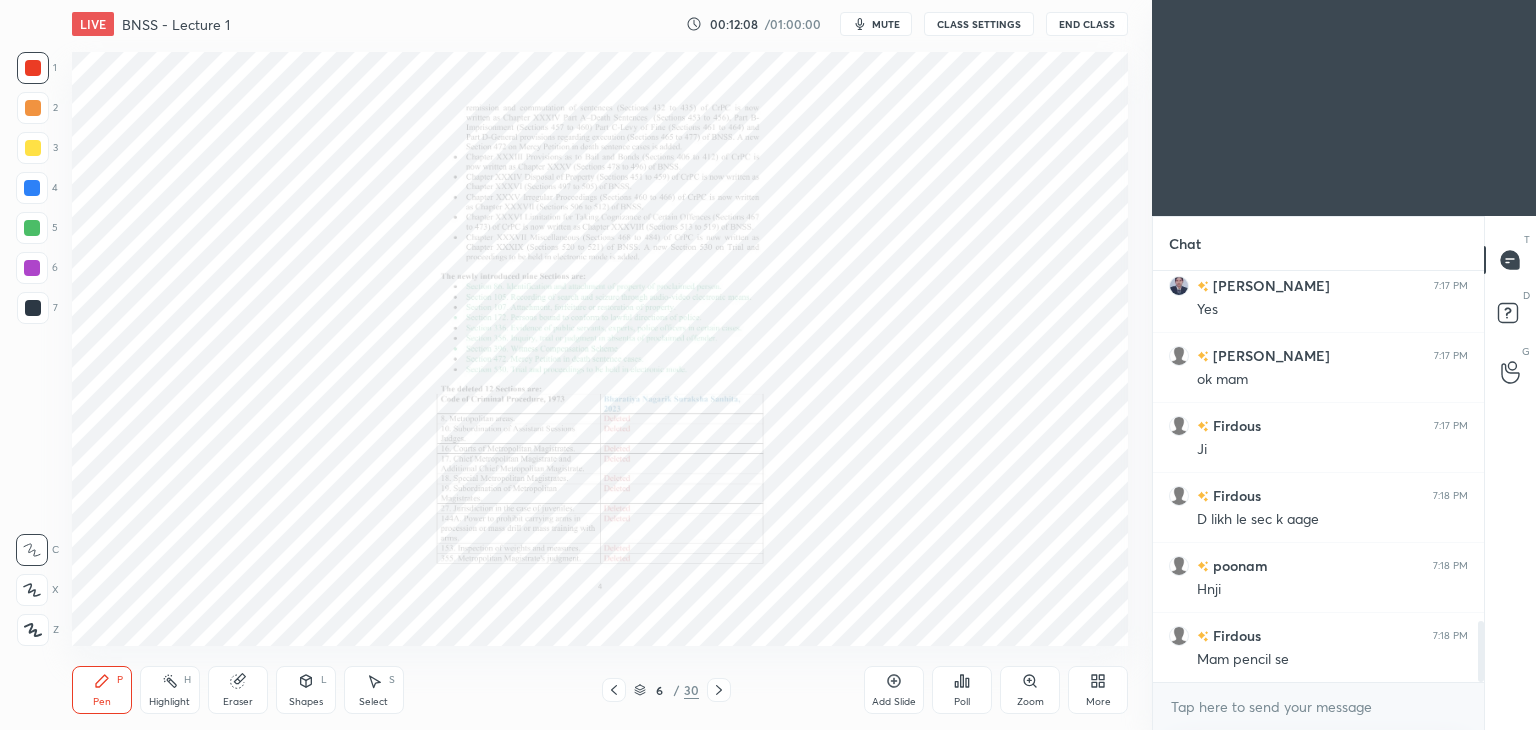 click on "Zoom" at bounding box center [1030, 690] 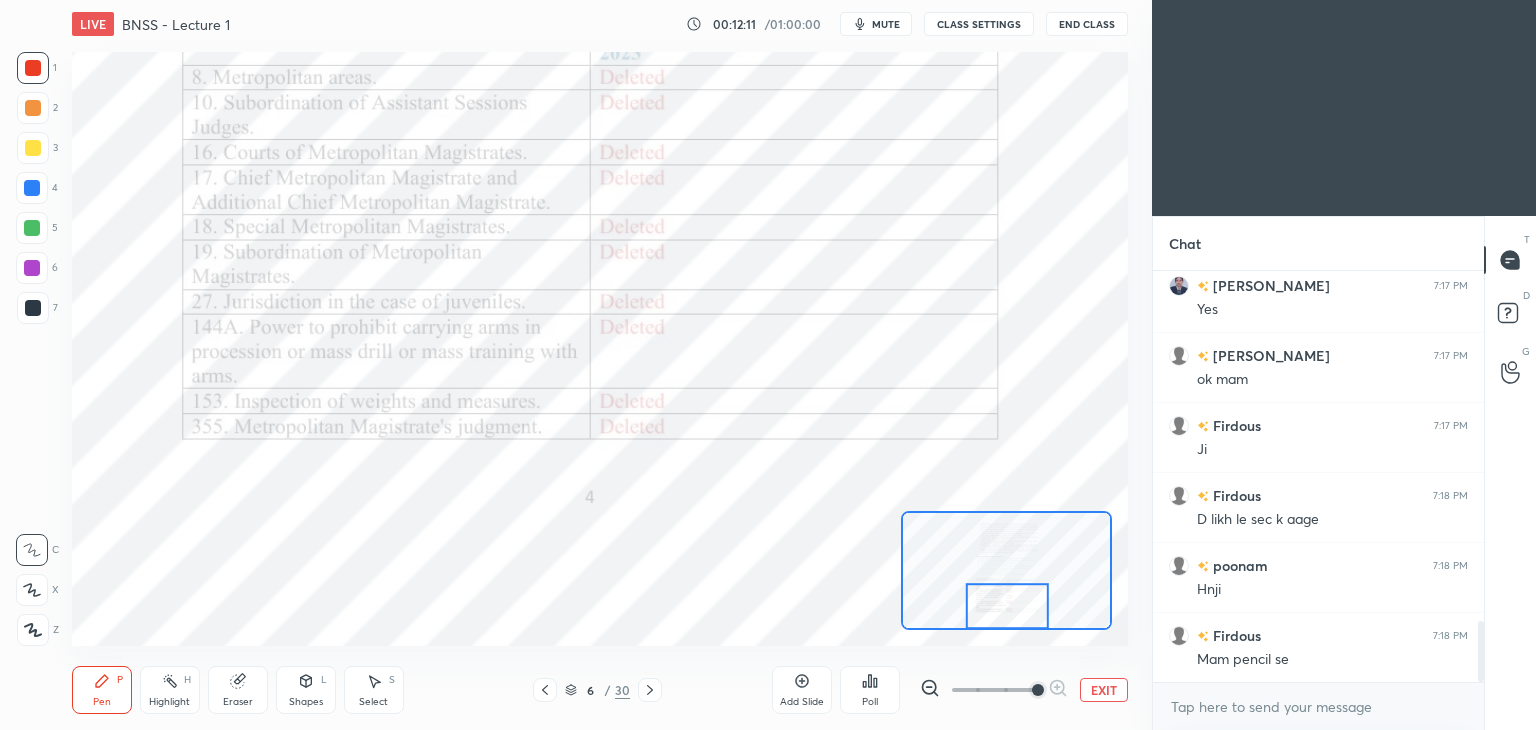 scroll, scrollTop: 2424, scrollLeft: 0, axis: vertical 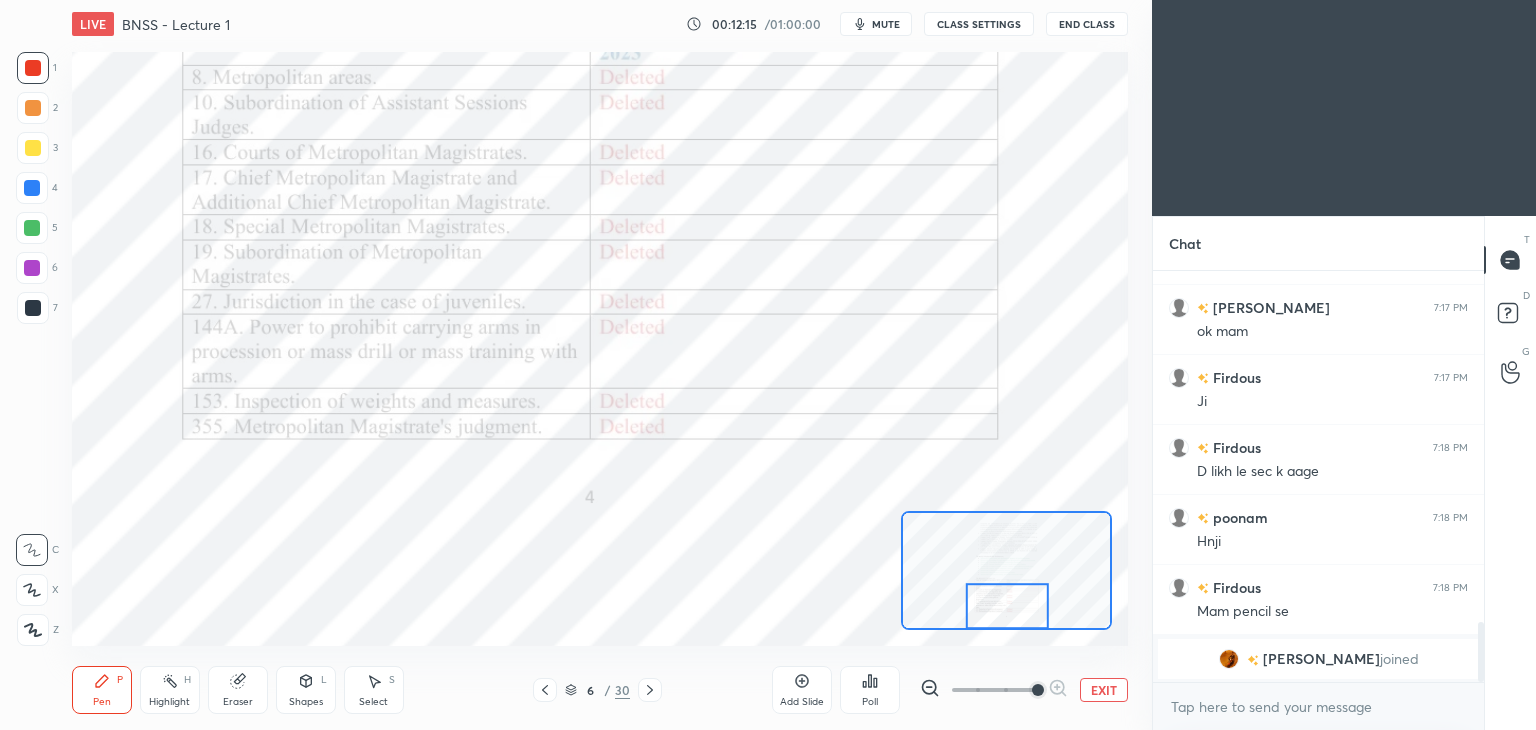 click 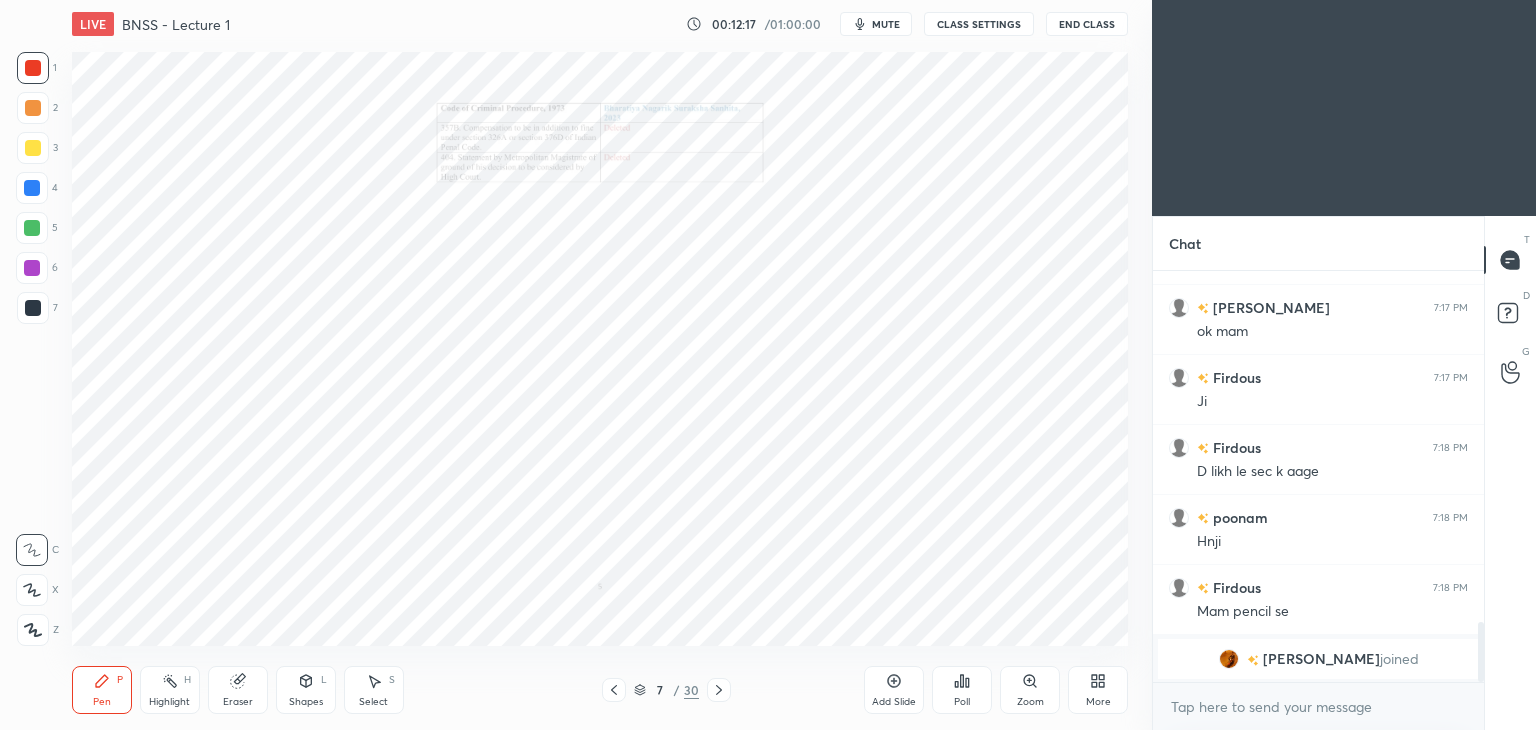 click 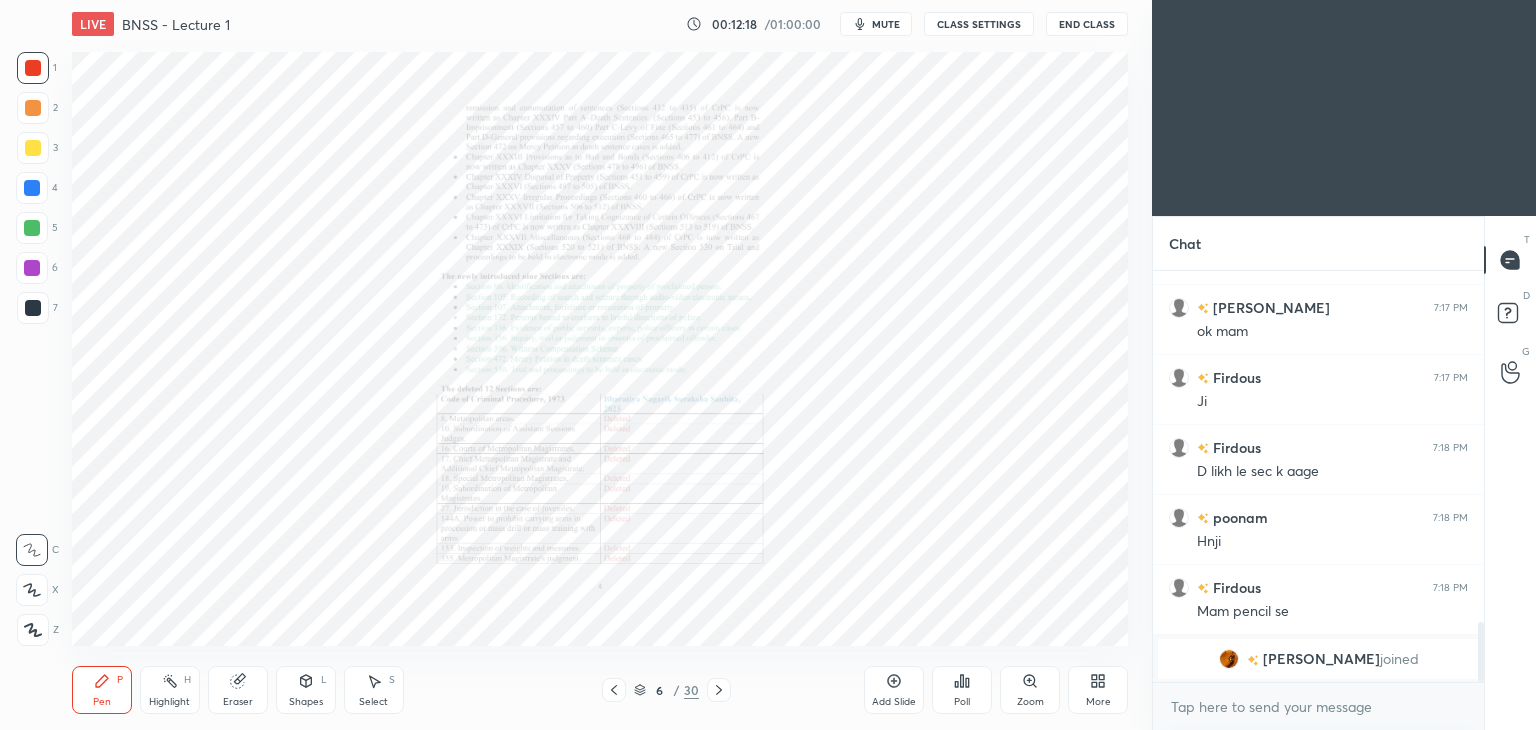 click on "Zoom" at bounding box center (1030, 690) 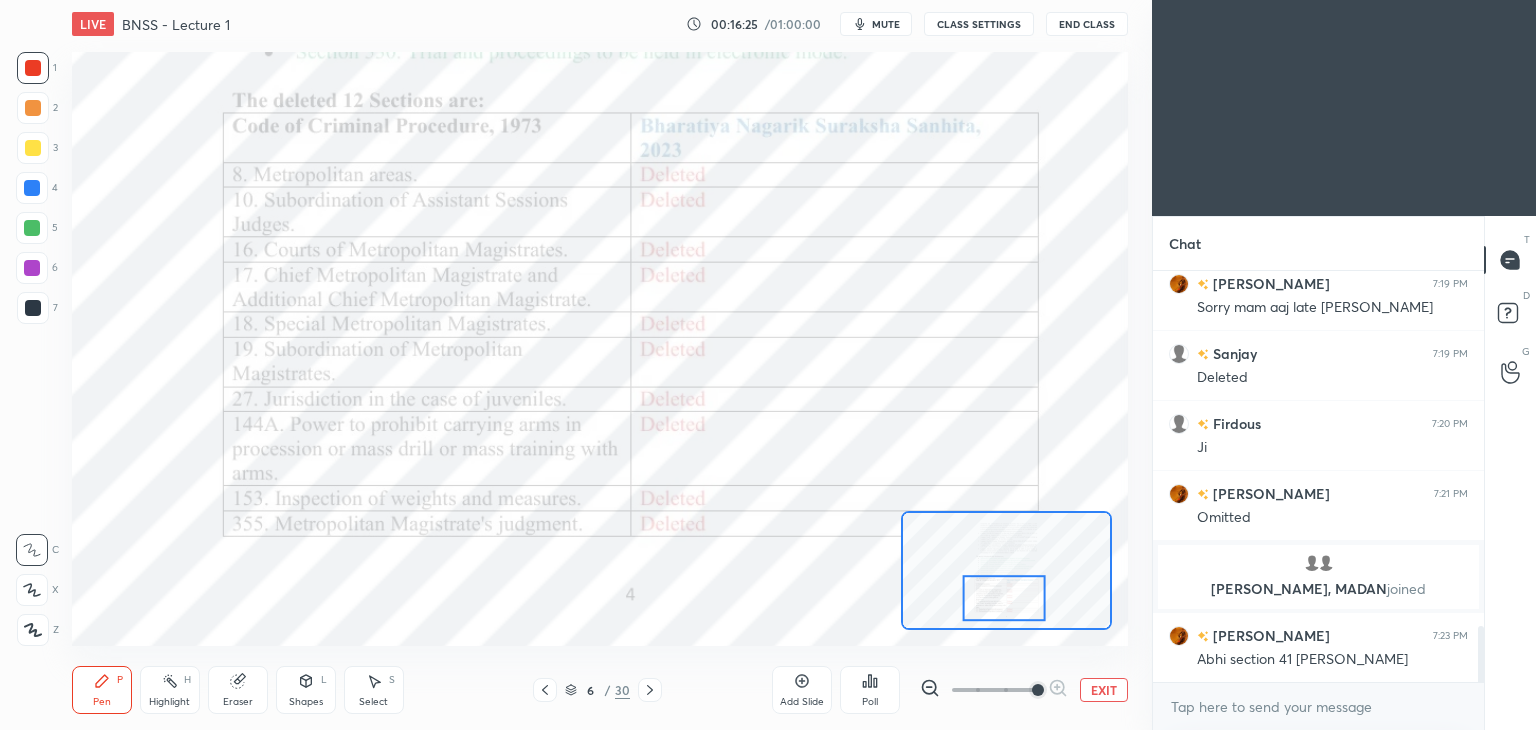 scroll, scrollTop: 2688, scrollLeft: 0, axis: vertical 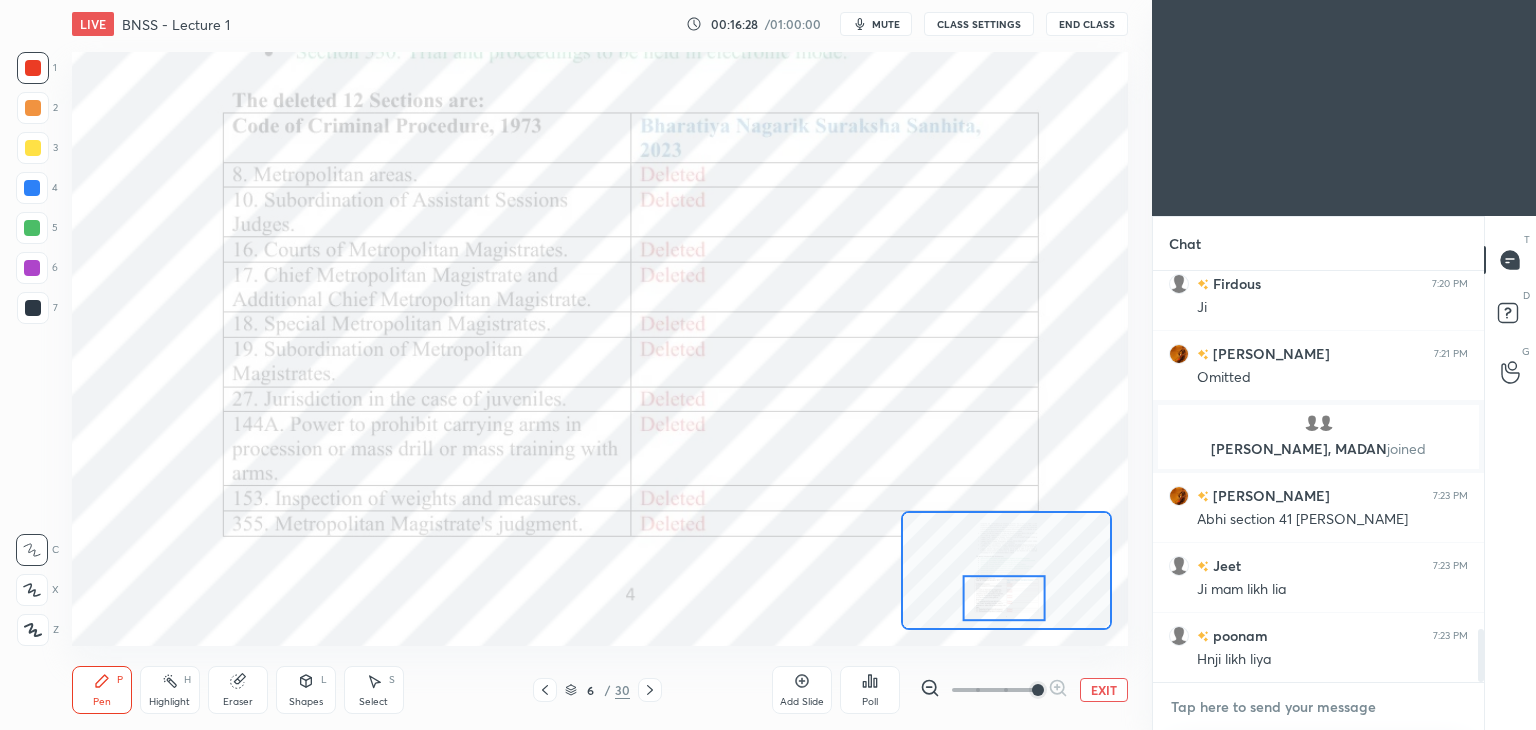 click at bounding box center (1318, 707) 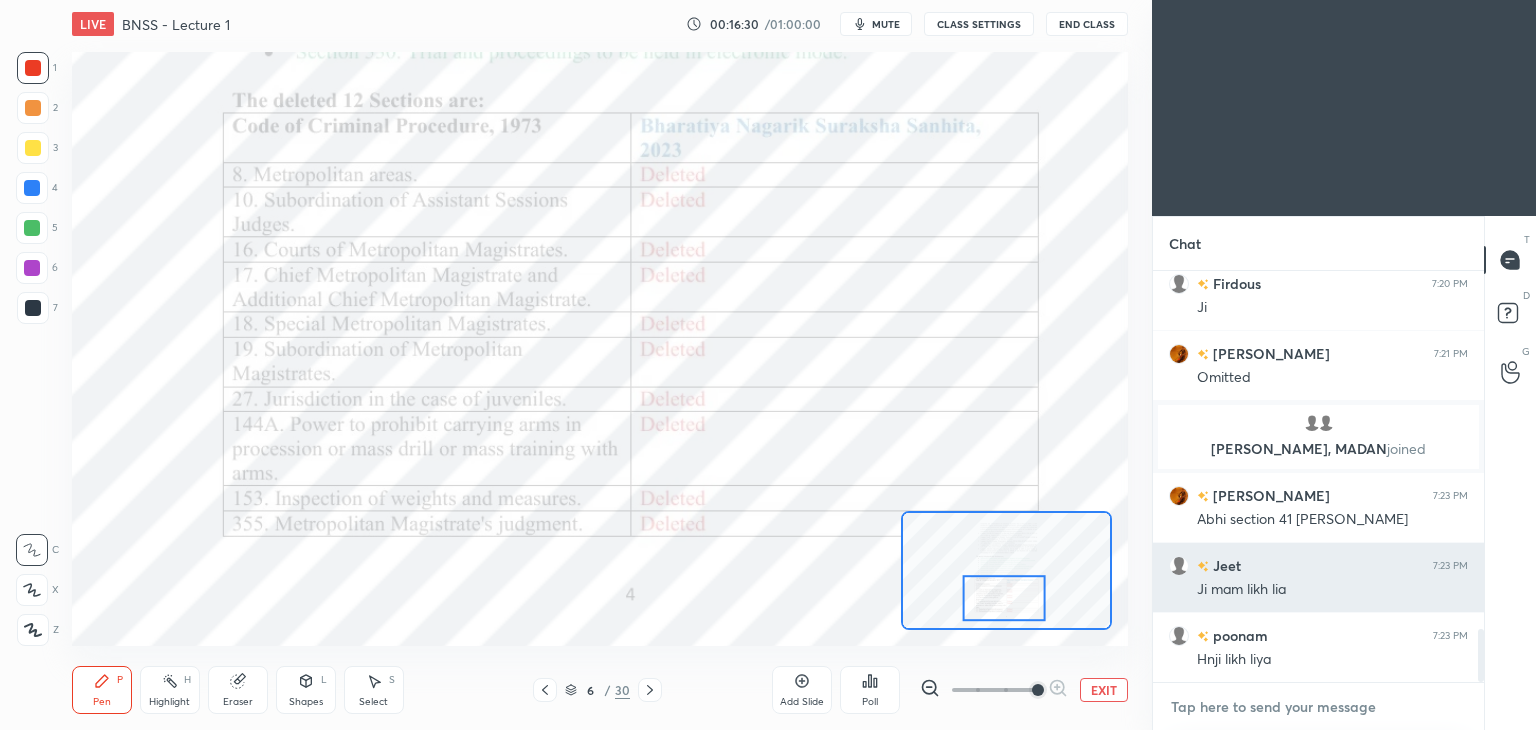 paste on "[URL][DOMAIN_NAME]" 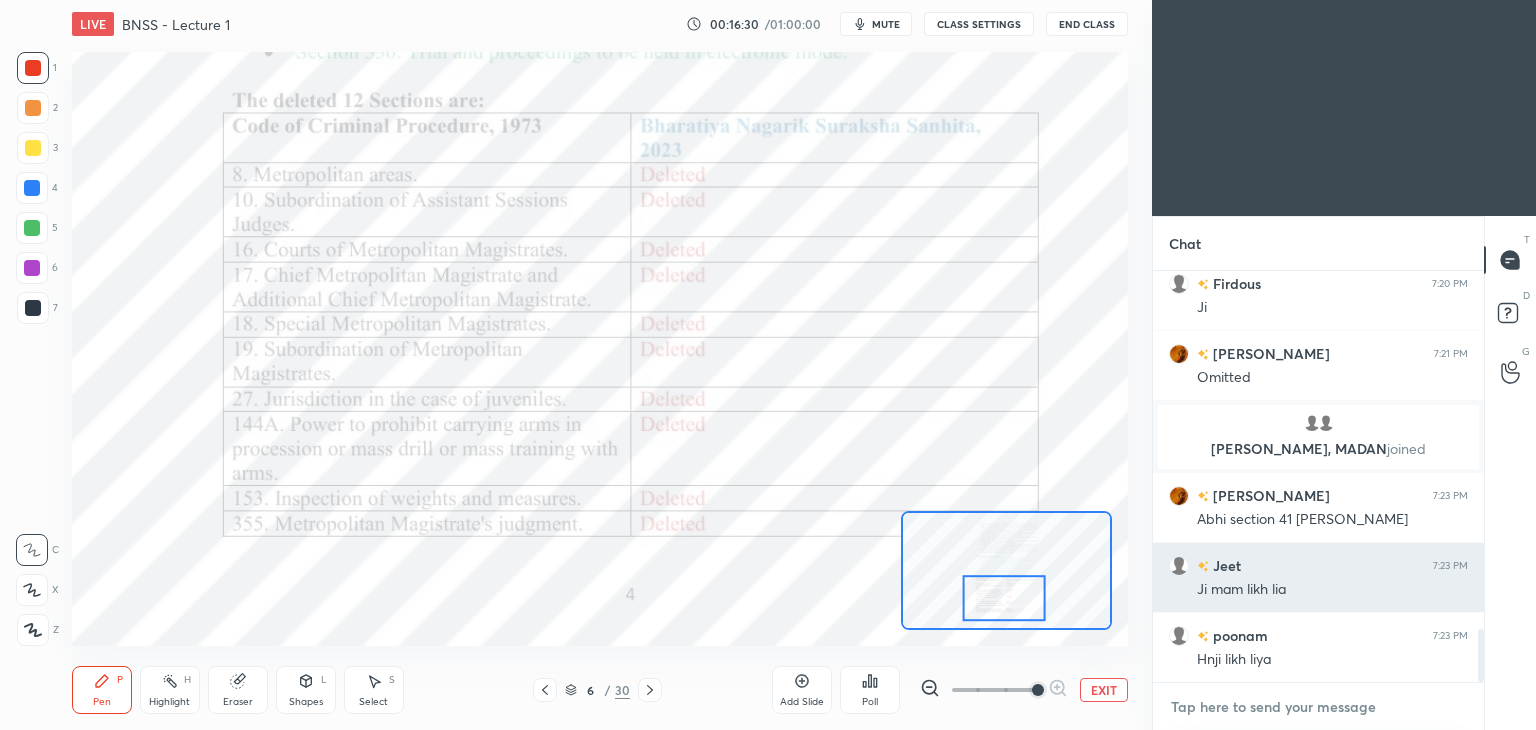 type on "[URL][DOMAIN_NAME]" 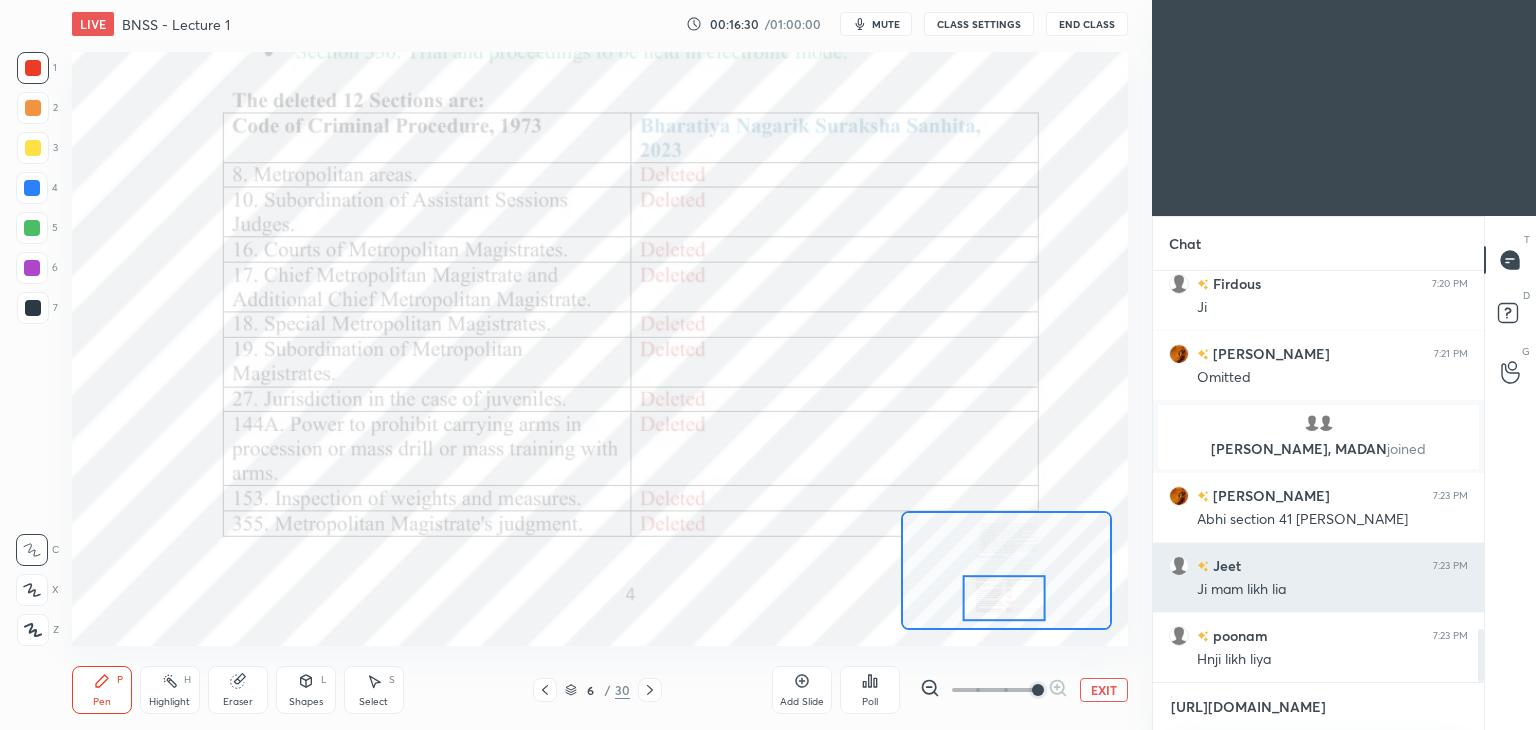 scroll, scrollTop: 405, scrollLeft: 325, axis: both 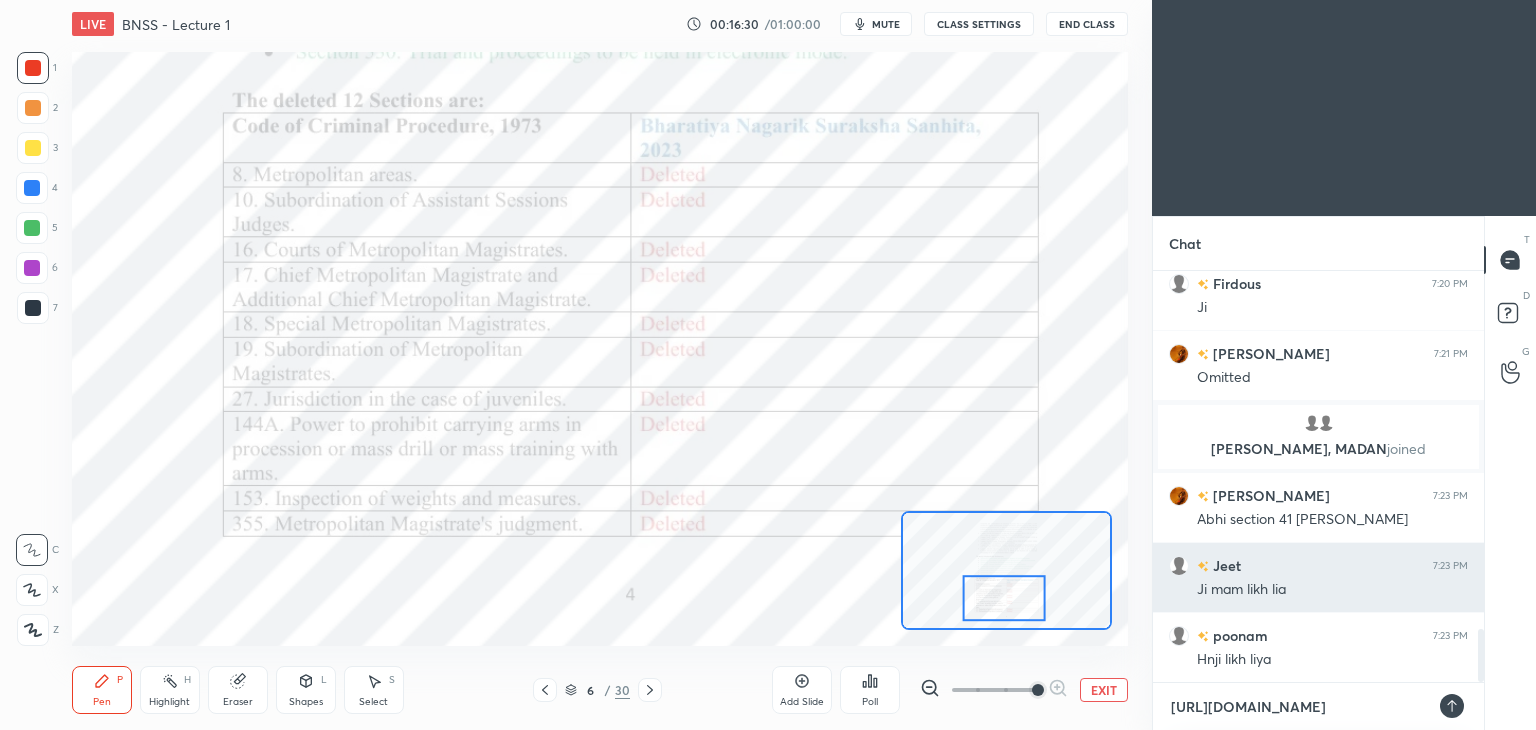 type 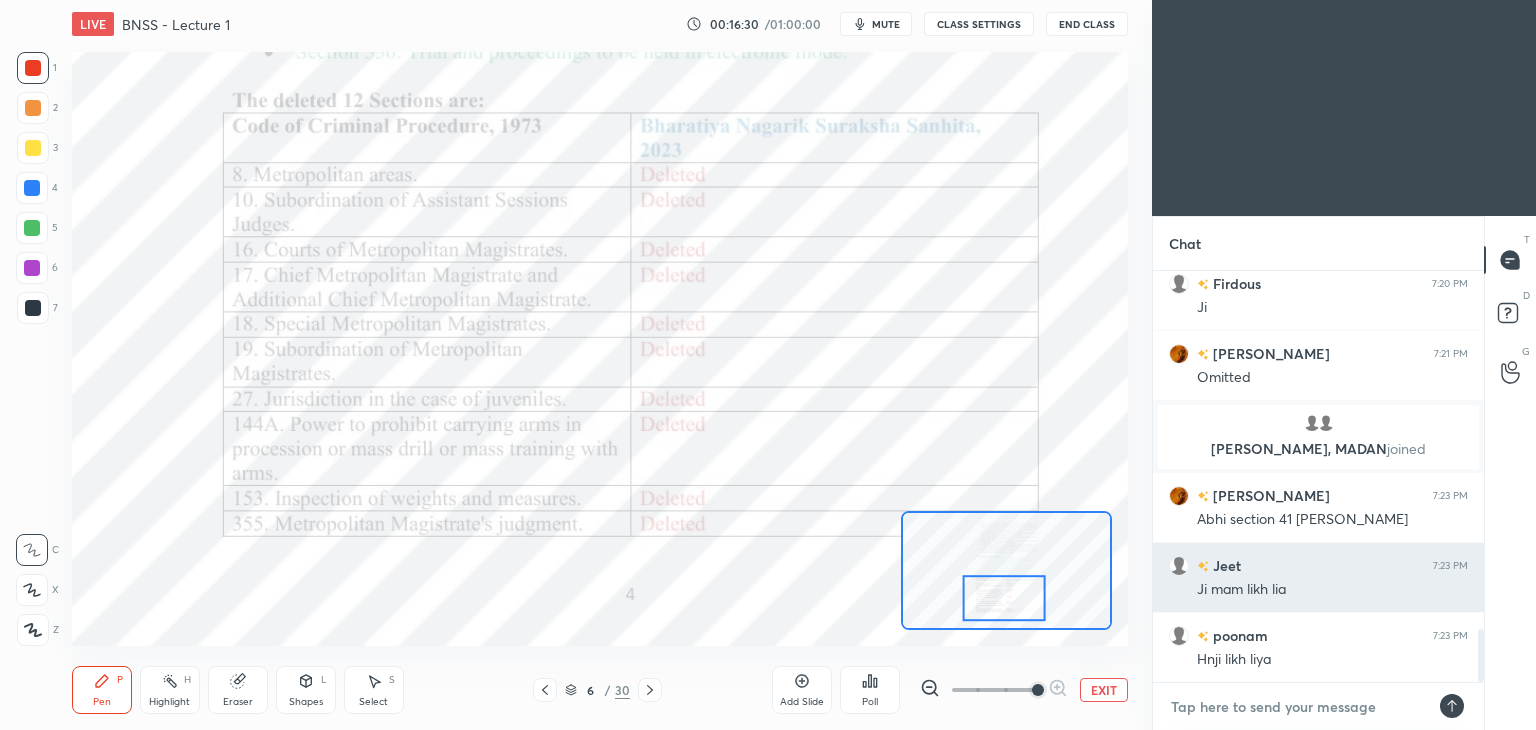 scroll, scrollTop: 2870, scrollLeft: 0, axis: vertical 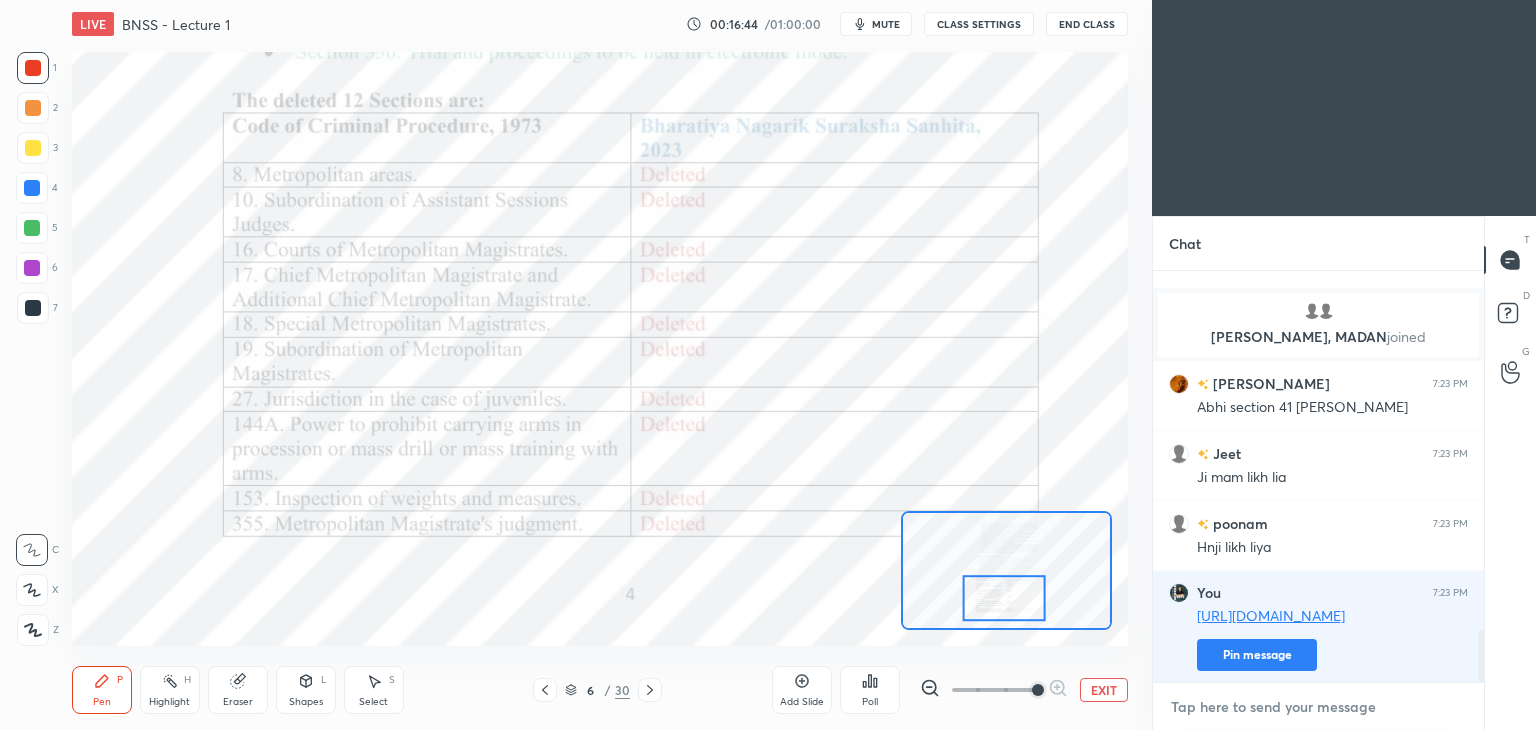 type on "x" 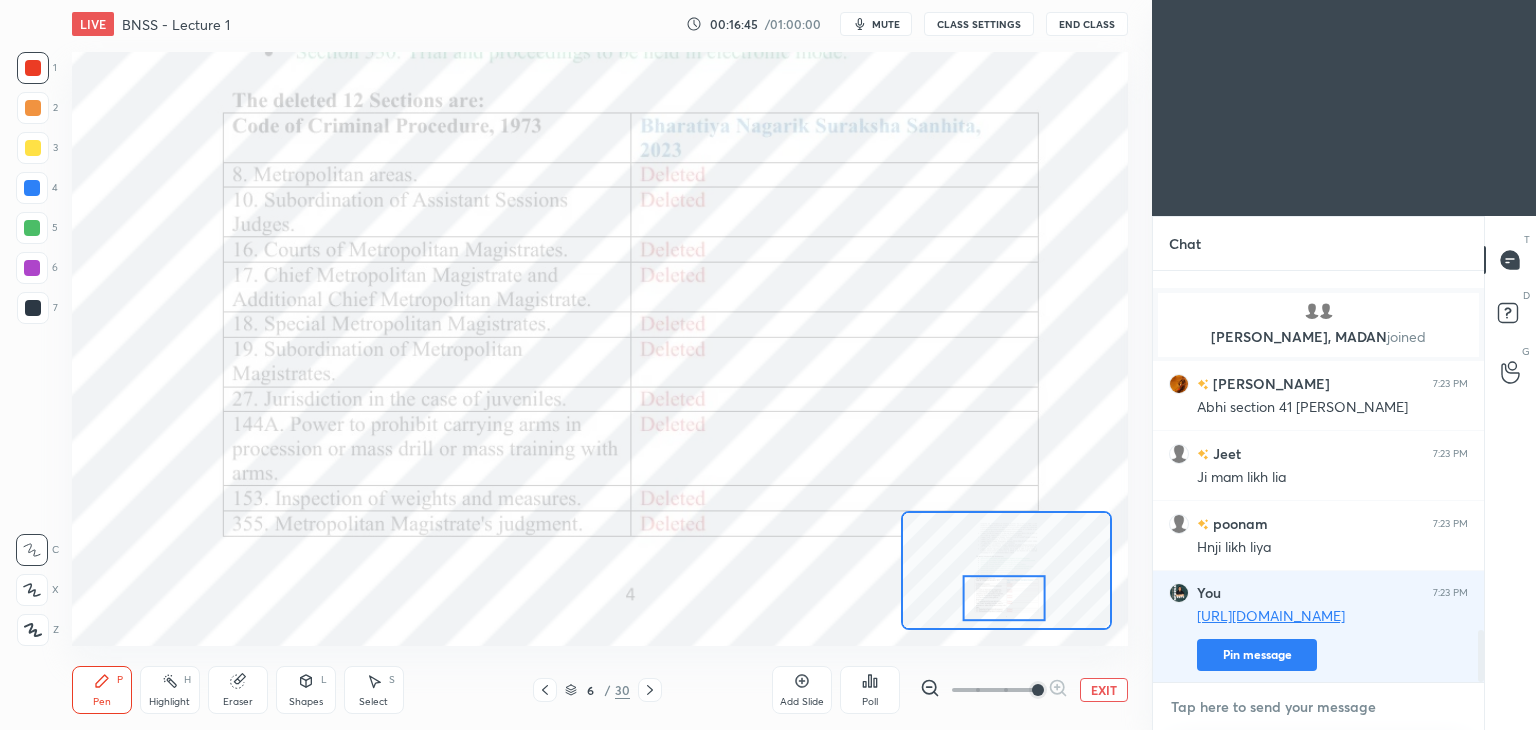 scroll, scrollTop: 2940, scrollLeft: 0, axis: vertical 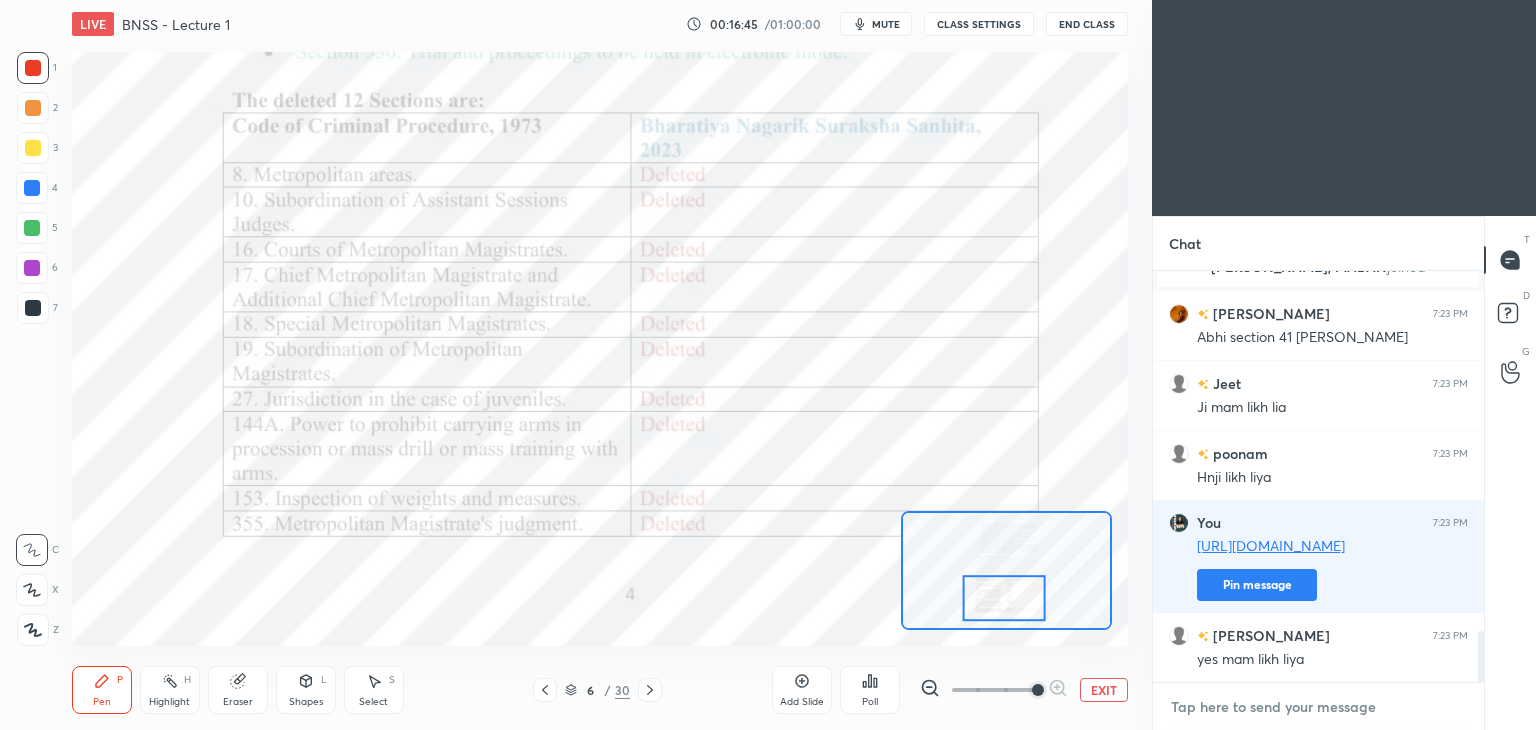 click at bounding box center [1318, 707] 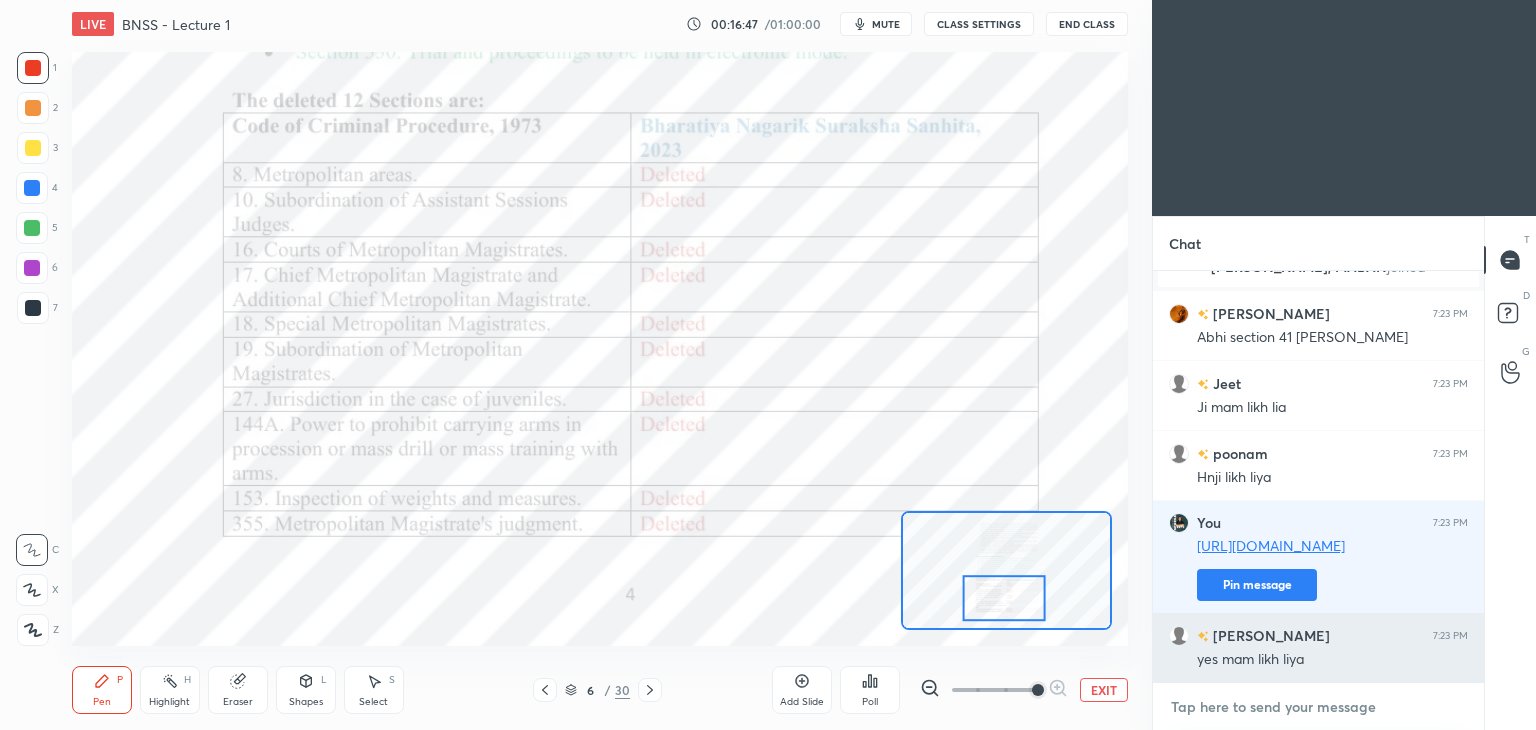 paste on "[URL][DOMAIN_NAME]" 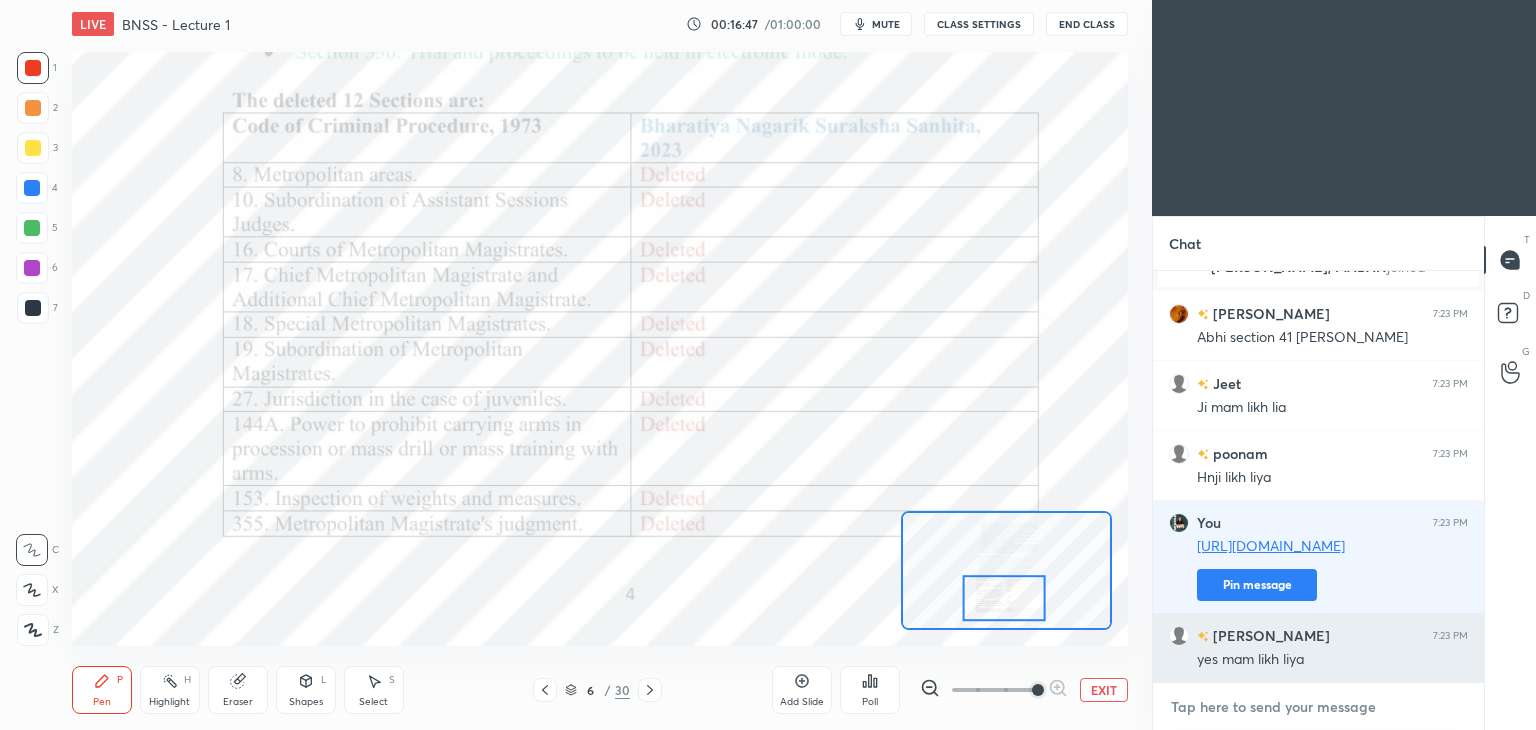 type on "[URL][DOMAIN_NAME]" 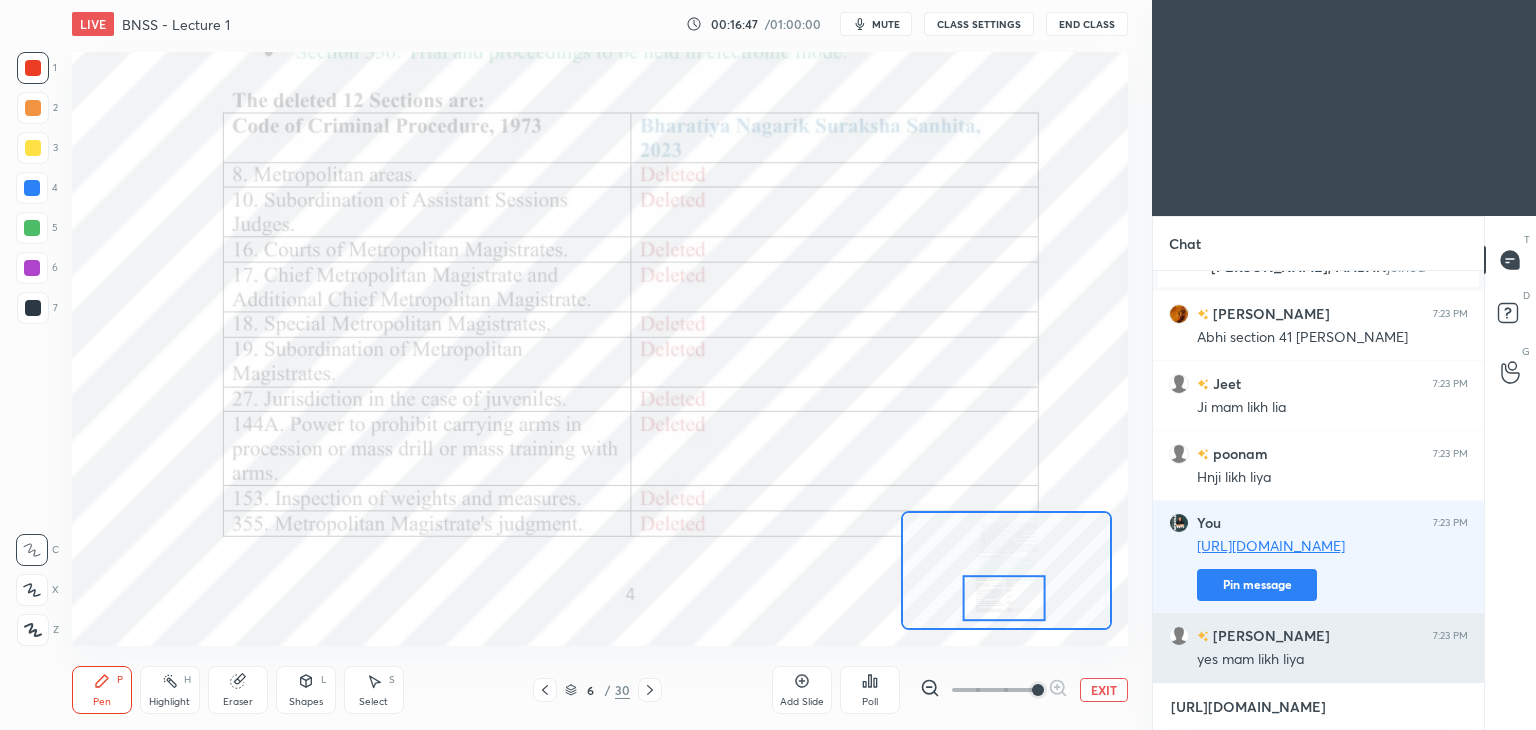 scroll, scrollTop: 405, scrollLeft: 325, axis: both 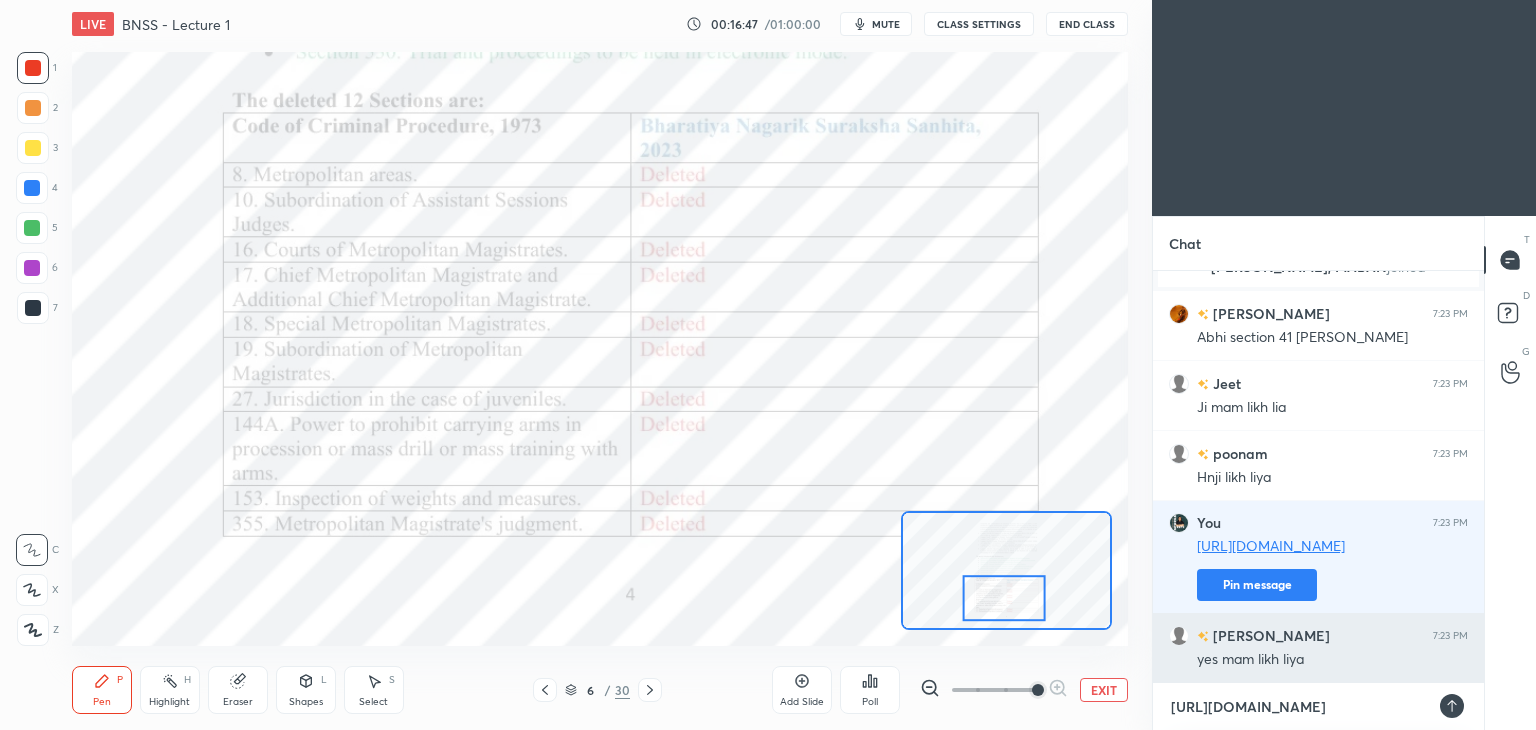 type 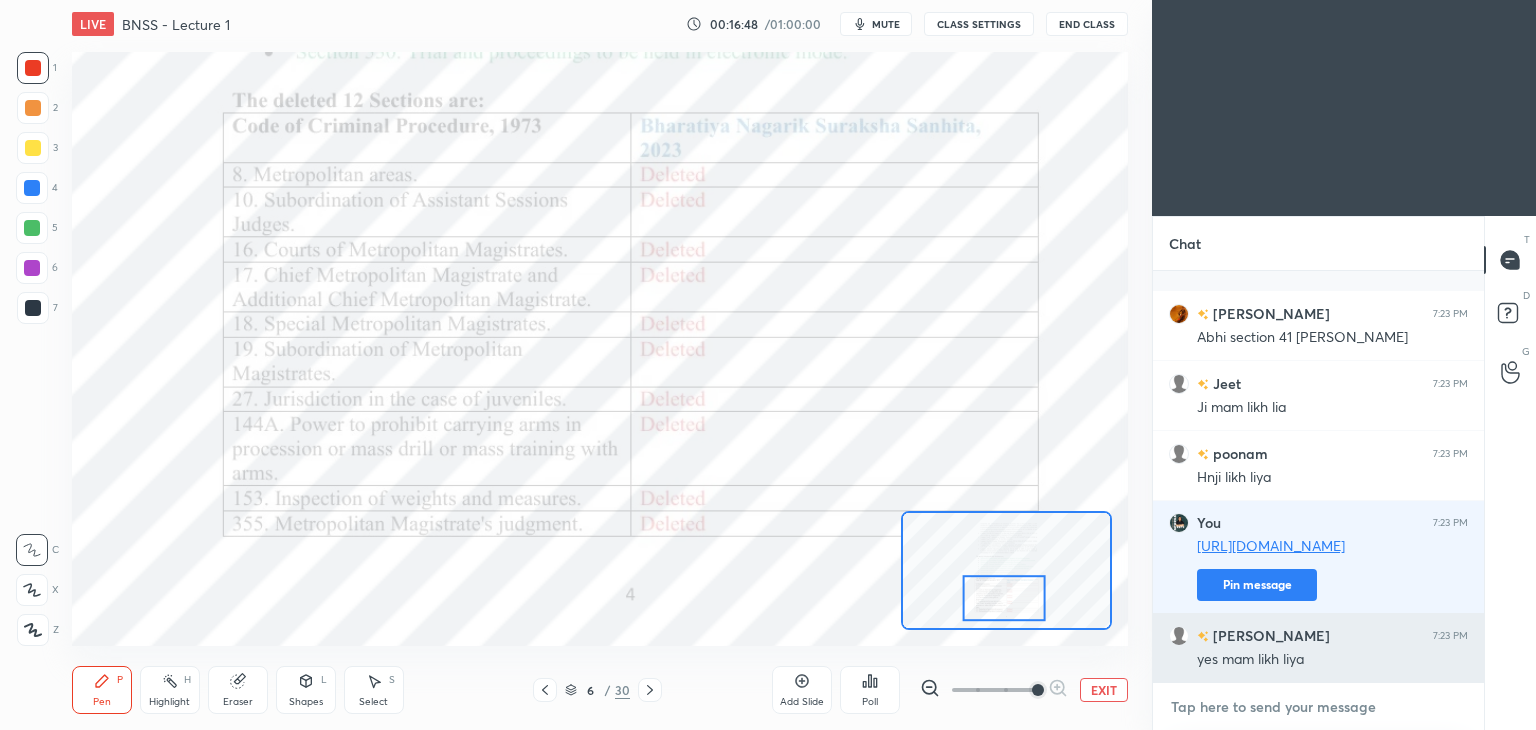 scroll, scrollTop: 3052, scrollLeft: 0, axis: vertical 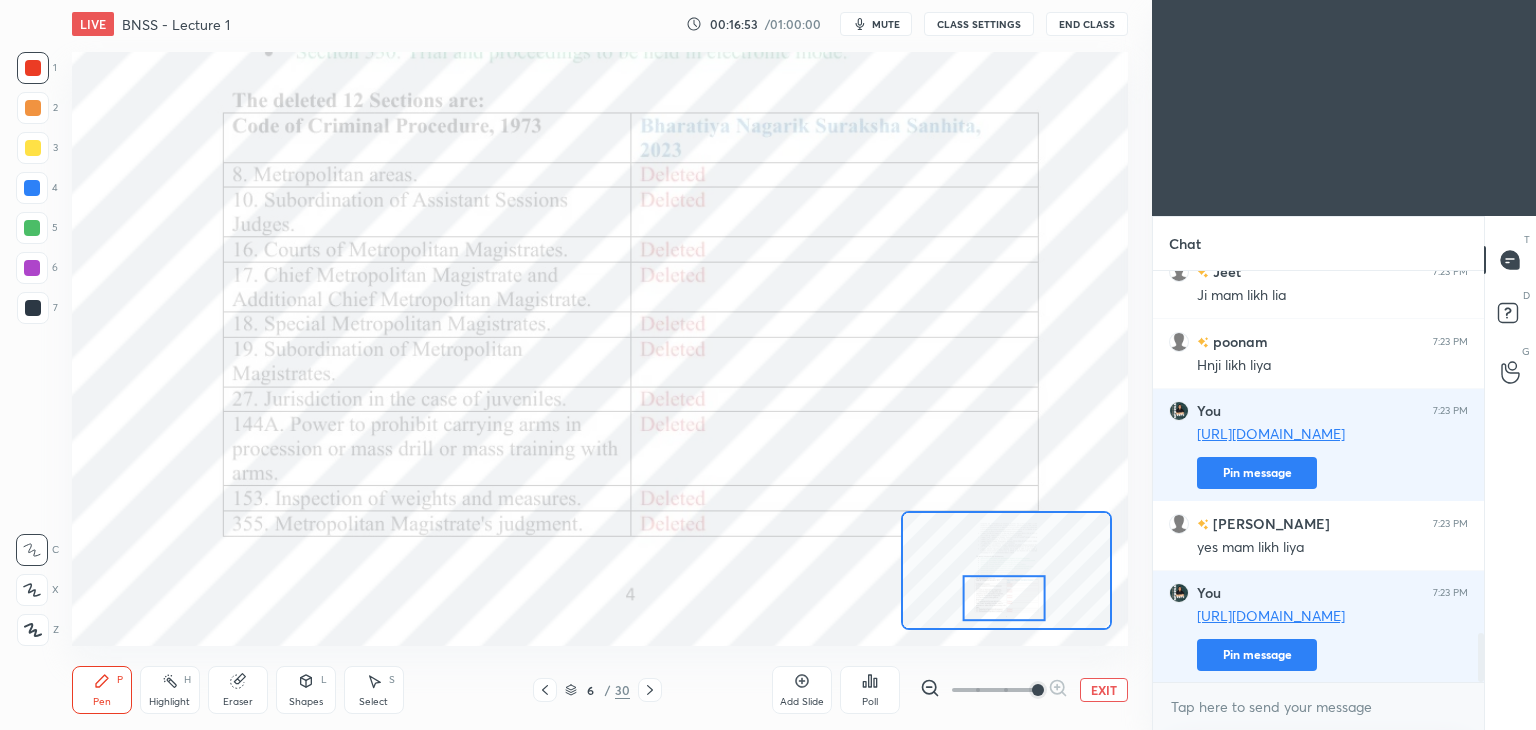 click 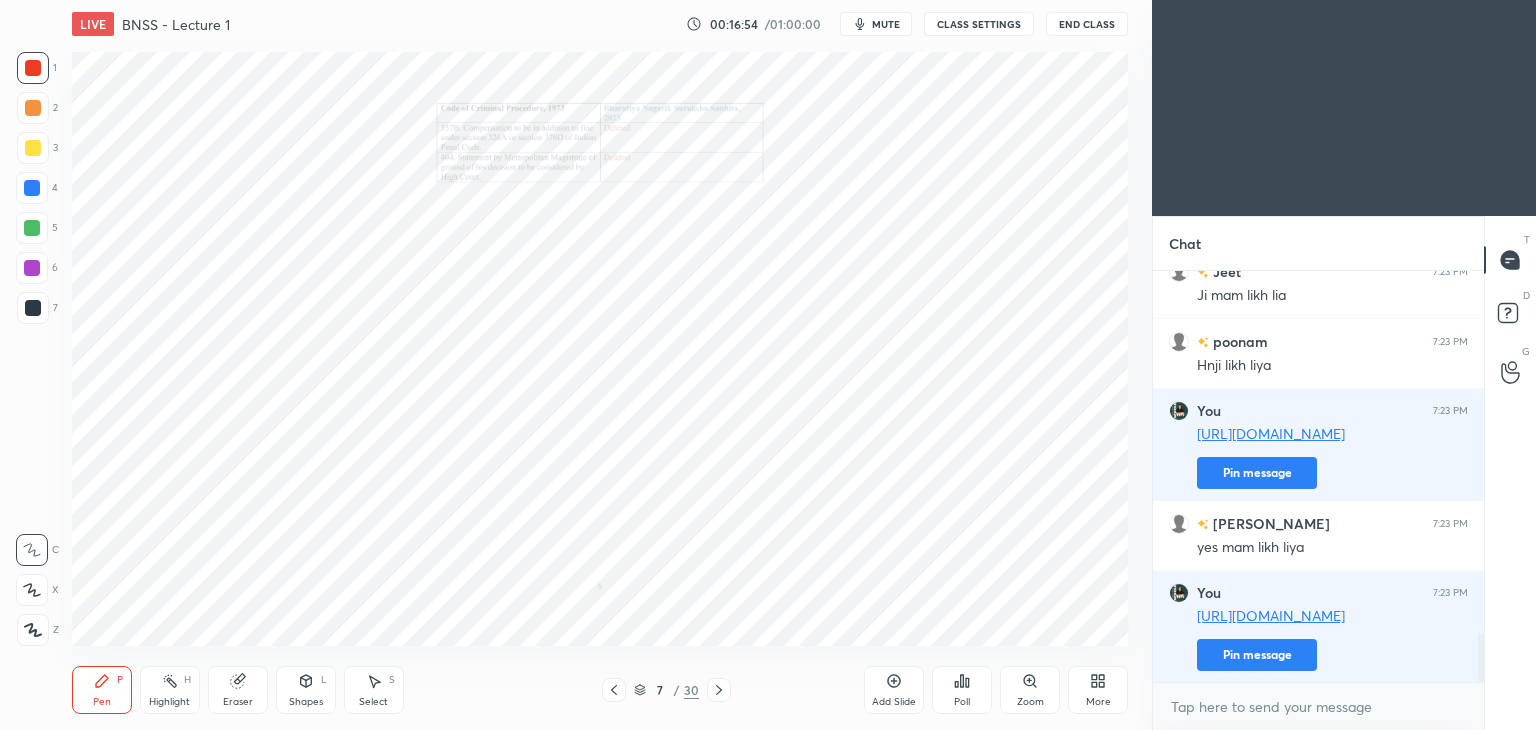 click on "Zoom" at bounding box center (1030, 690) 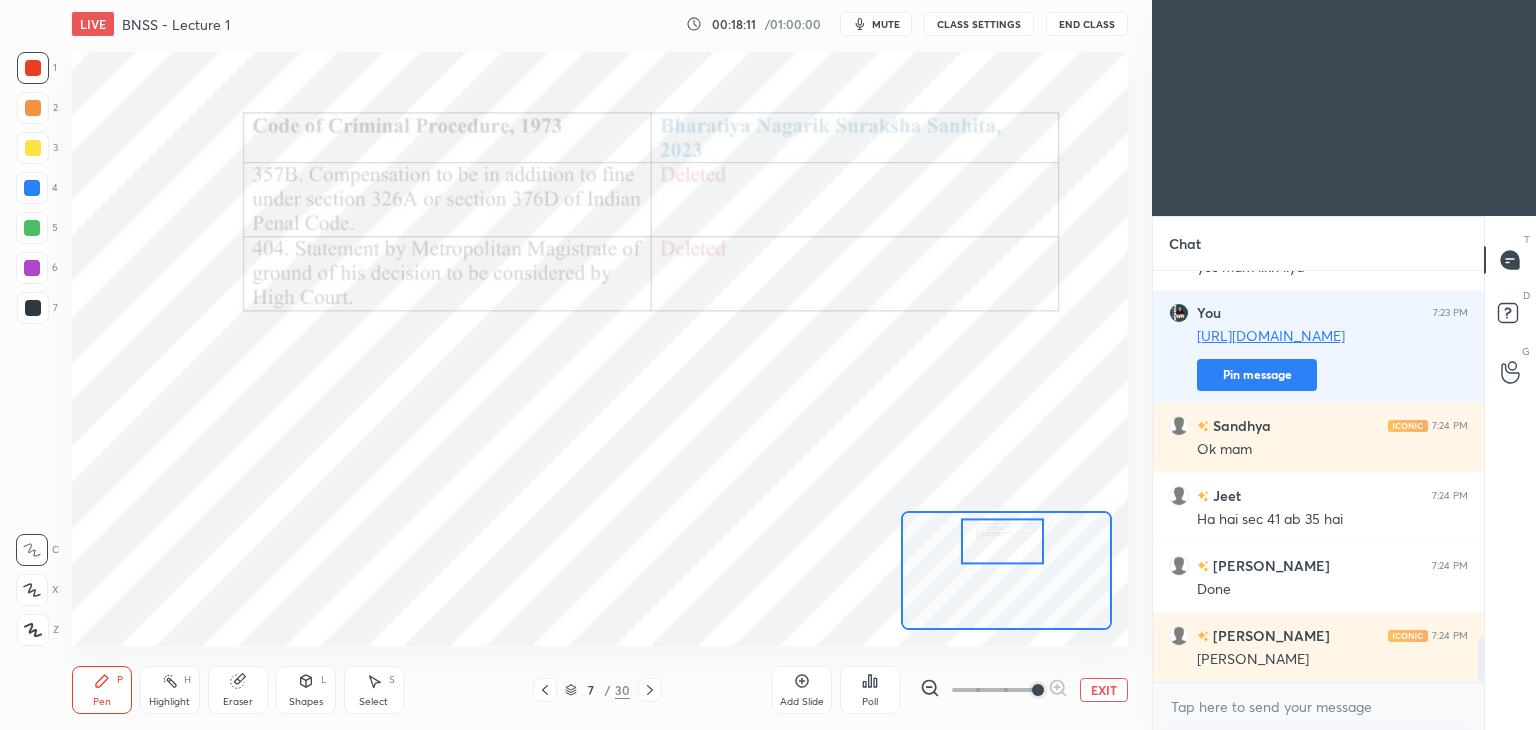 scroll, scrollTop: 3402, scrollLeft: 0, axis: vertical 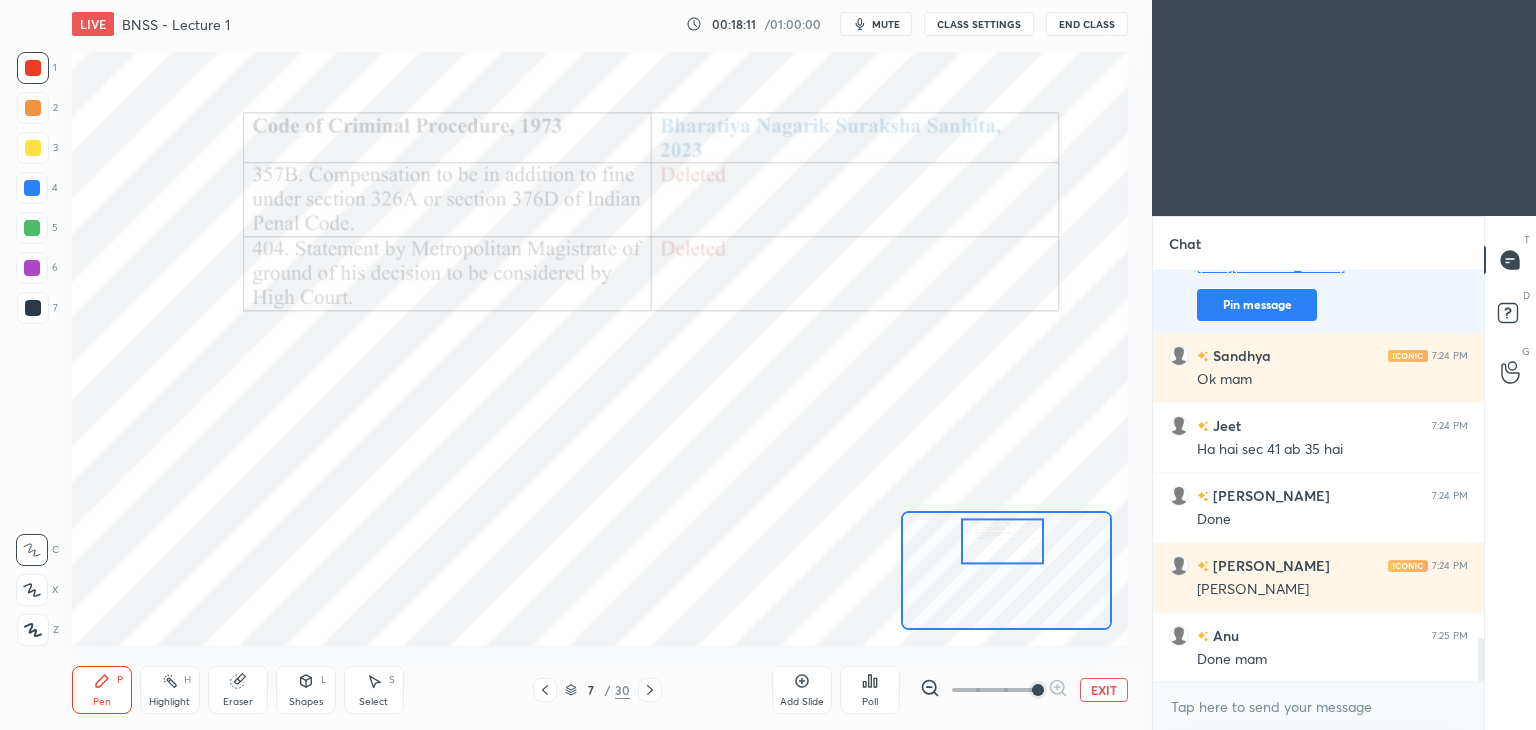 click at bounding box center (650, 690) 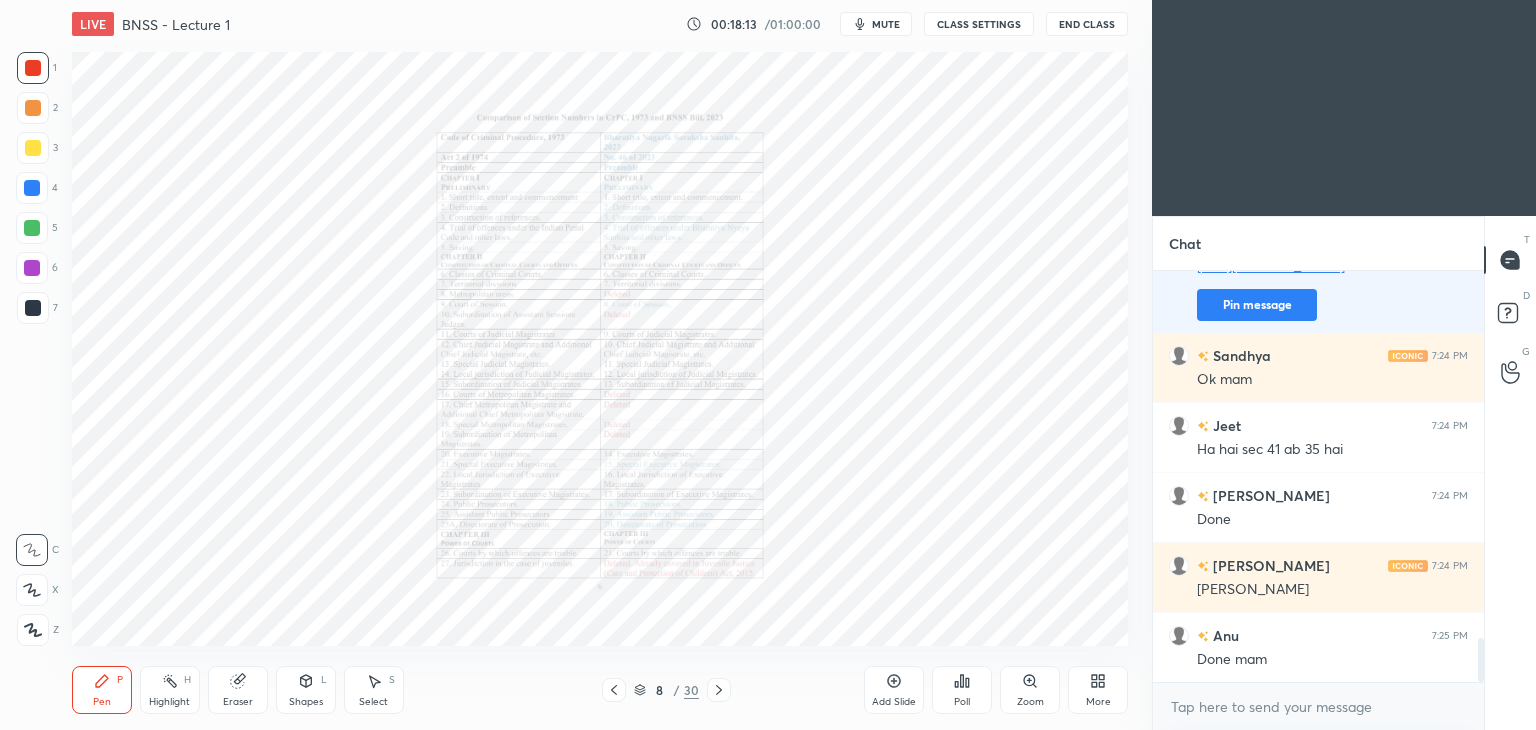 click on "Zoom" at bounding box center [1030, 690] 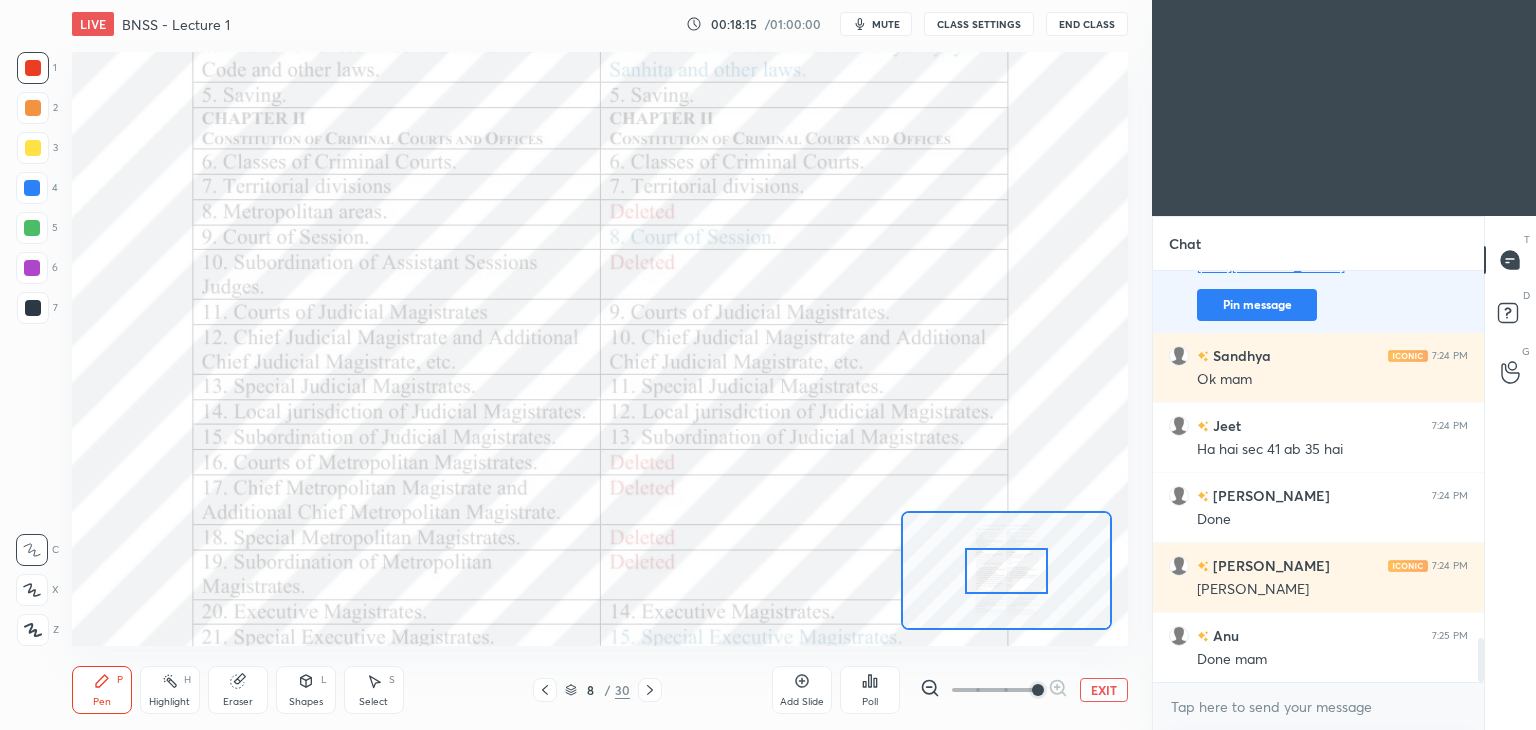 scroll, scrollTop: 3472, scrollLeft: 0, axis: vertical 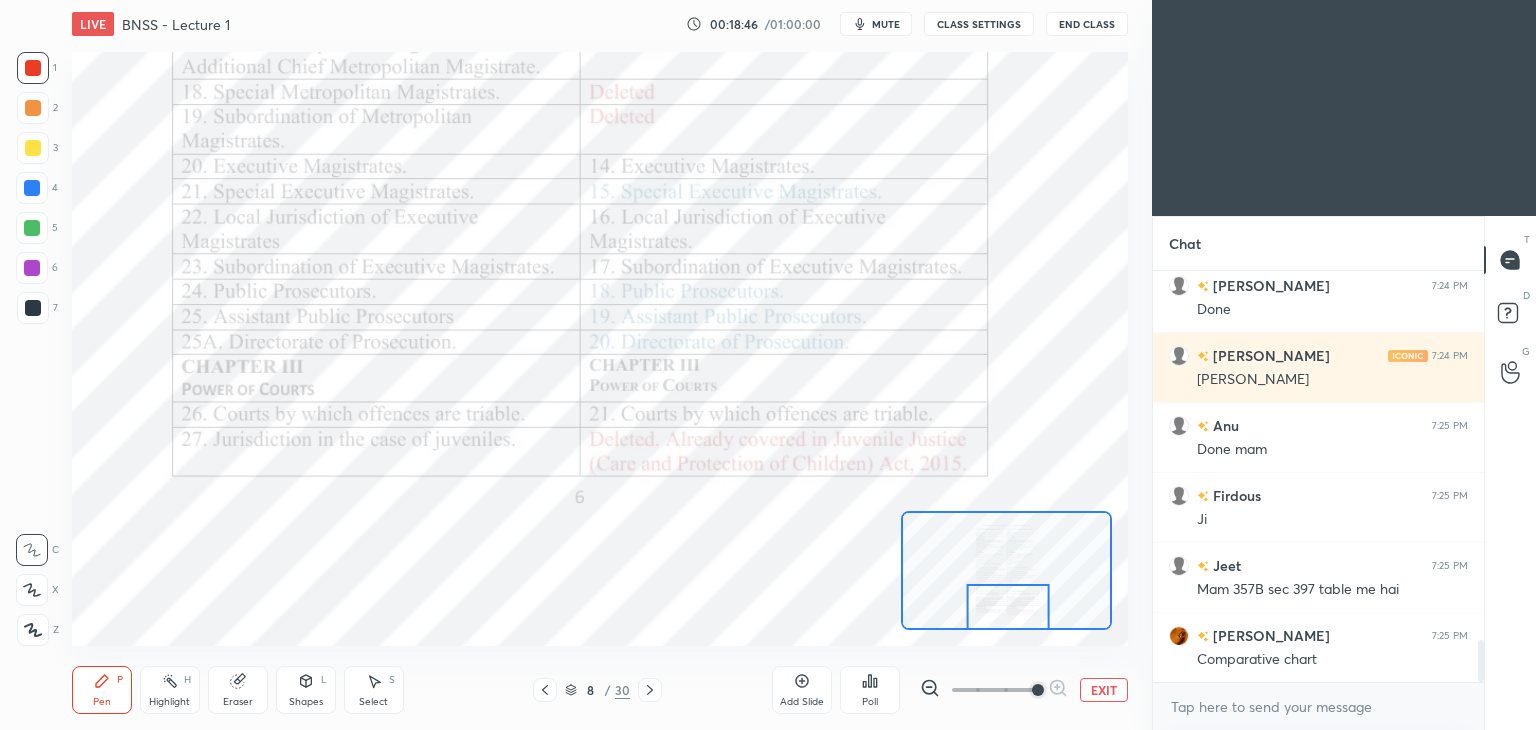 click 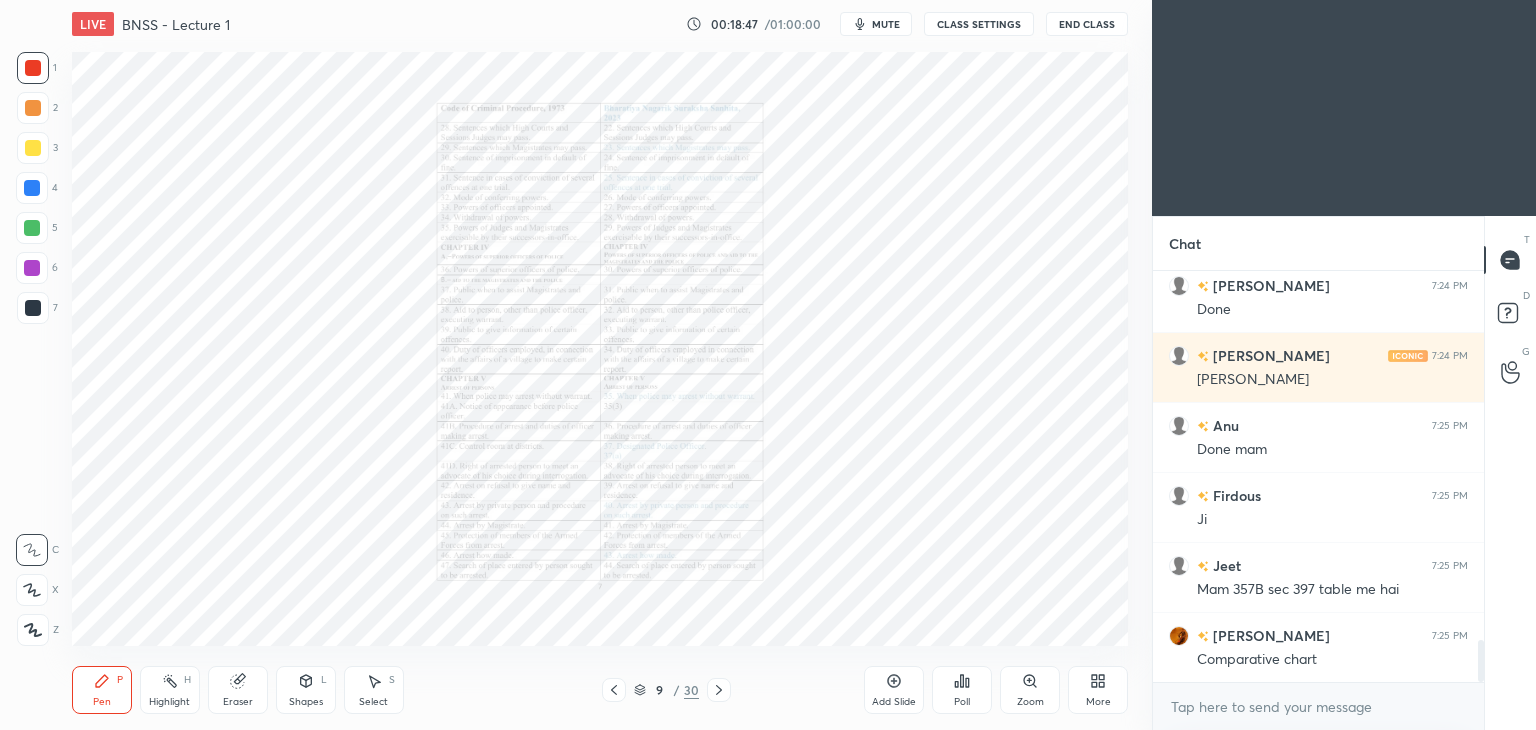 click 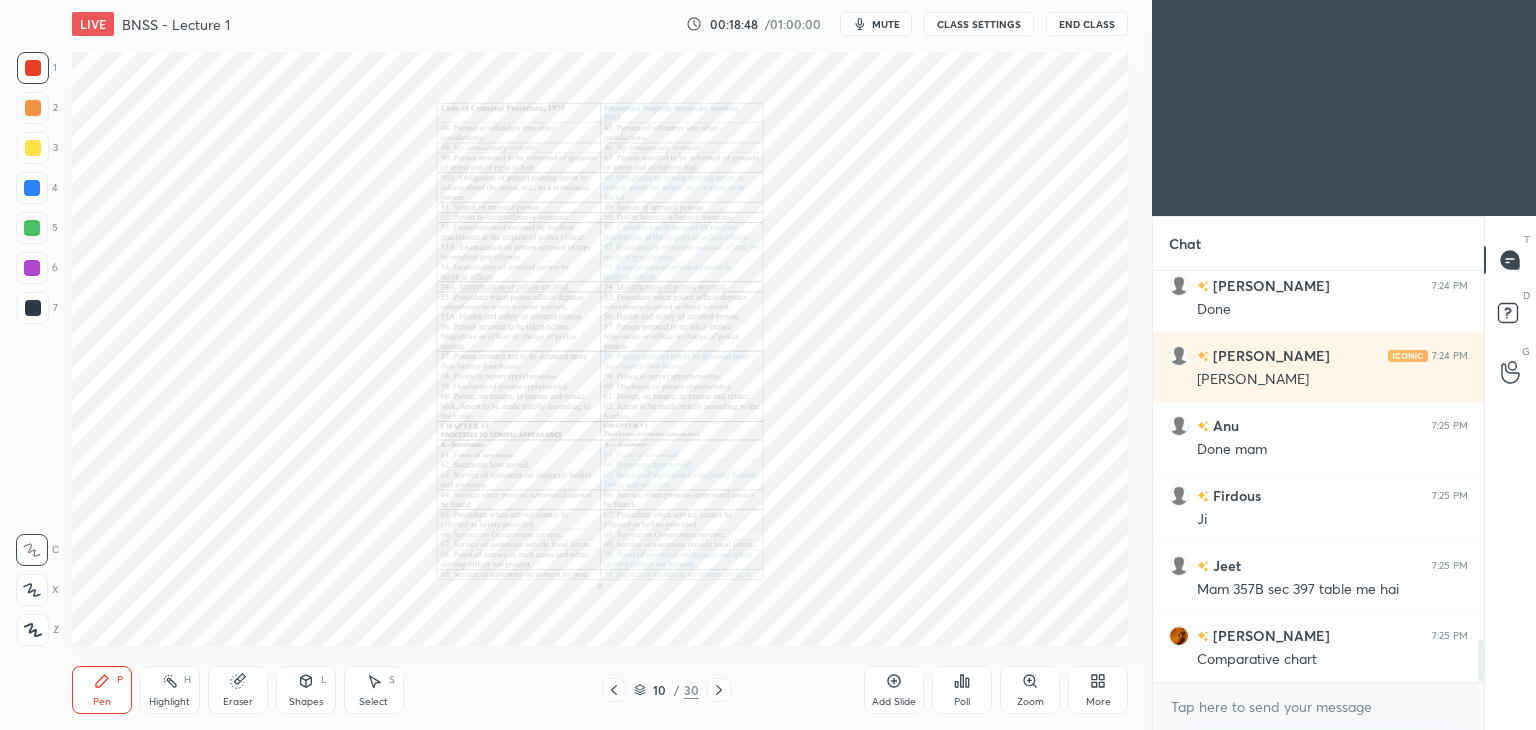 click 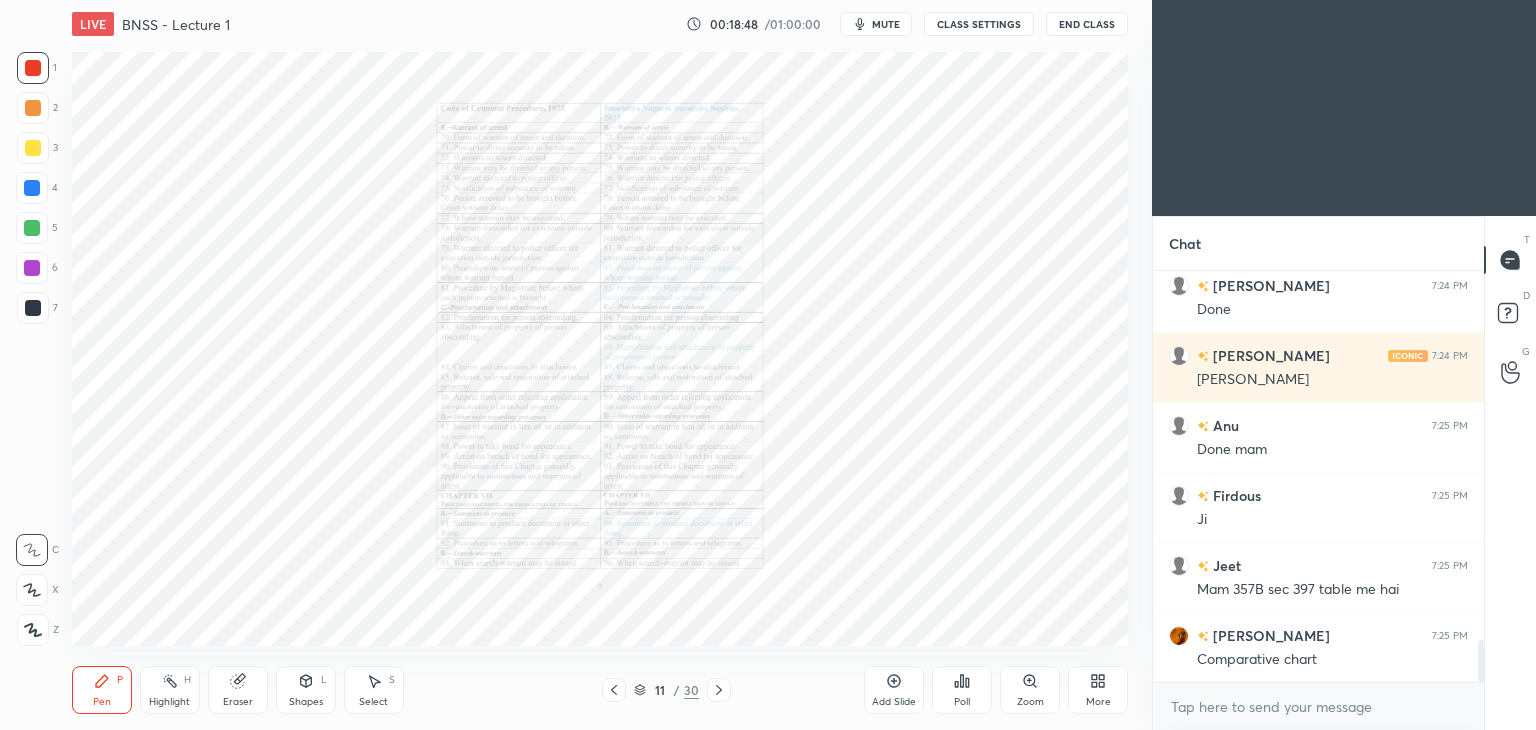 click 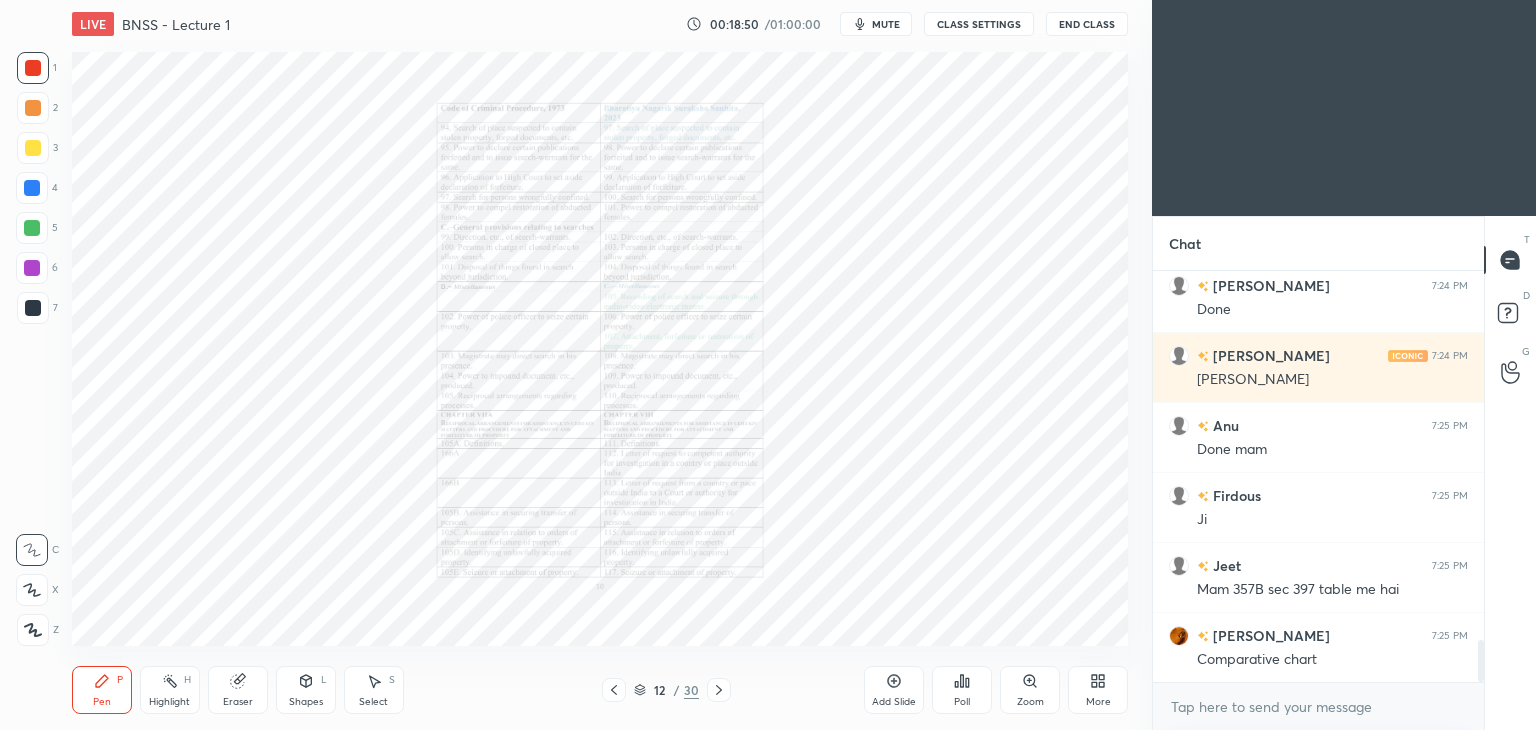 click 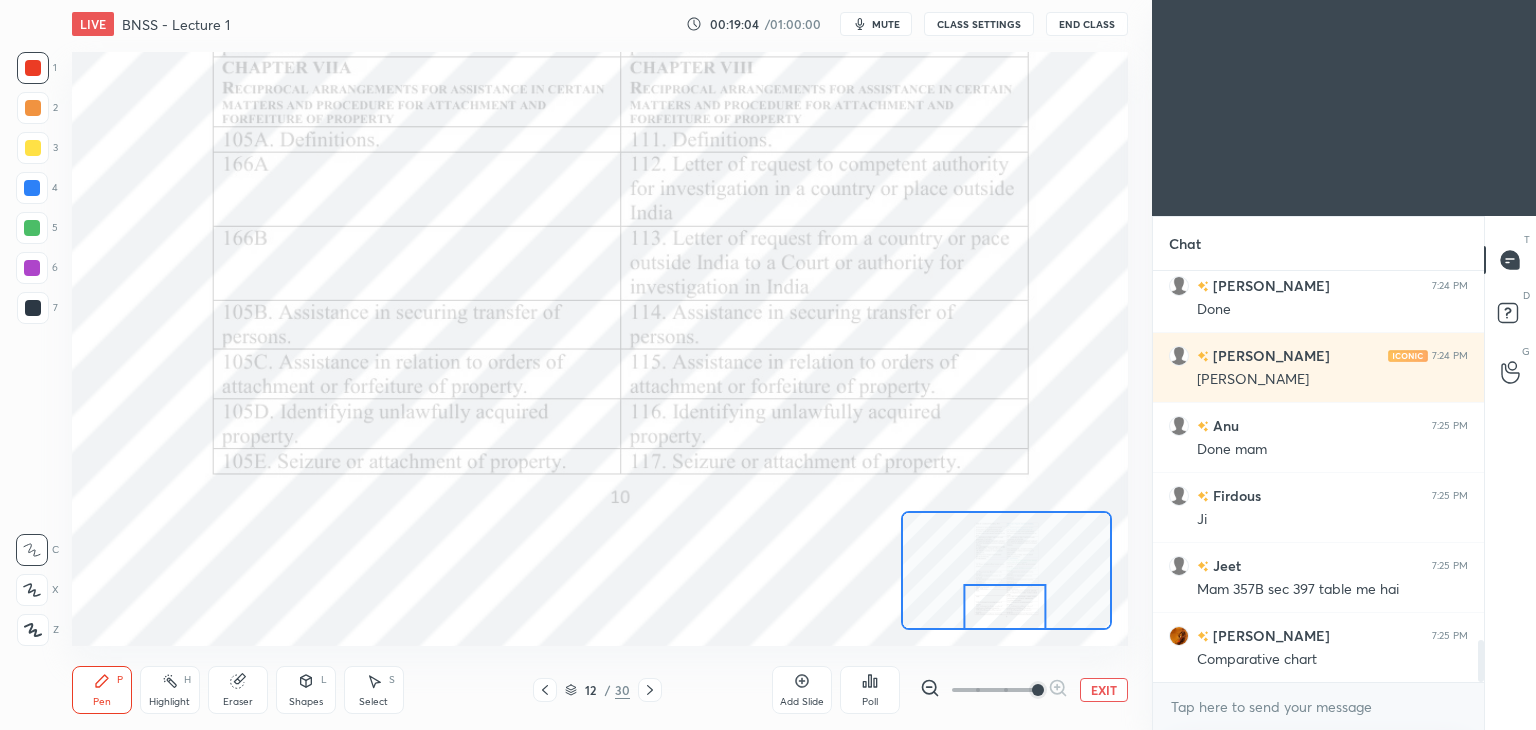click 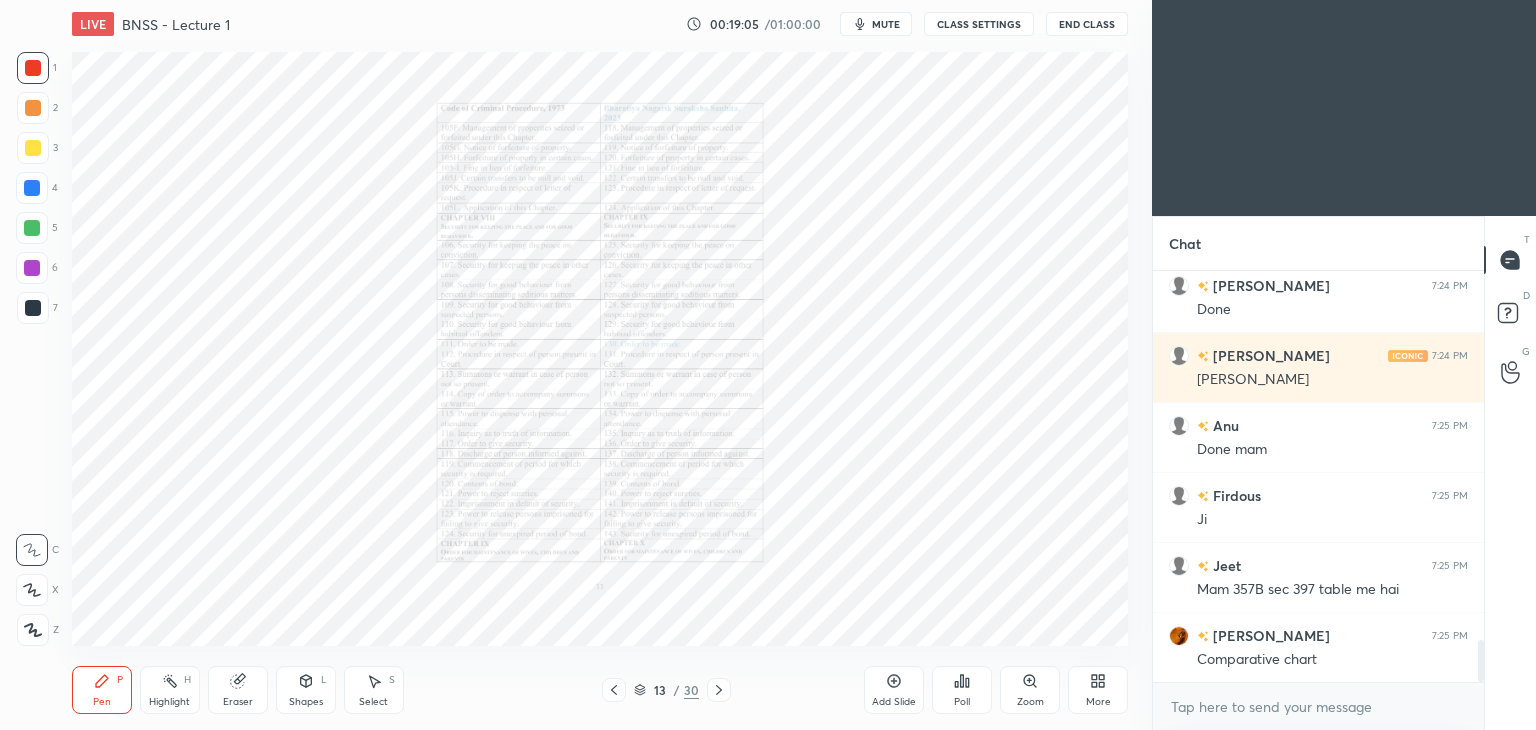 click 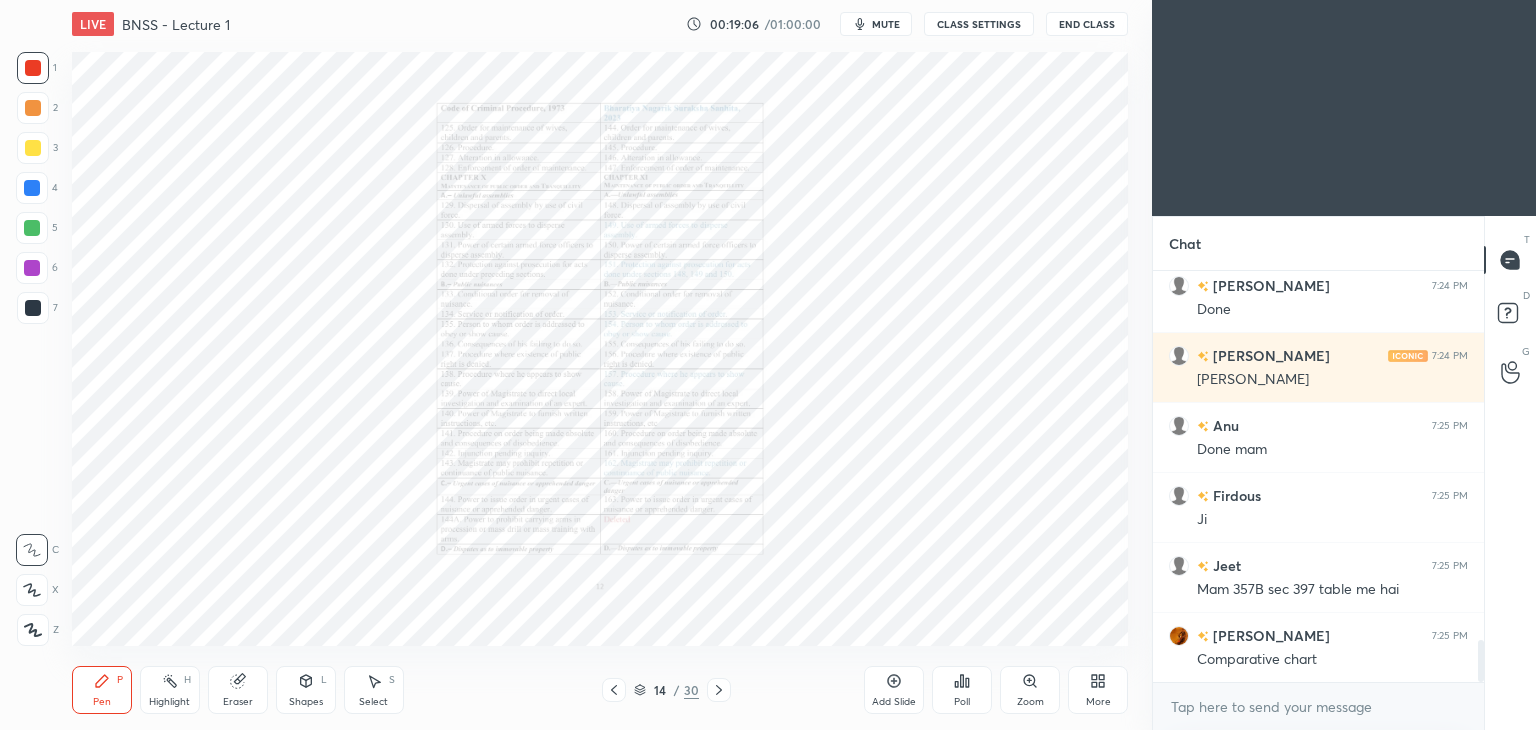 click 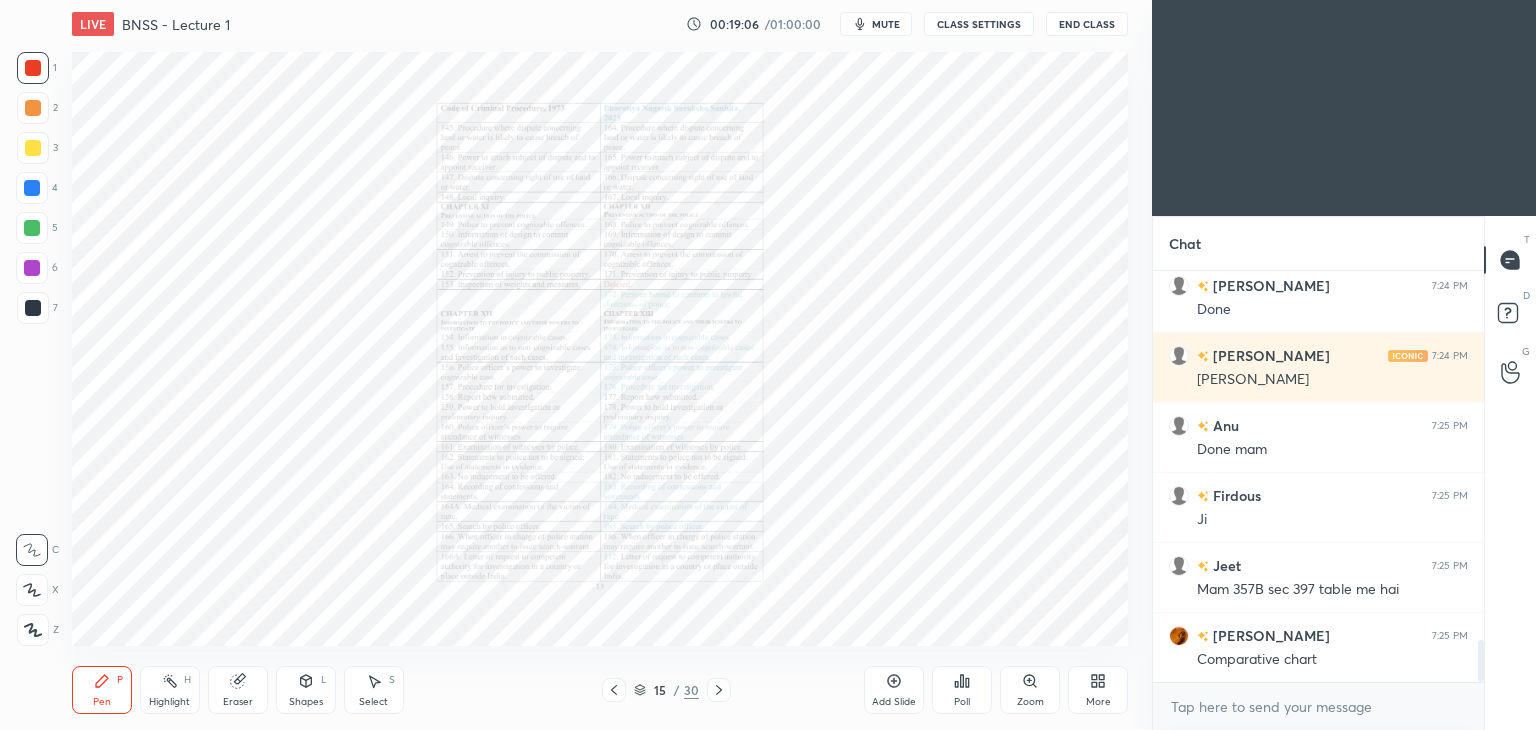 click 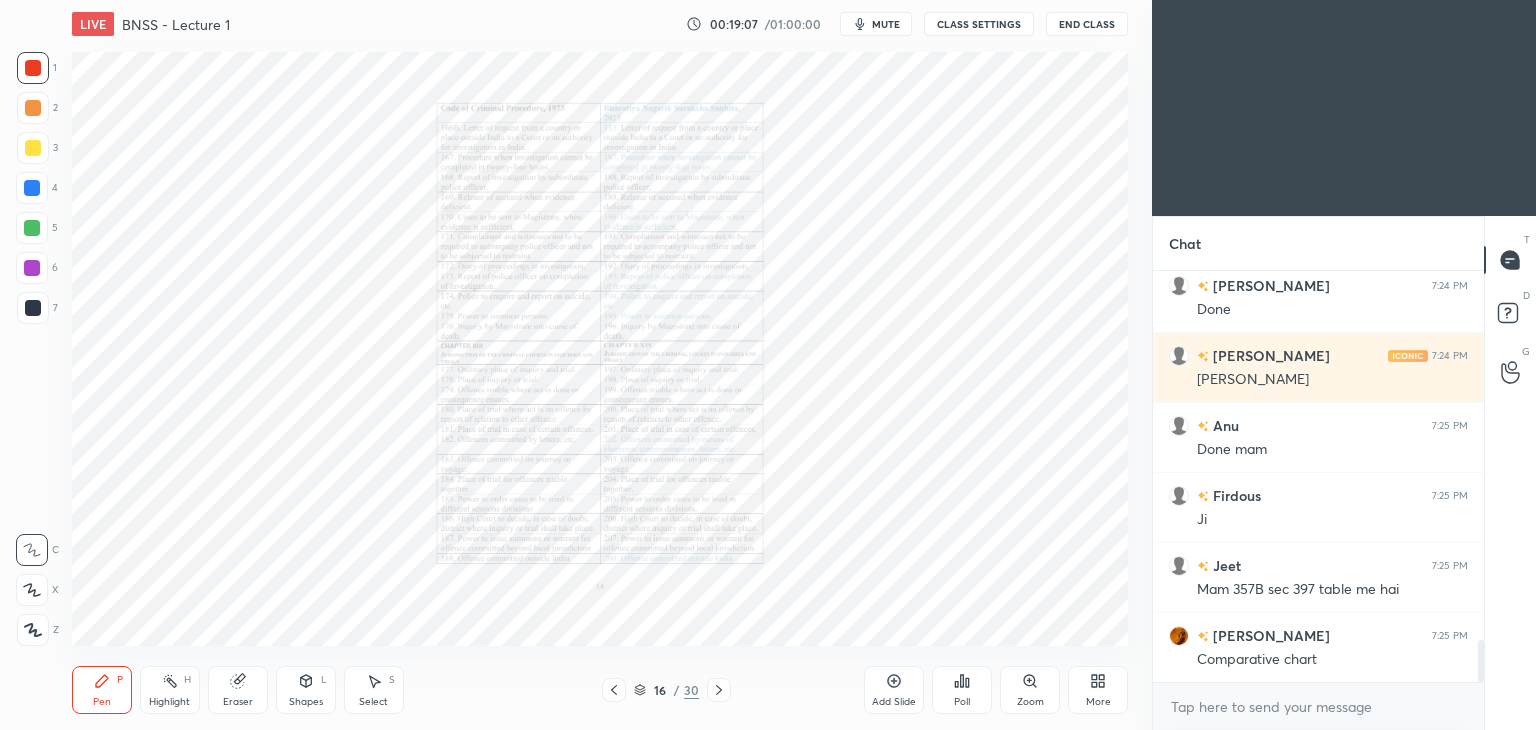 click 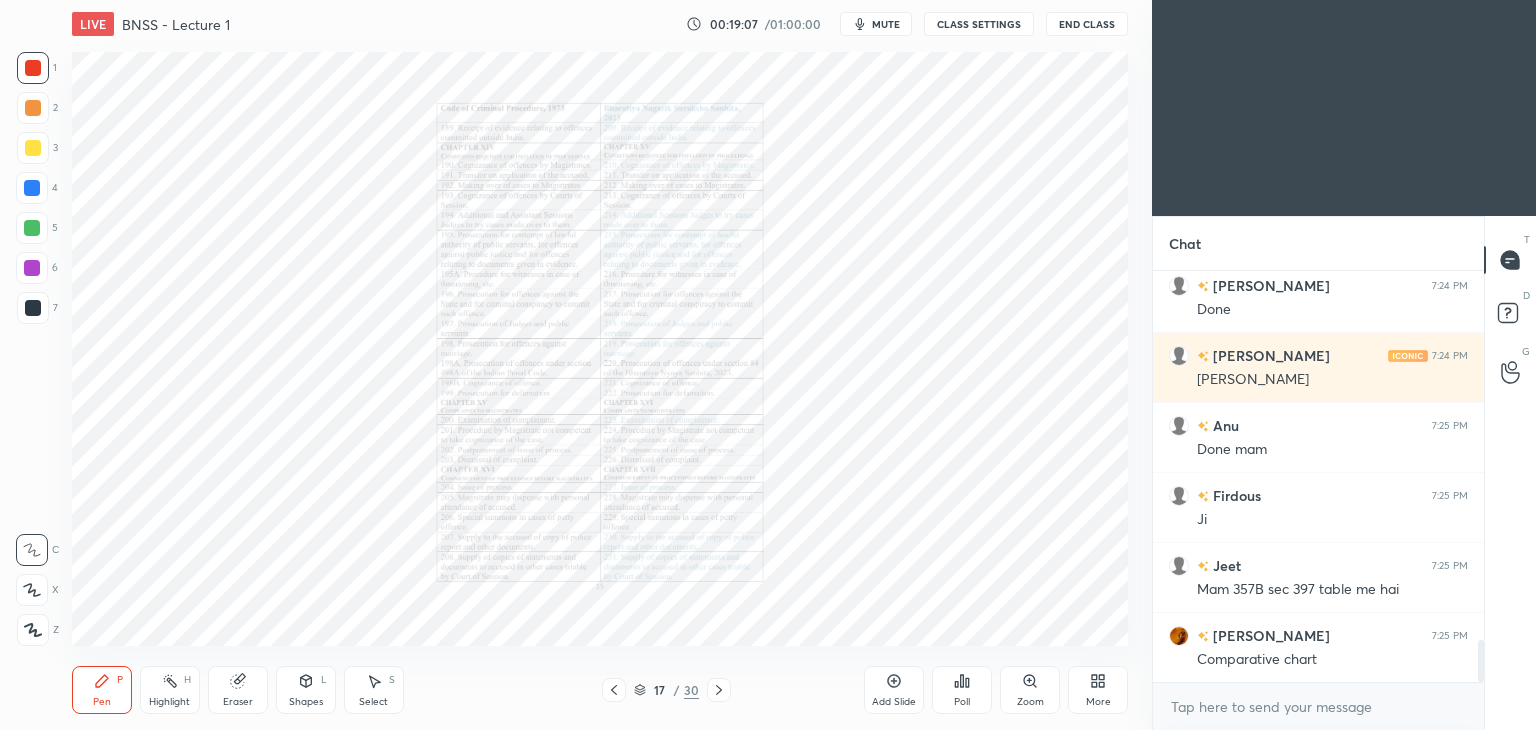 click 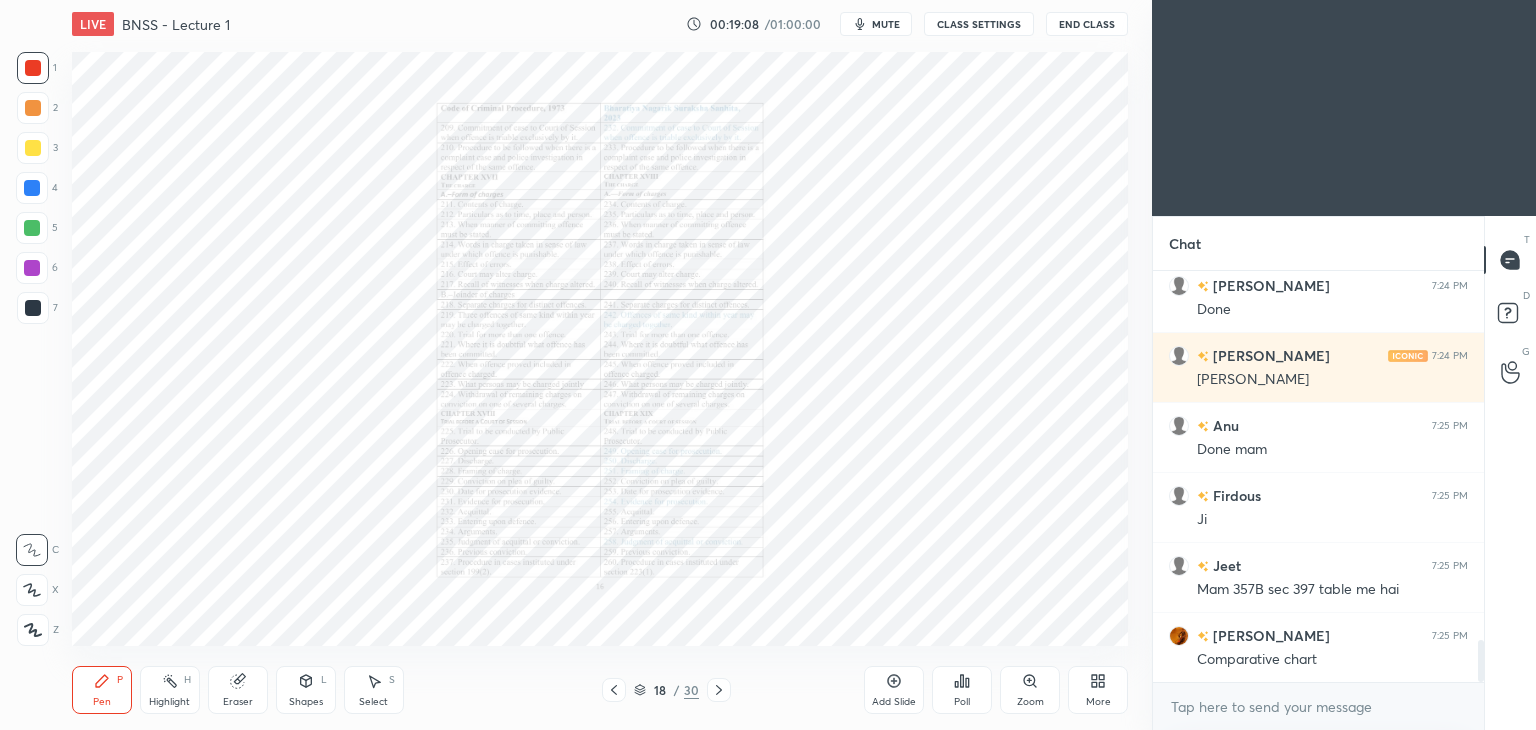 click 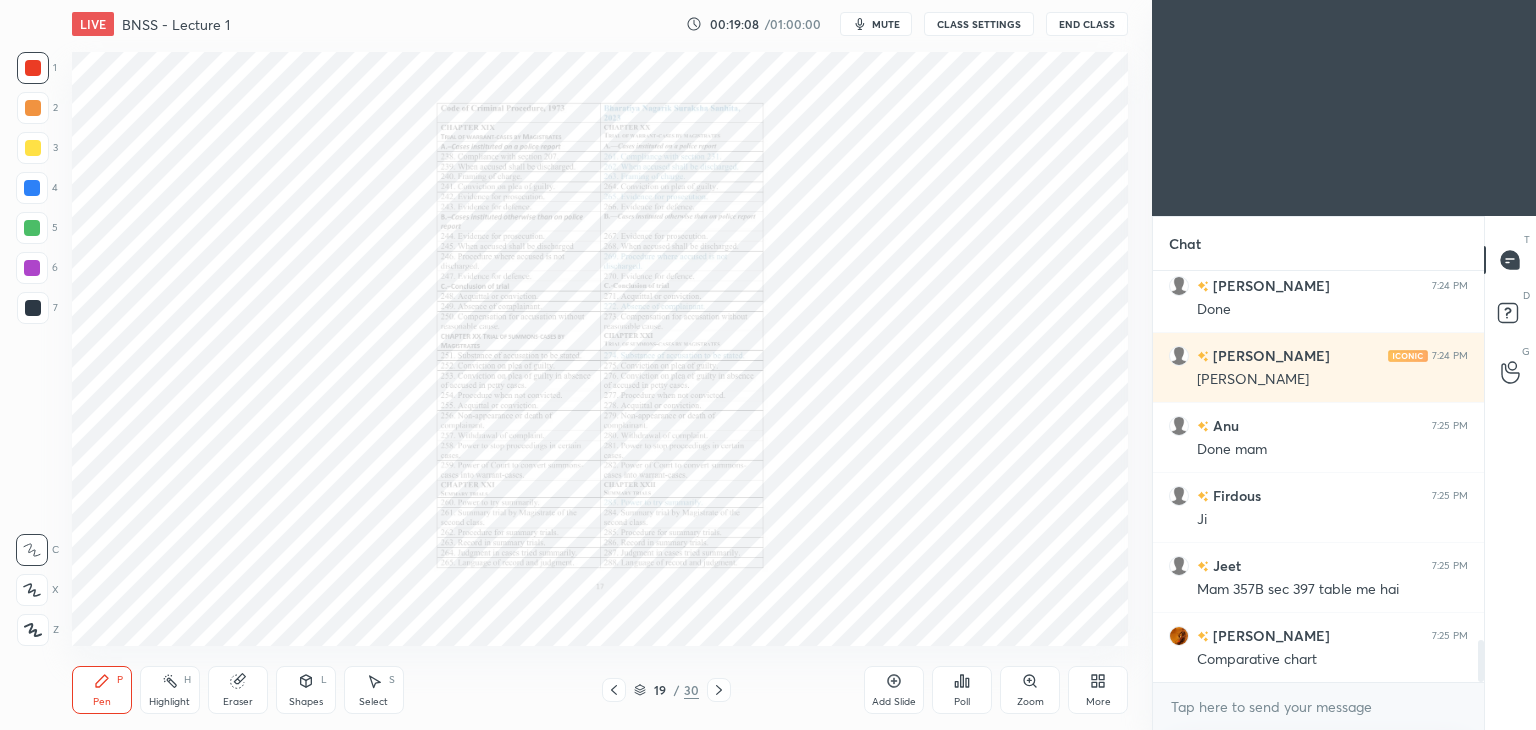 click 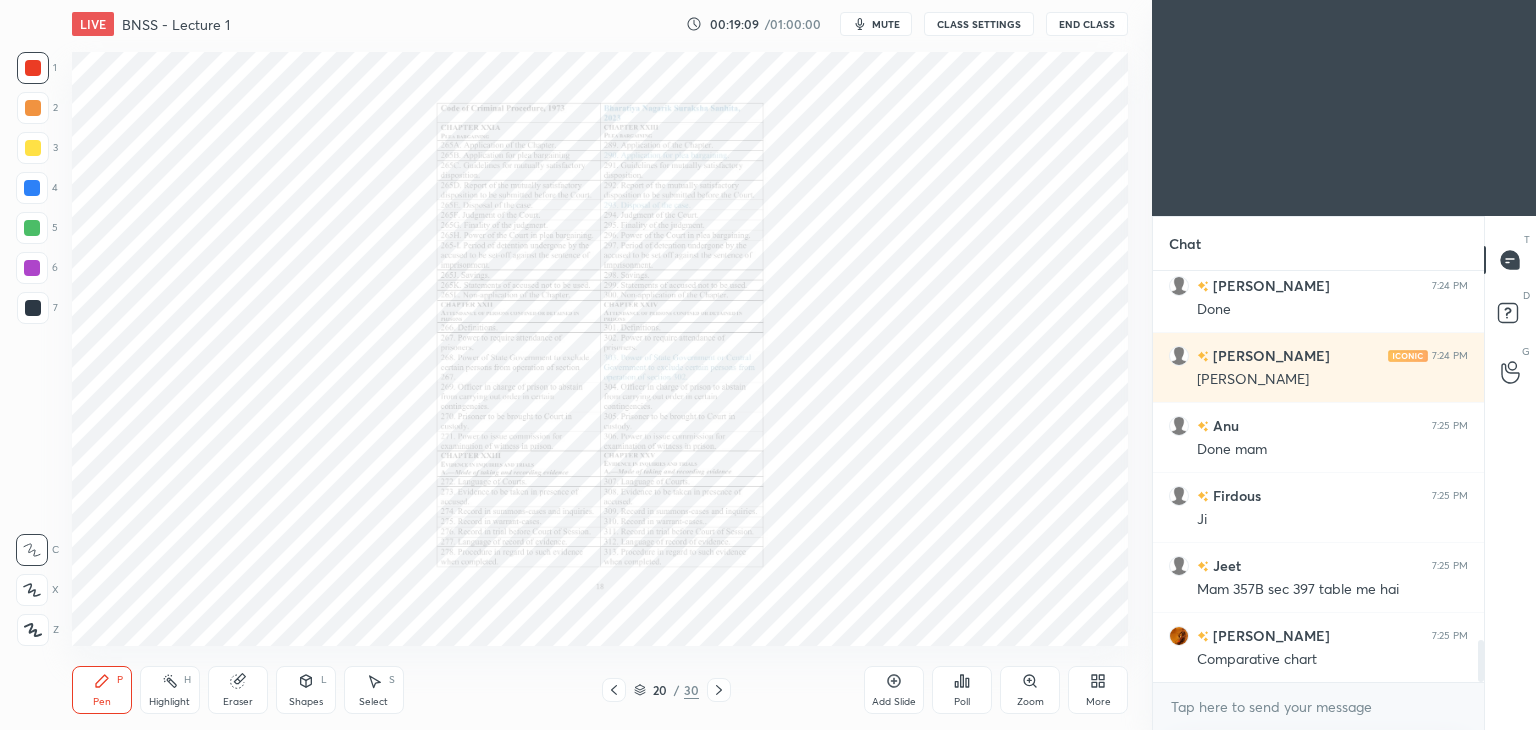 click 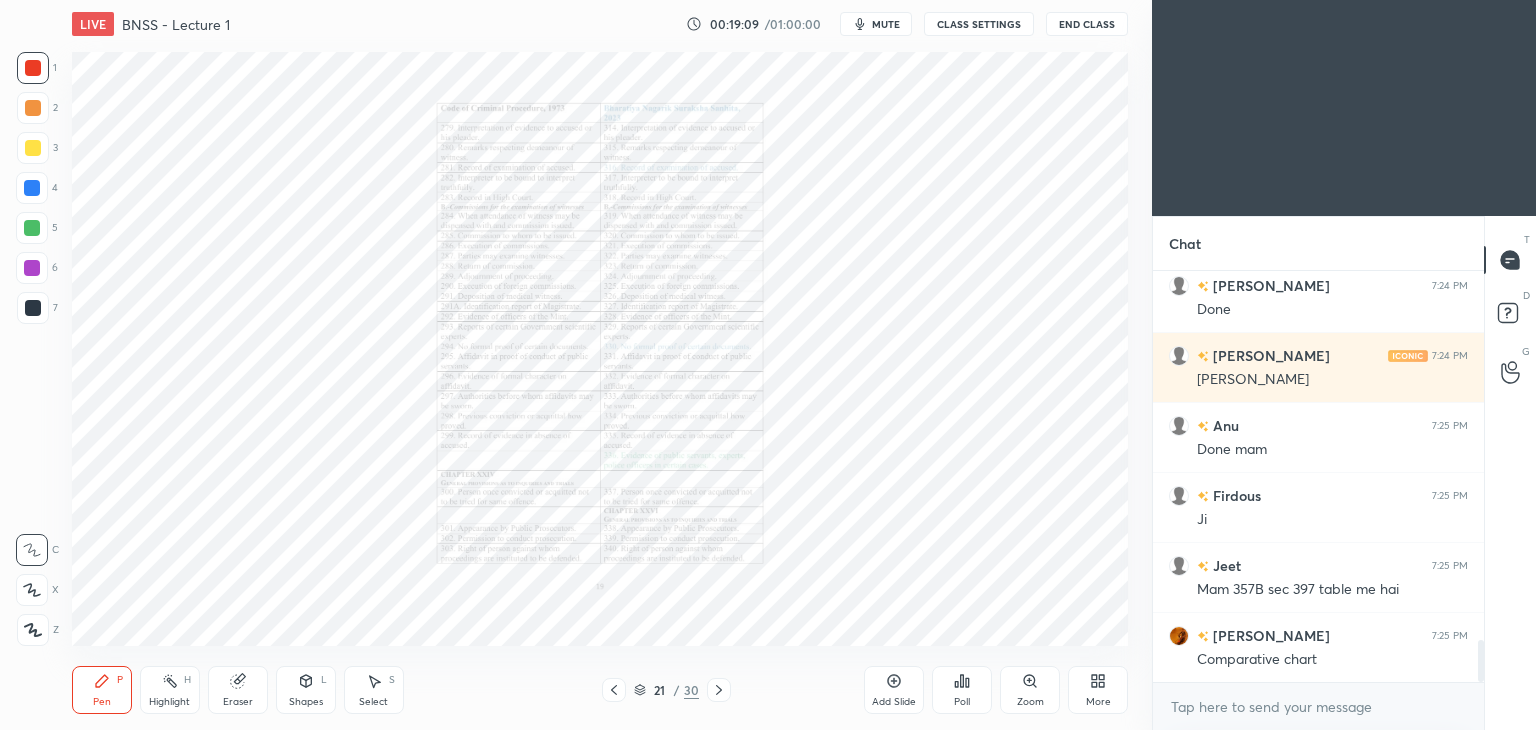 click at bounding box center [719, 690] 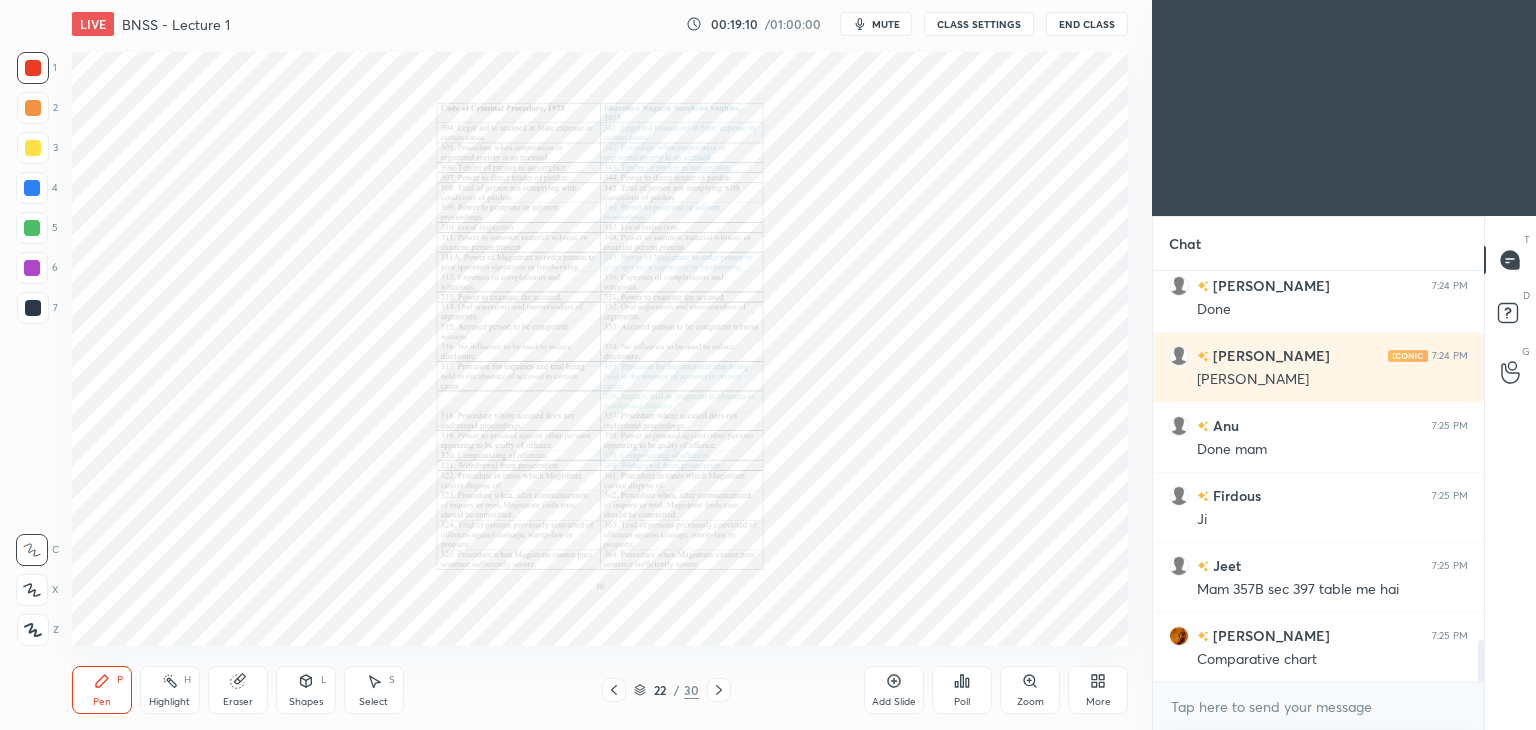 click 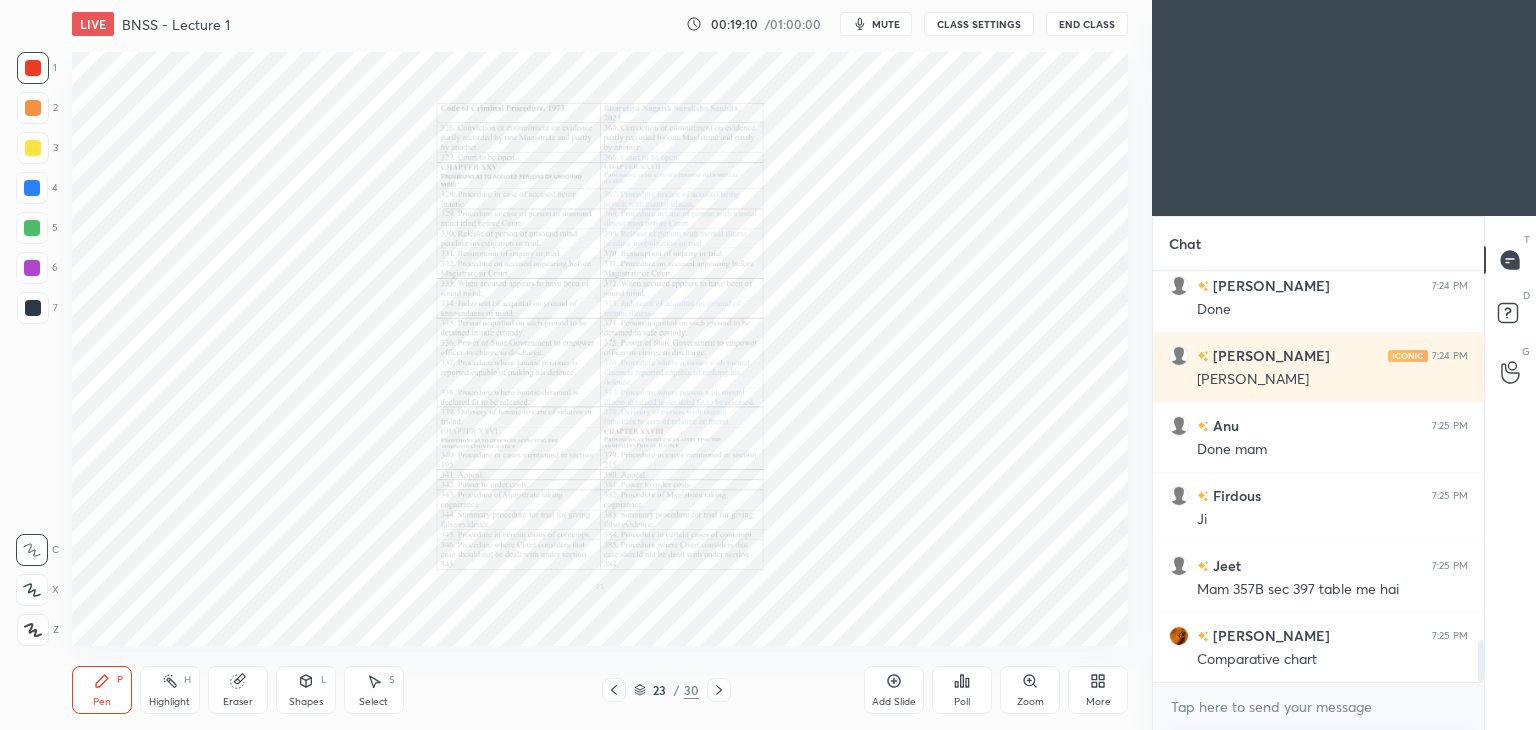 click 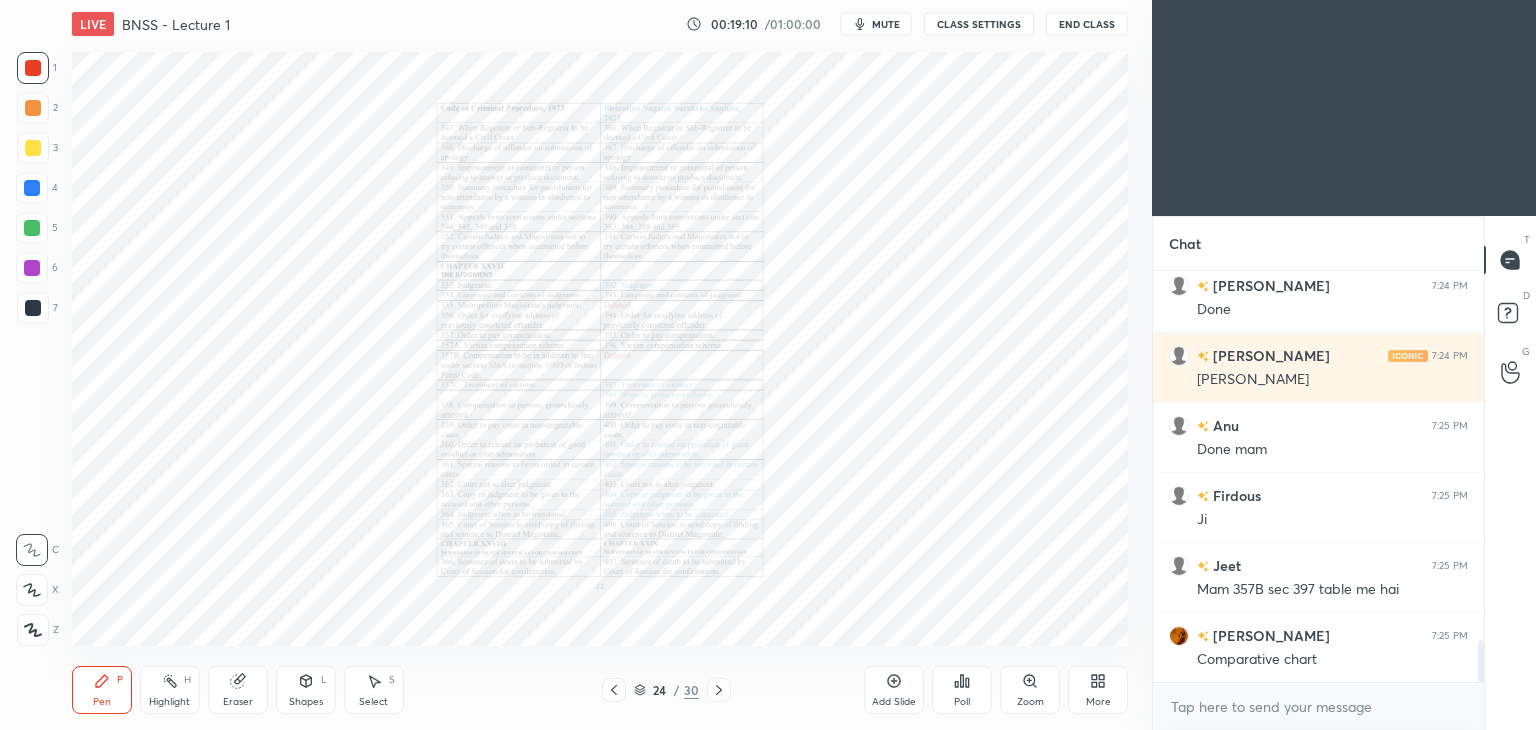 click 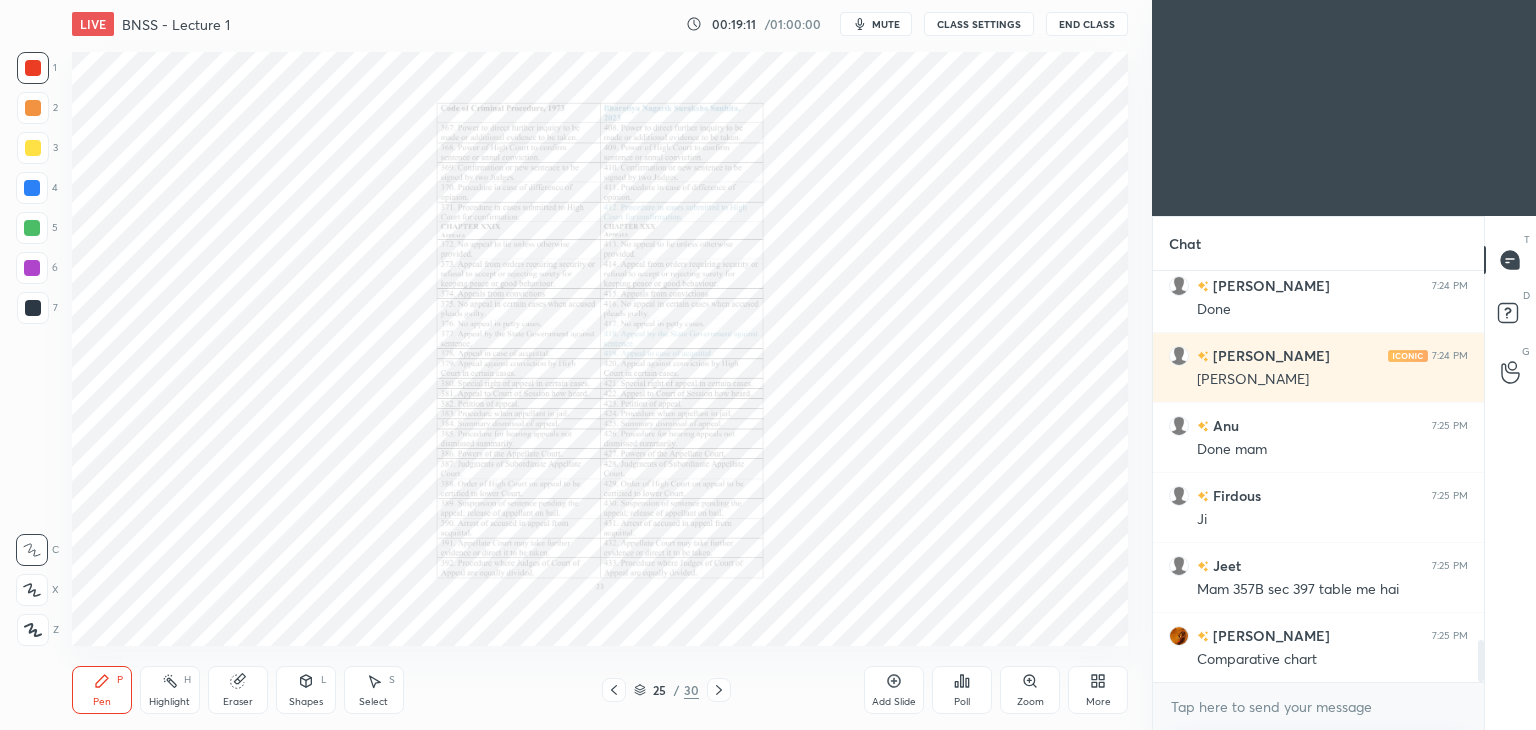 click 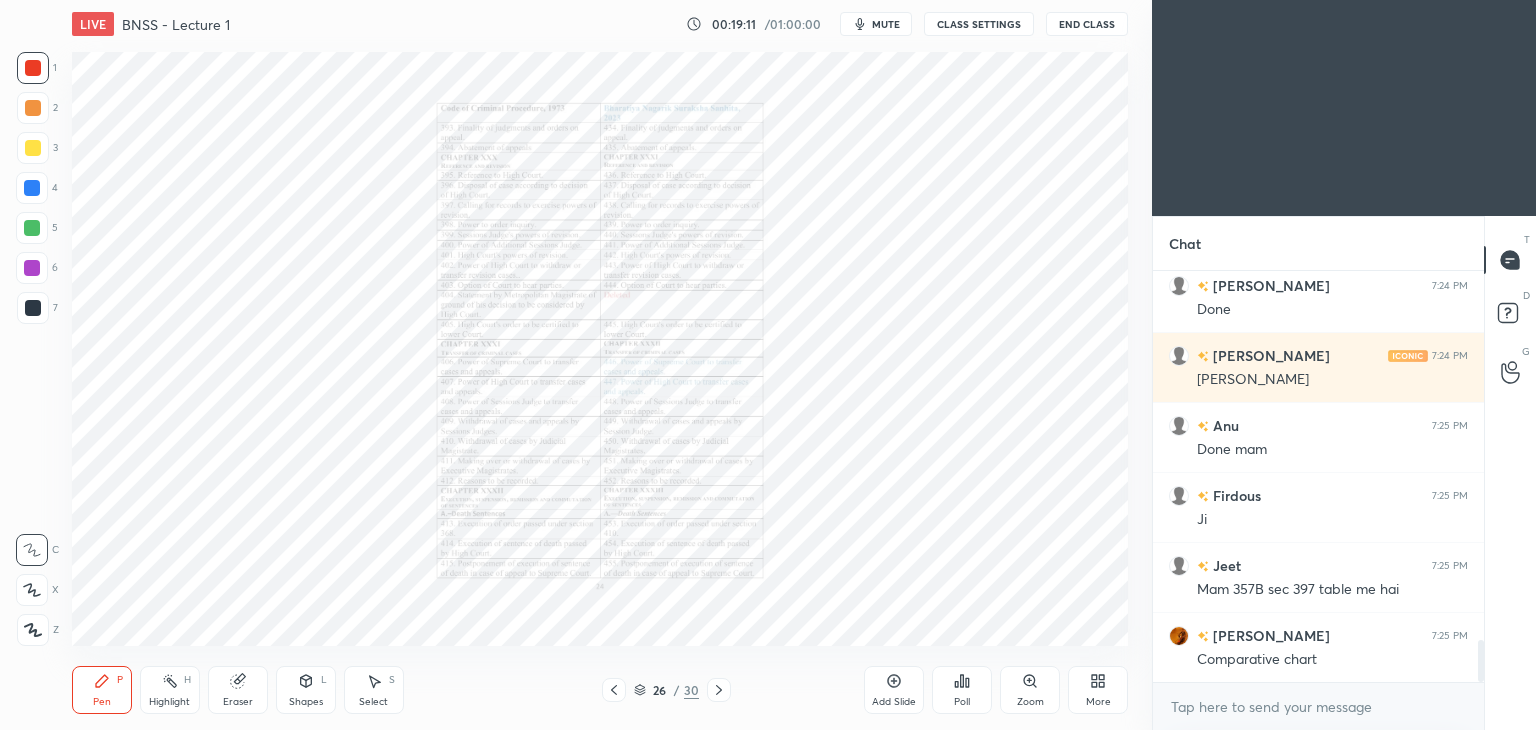 click 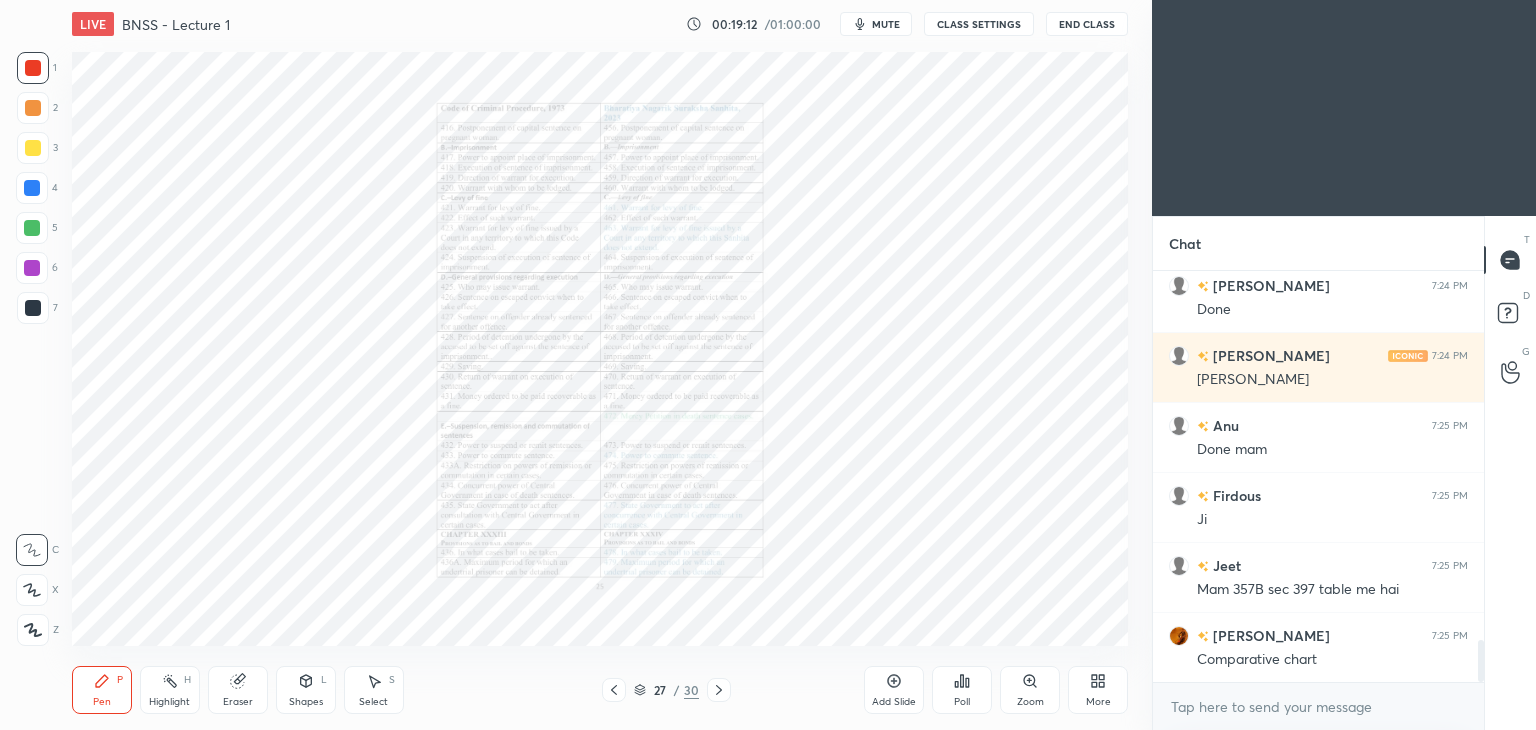 click 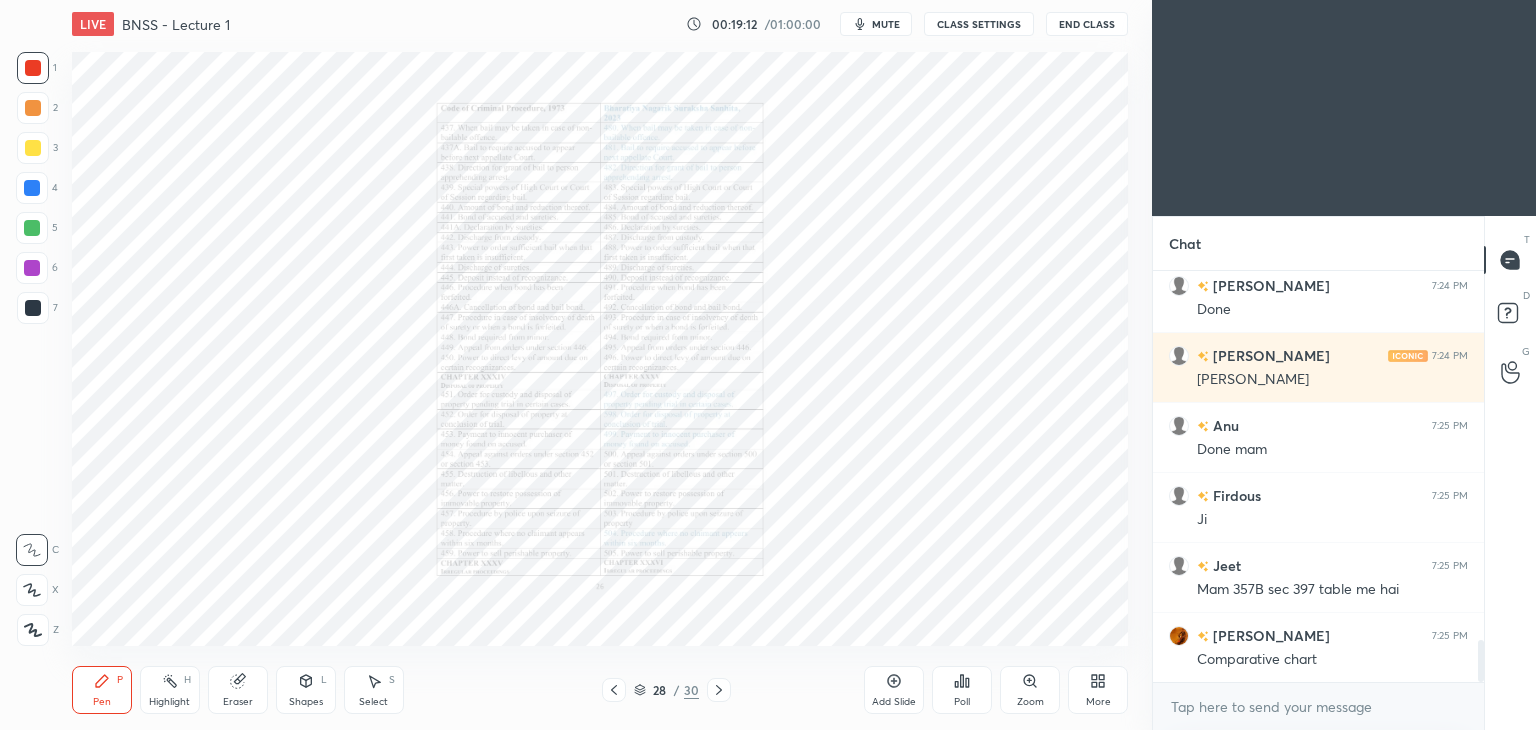 click 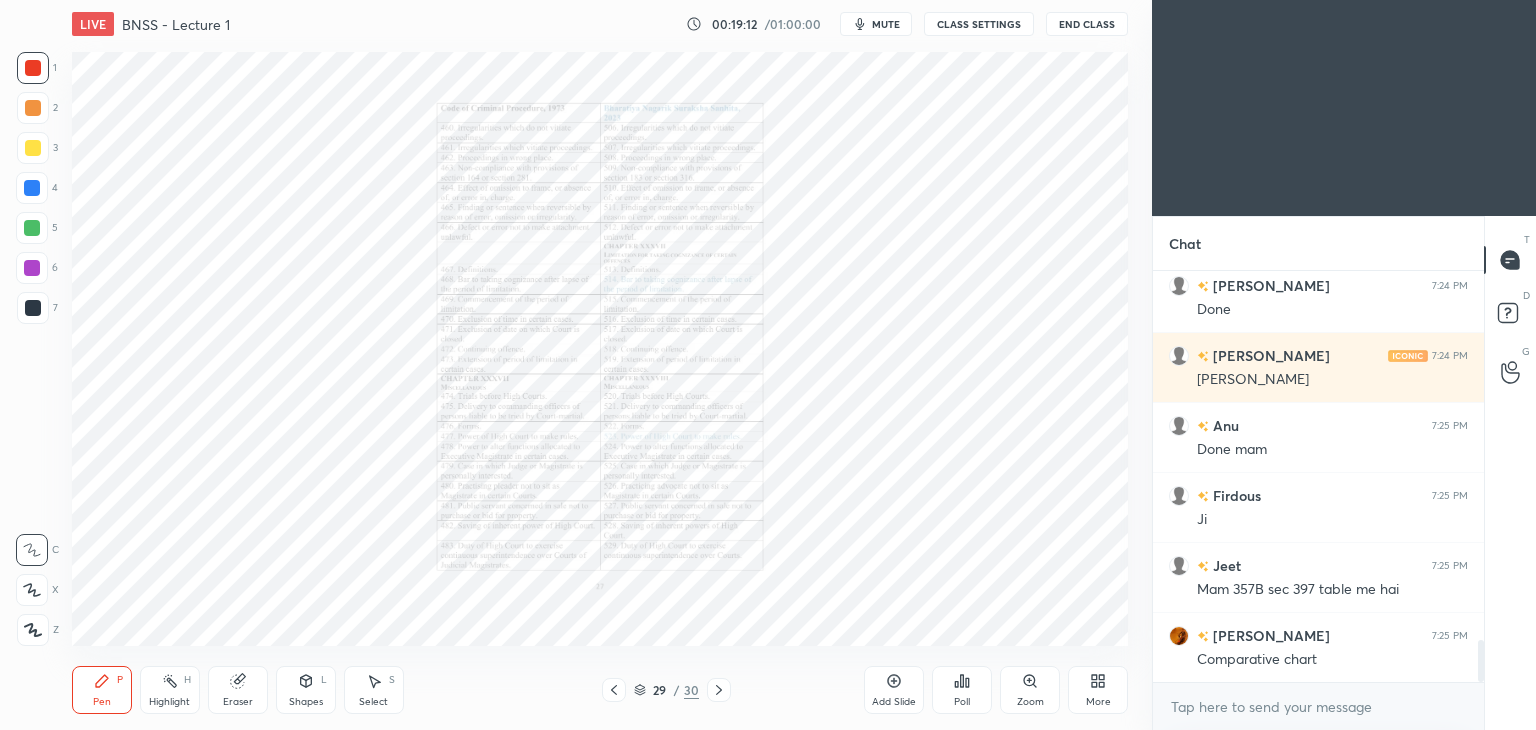click 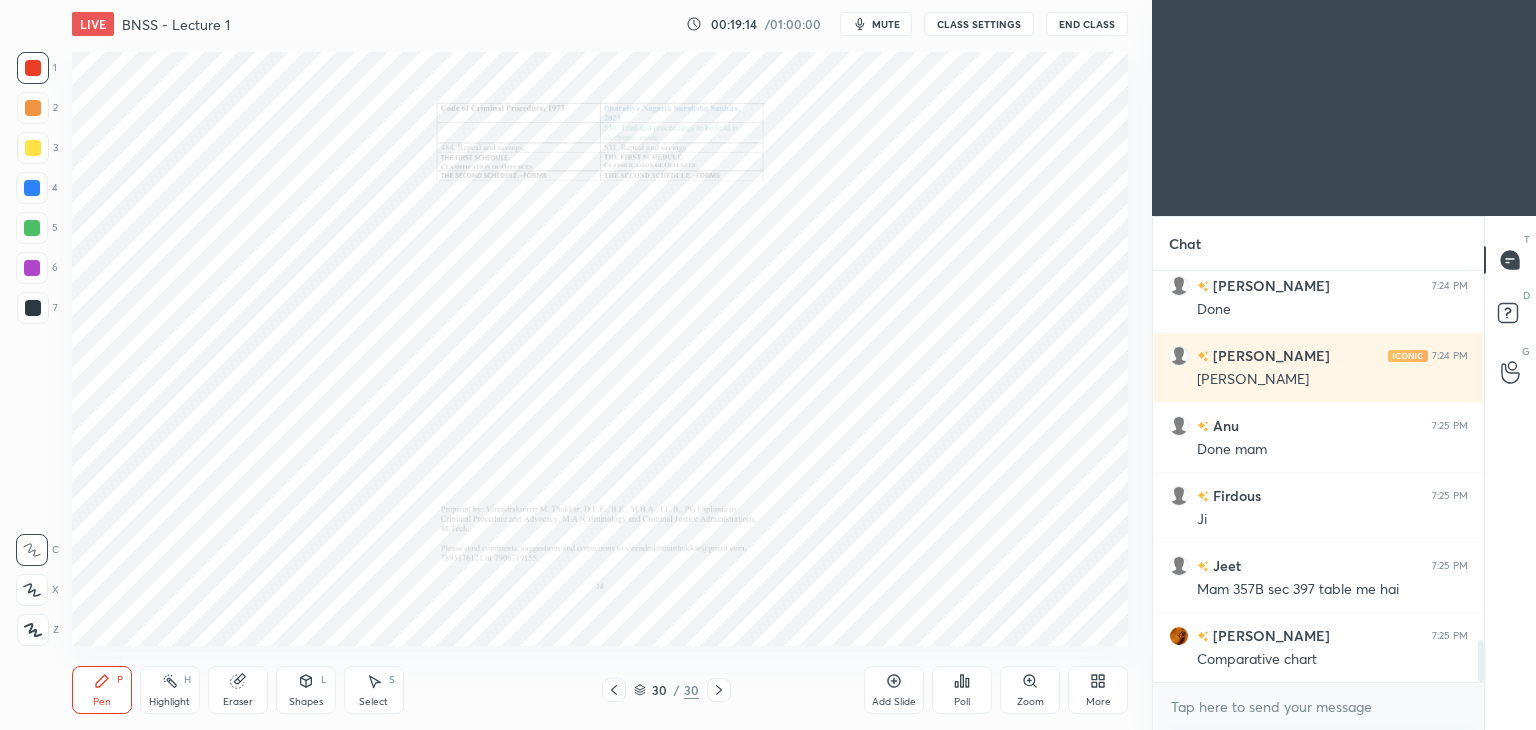 click 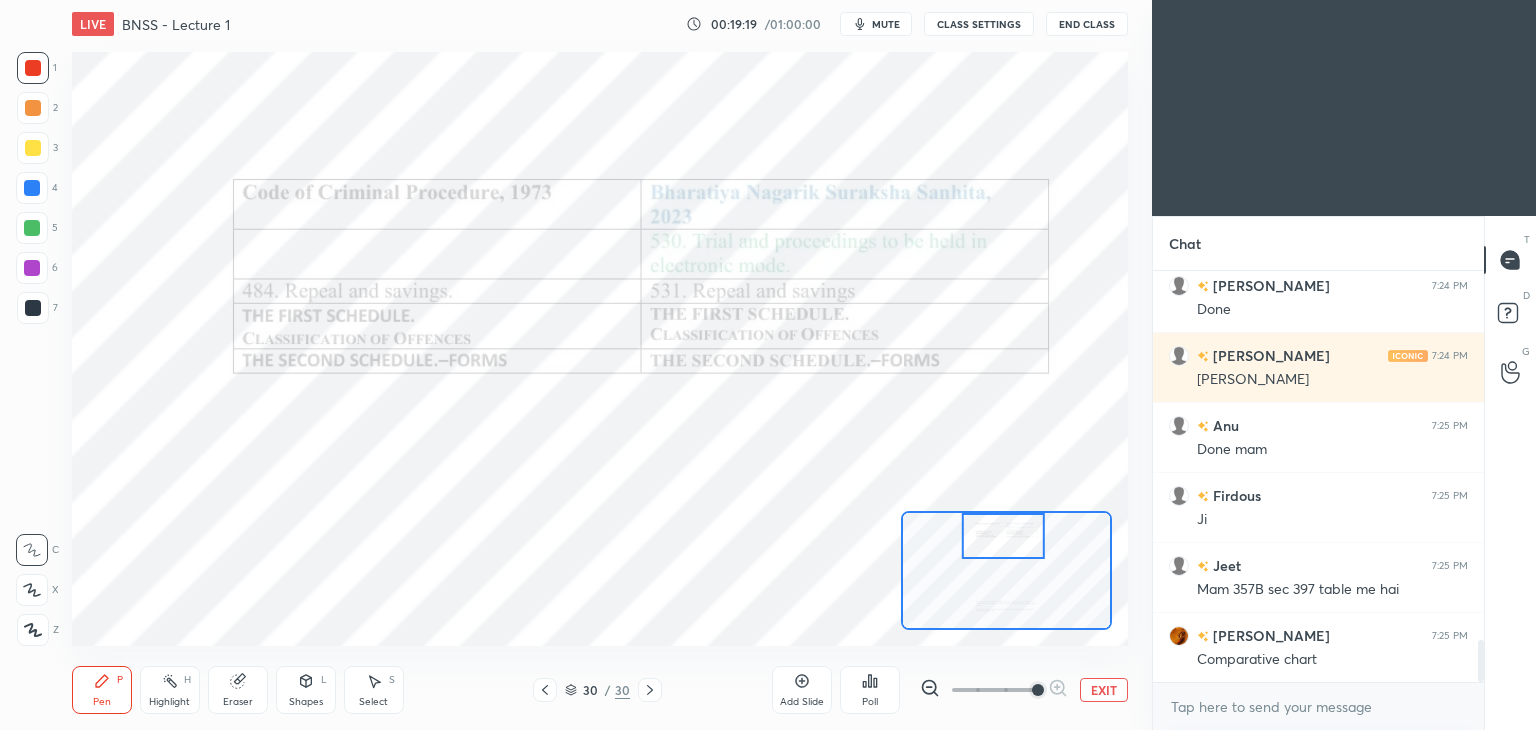 click 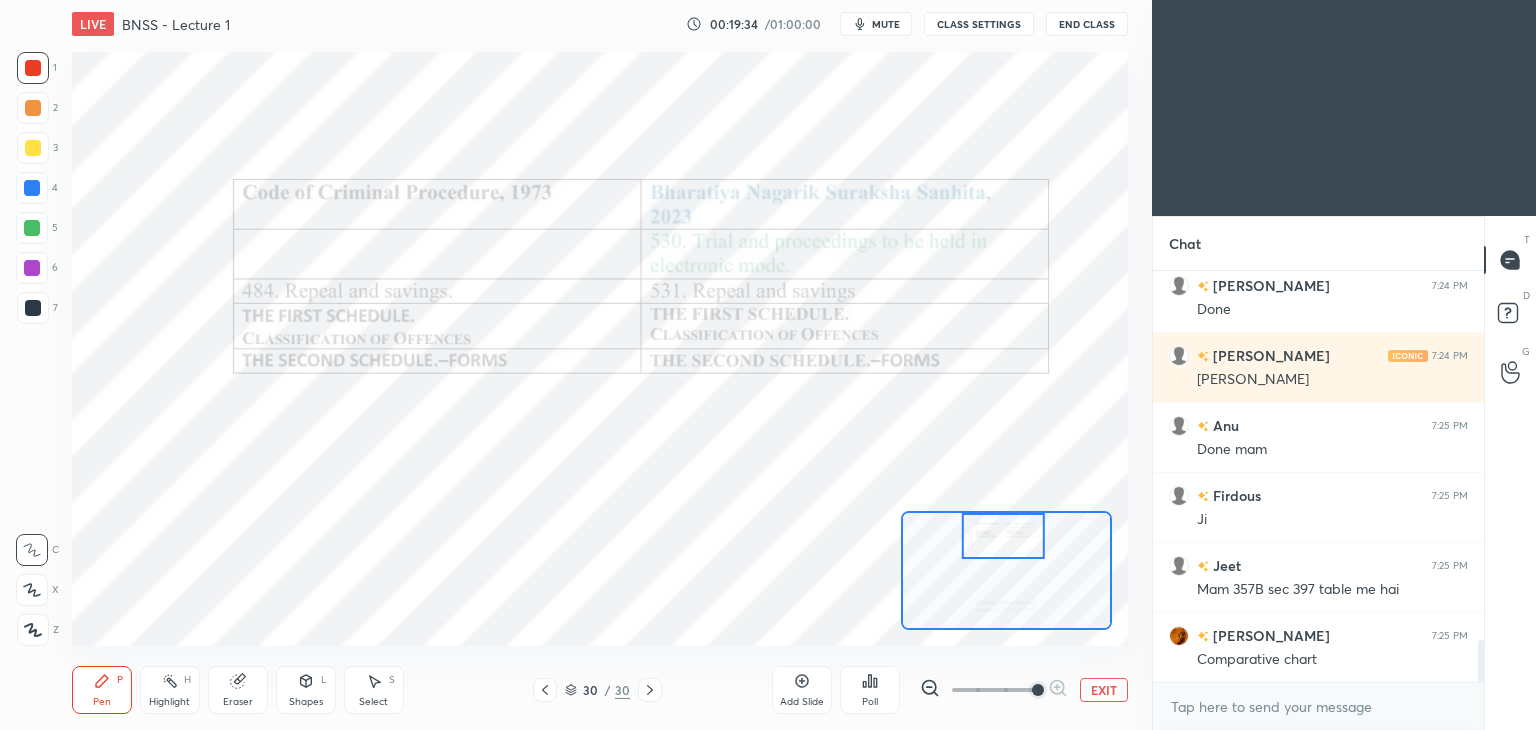 click on "EXIT" at bounding box center (1104, 690) 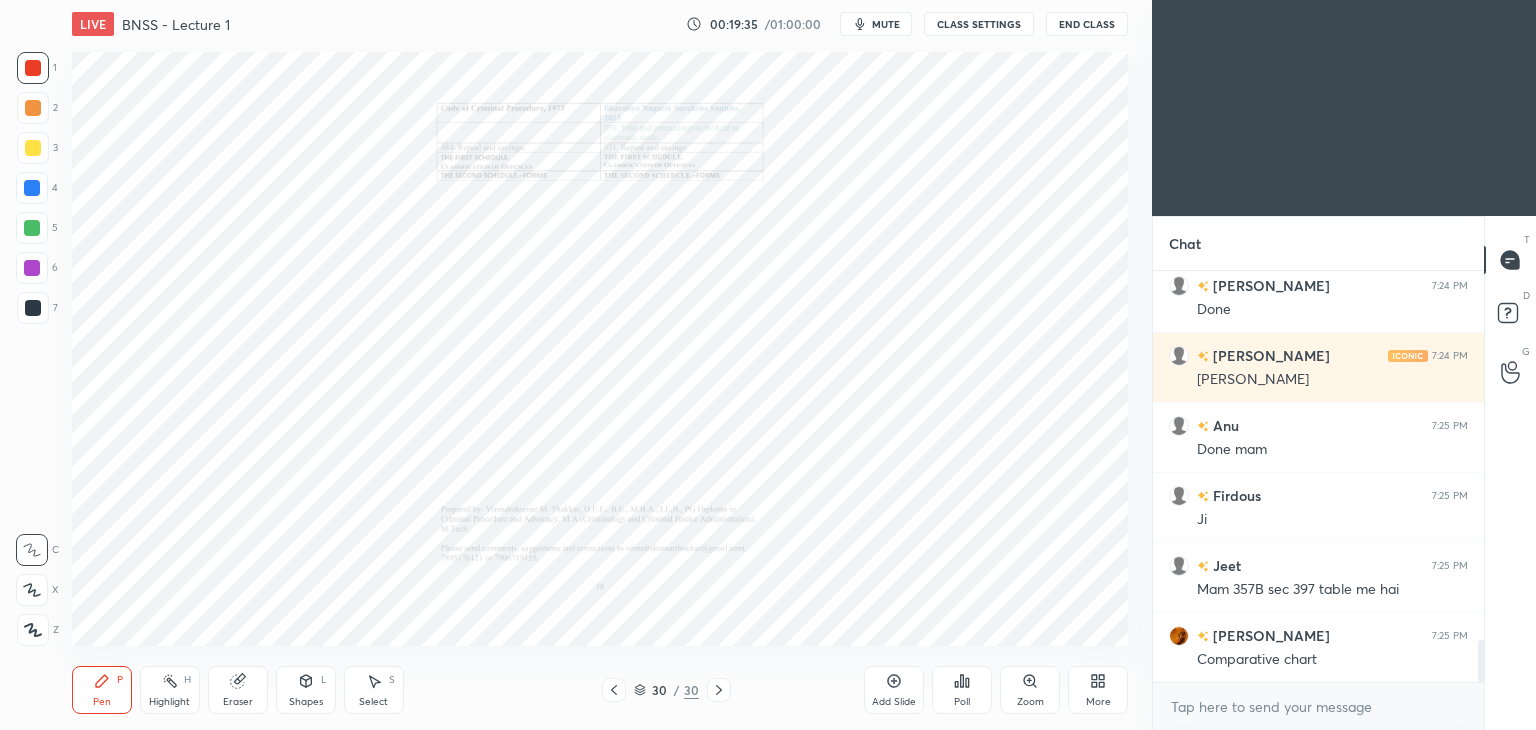 click 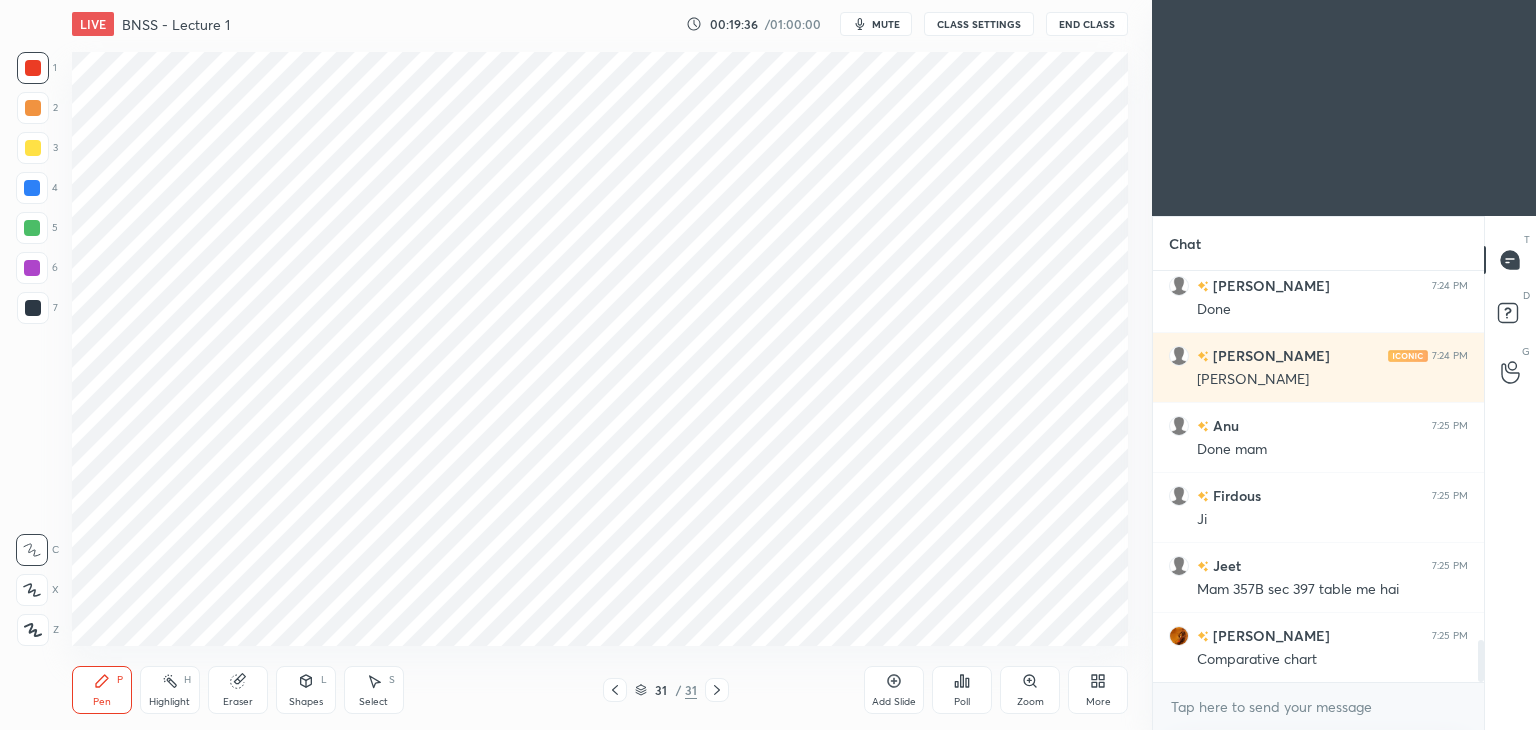 click on "More" at bounding box center (1098, 690) 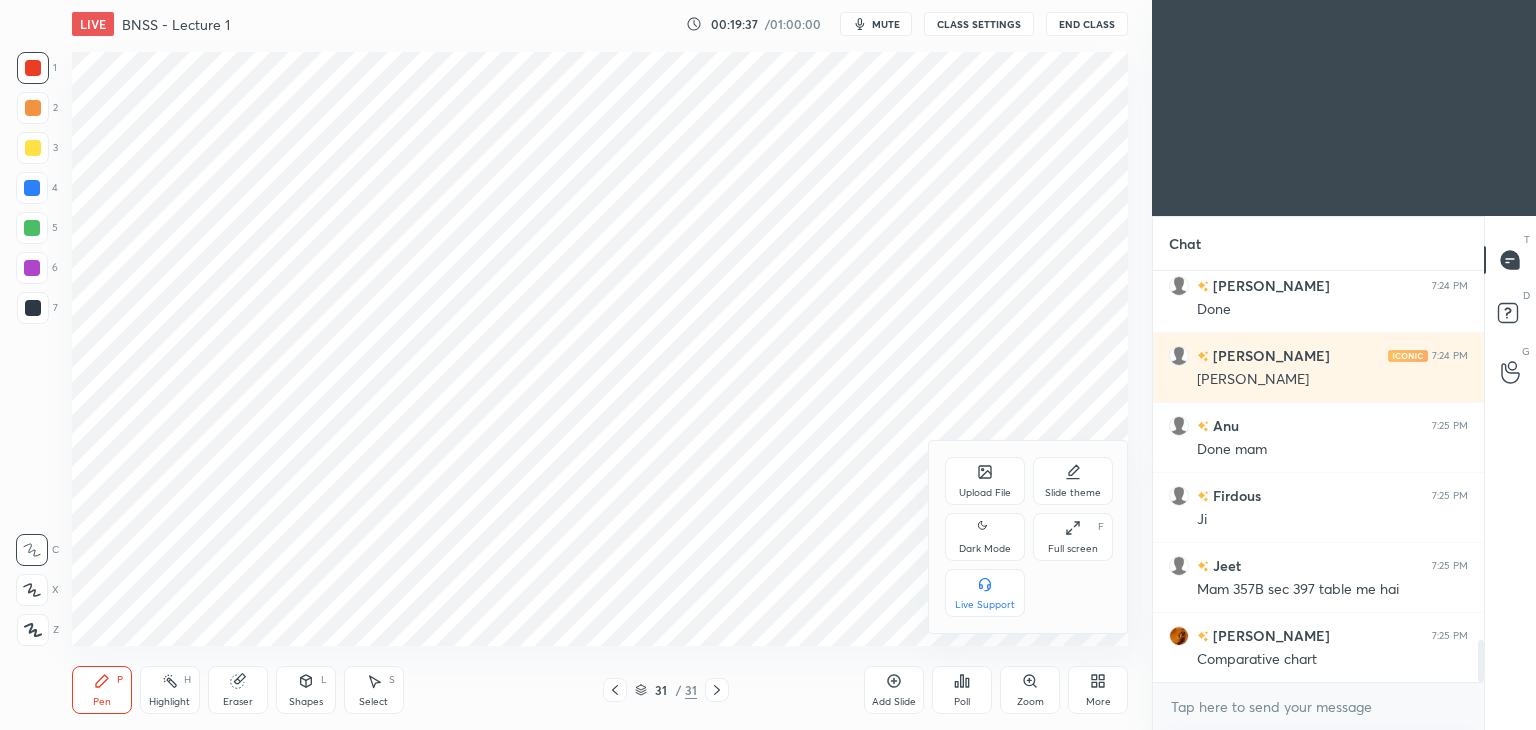 click on "Upload File" at bounding box center [985, 481] 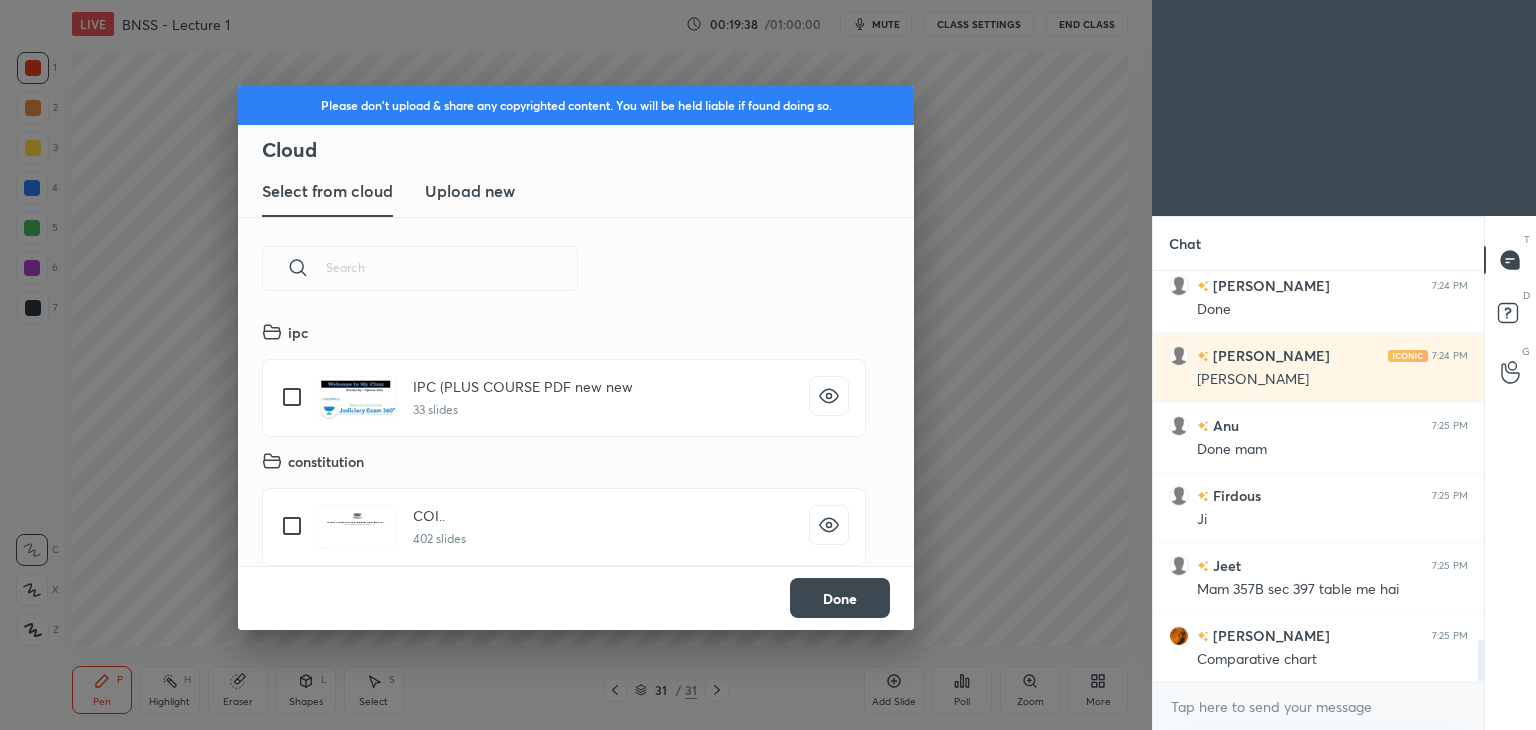 scroll, scrollTop: 5, scrollLeft: 10, axis: both 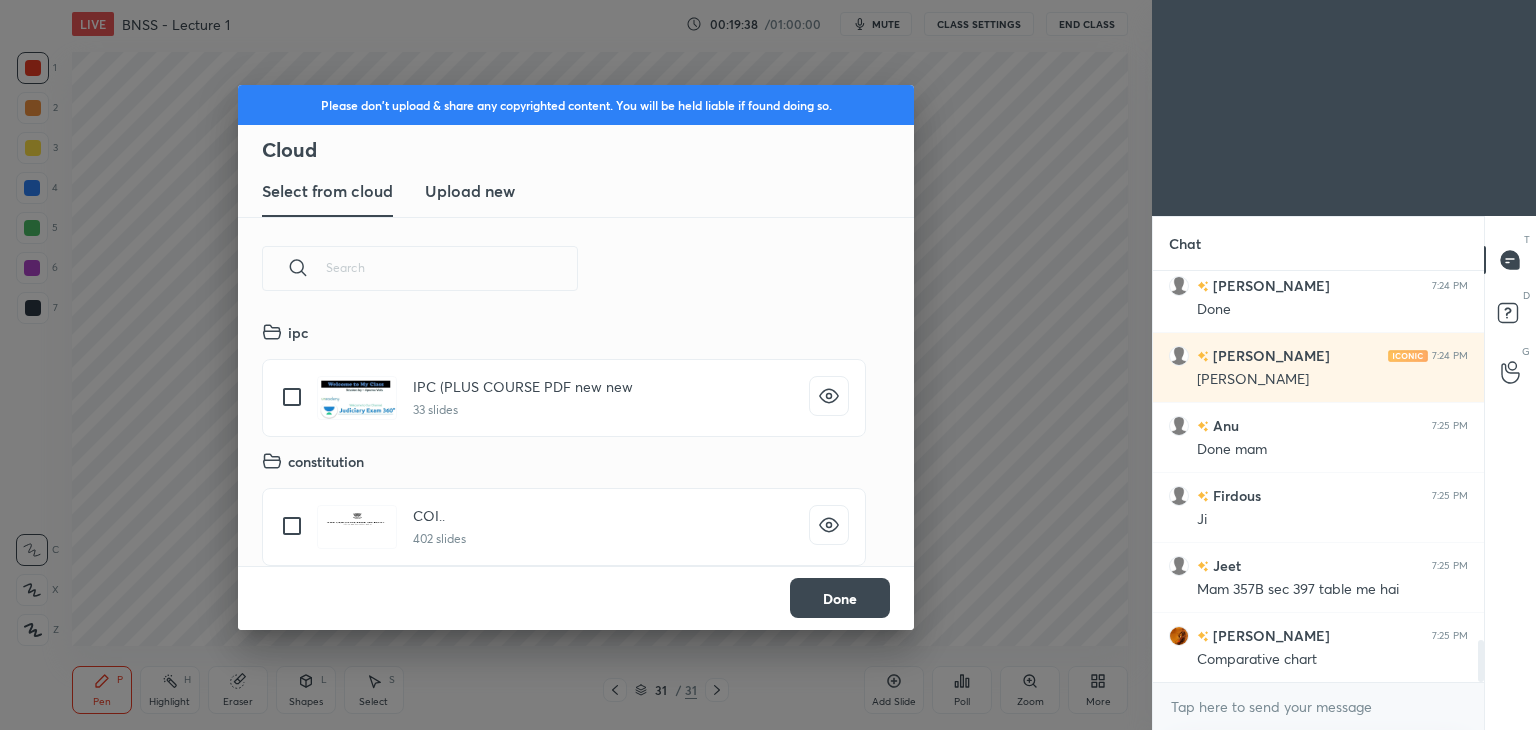click on "Upload new" at bounding box center [470, 191] 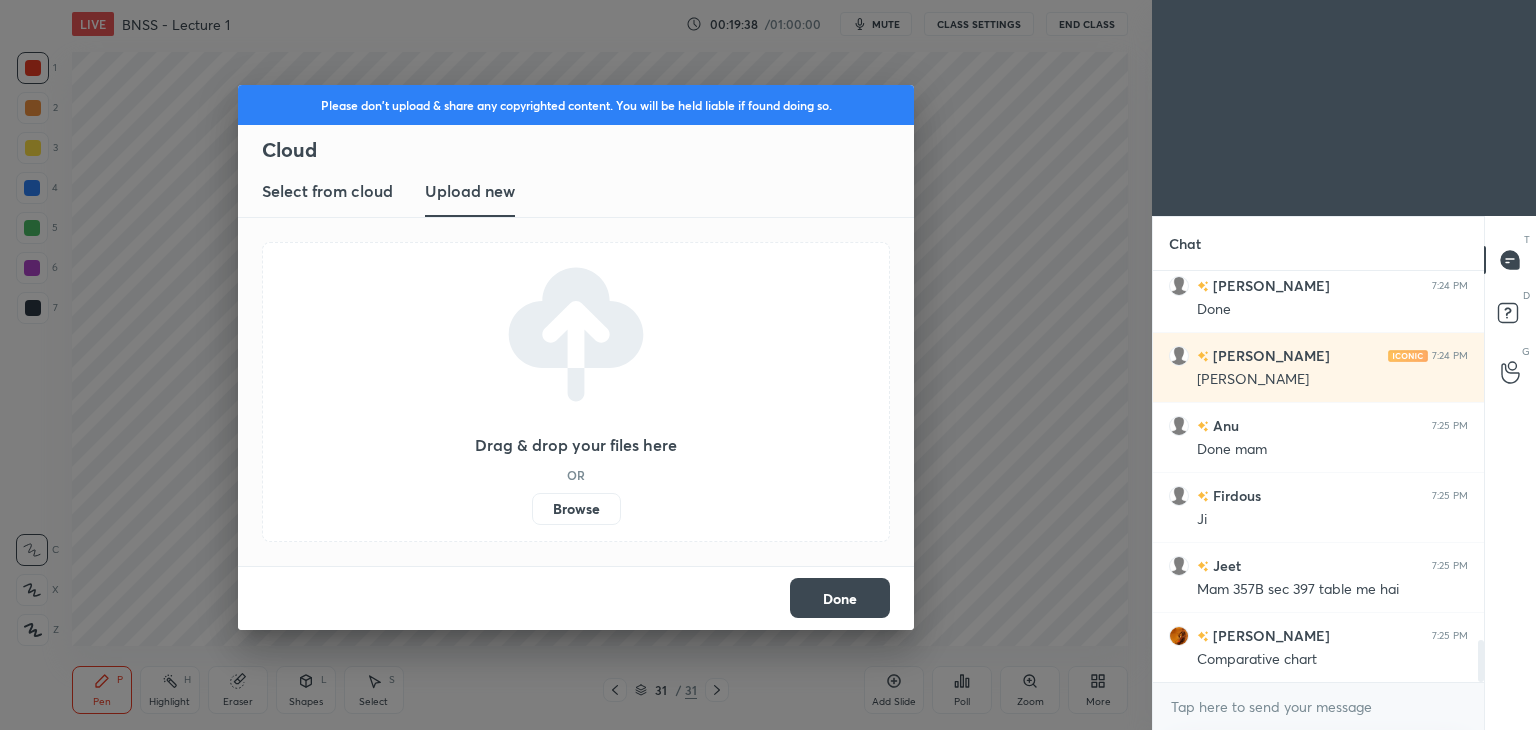 click on "Browse" at bounding box center [576, 509] 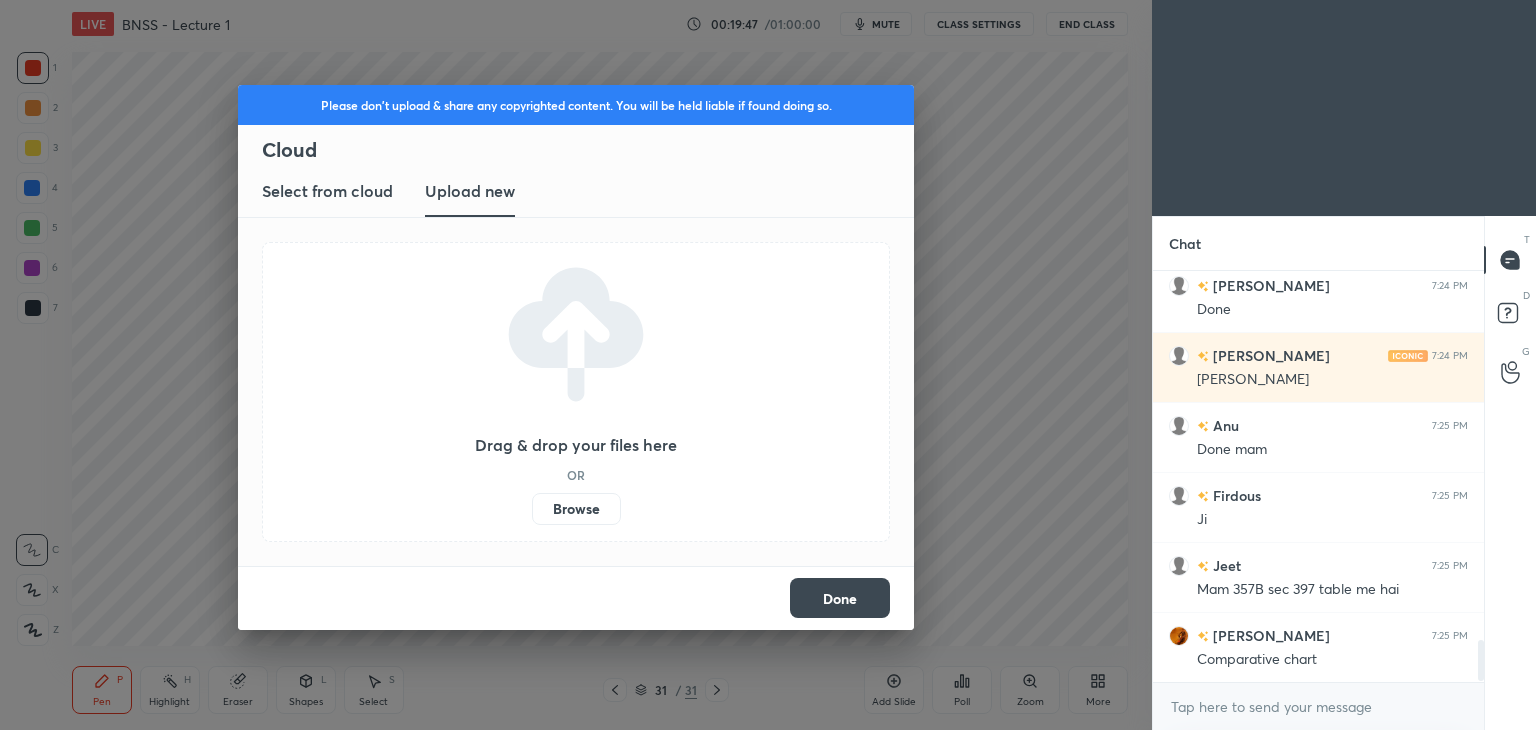 scroll, scrollTop: 3660, scrollLeft: 0, axis: vertical 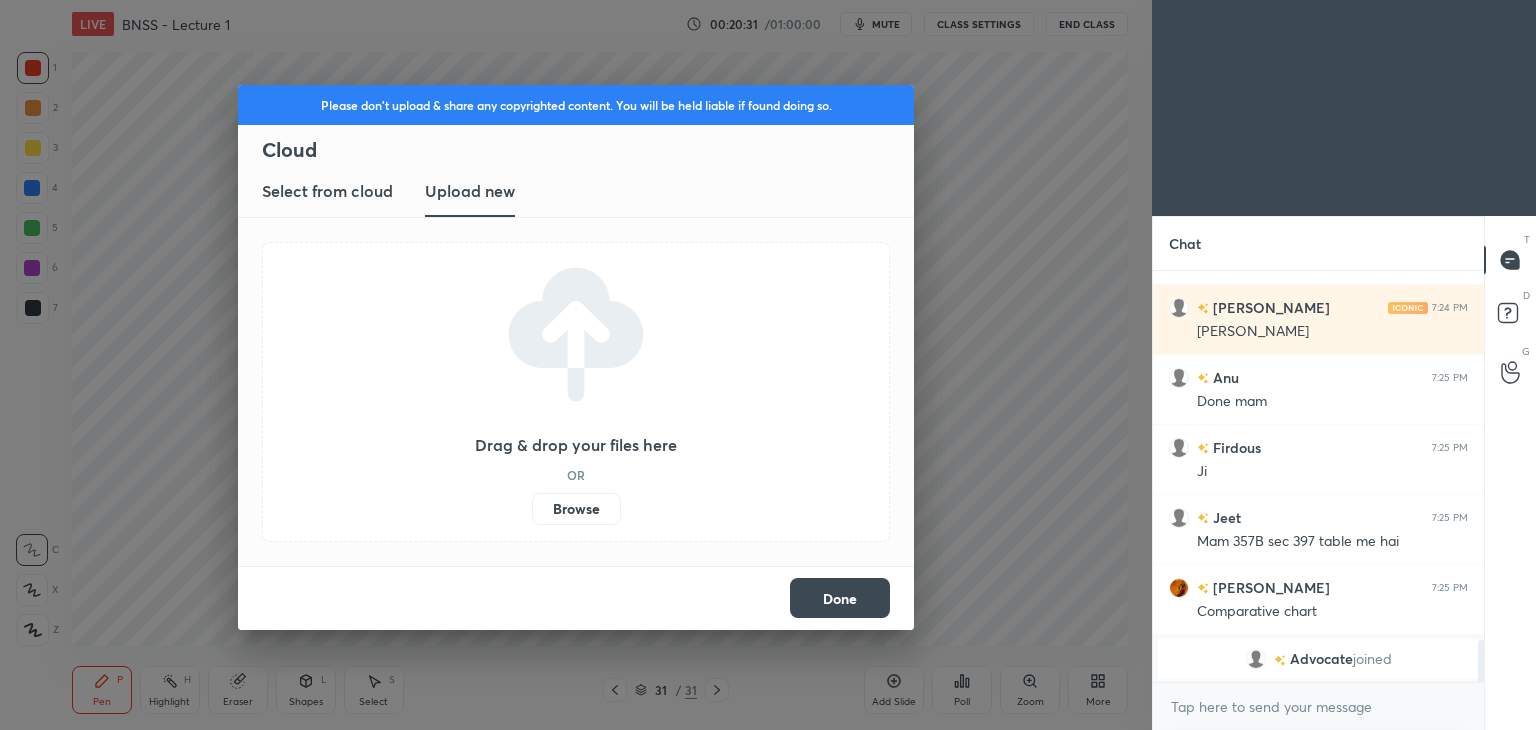 click on "Done" at bounding box center [840, 598] 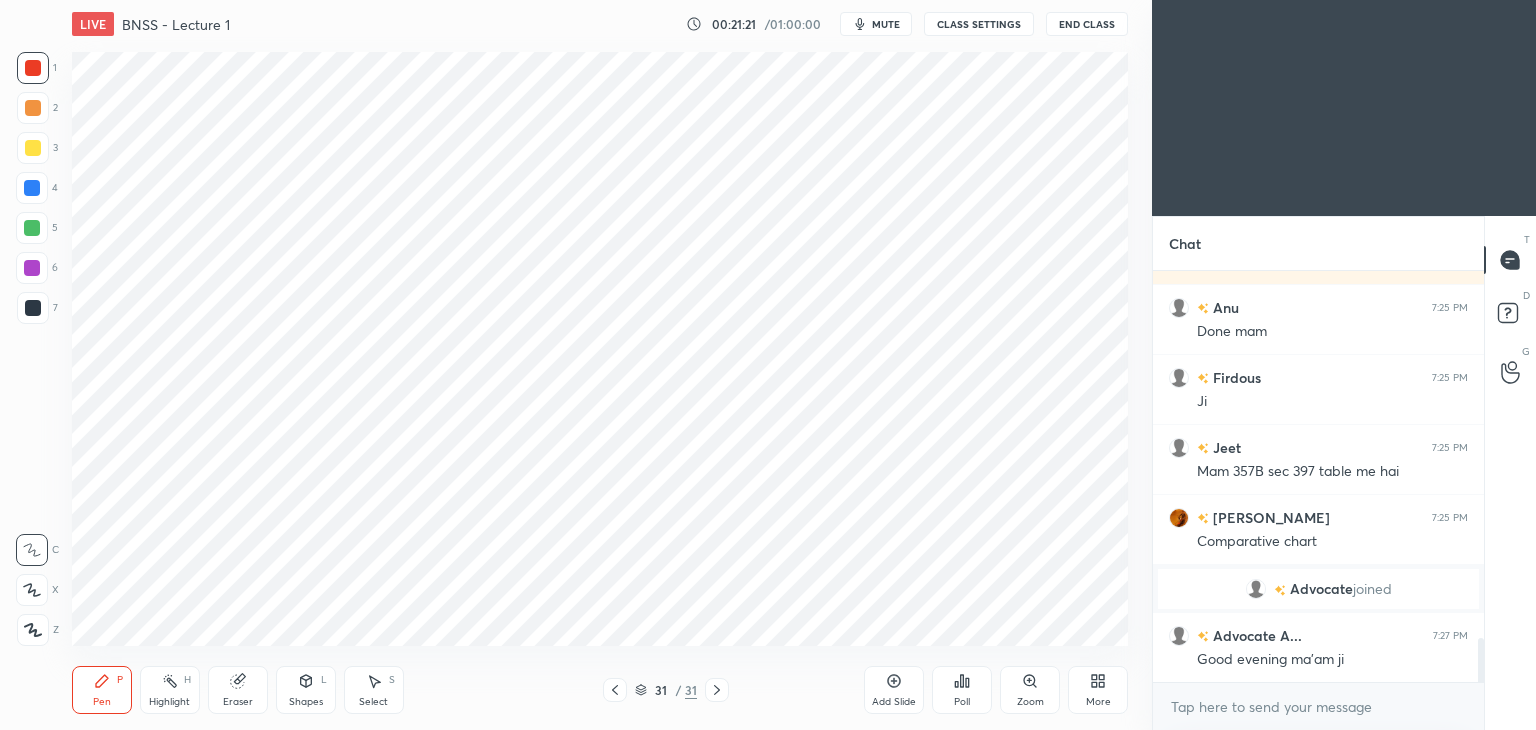 scroll, scrollTop: 3542, scrollLeft: 0, axis: vertical 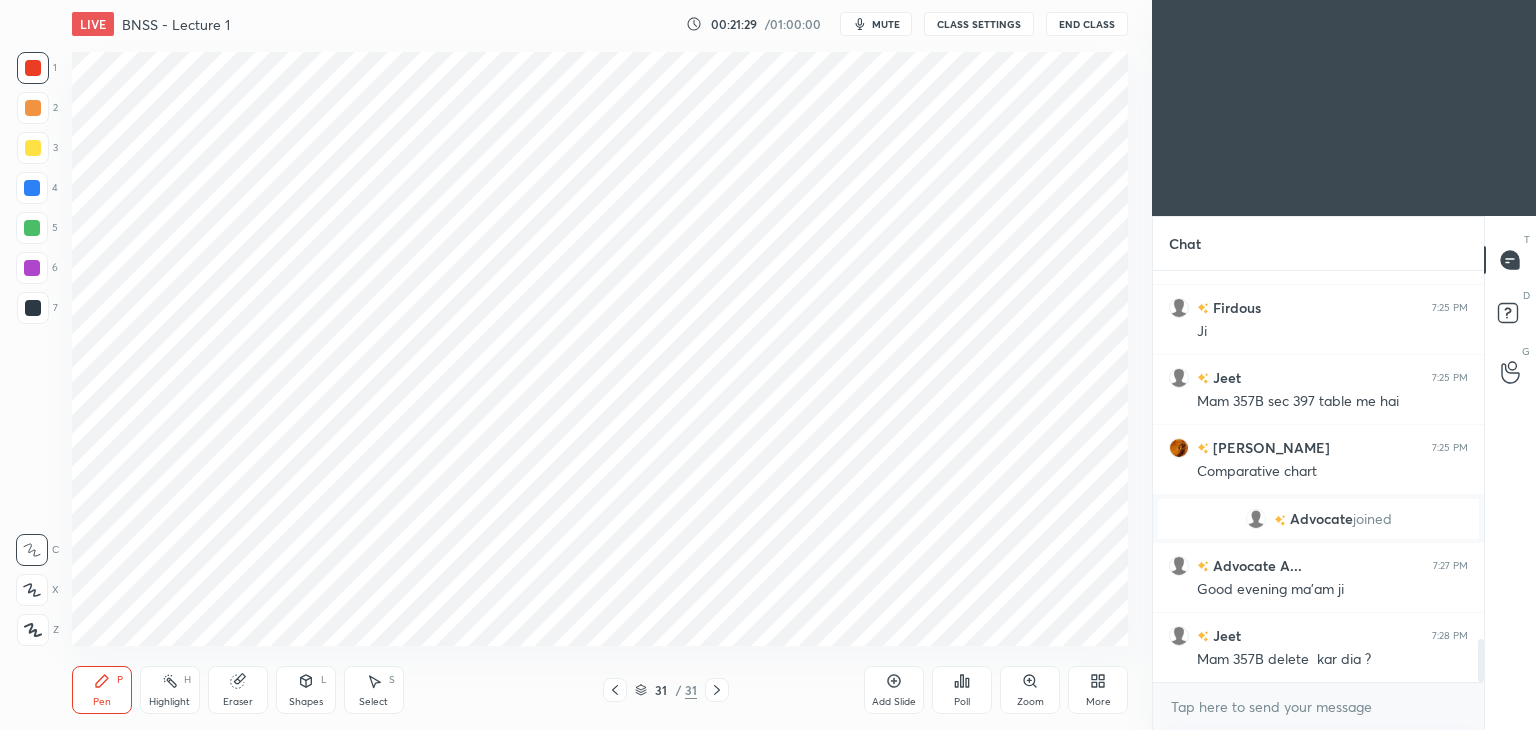 click on "31" at bounding box center [661, 690] 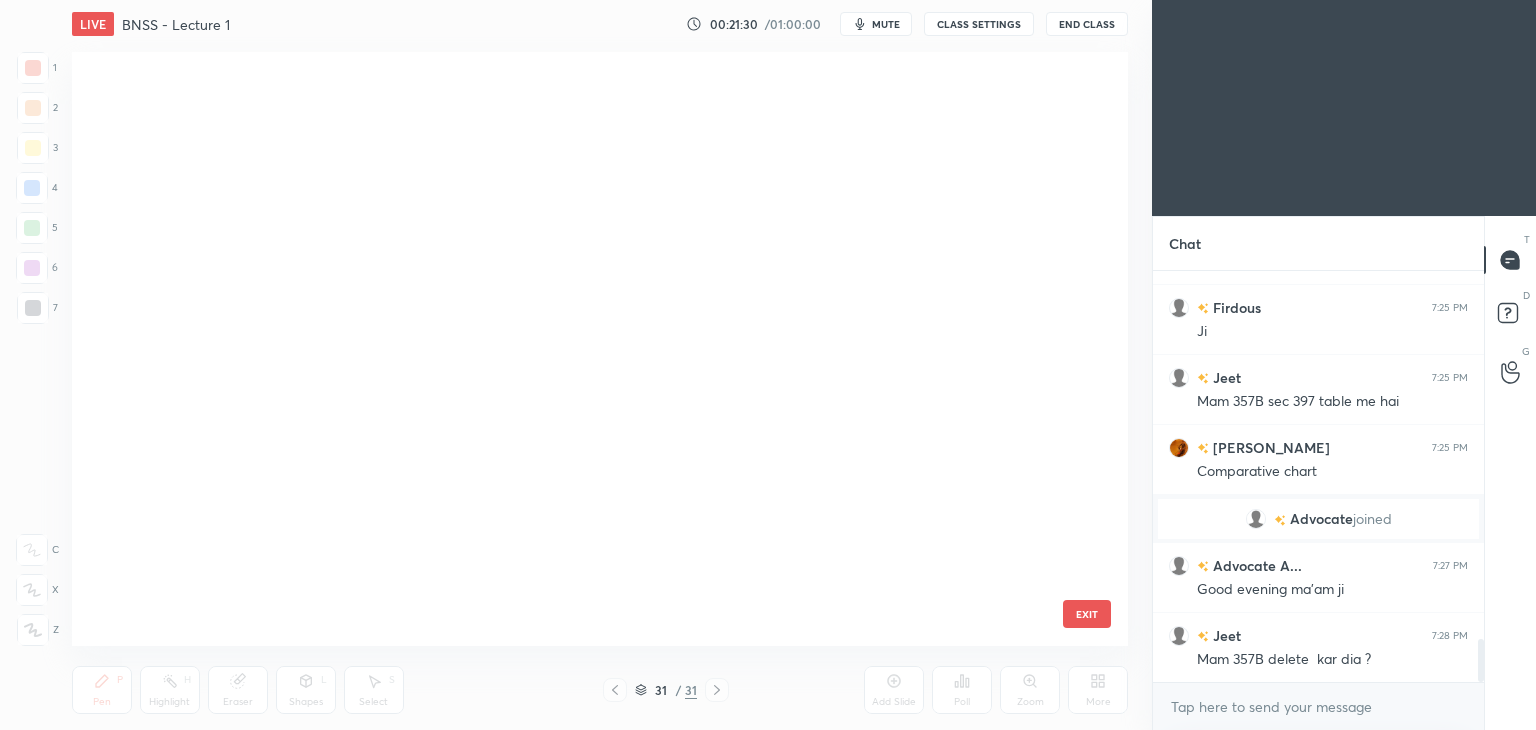 scroll, scrollTop: 1418, scrollLeft: 0, axis: vertical 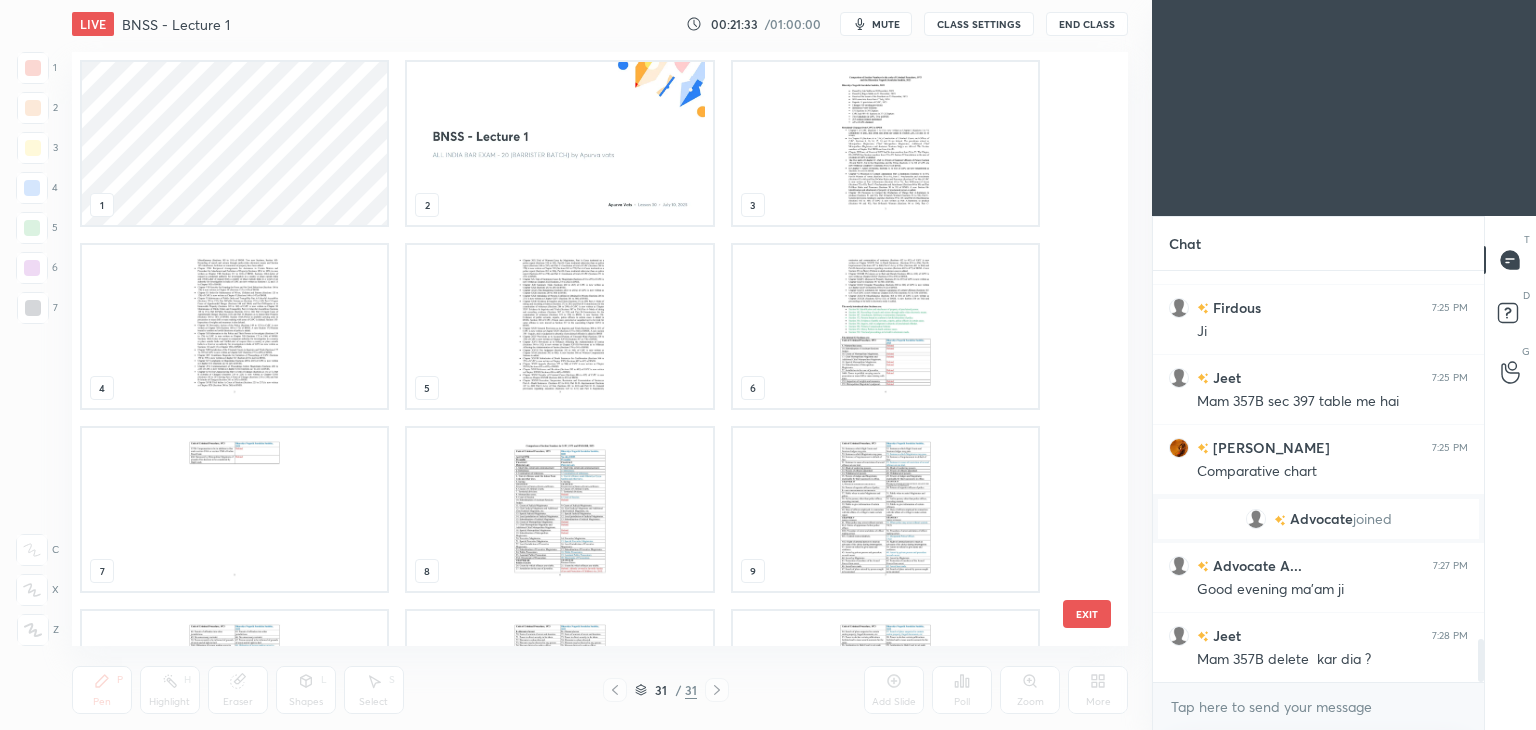 click at bounding box center [885, 326] 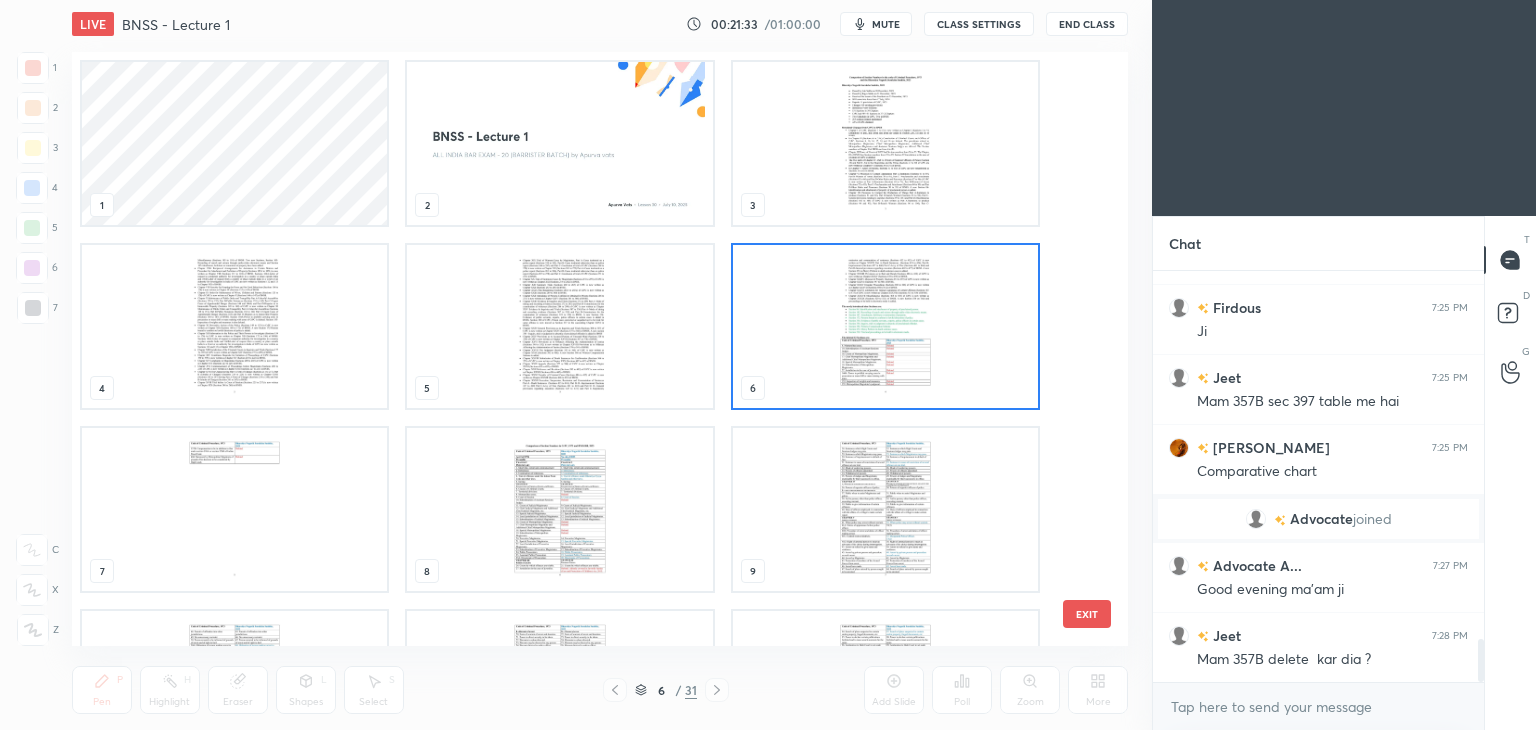click at bounding box center (885, 326) 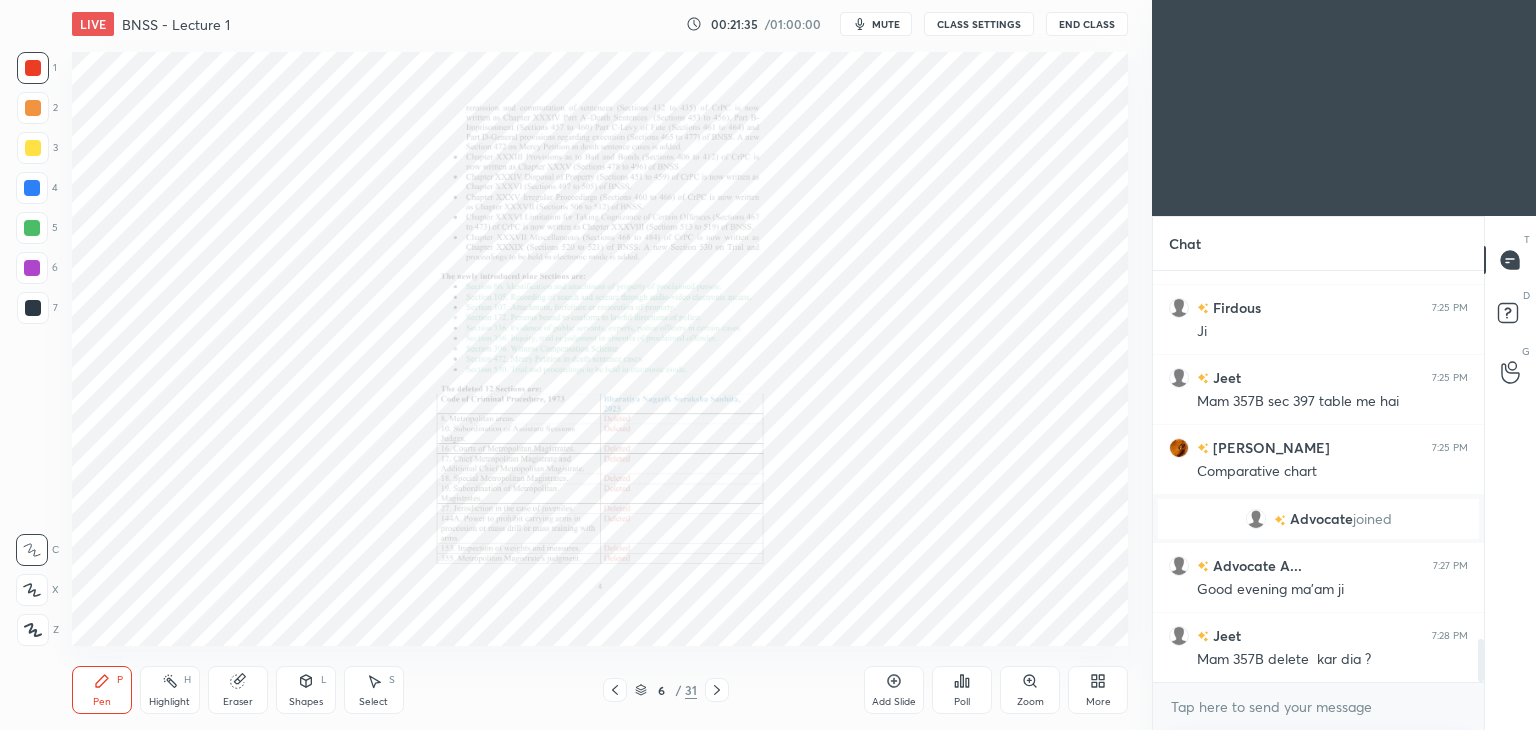 click on "Zoom" at bounding box center (1030, 702) 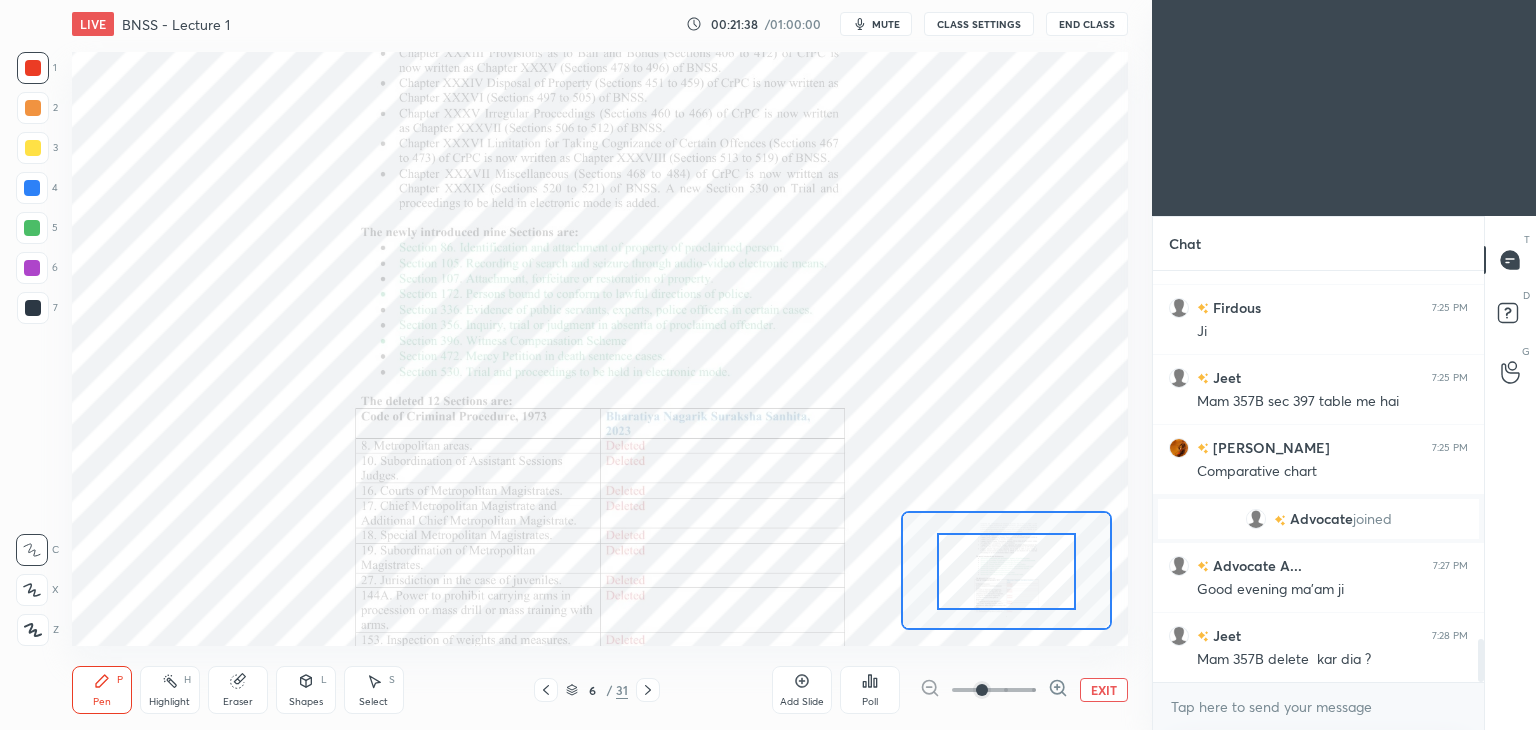 drag, startPoint x: 1040, startPoint y: 581, endPoint x: 1026, endPoint y: 633, distance: 53.851646 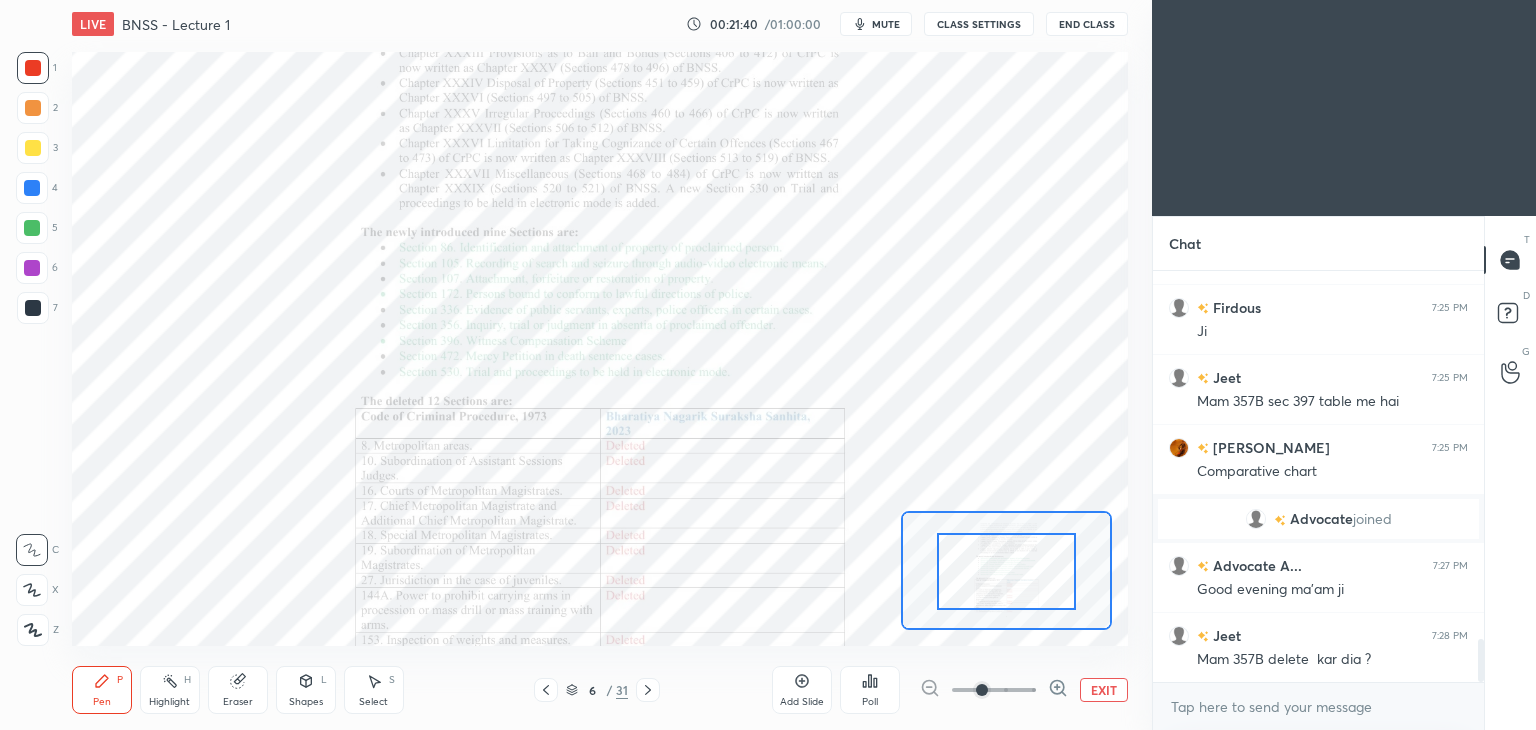 click 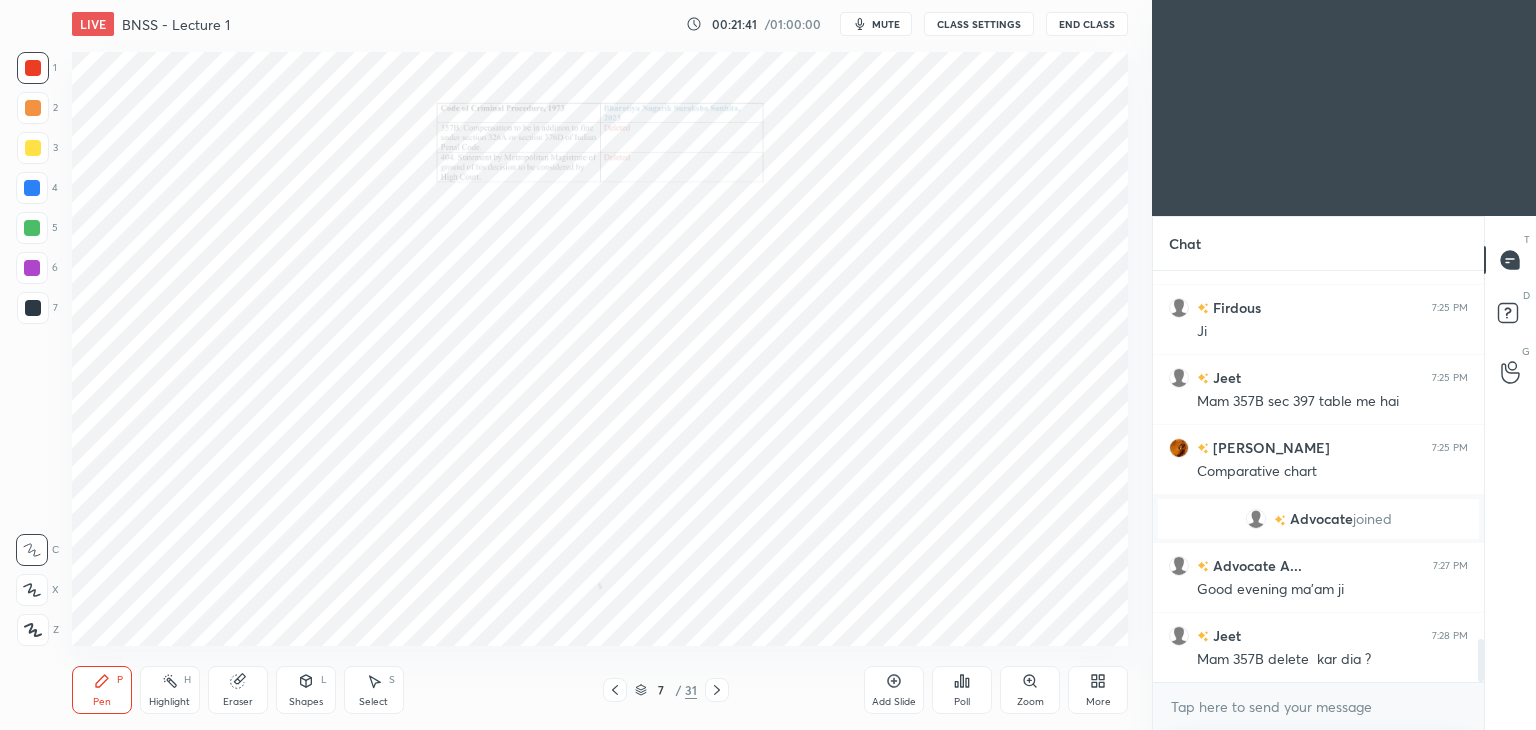 click on "Zoom" at bounding box center (1030, 690) 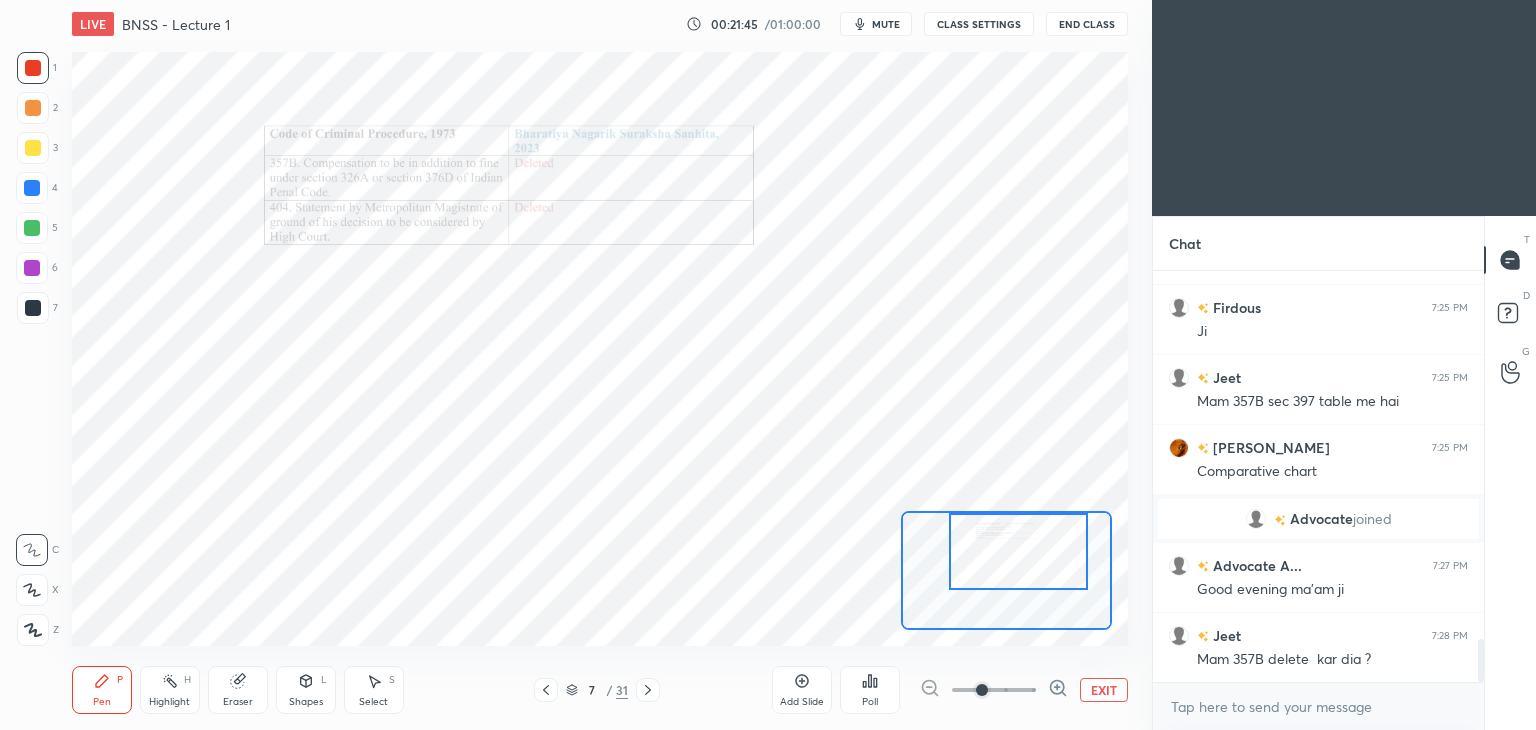 drag, startPoint x: 1000, startPoint y: 557, endPoint x: 1011, endPoint y: 528, distance: 31.016125 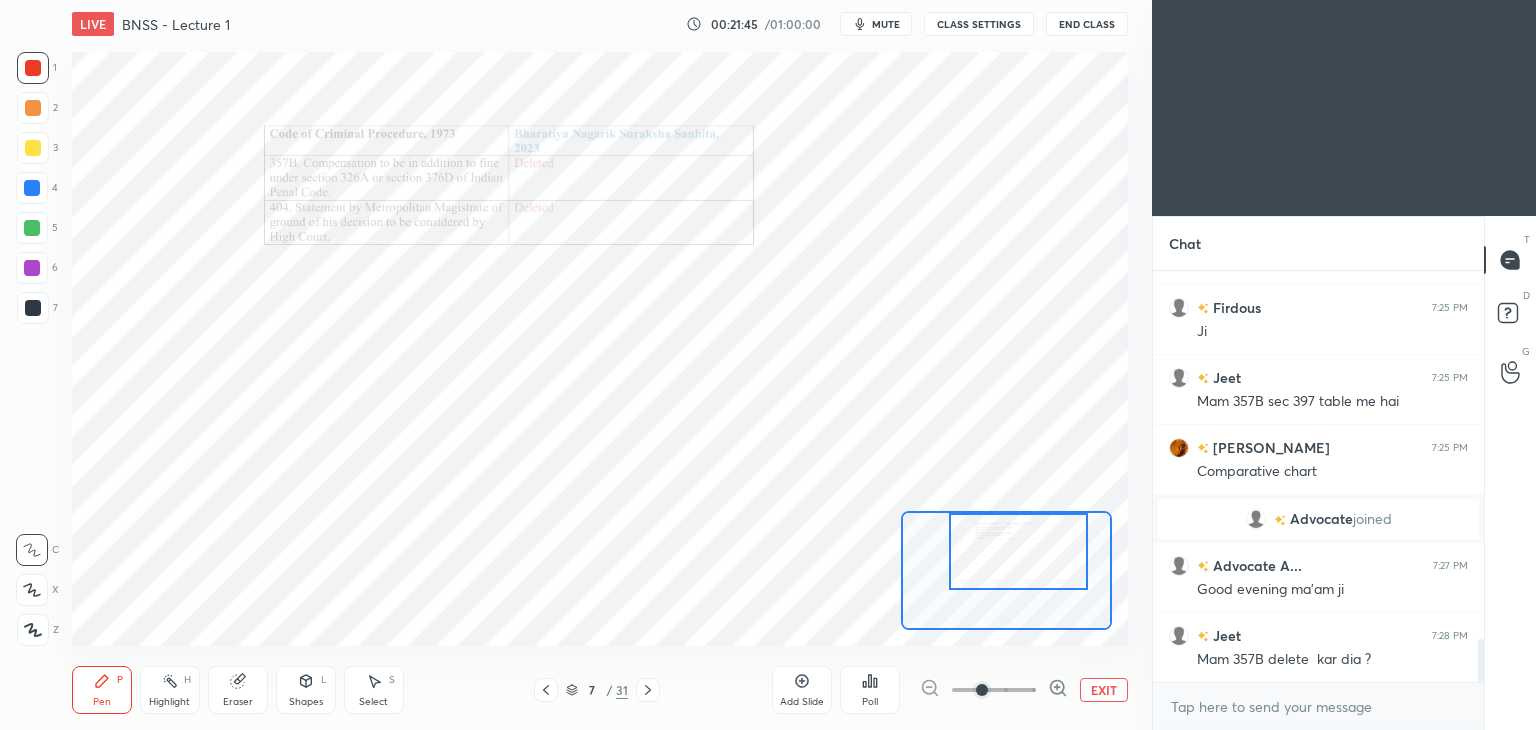click at bounding box center (1018, 551) 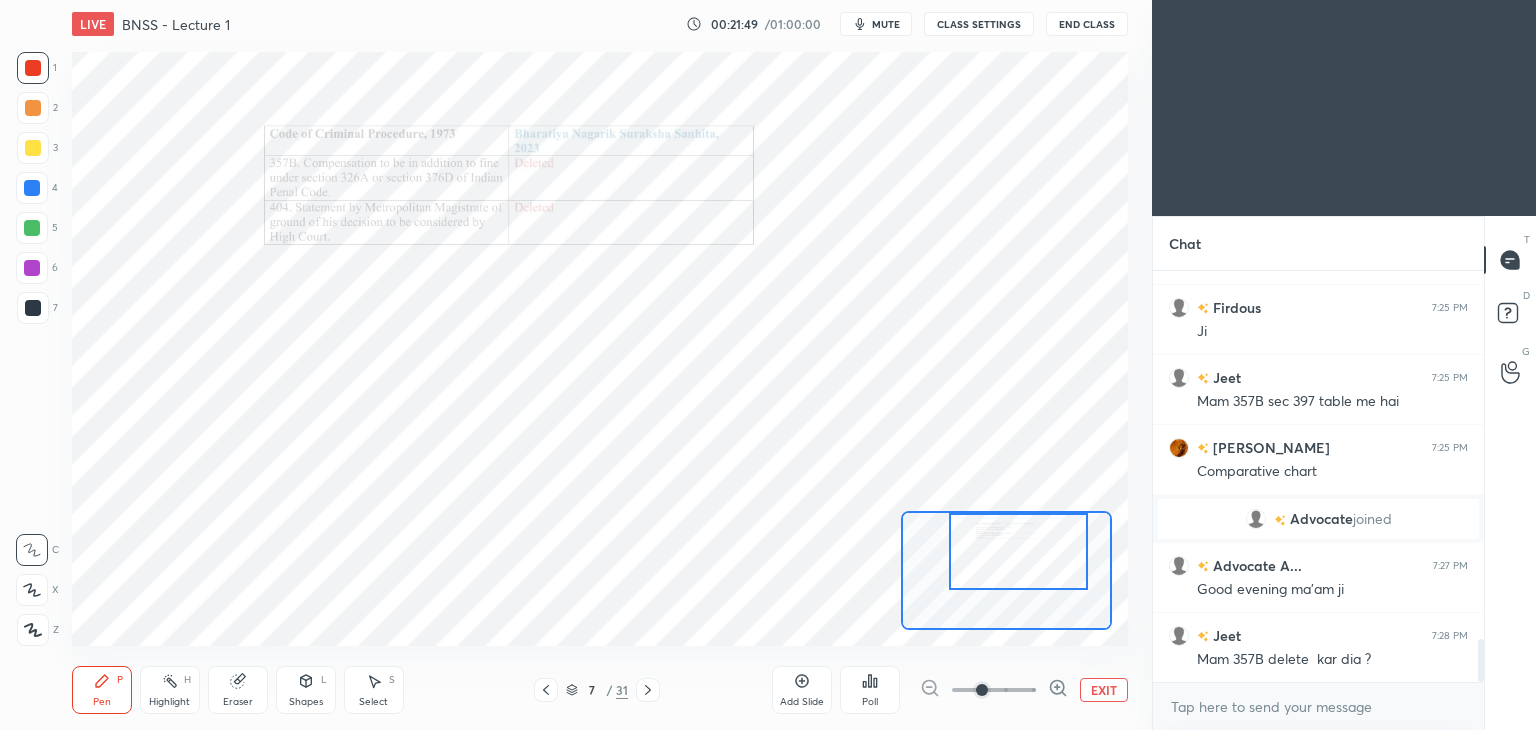 click on "EXIT" at bounding box center (1104, 690) 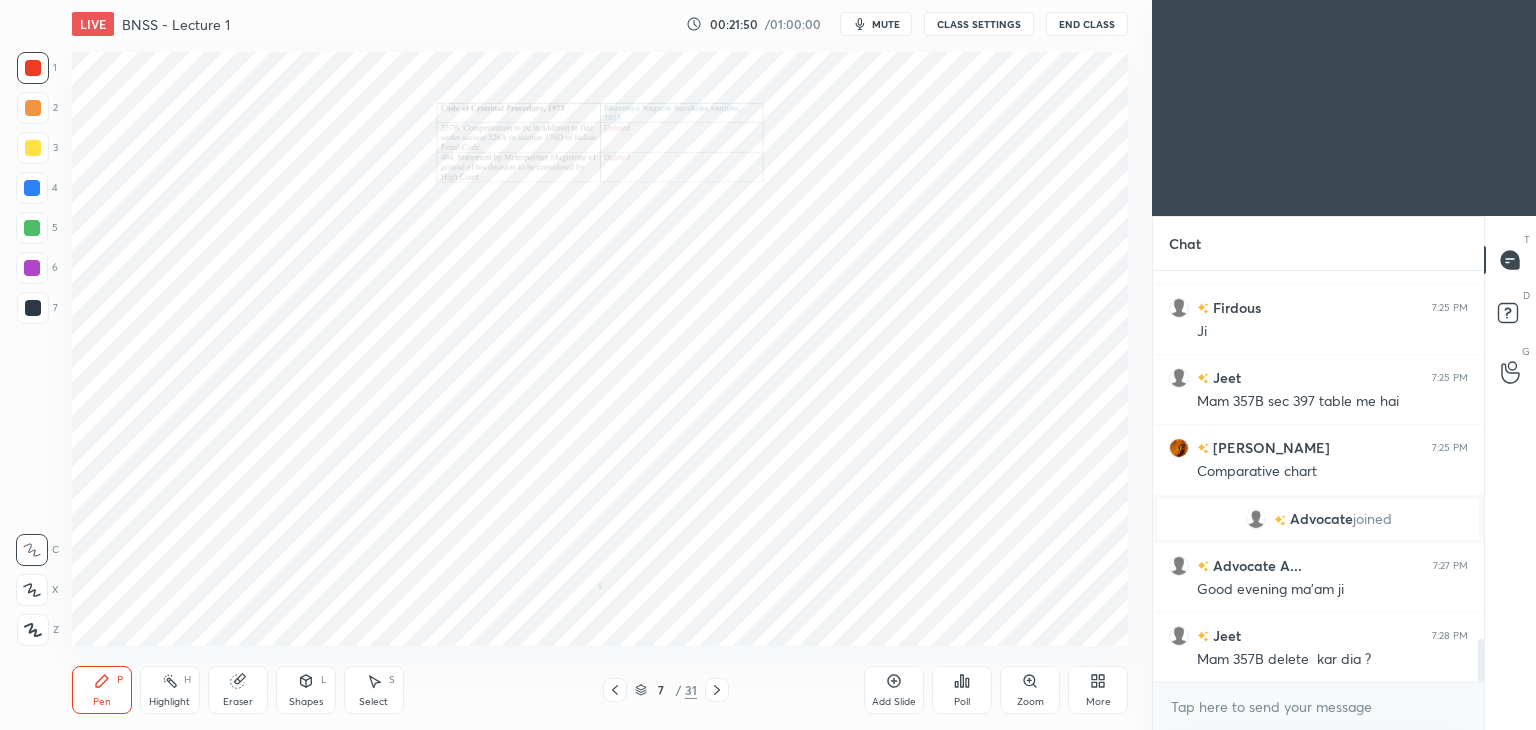 click at bounding box center (615, 690) 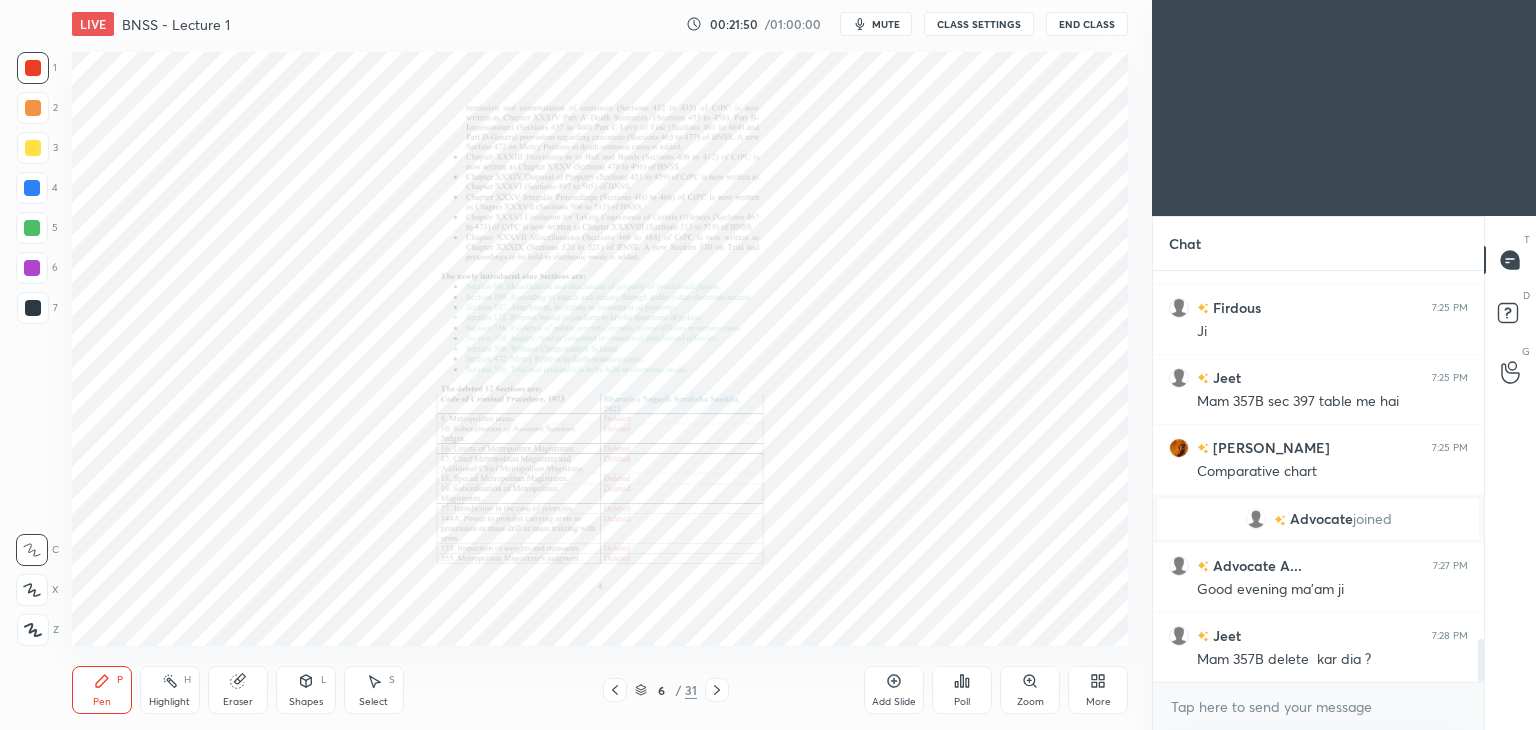 click 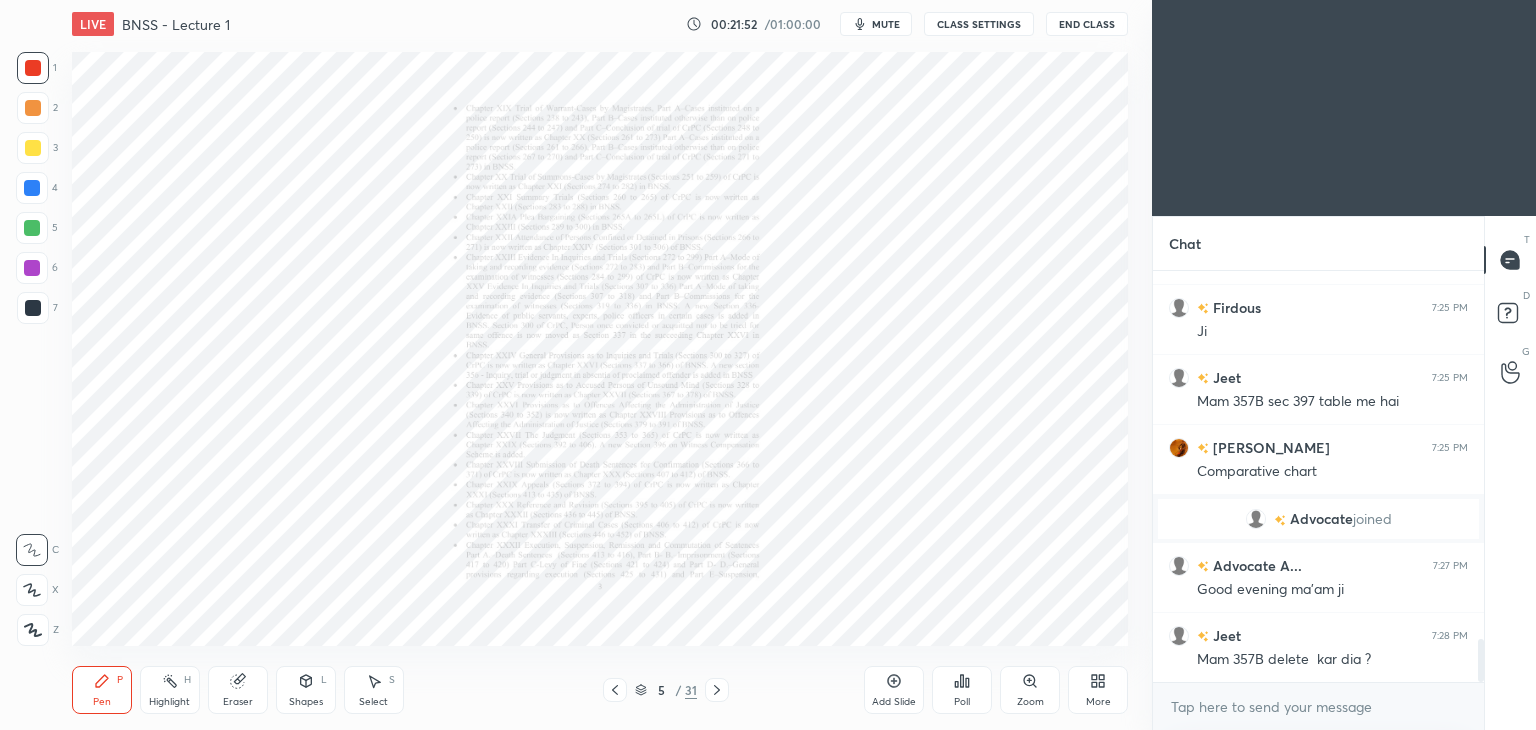 click 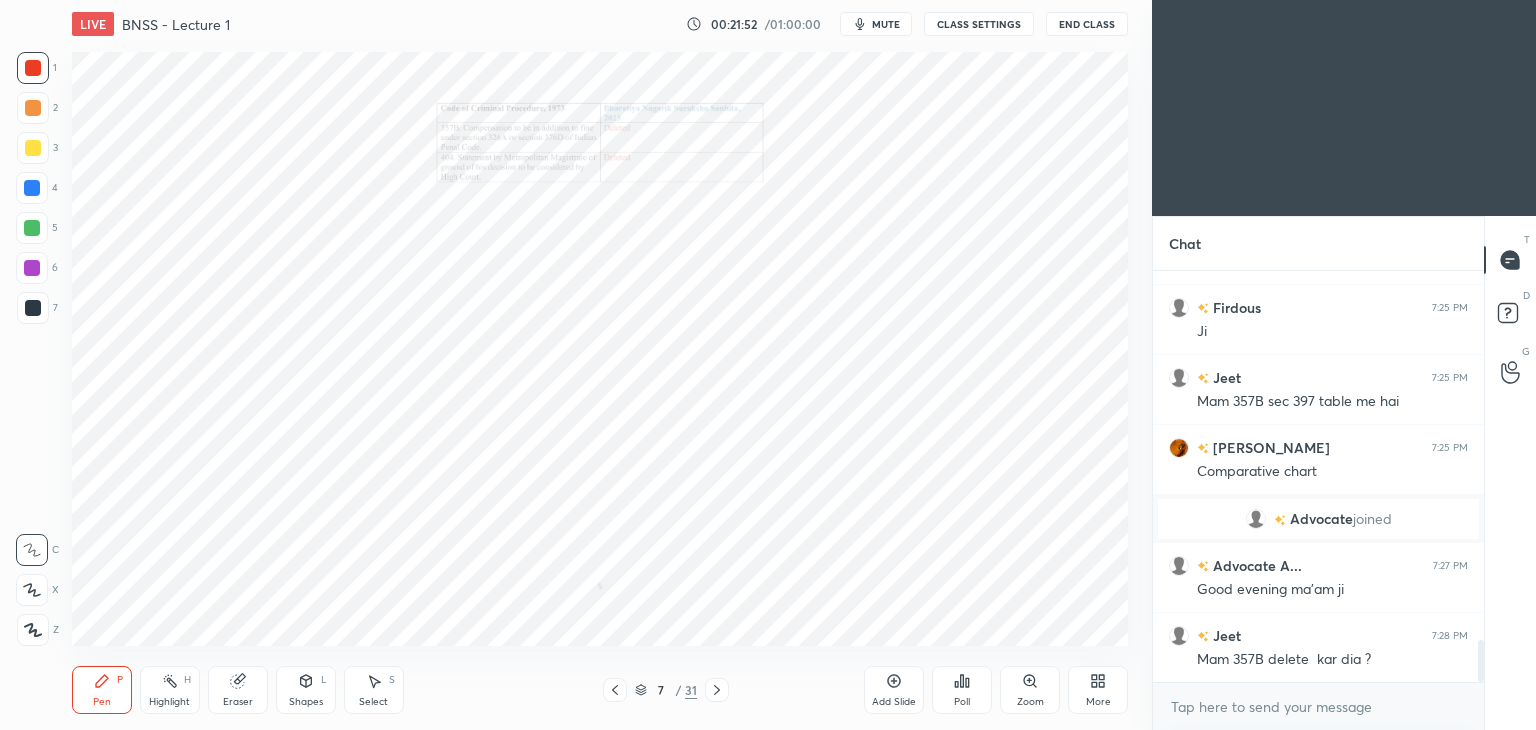 scroll, scrollTop: 3612, scrollLeft: 0, axis: vertical 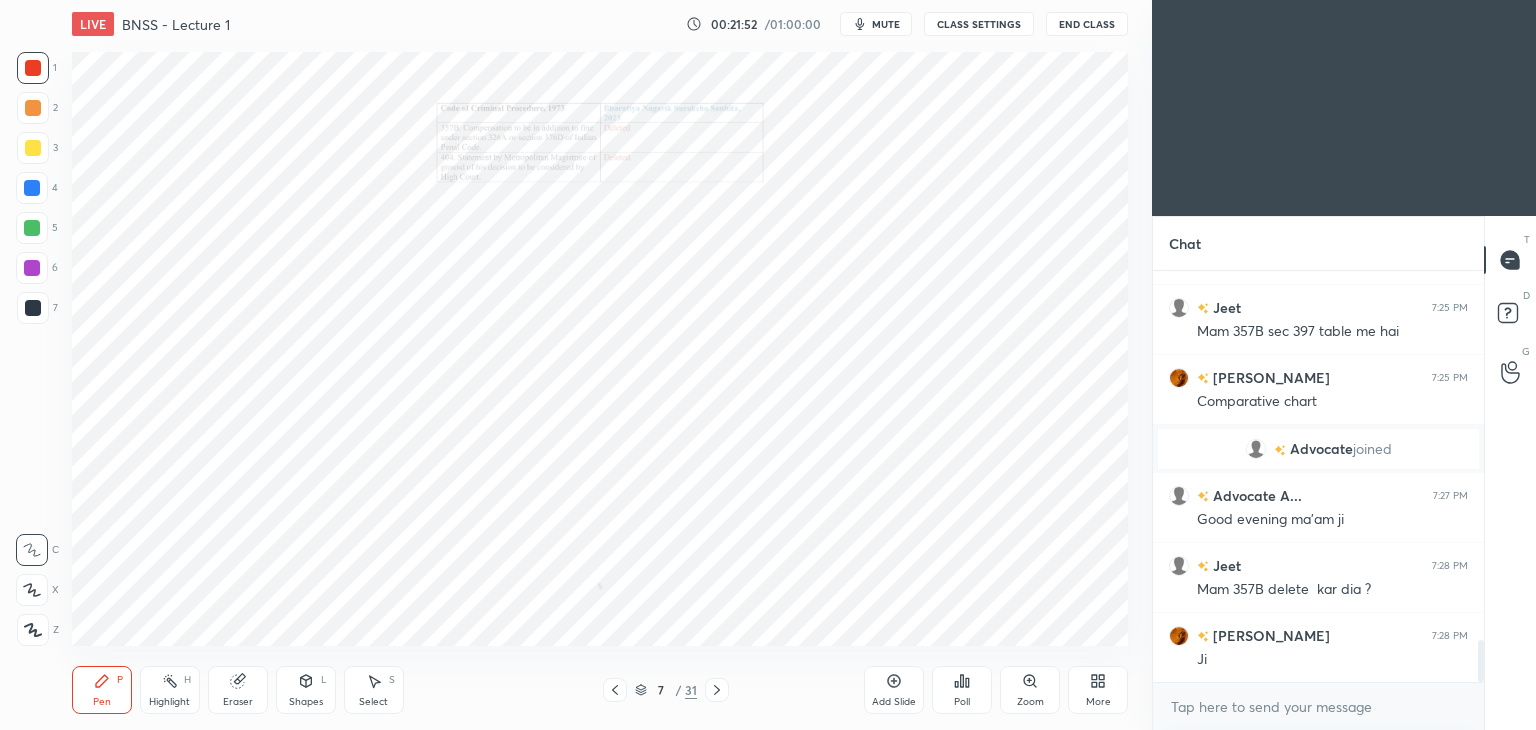 click 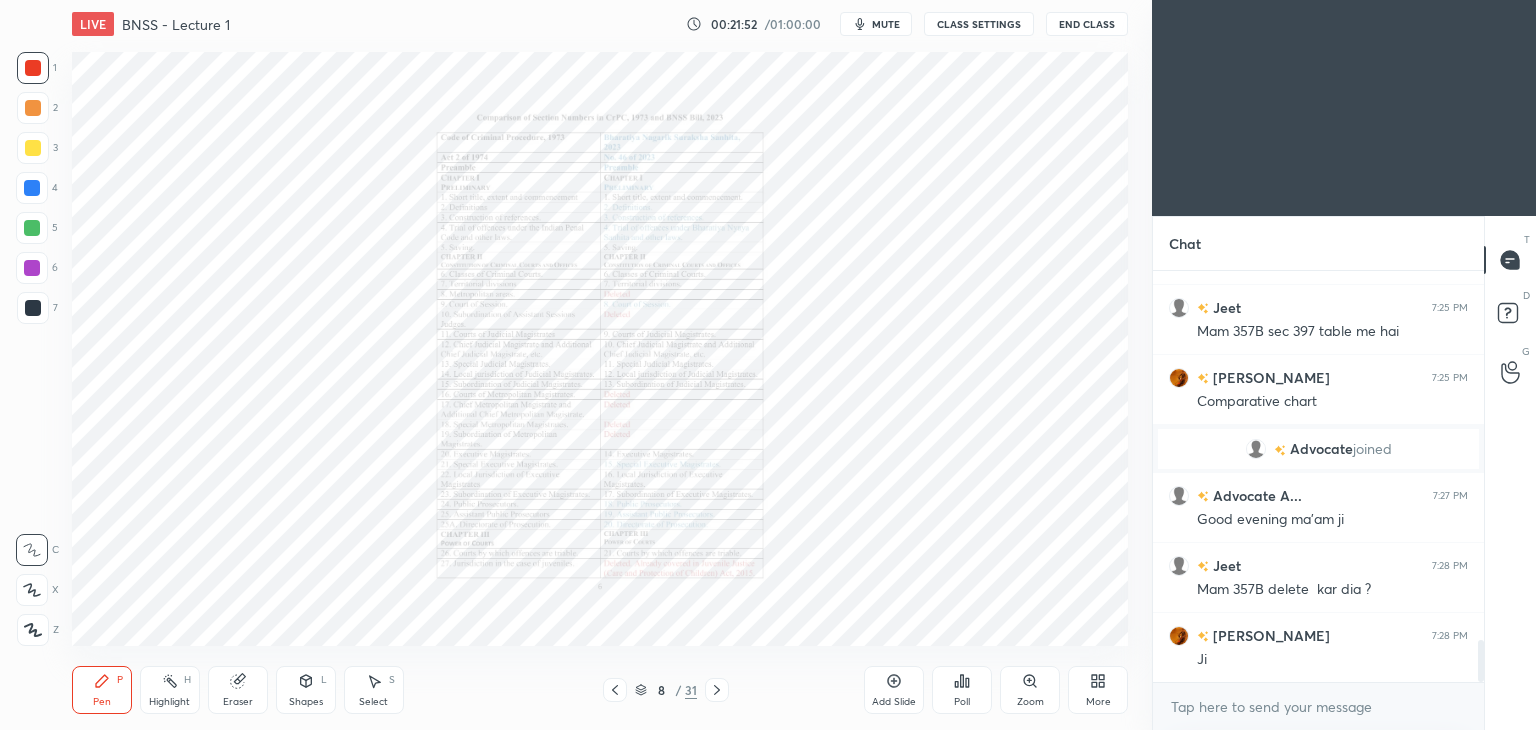 click at bounding box center [717, 690] 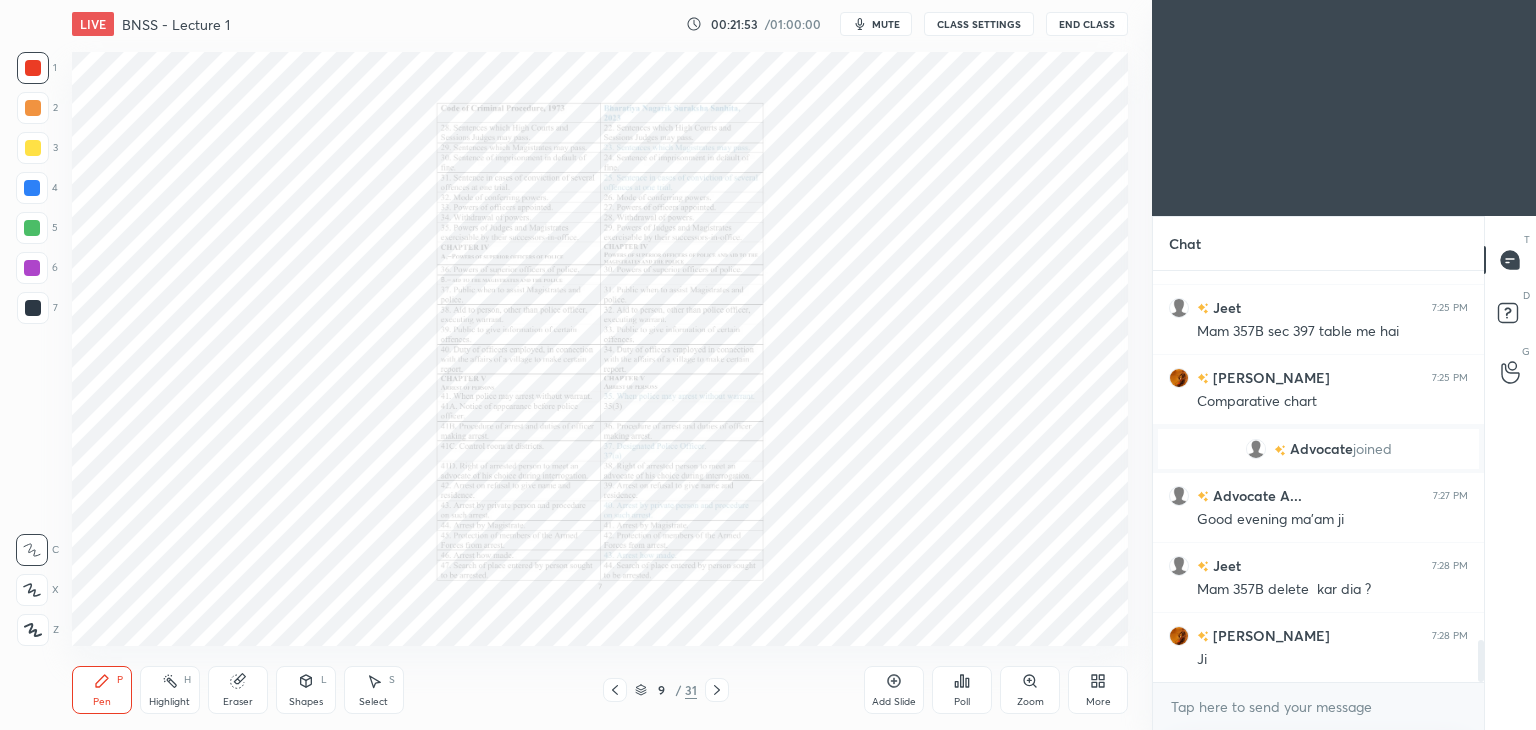 click on "9 / 31" at bounding box center [666, 690] 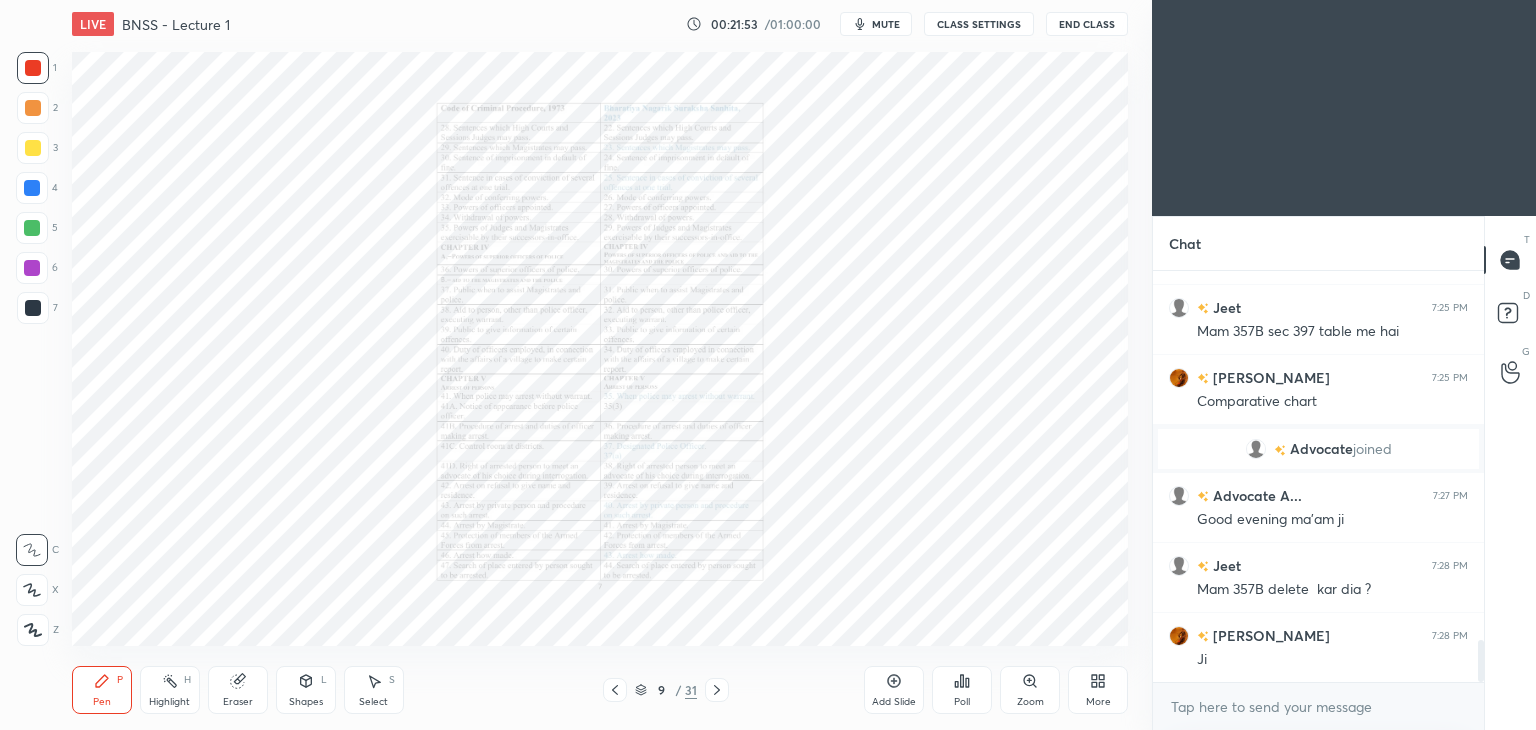 click on "9 / 31" at bounding box center (666, 690) 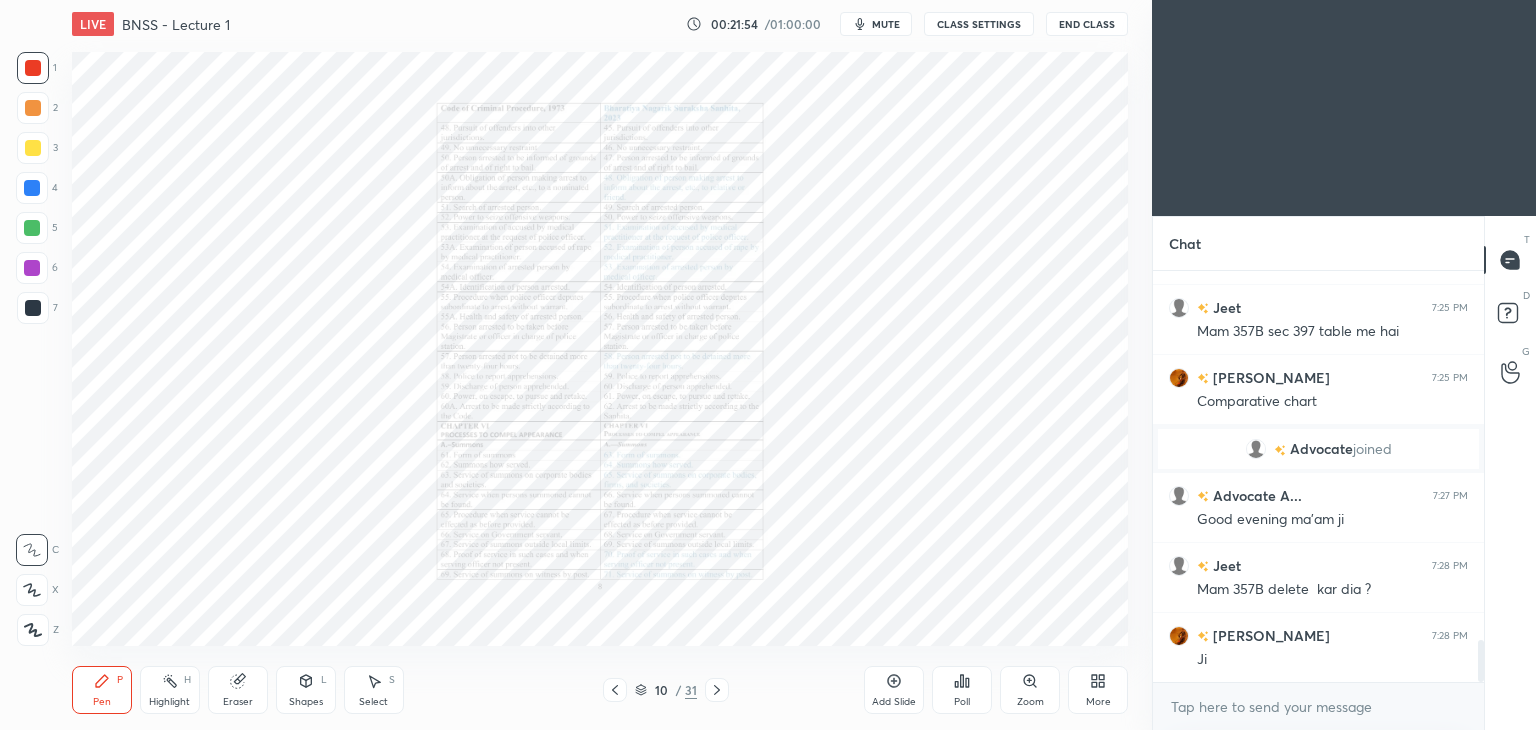 click 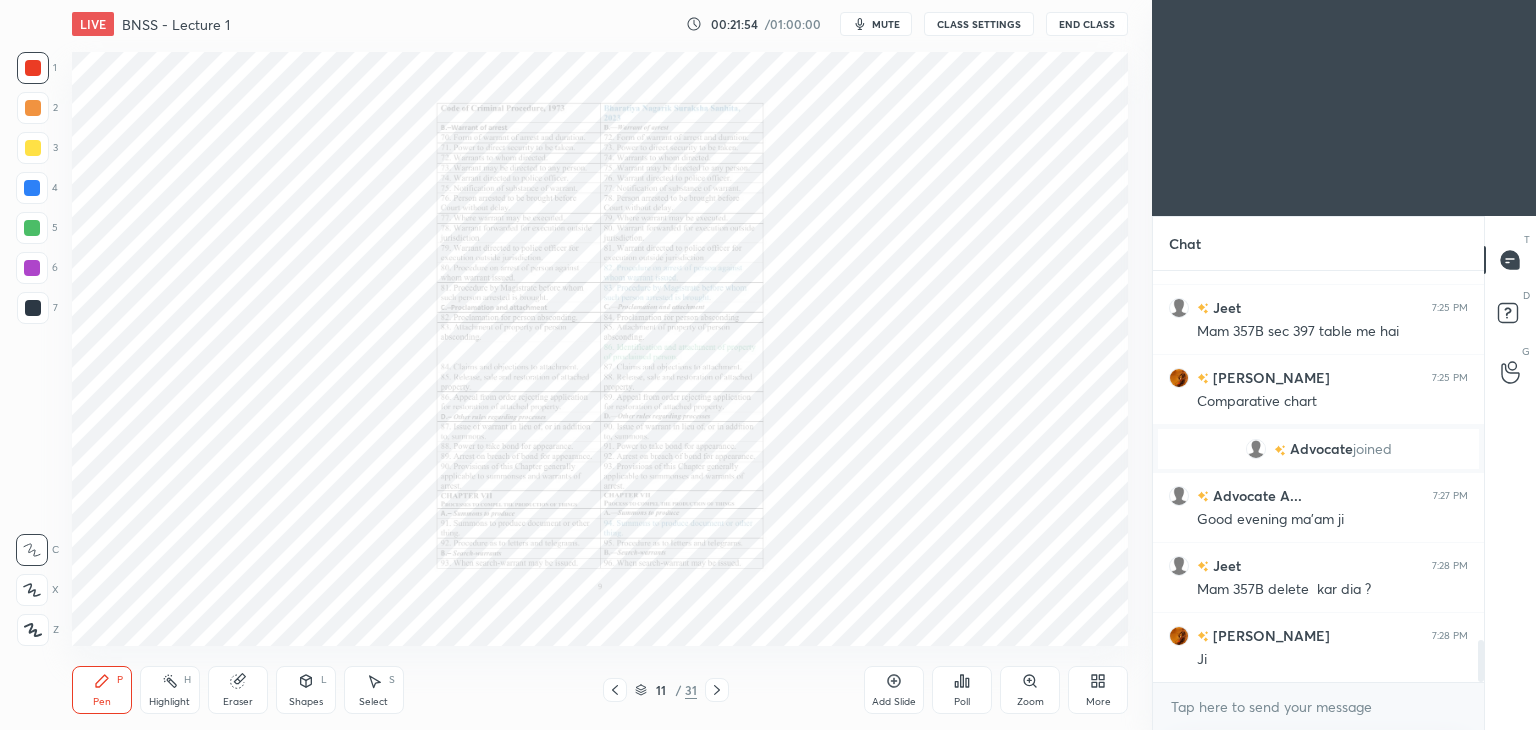 click 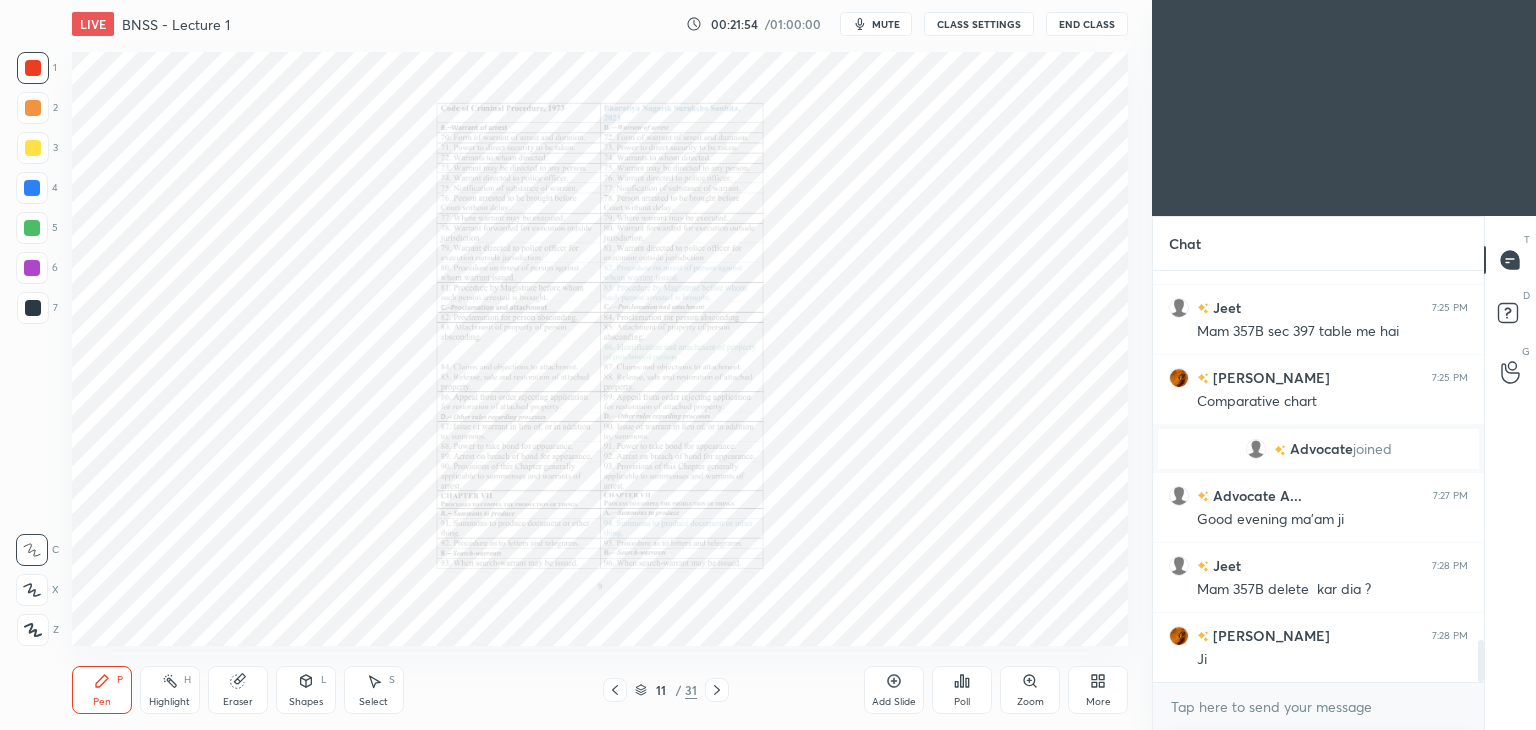click 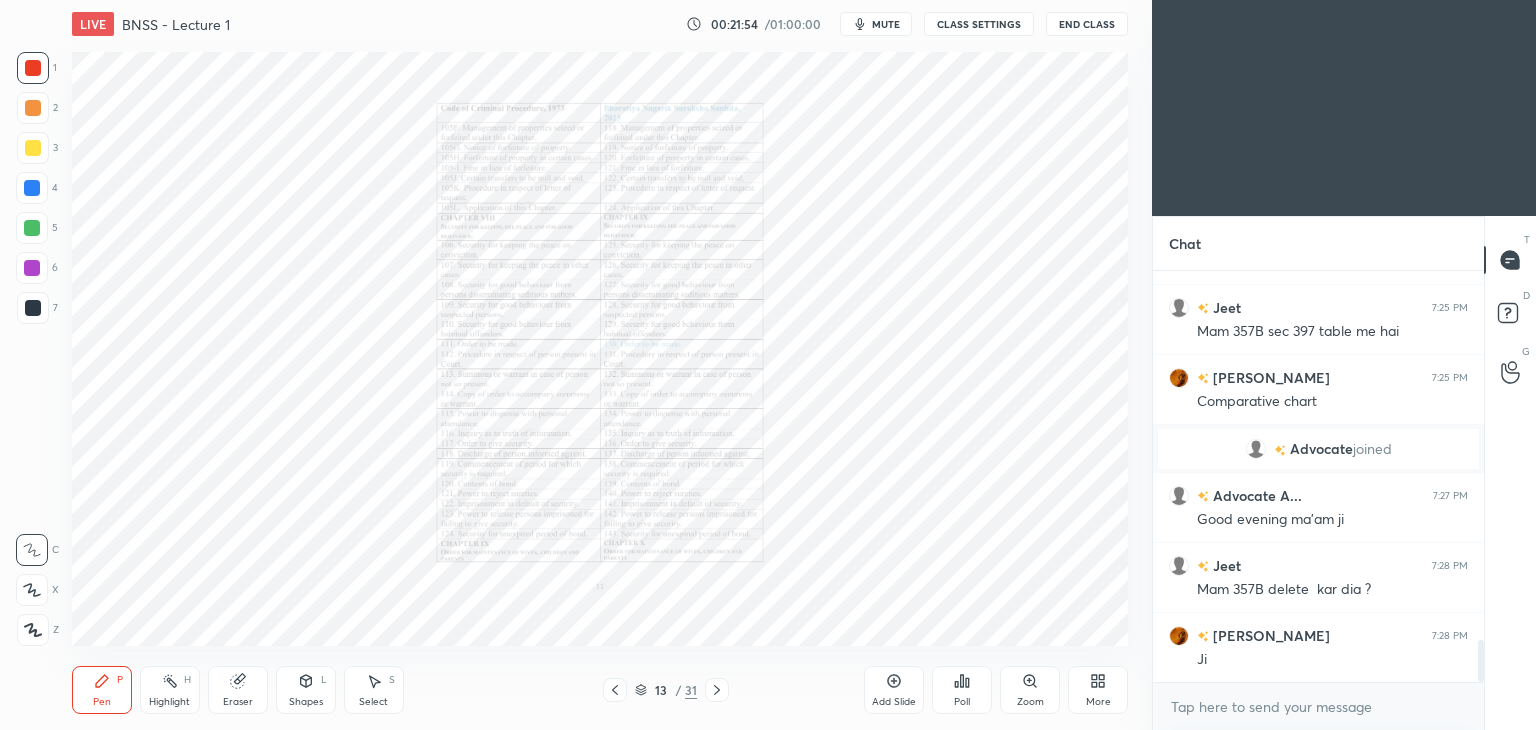 click 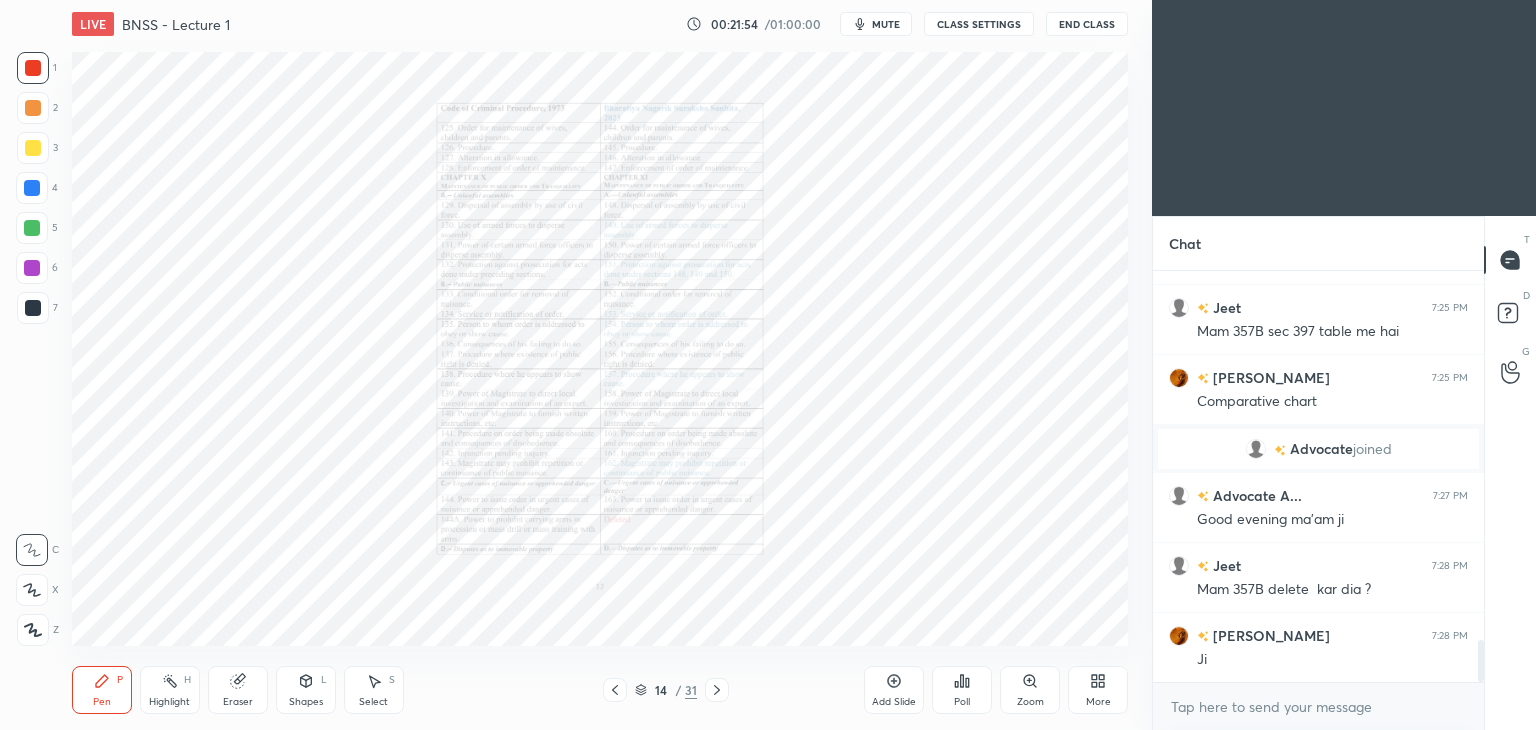 click 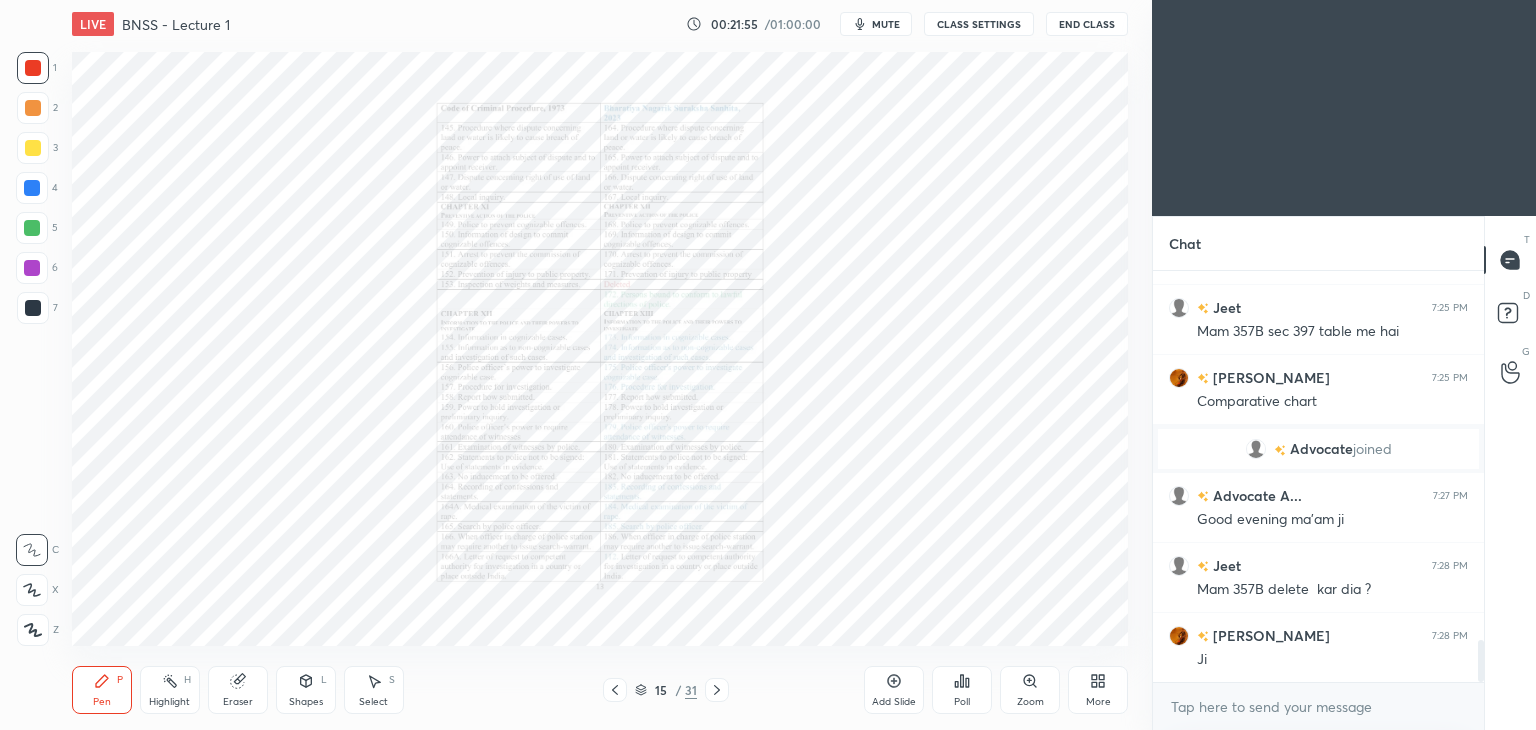 click 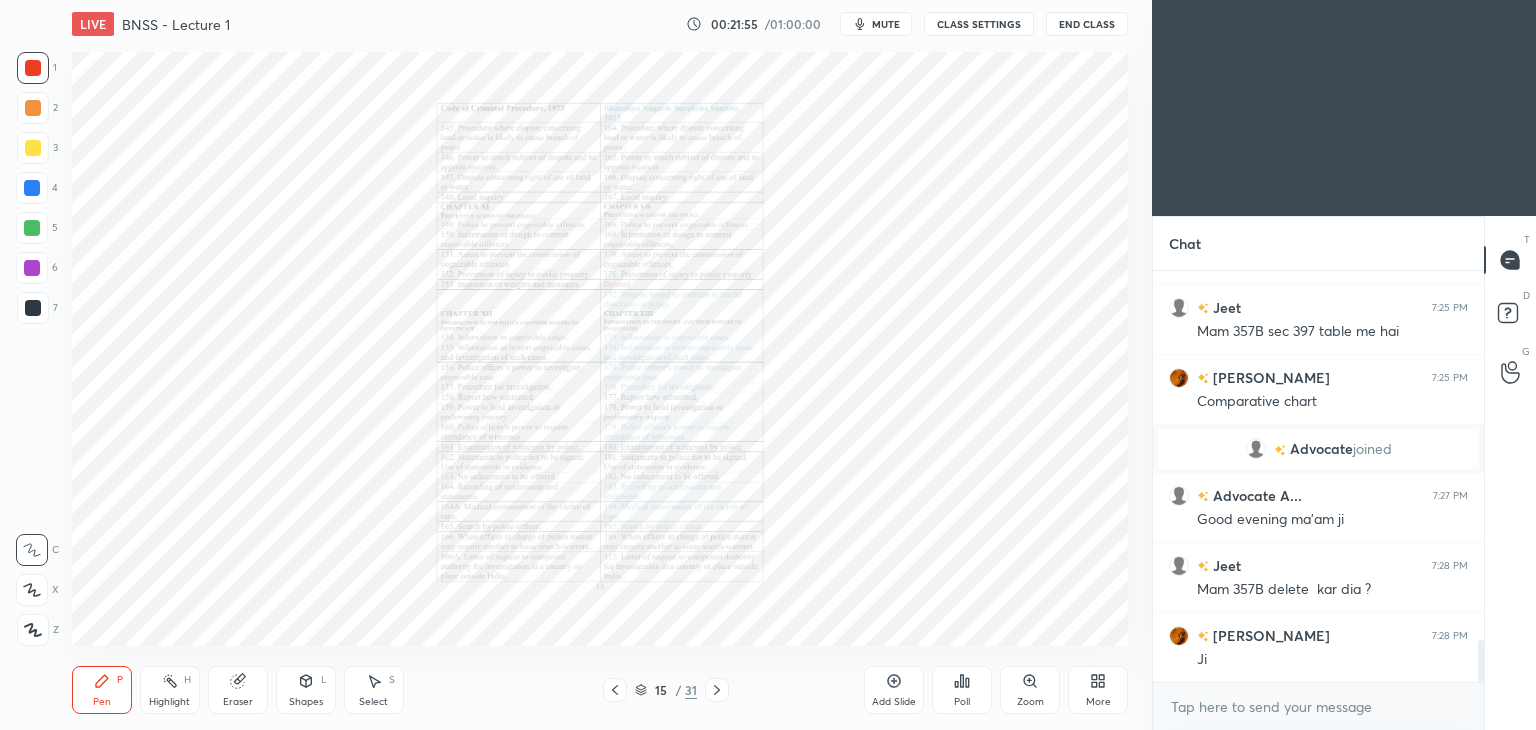 click at bounding box center [717, 690] 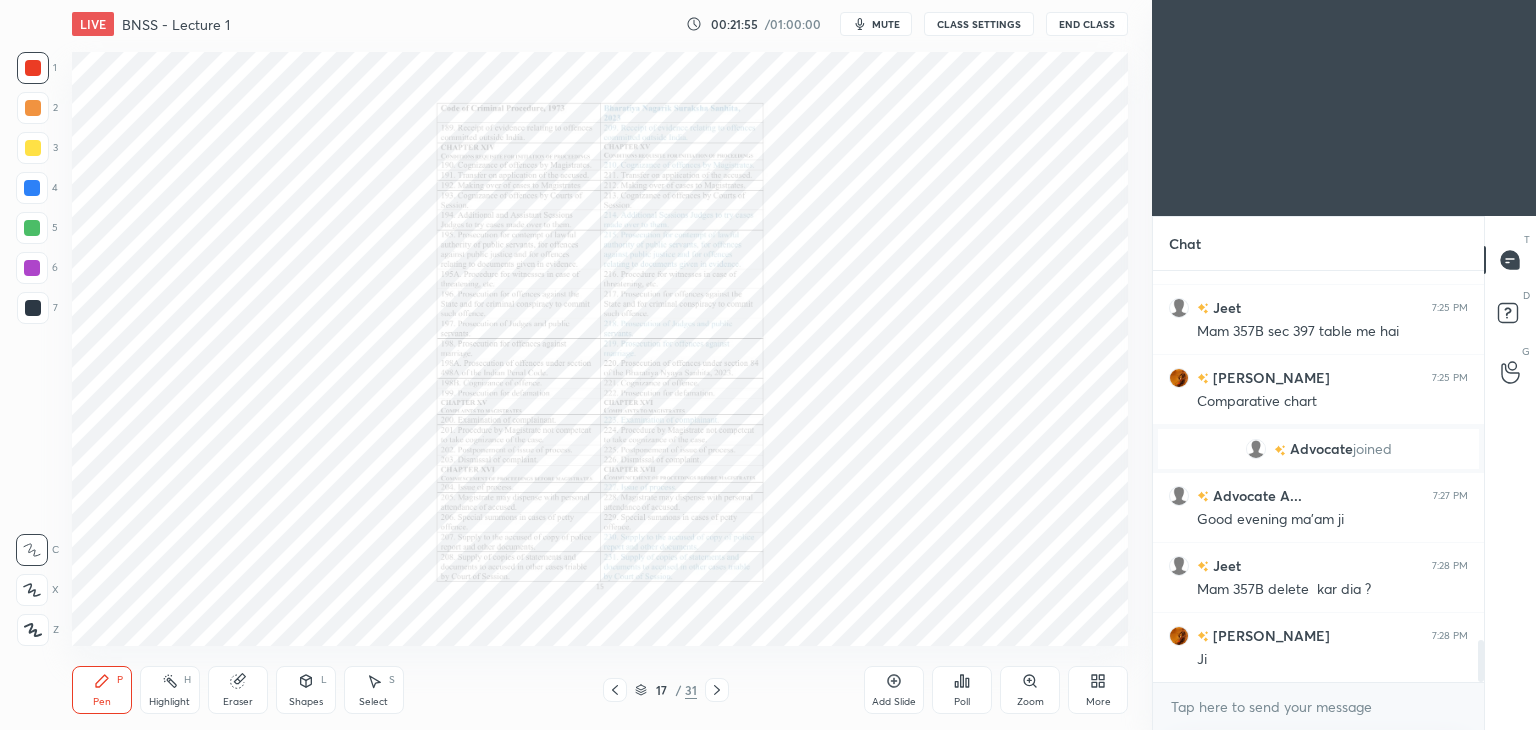 click at bounding box center (717, 690) 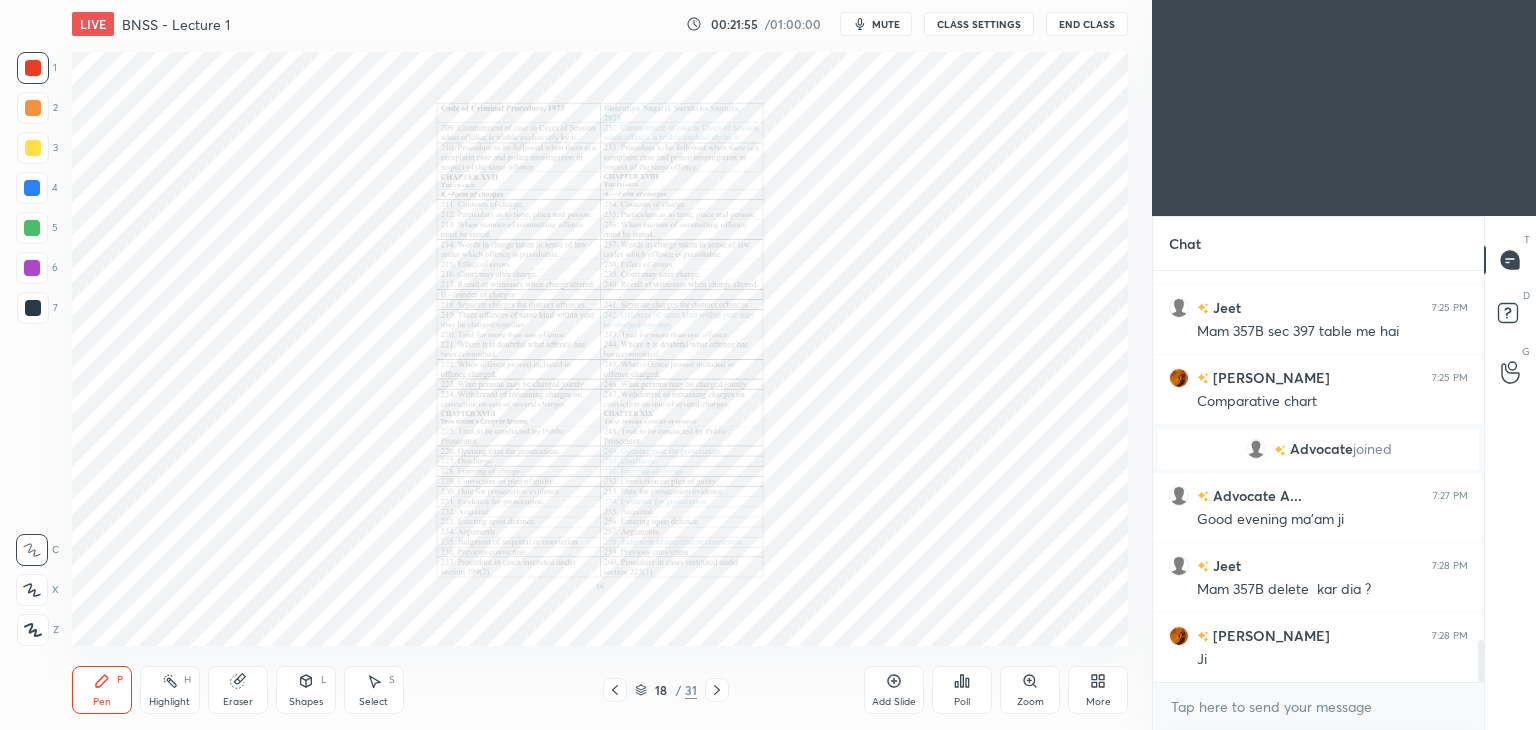 click at bounding box center (717, 690) 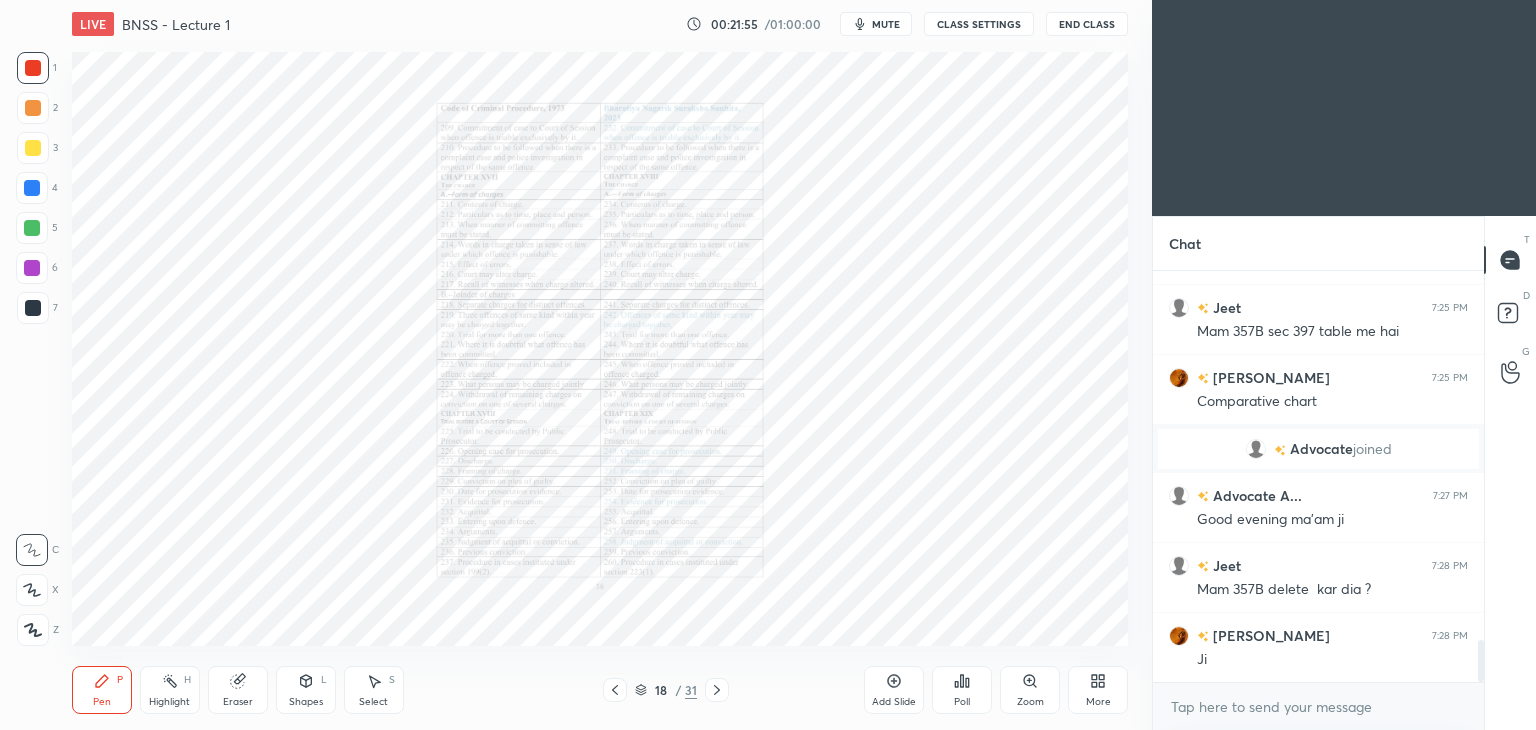 click at bounding box center (717, 690) 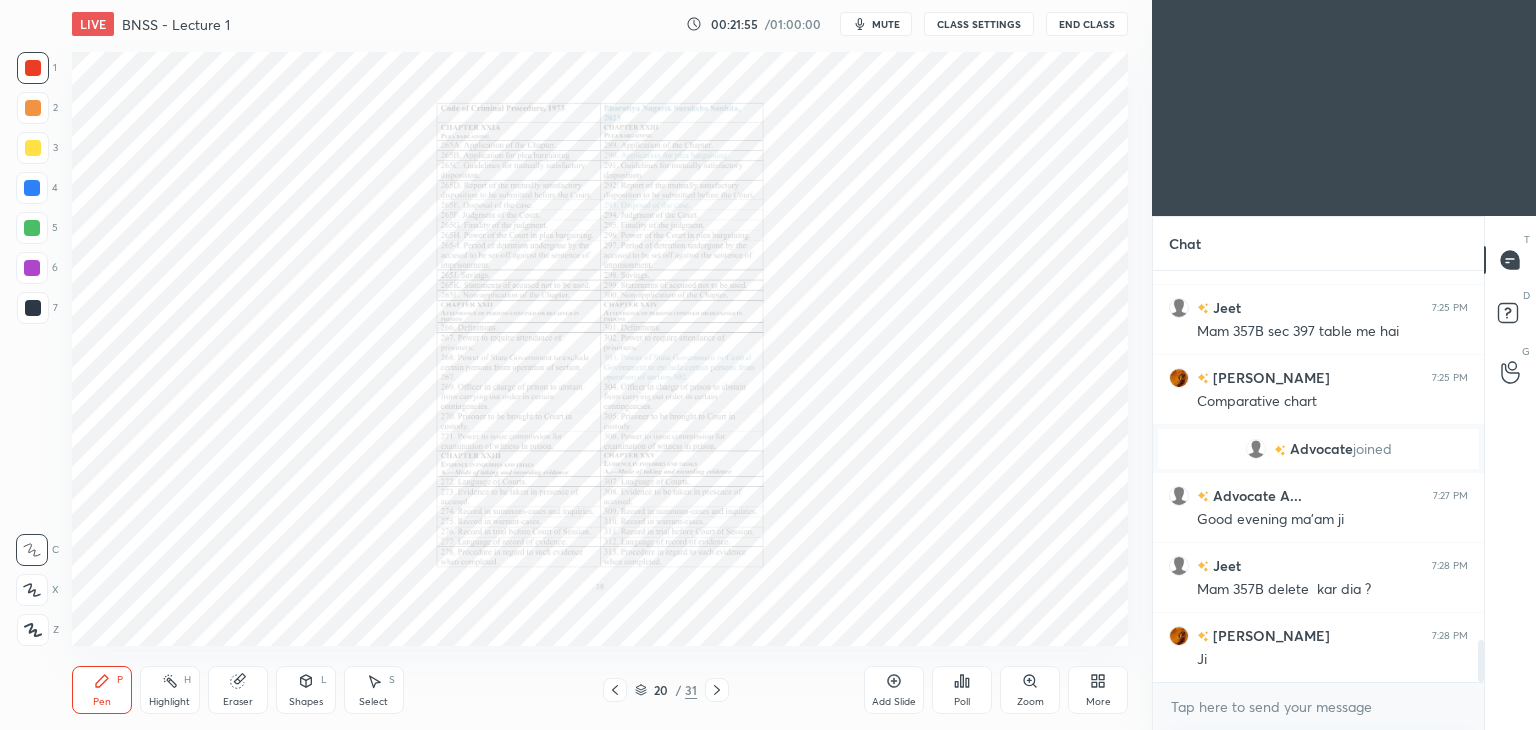 click at bounding box center [717, 690] 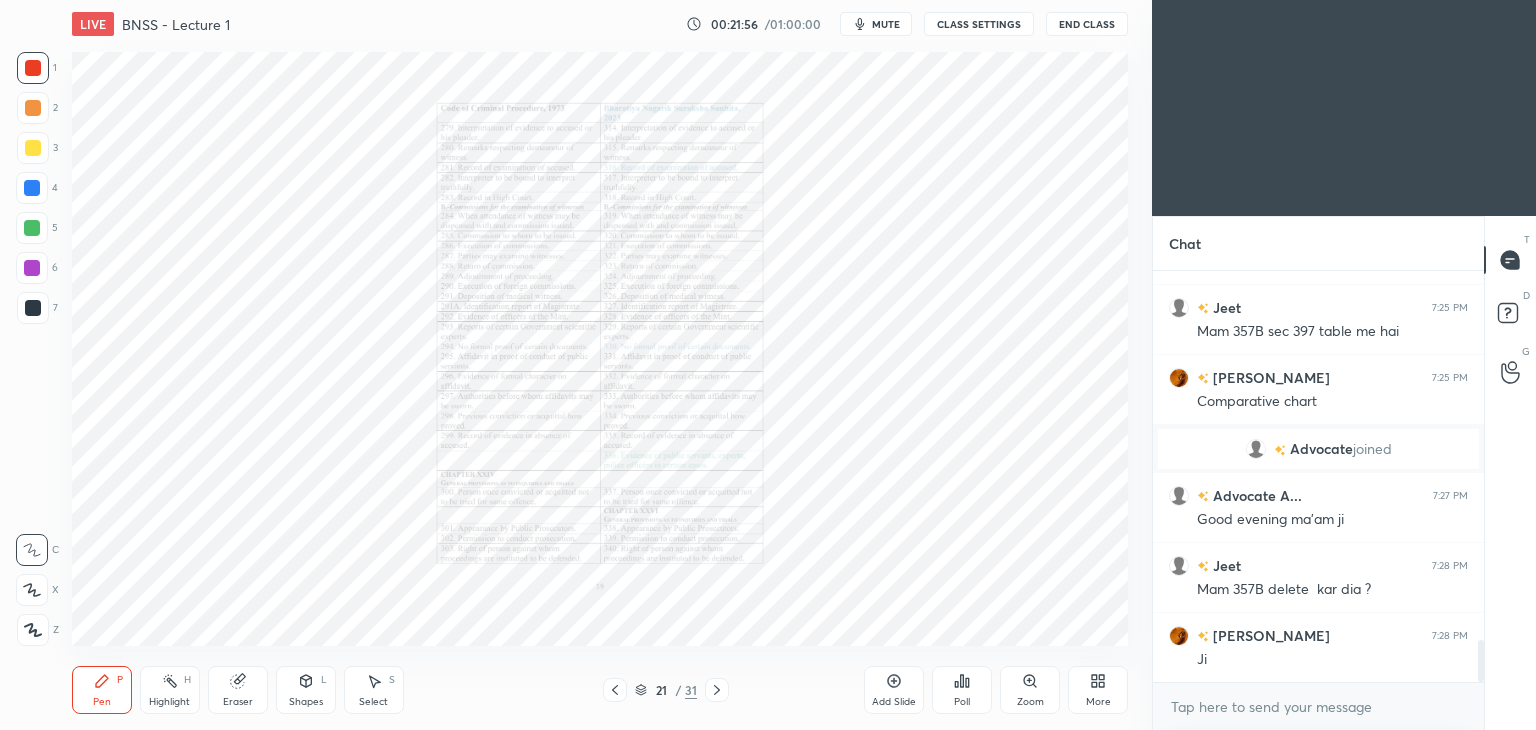 click at bounding box center [717, 690] 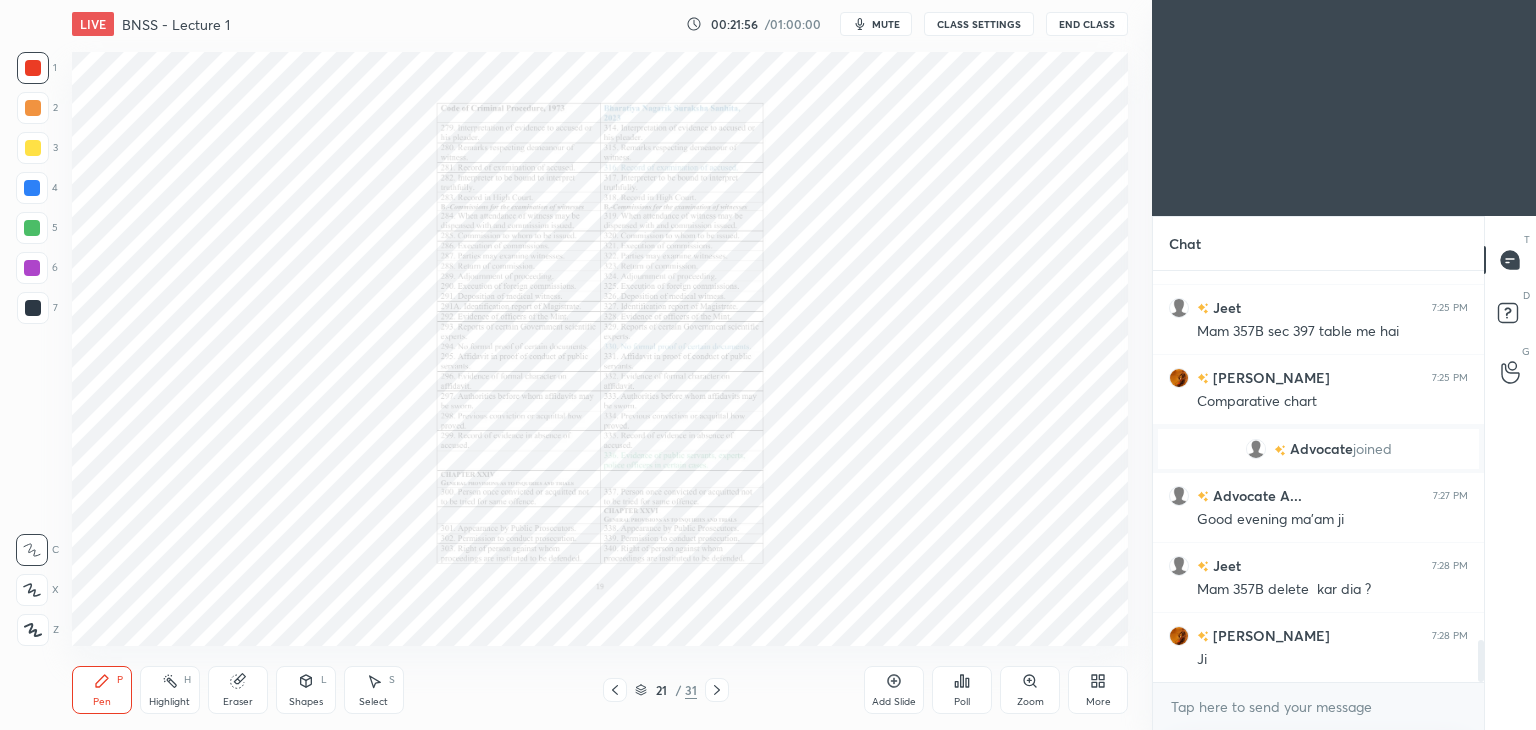 click at bounding box center [717, 690] 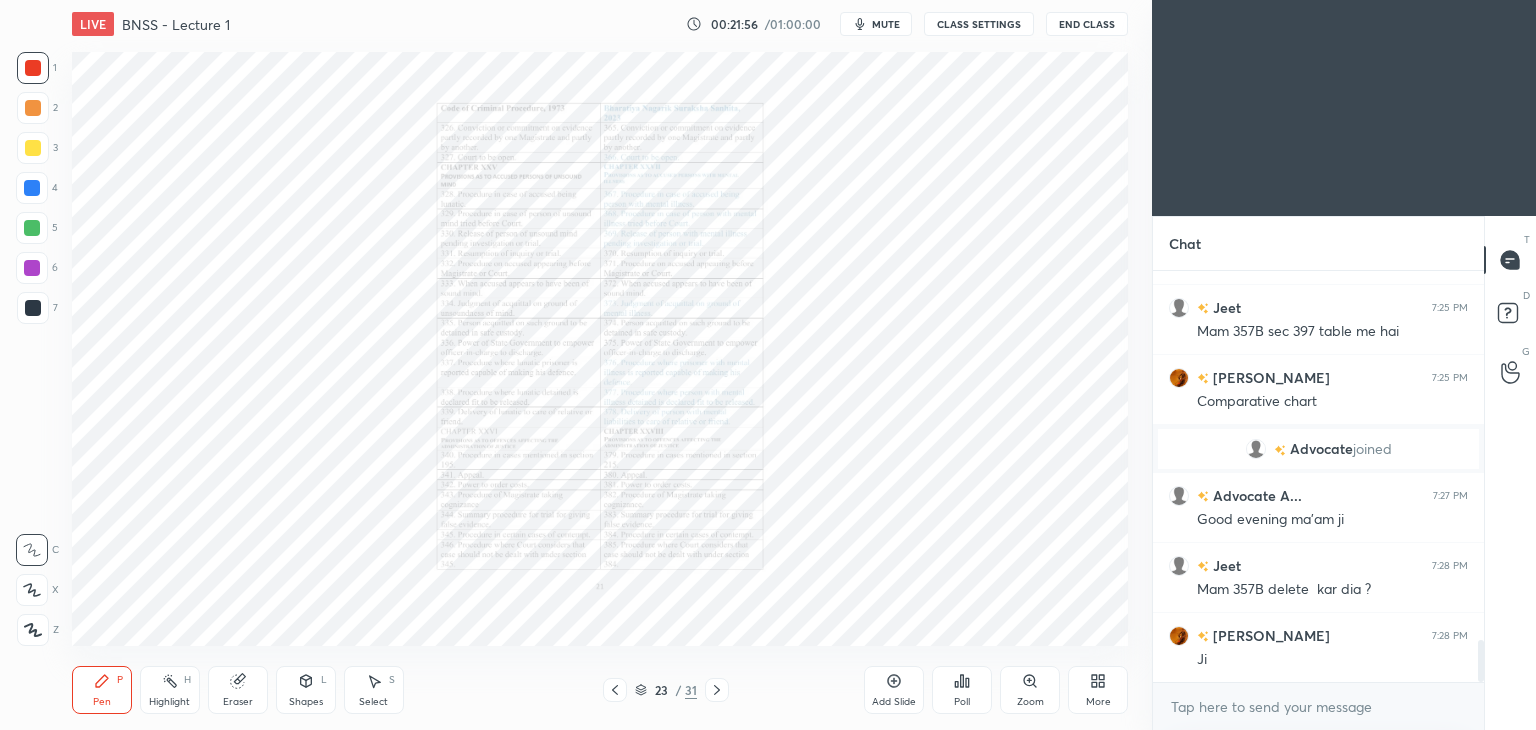 click at bounding box center [717, 690] 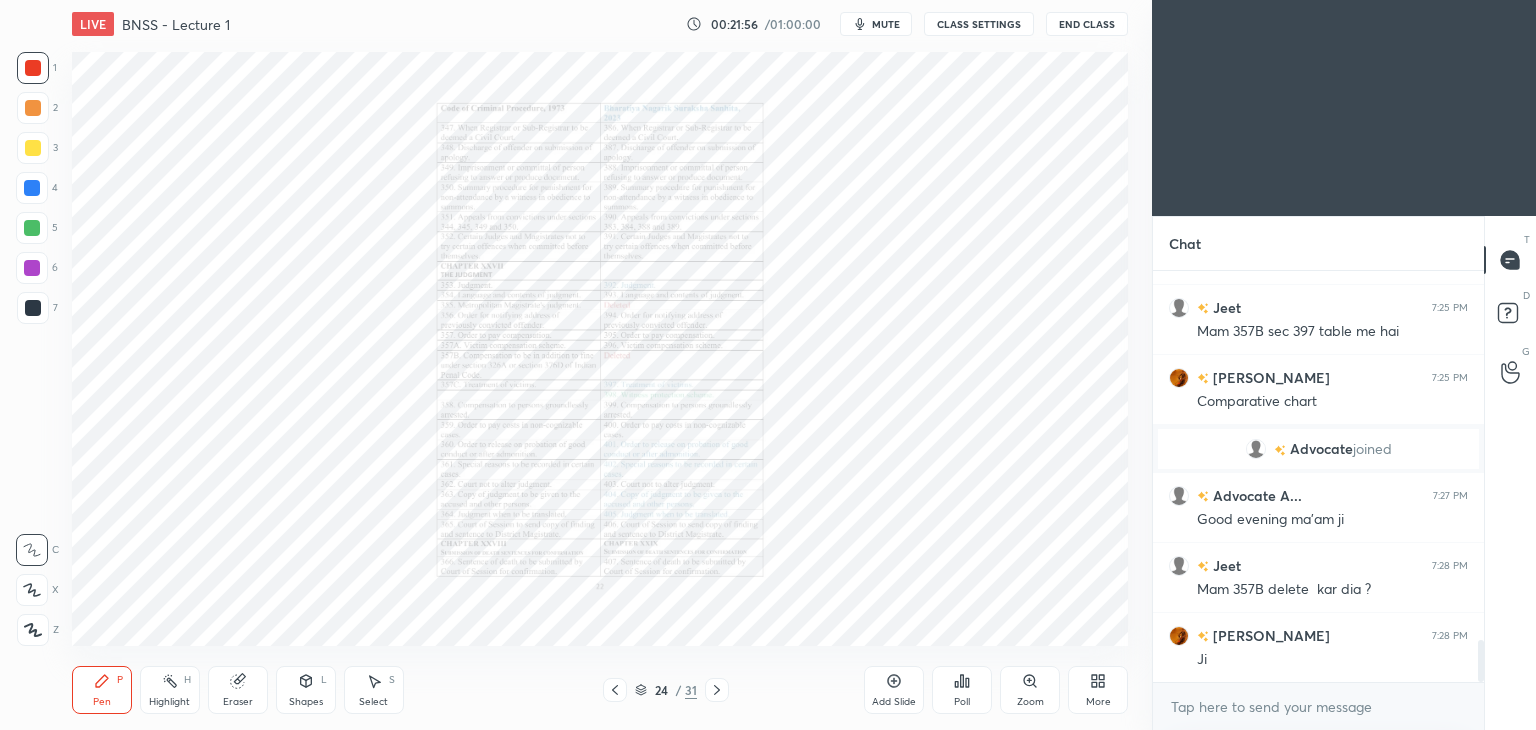 click at bounding box center (717, 690) 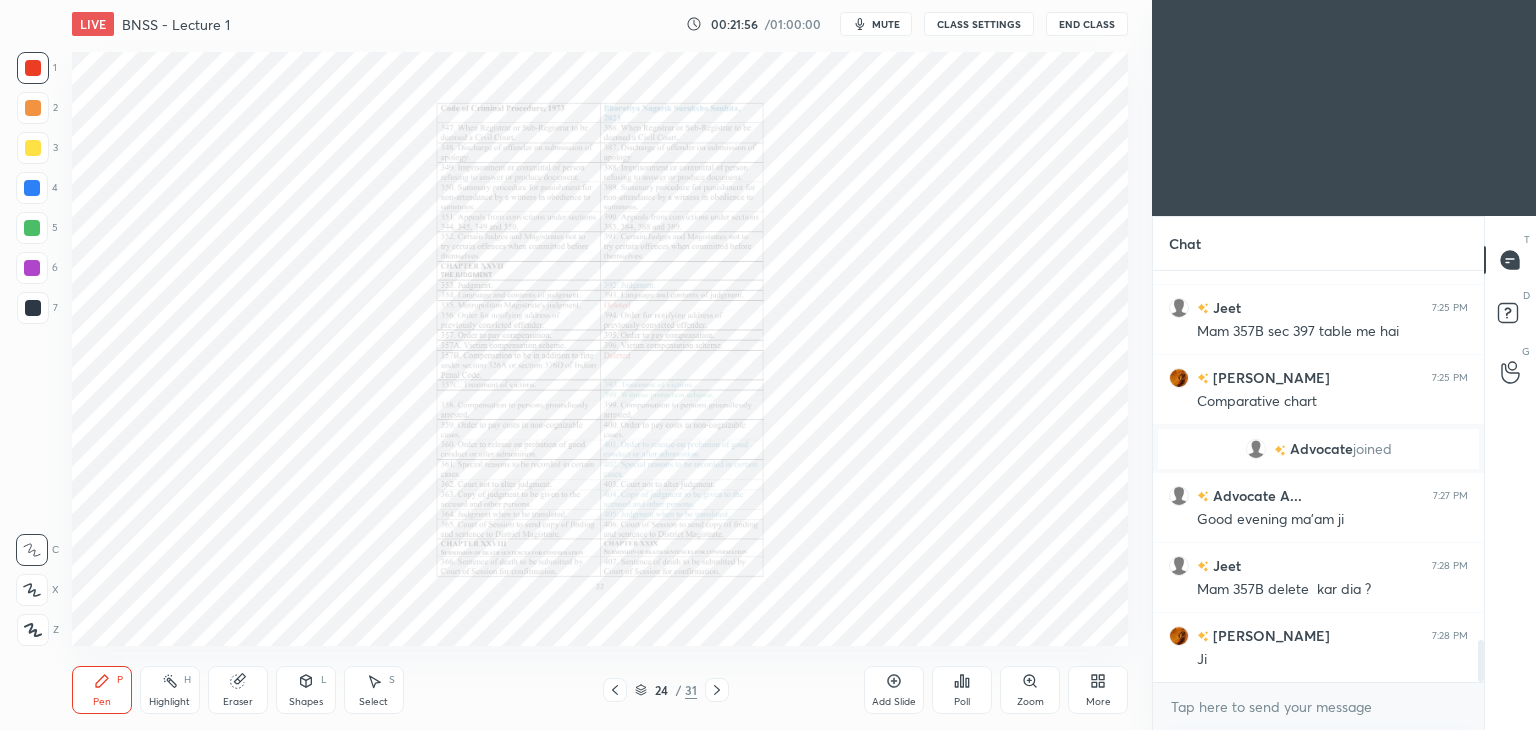 click at bounding box center (717, 690) 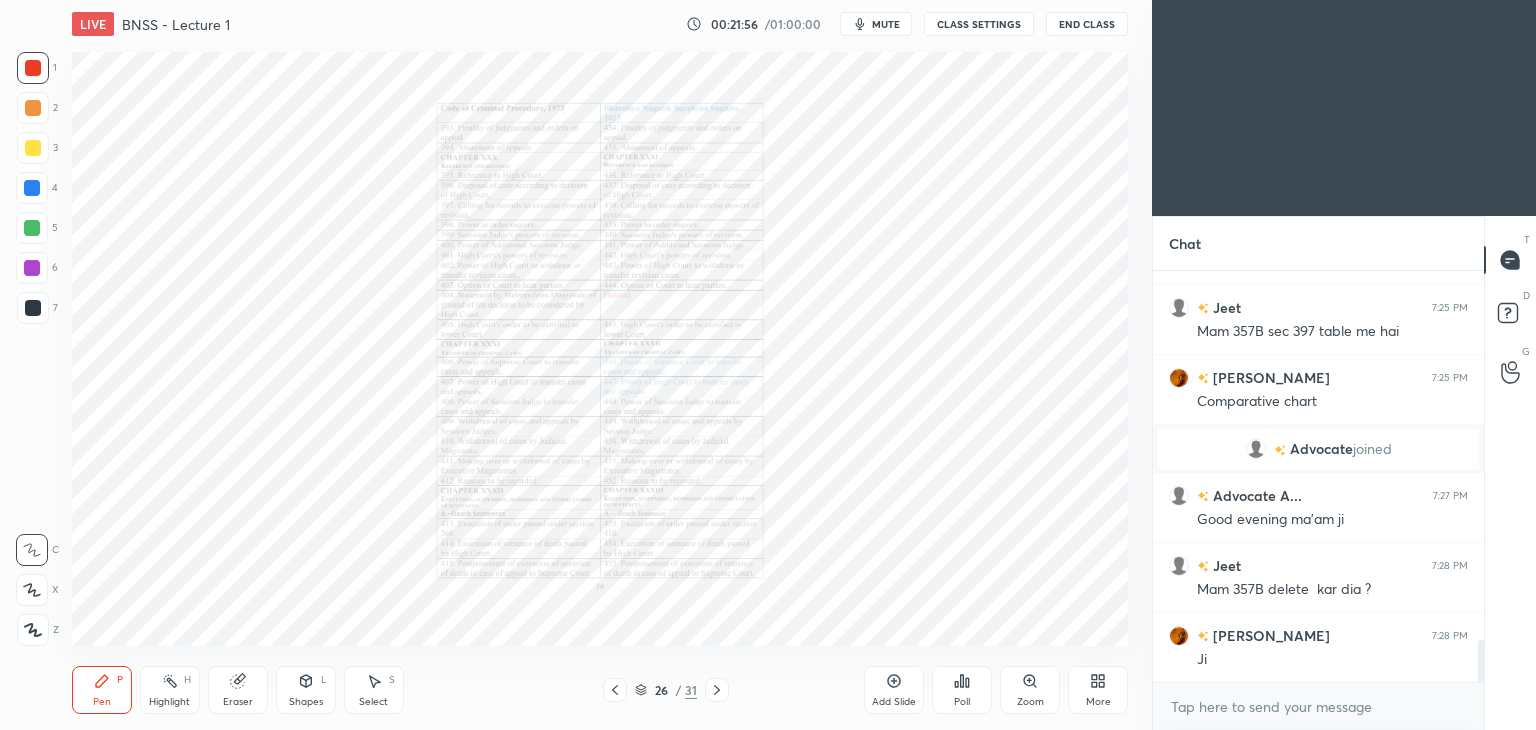 click at bounding box center [717, 690] 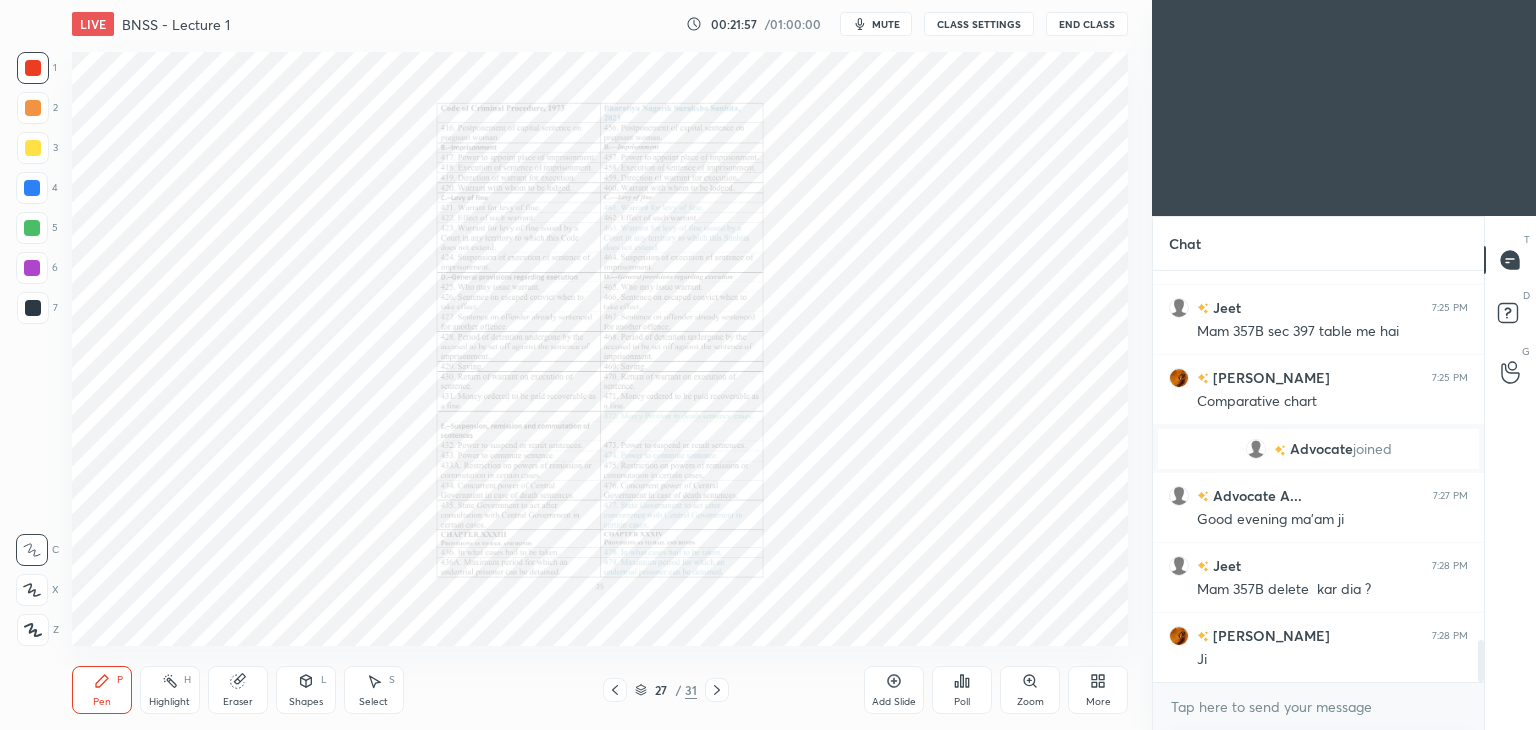 click at bounding box center (717, 690) 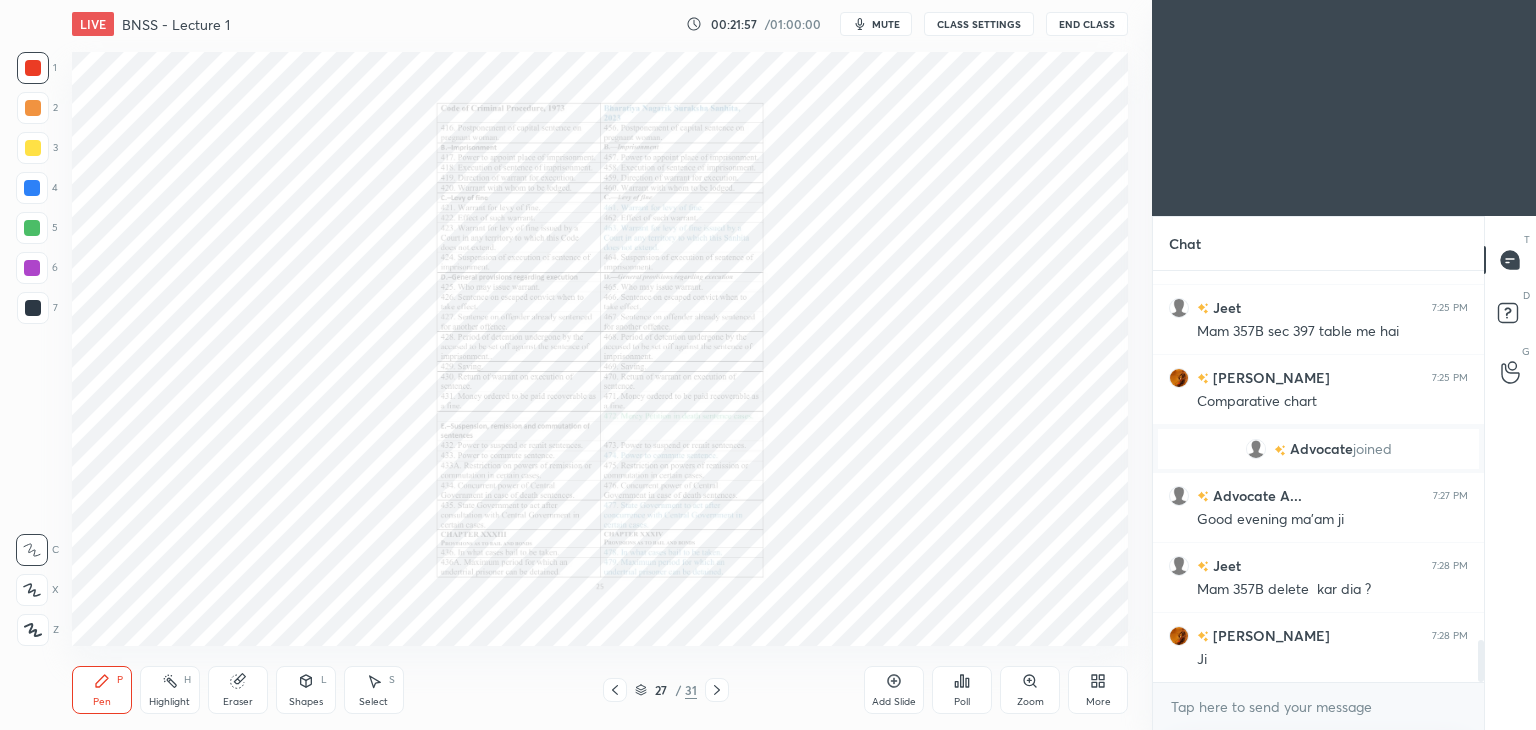 click at bounding box center [717, 690] 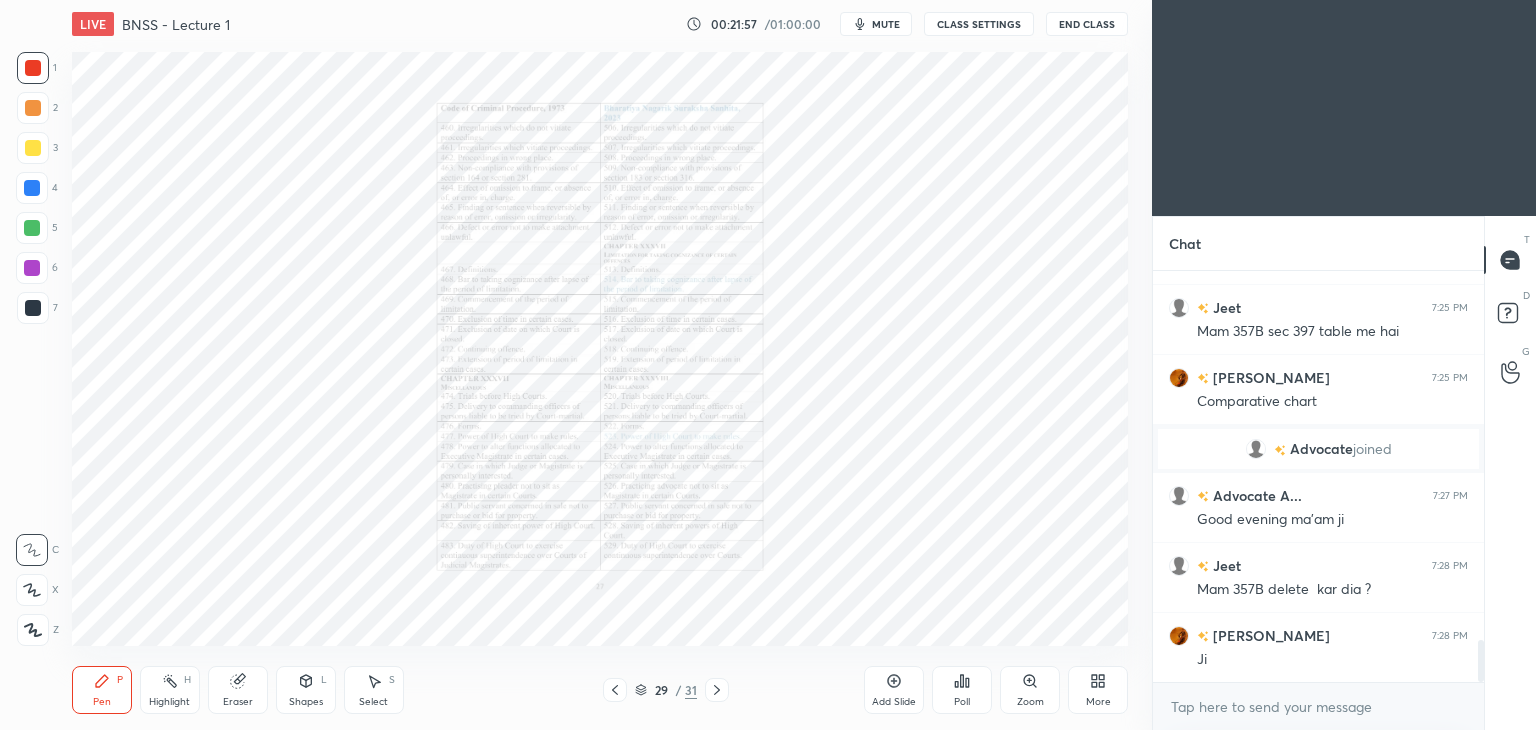click 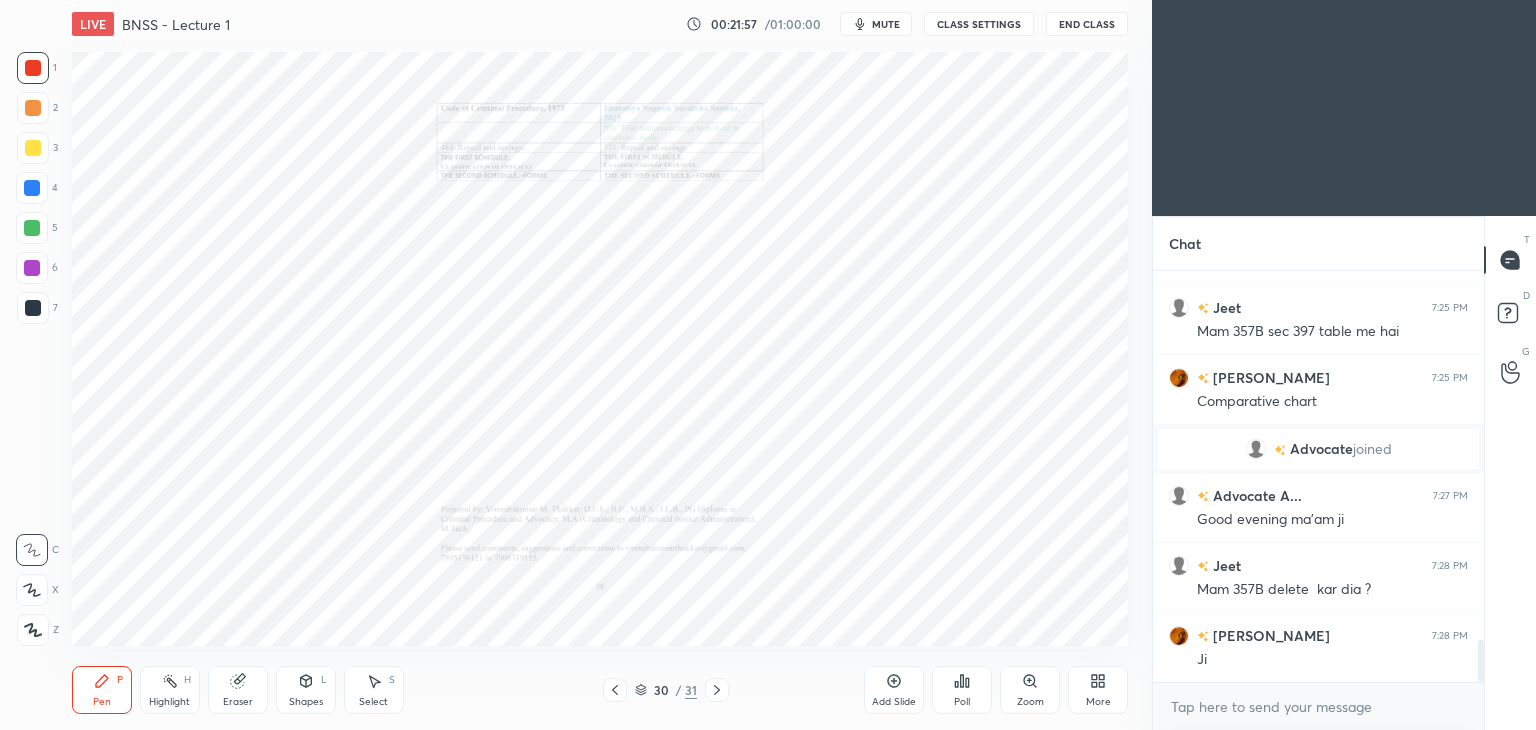 click 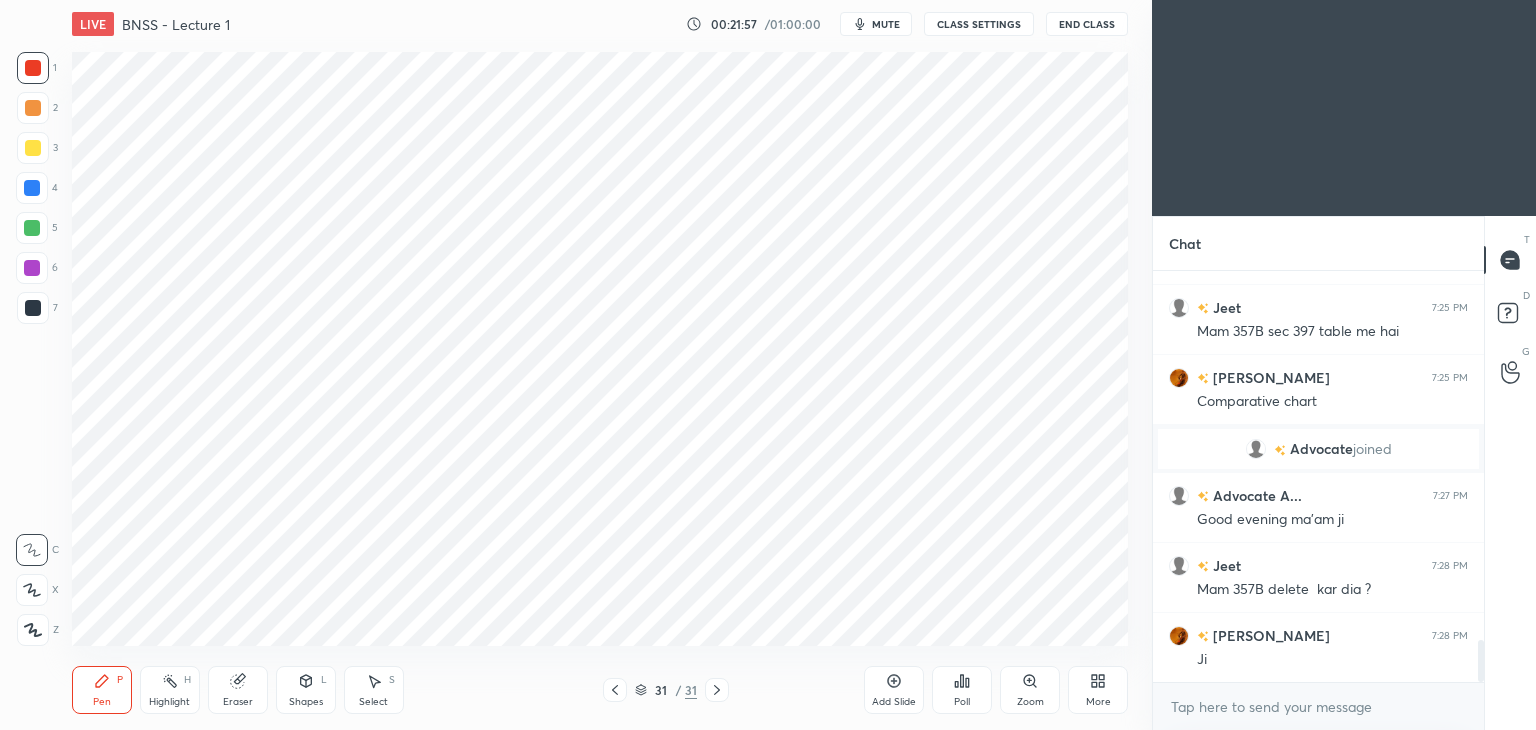click 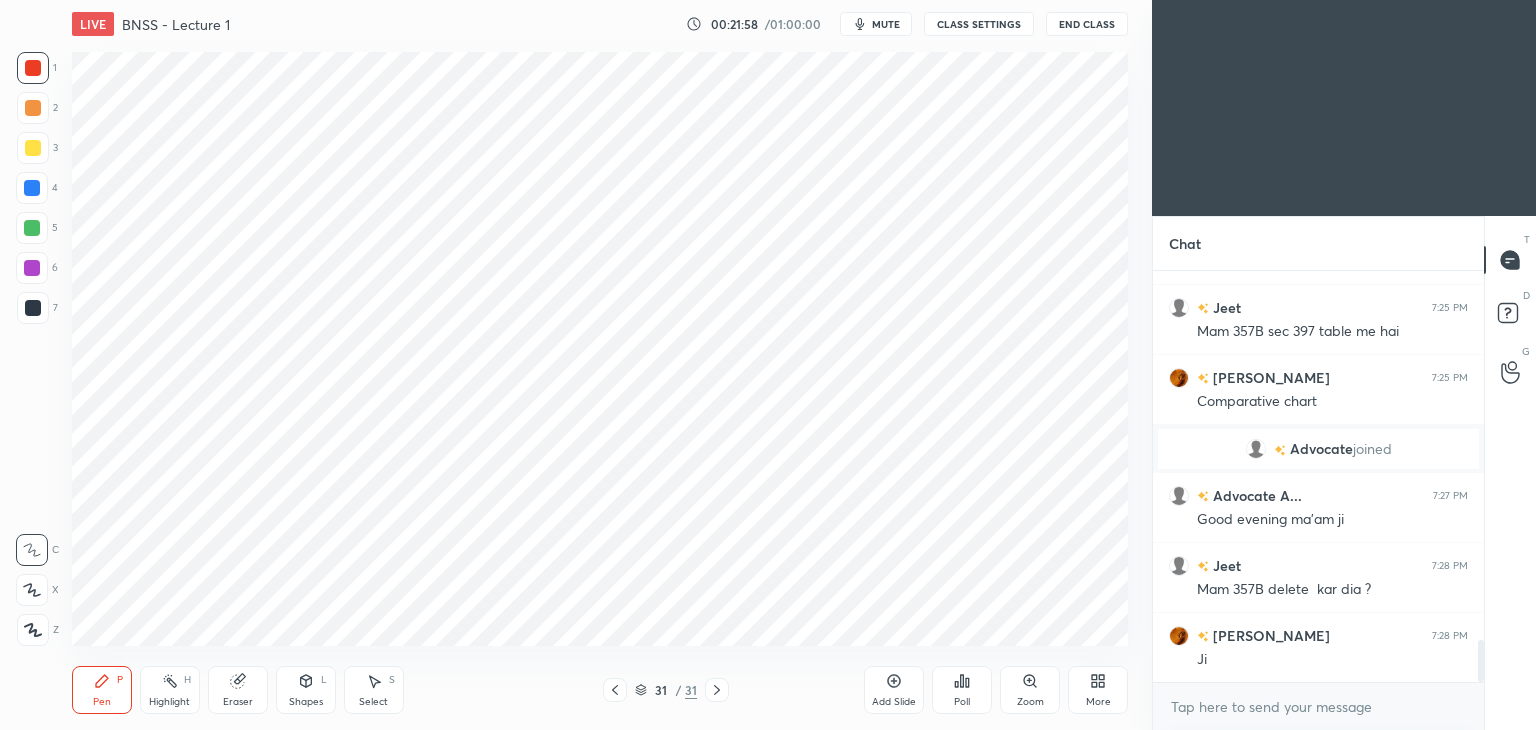 click 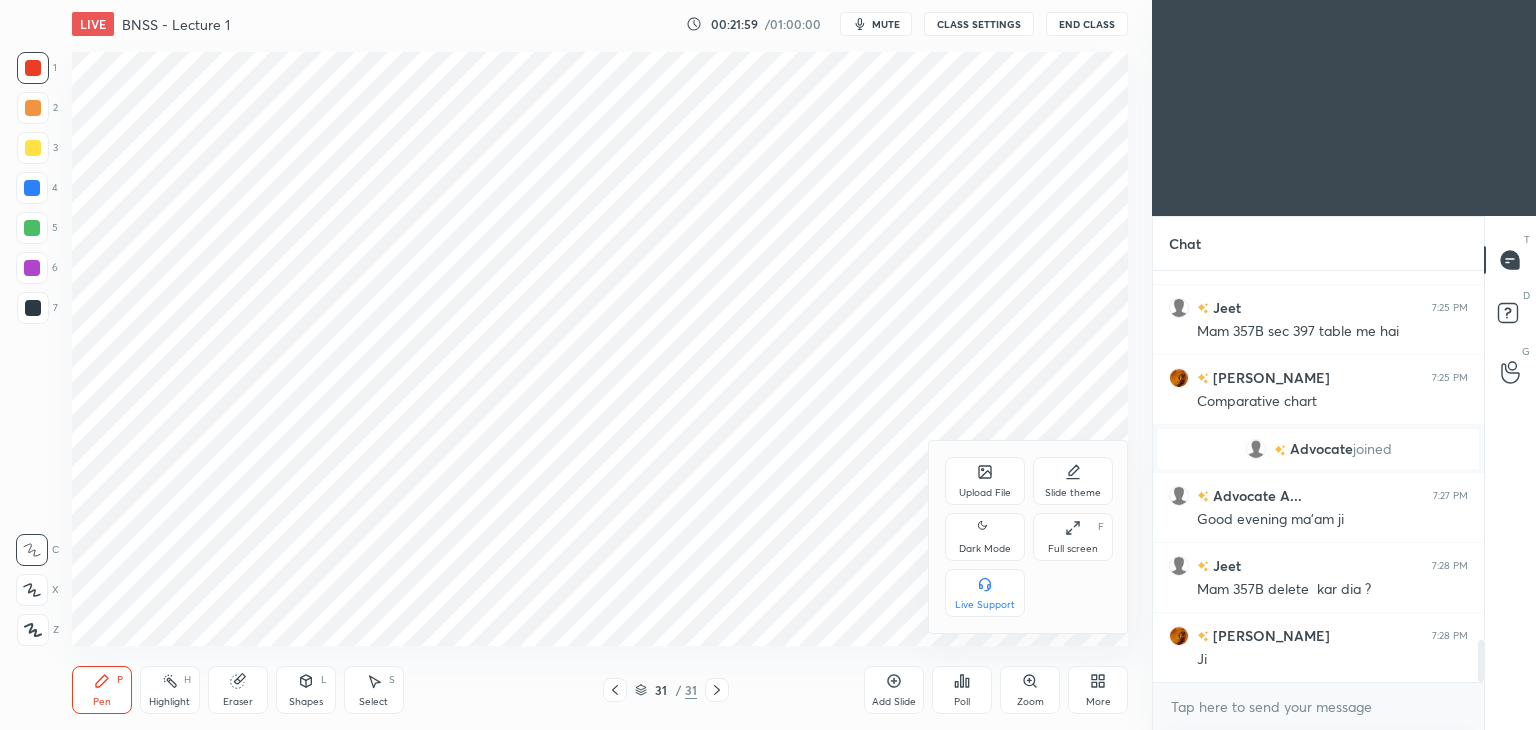 click on "Upload File" at bounding box center [985, 481] 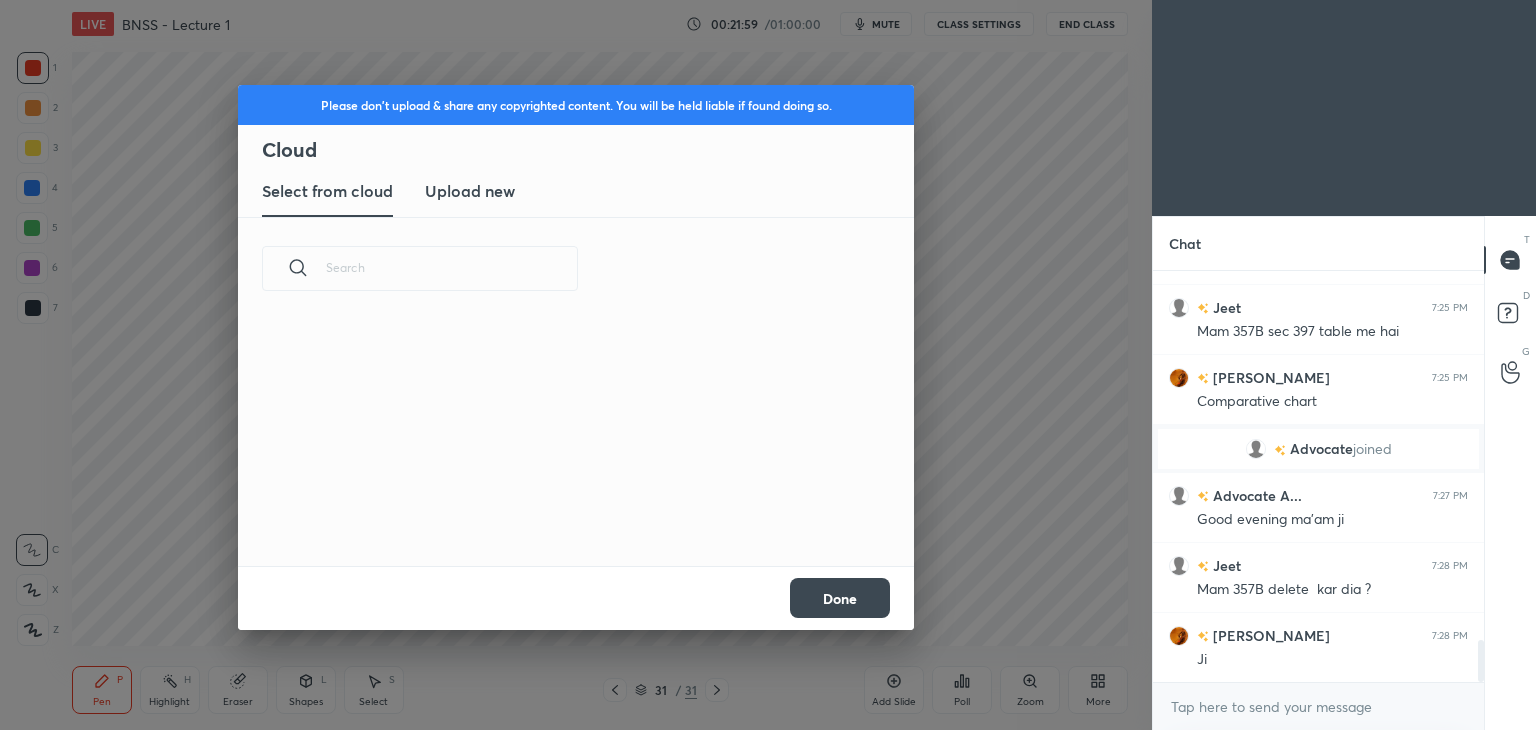 scroll, scrollTop: 5, scrollLeft: 10, axis: both 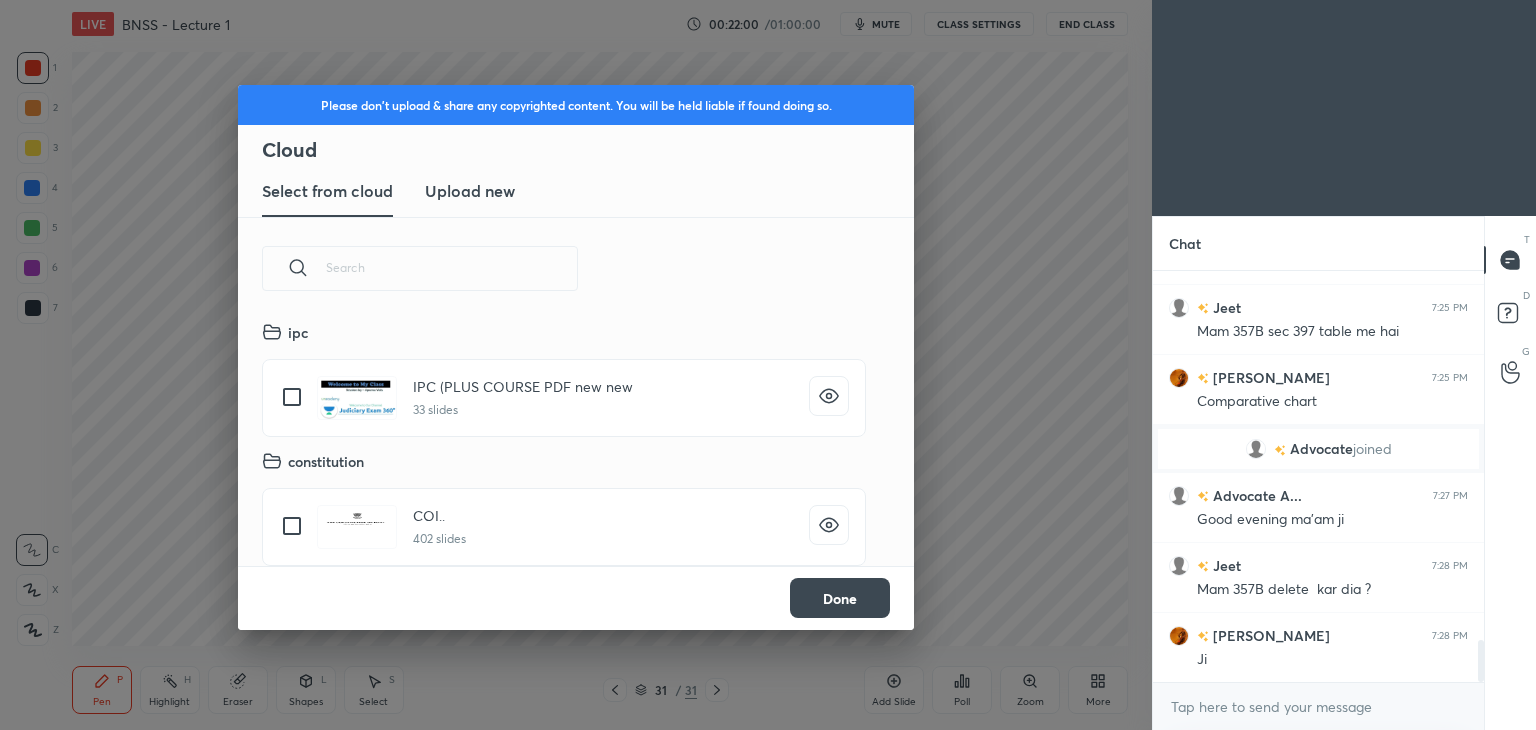 click on "Upload new" at bounding box center [470, 191] 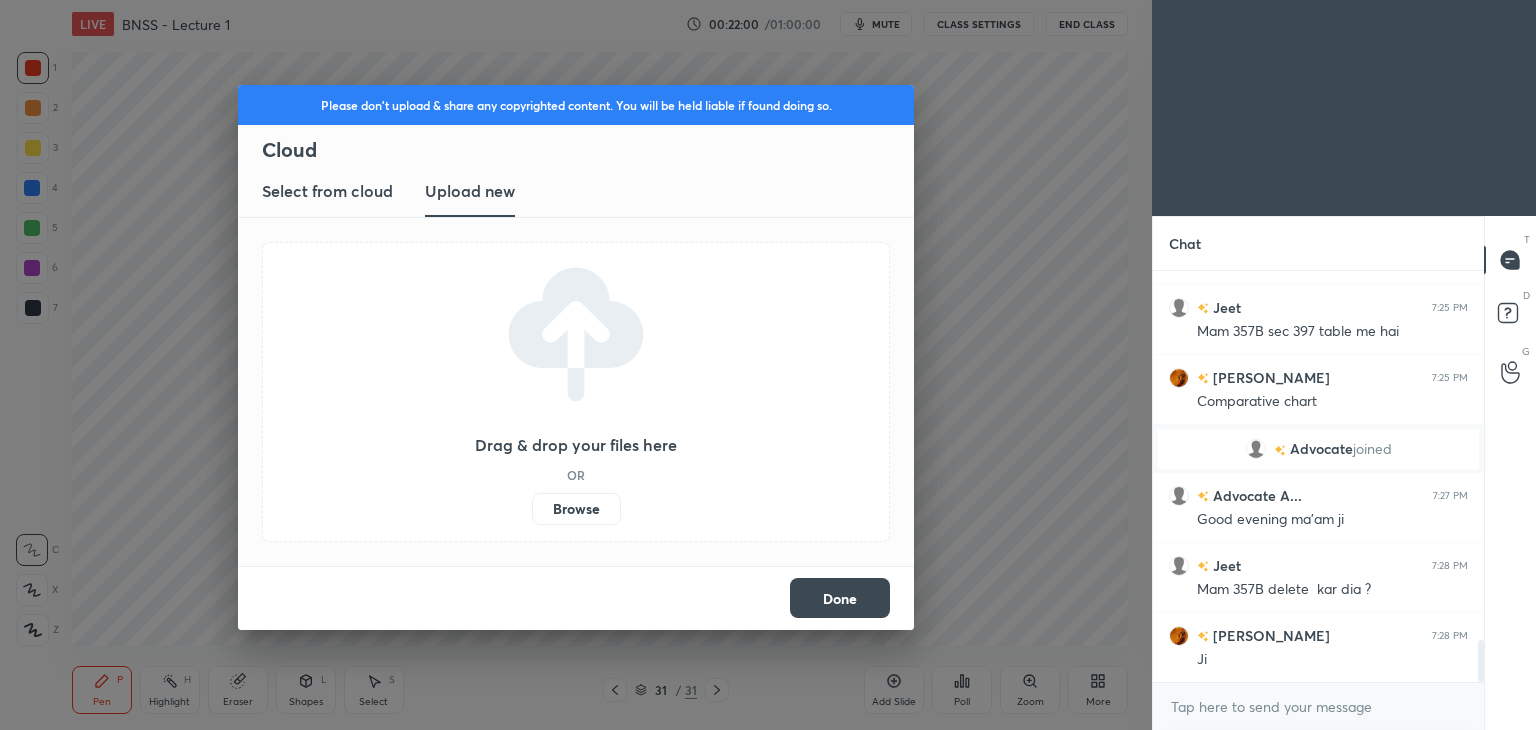 click on "Browse" at bounding box center [576, 509] 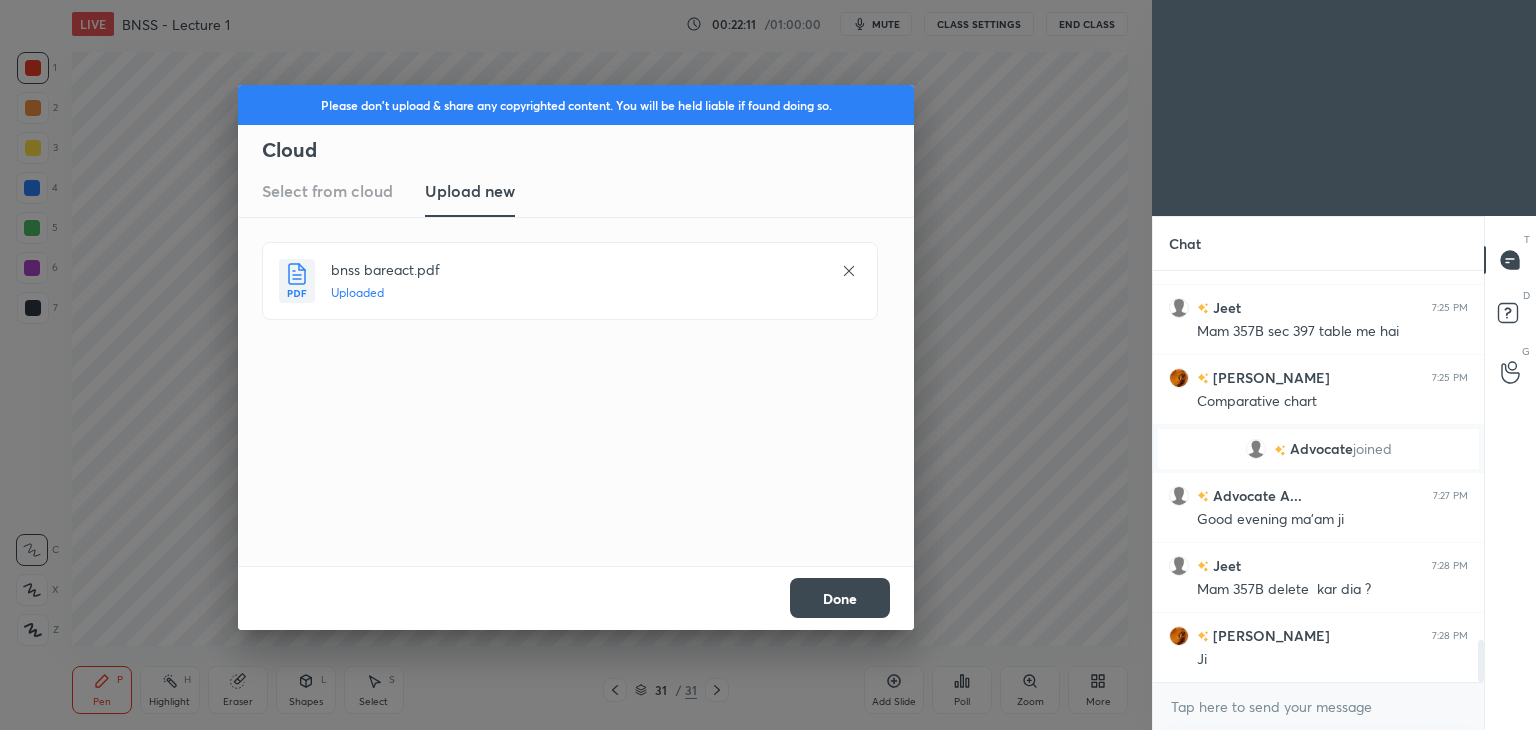 click on "Done" at bounding box center (840, 598) 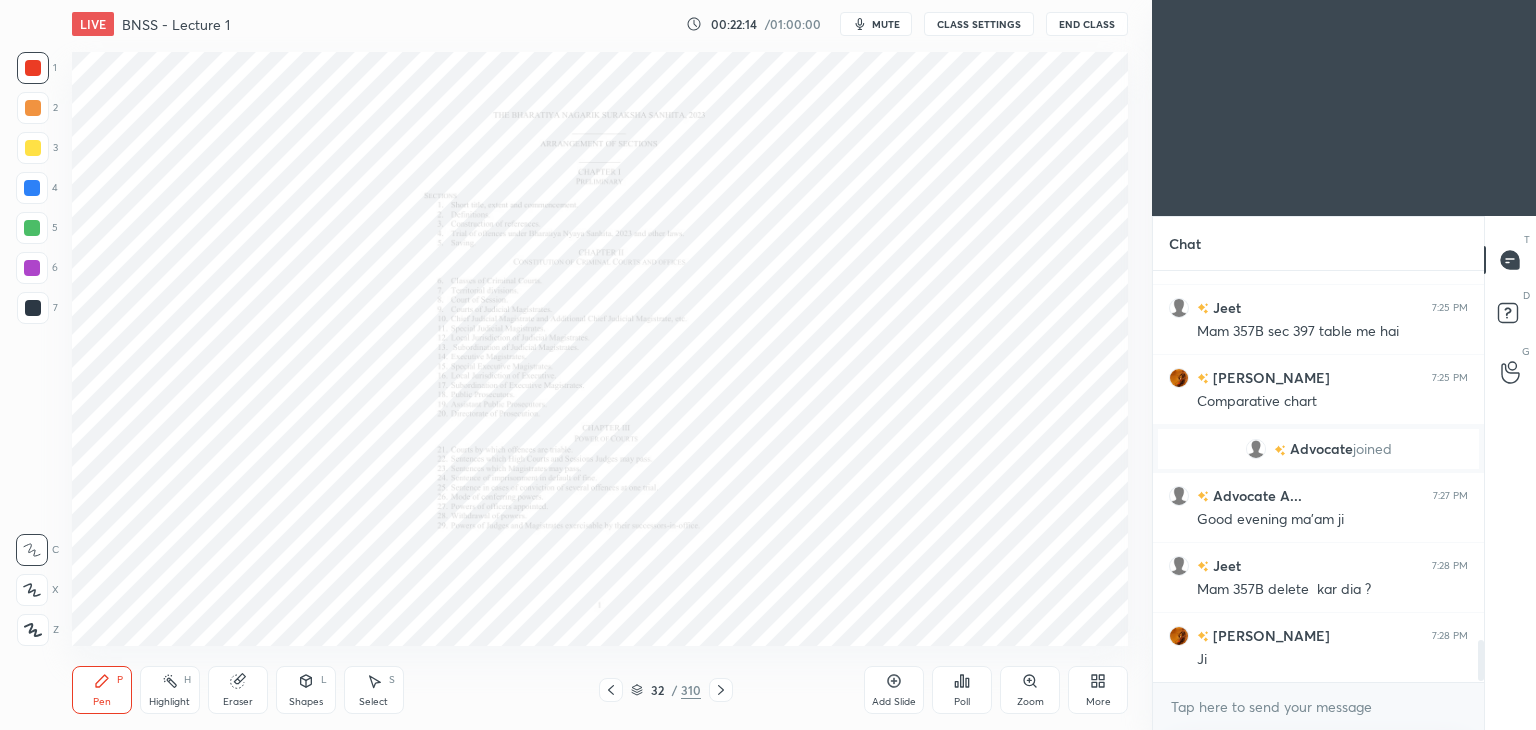 scroll, scrollTop: 3660, scrollLeft: 0, axis: vertical 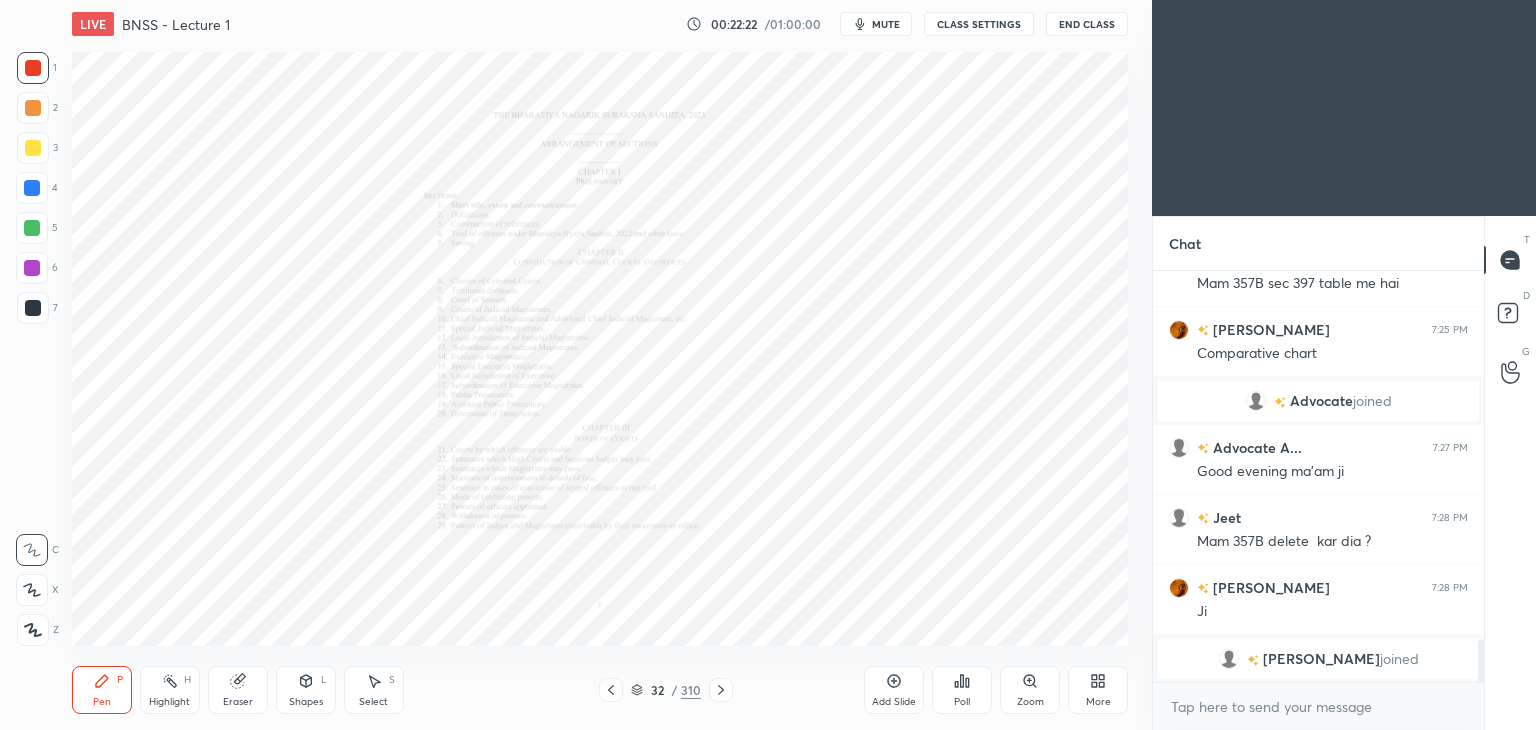 click 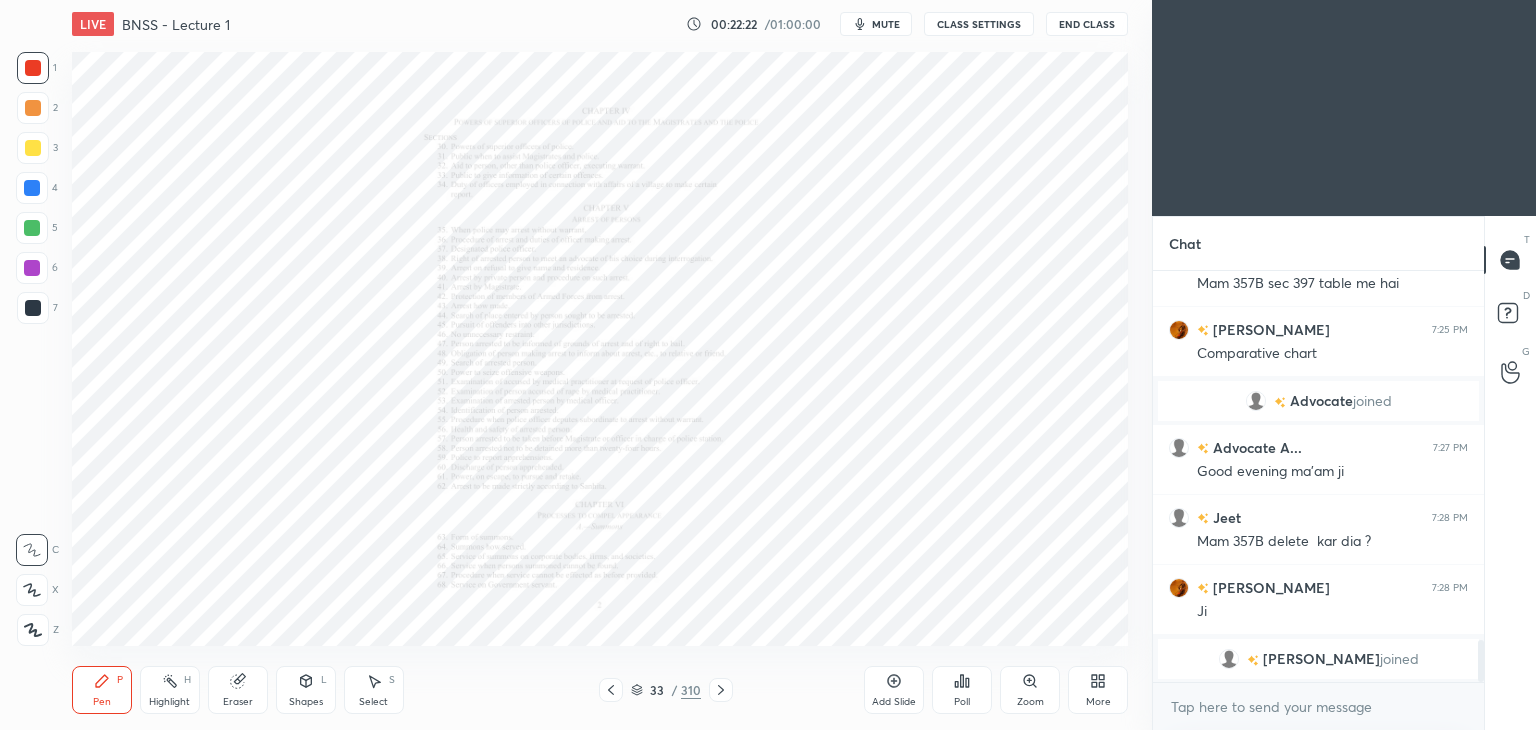 click 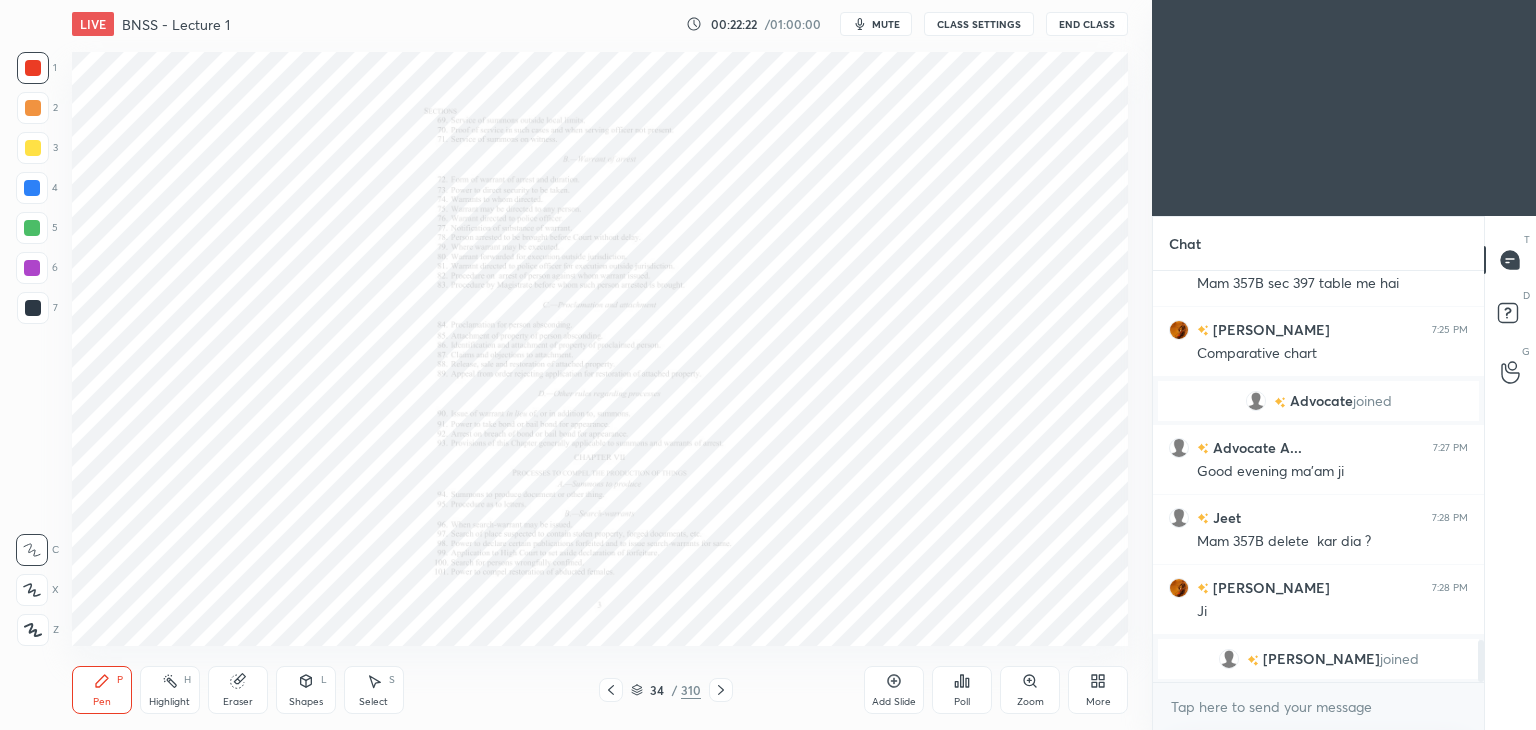 click 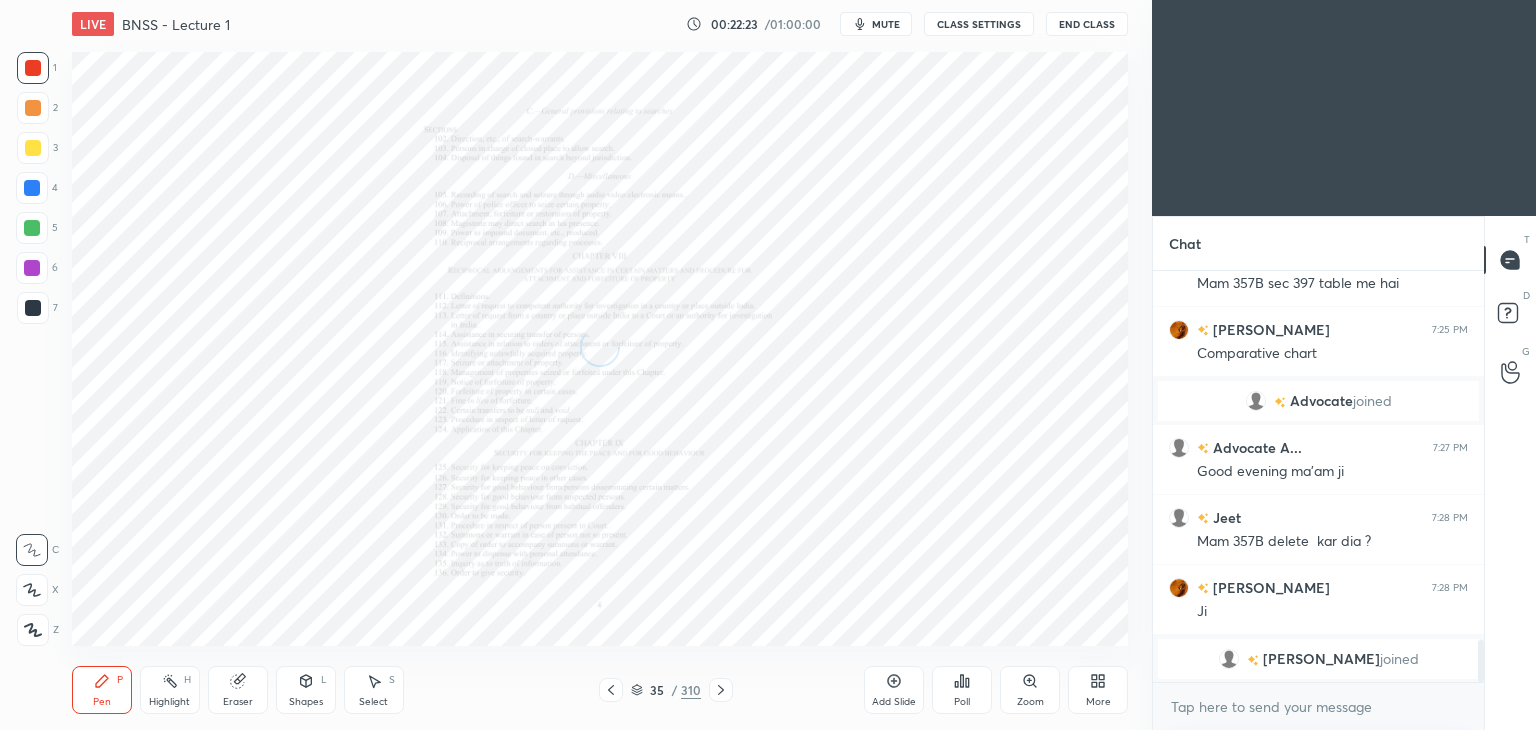 click 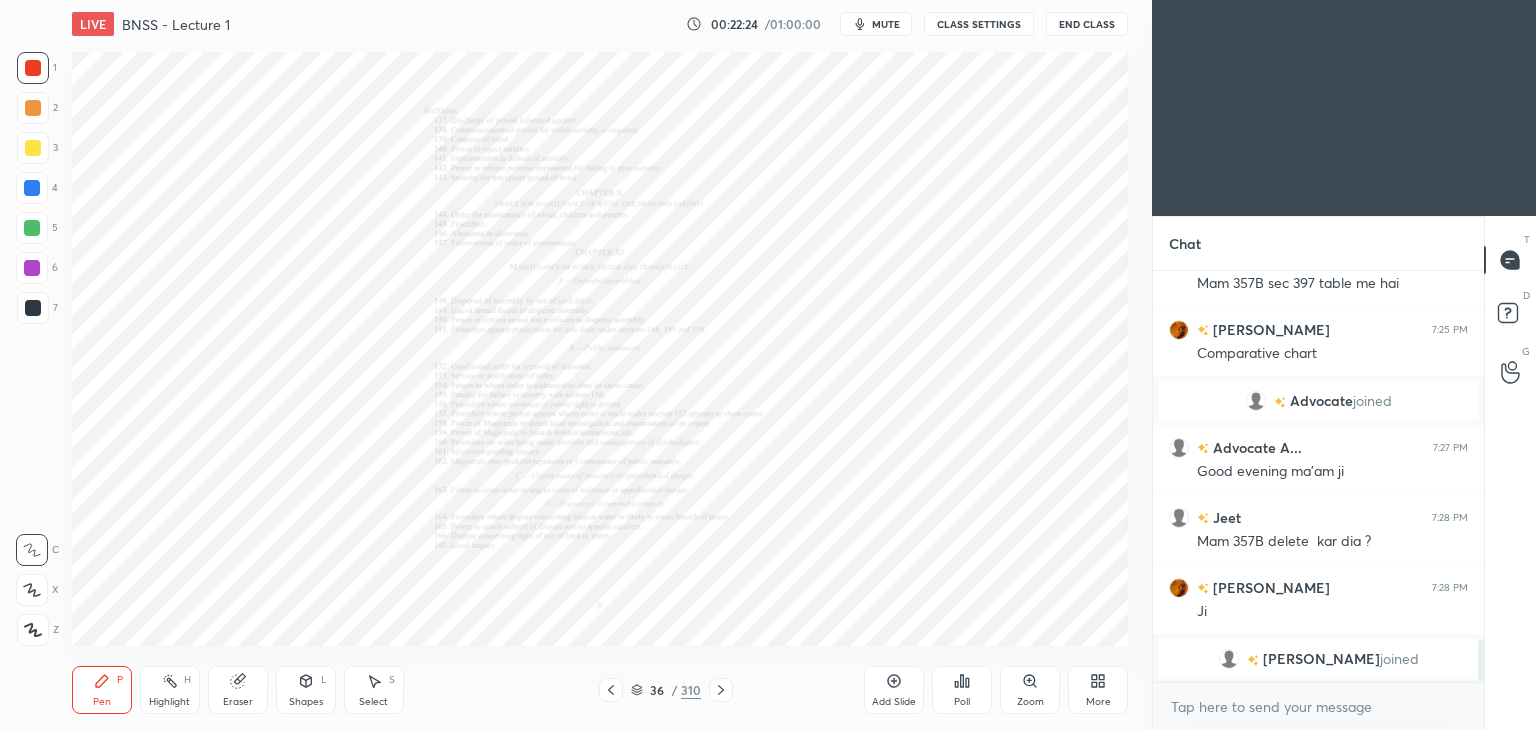 click 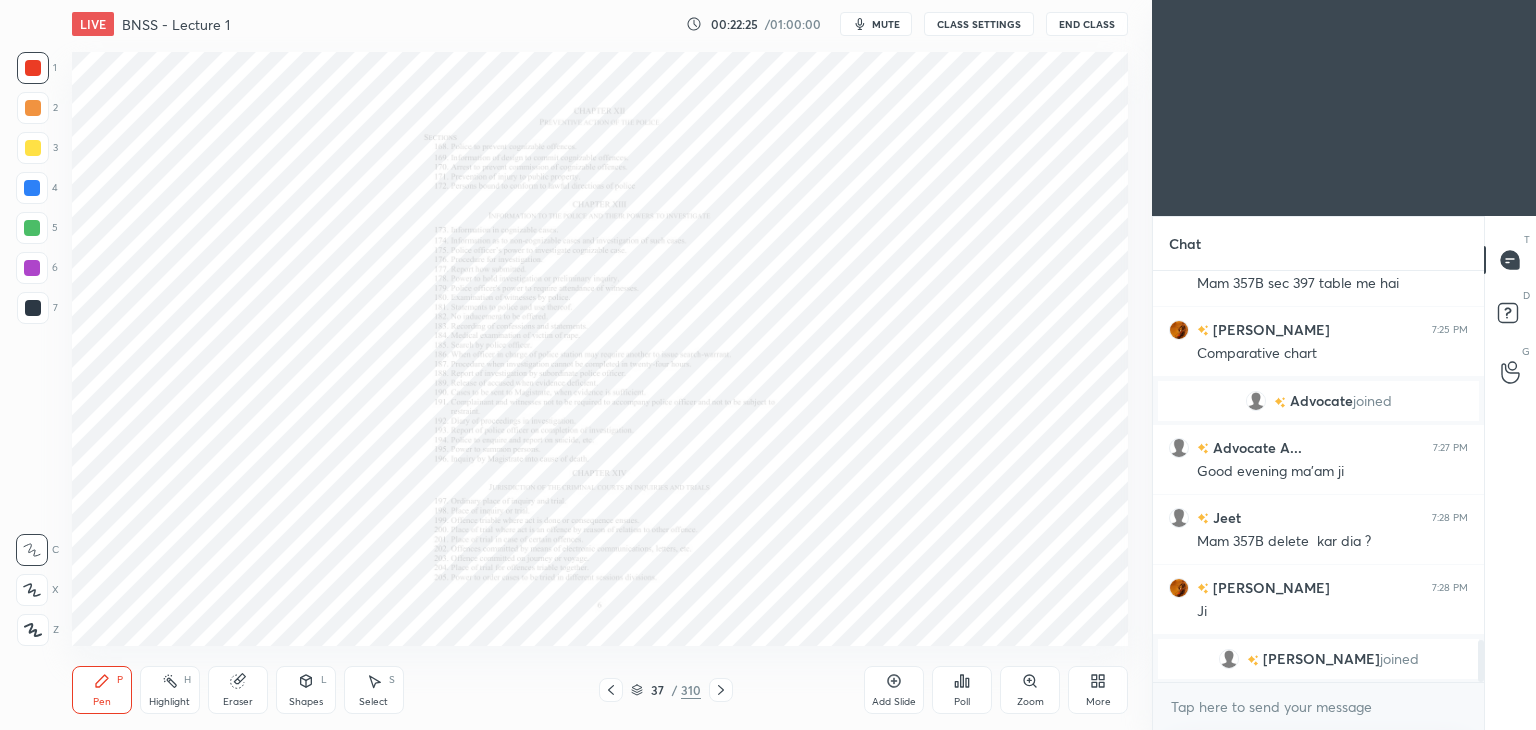 click 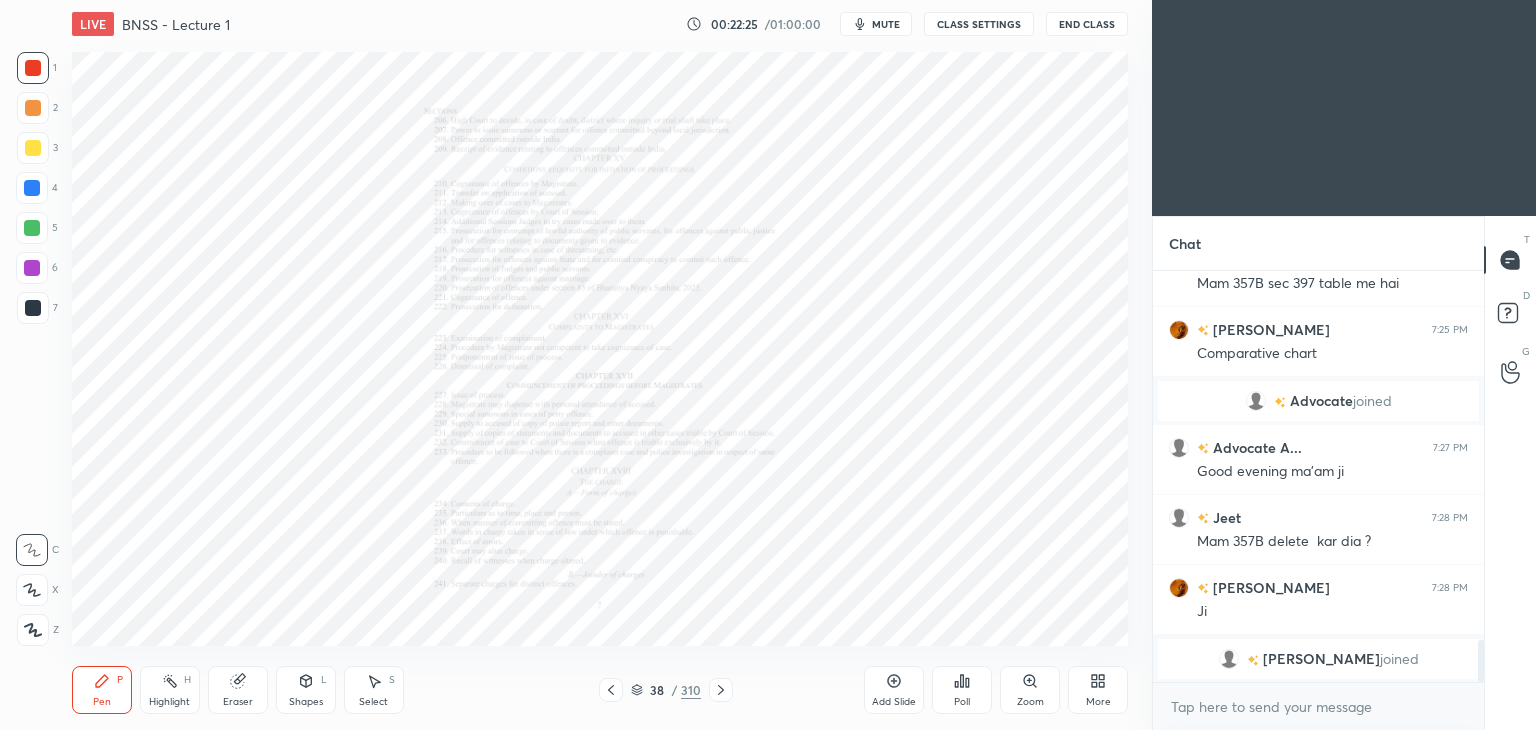 click 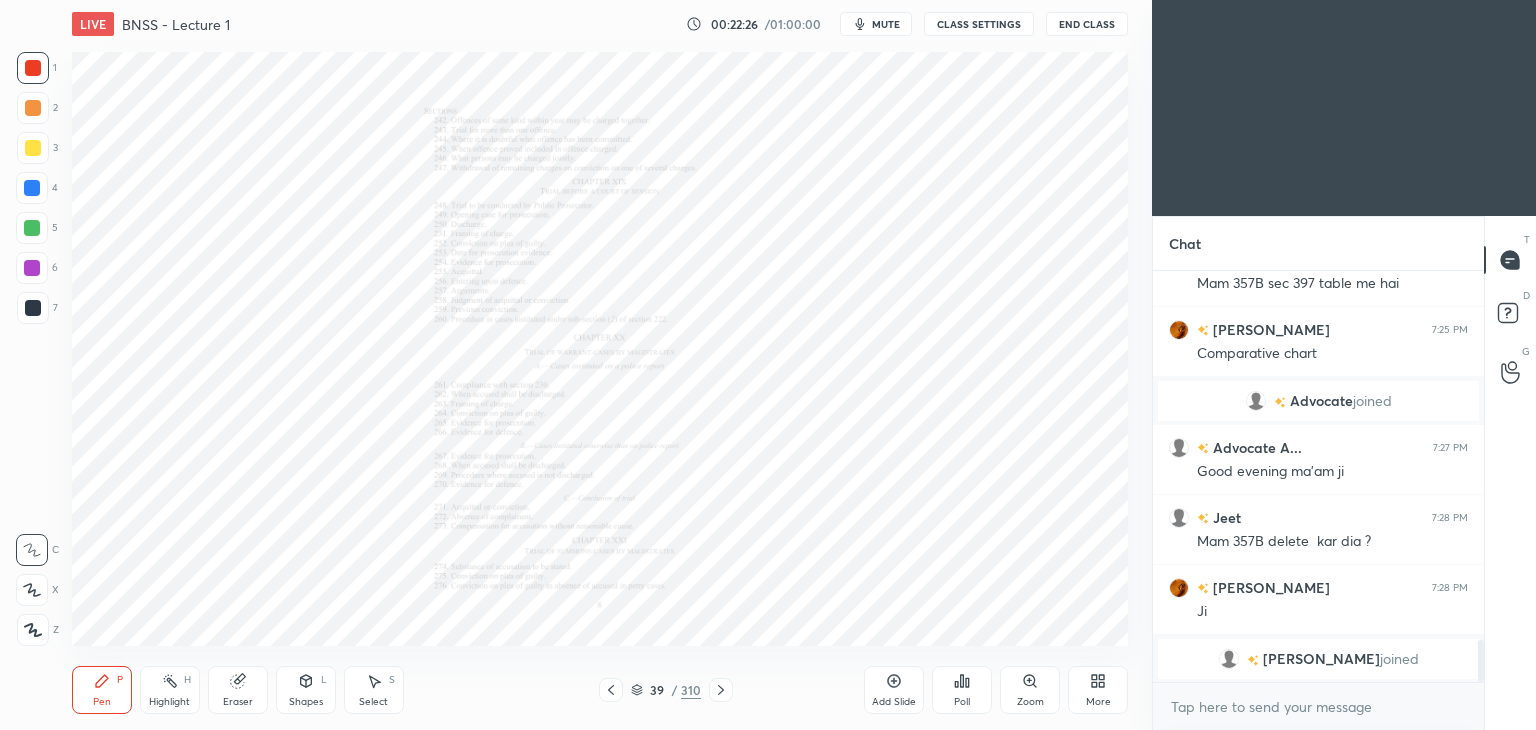 click at bounding box center (721, 690) 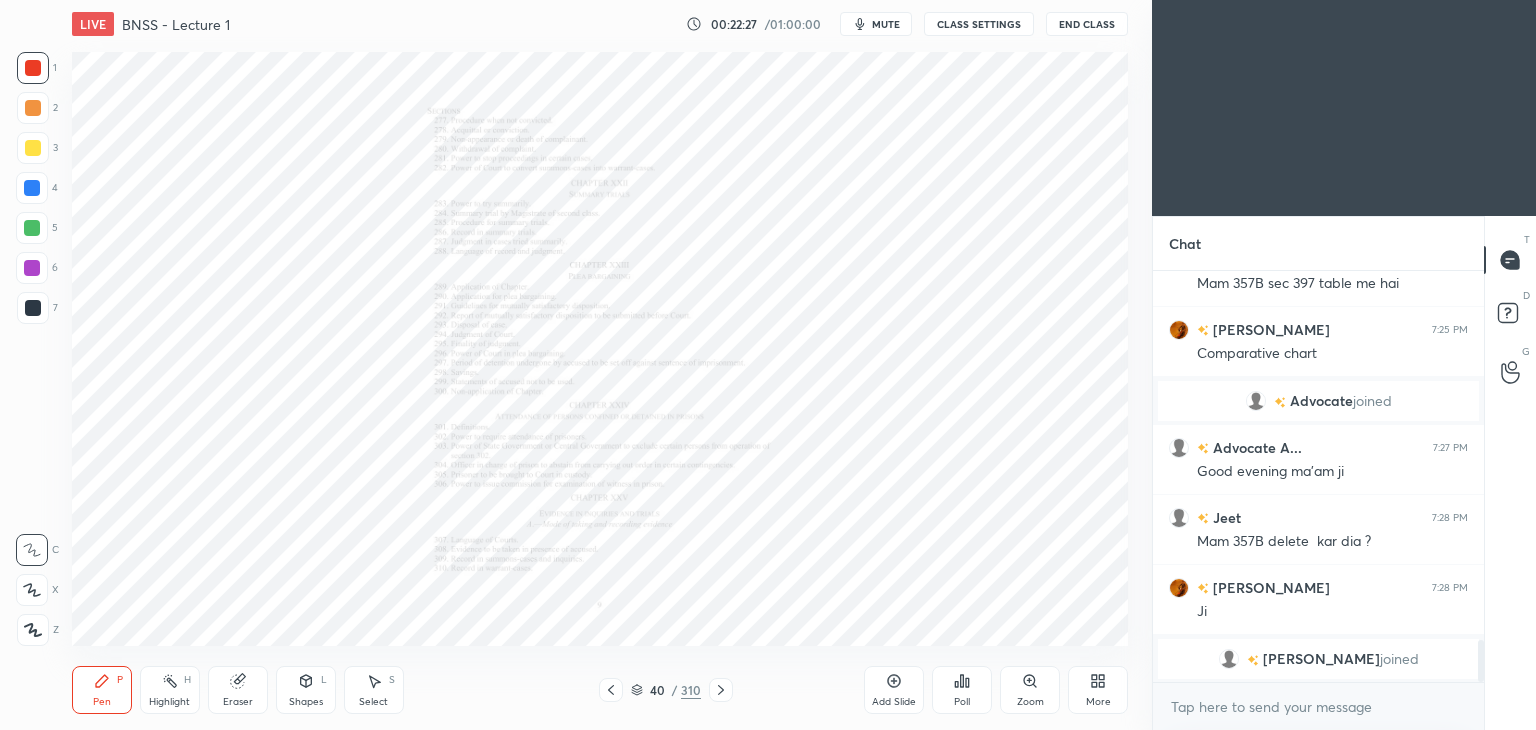 click at bounding box center (721, 690) 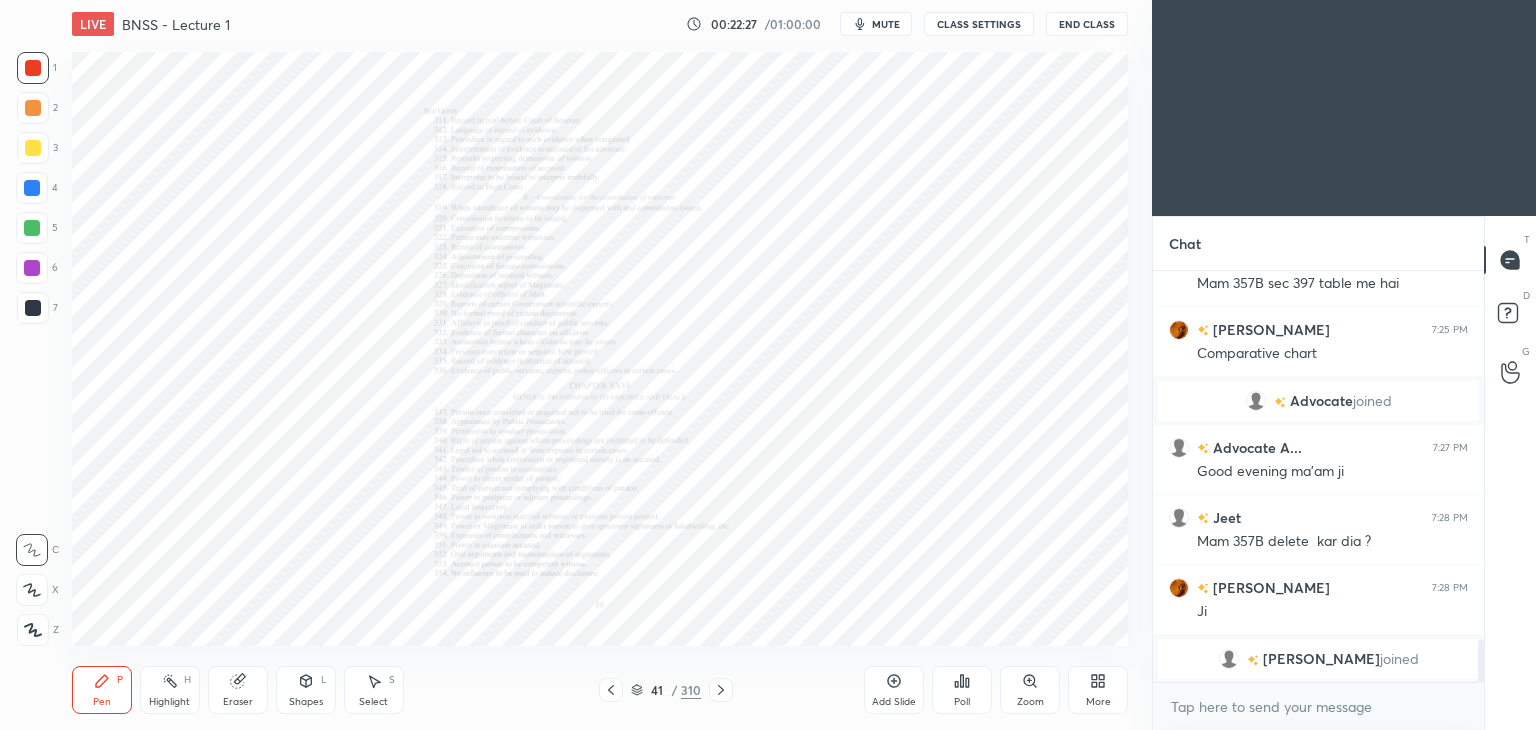 click 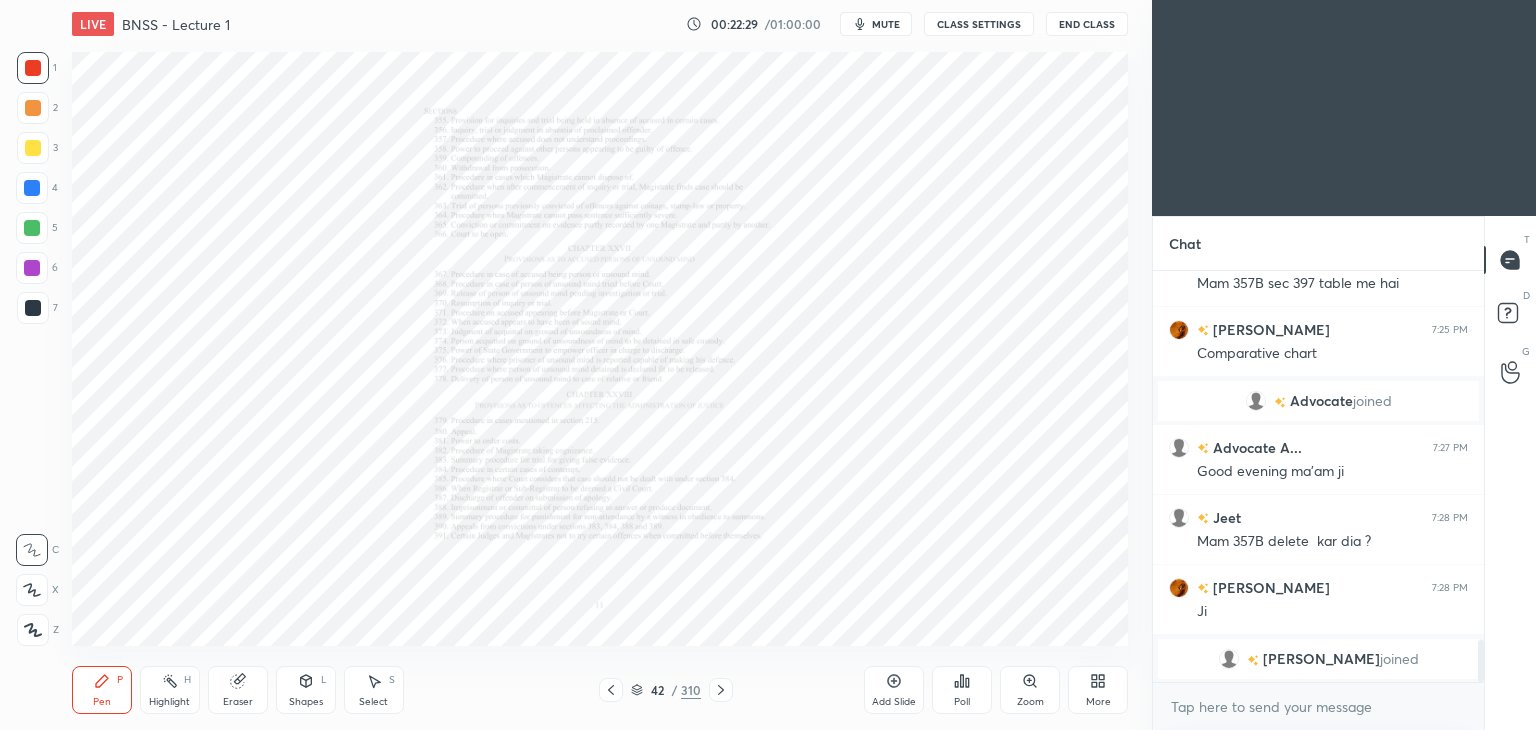click 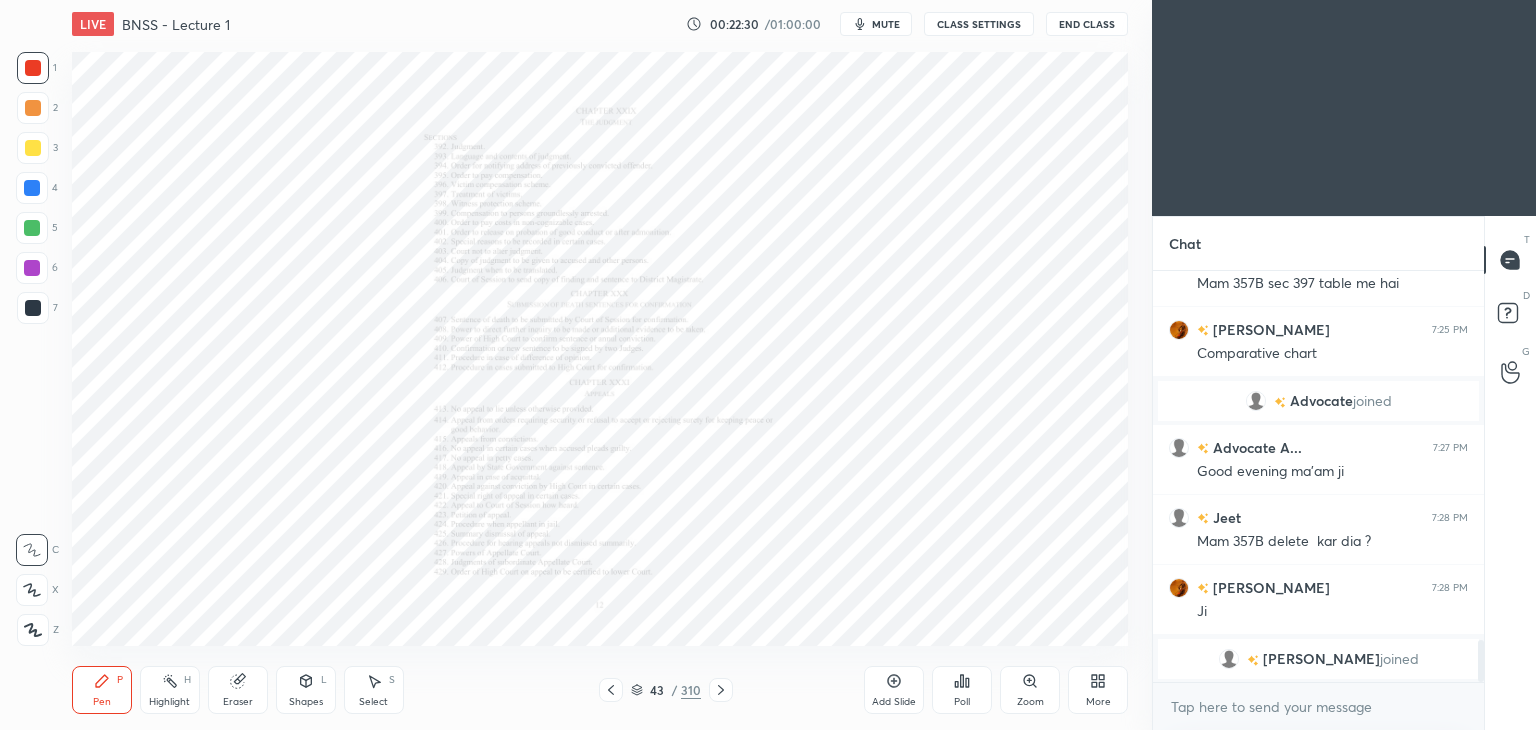 click 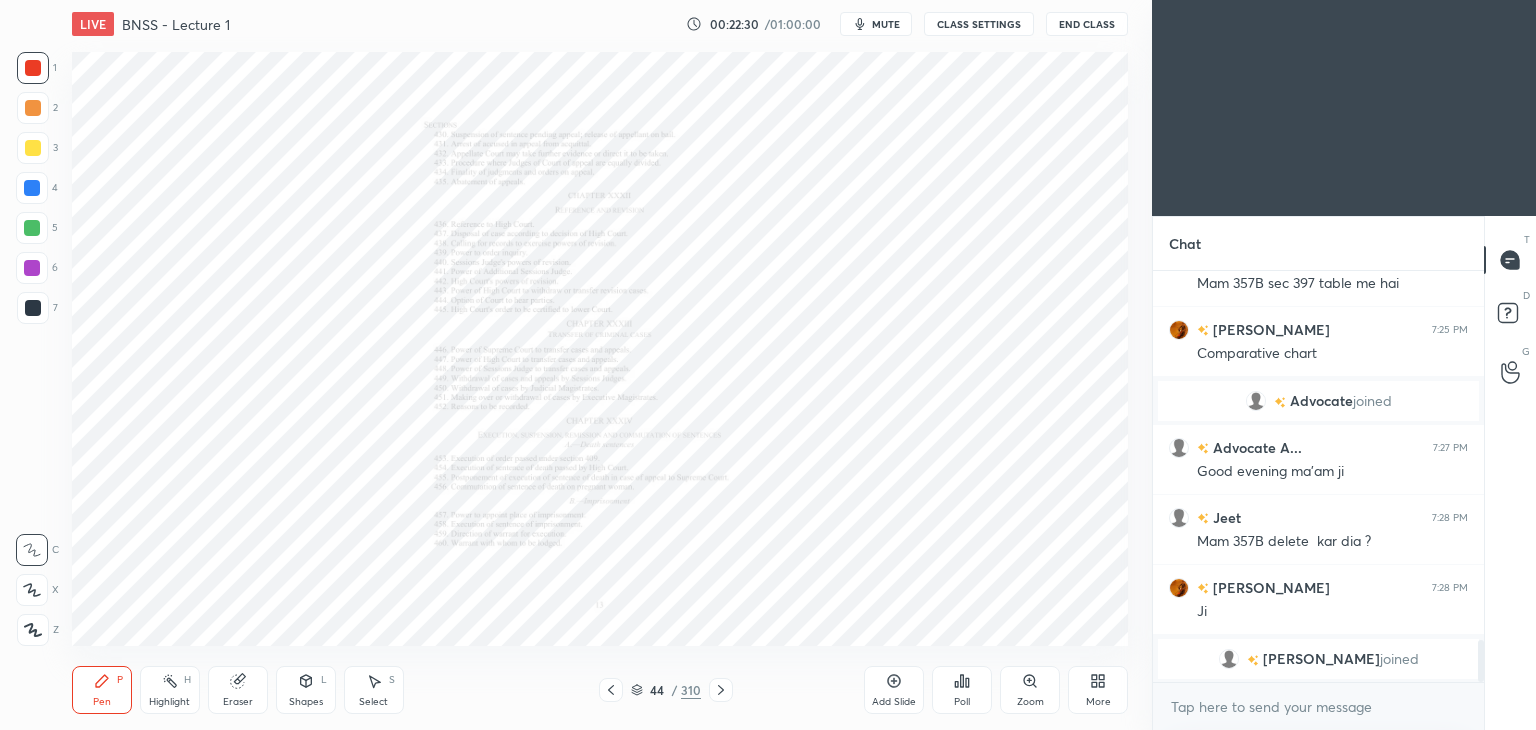 click at bounding box center (721, 690) 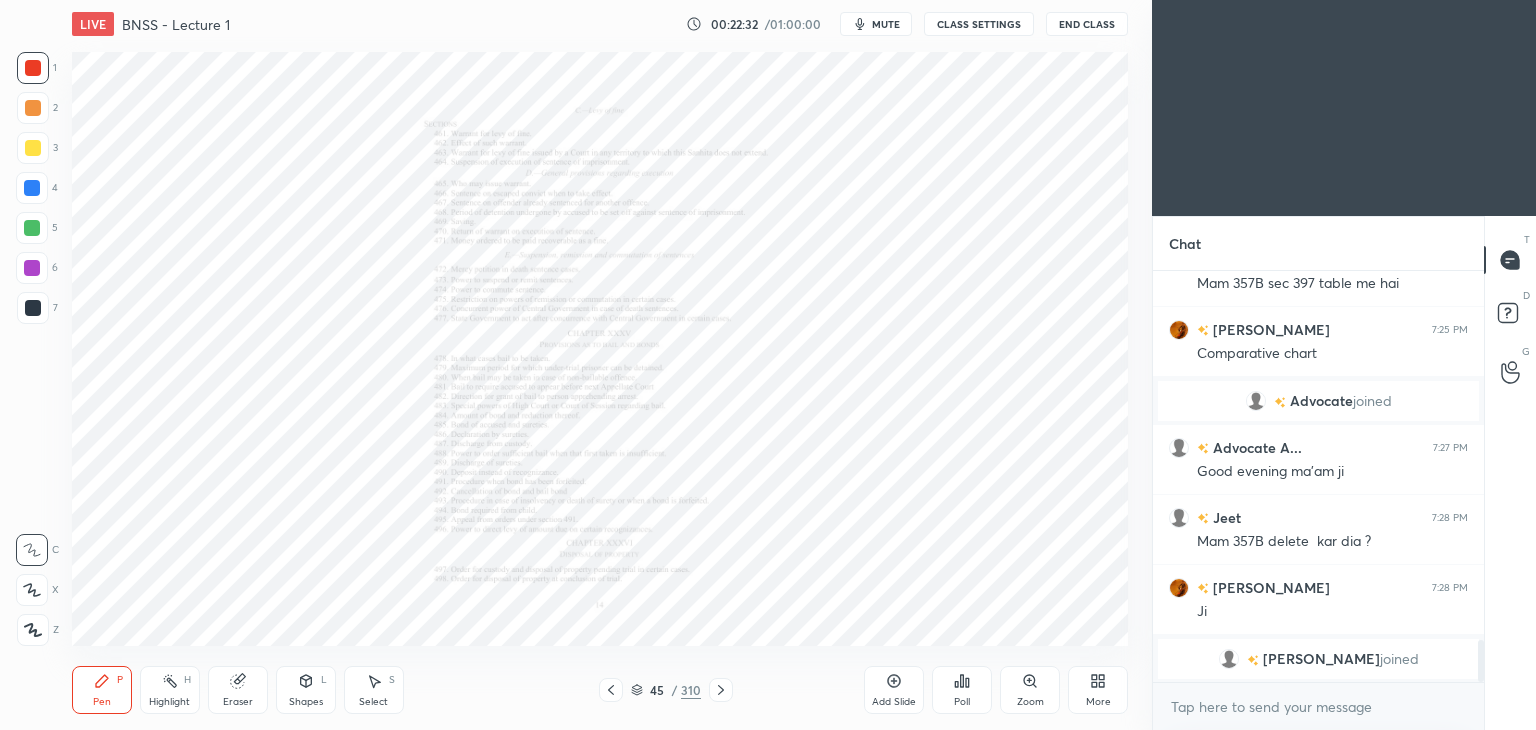 click at bounding box center [721, 690] 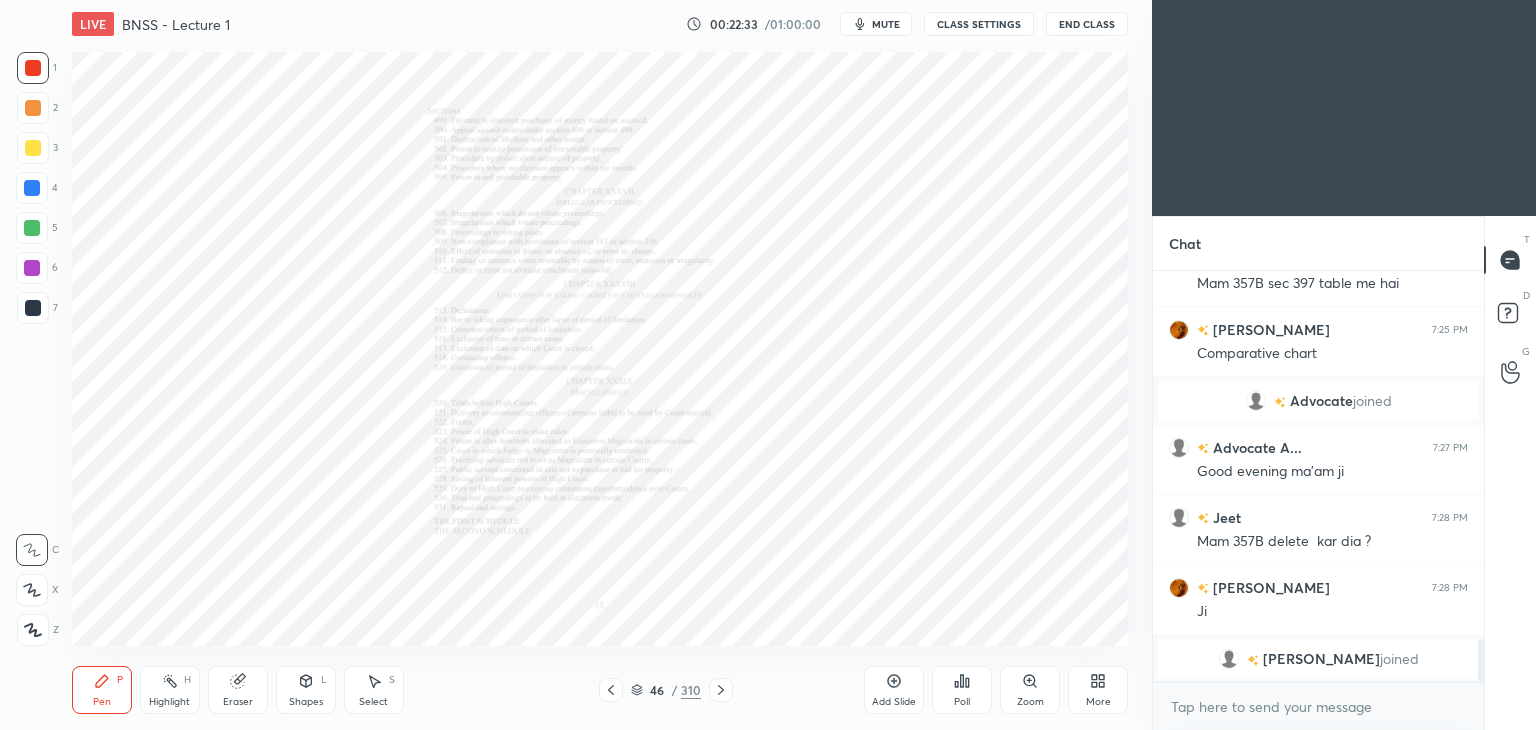 click at bounding box center (721, 690) 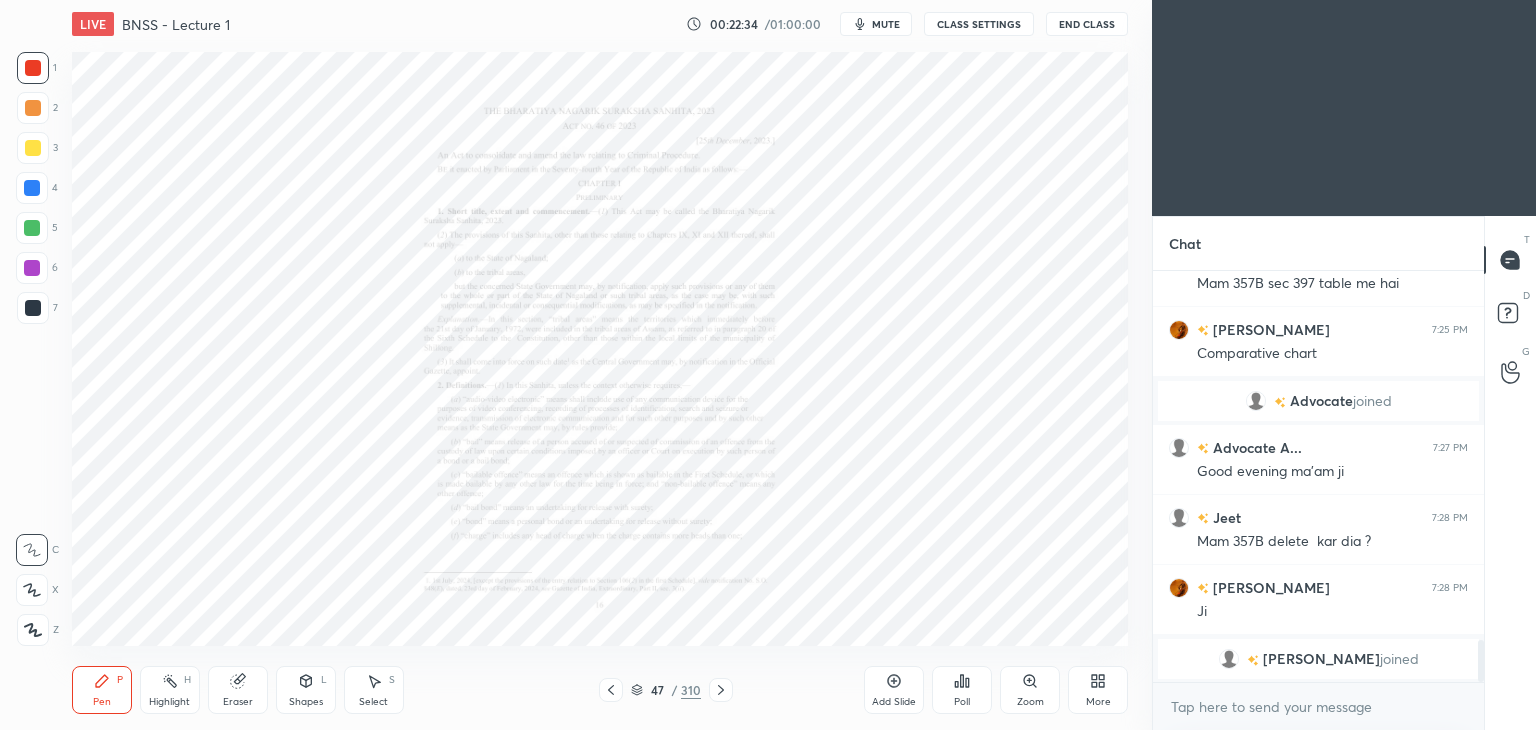click on "Add Slide Poll Zoom More" at bounding box center (996, 690) 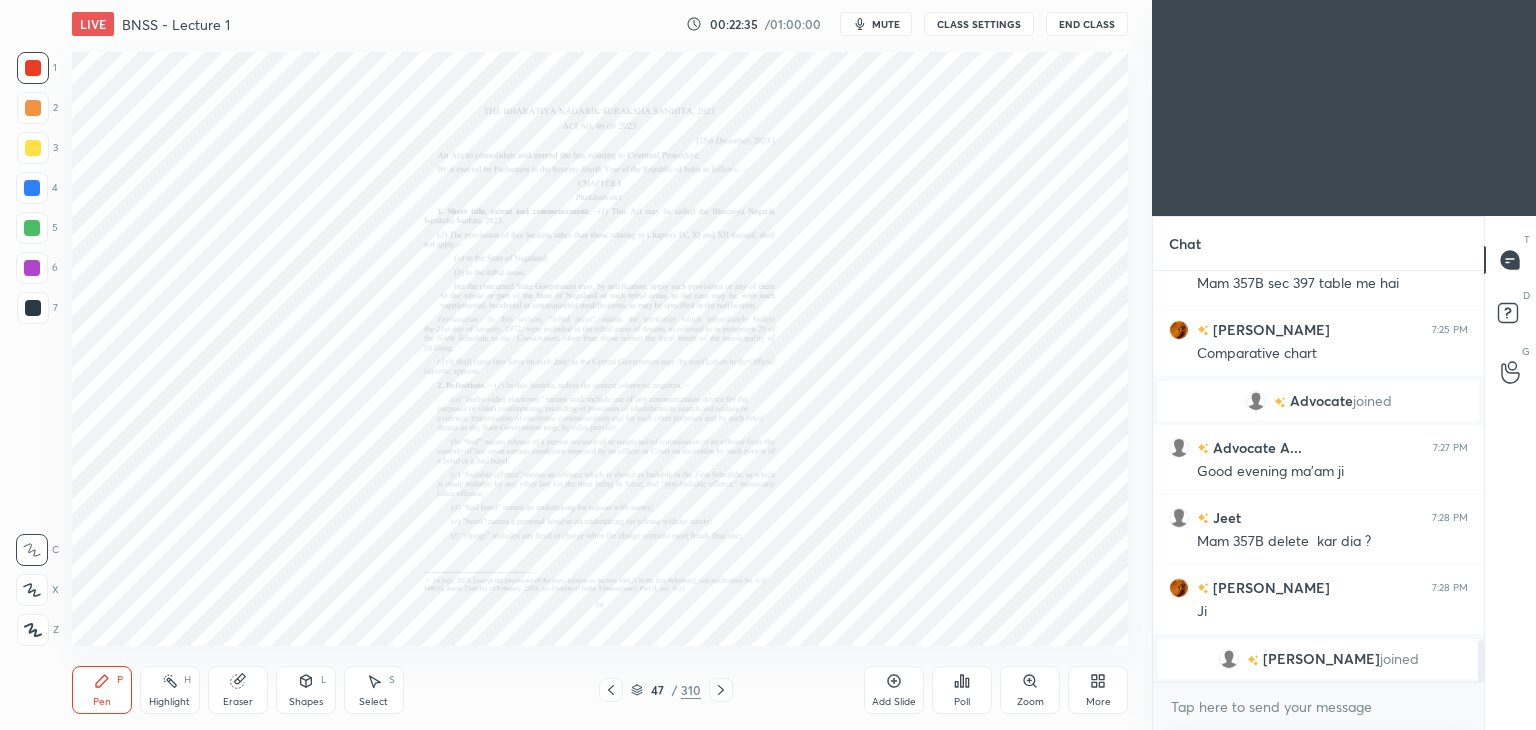 click on "Zoom" at bounding box center (1030, 690) 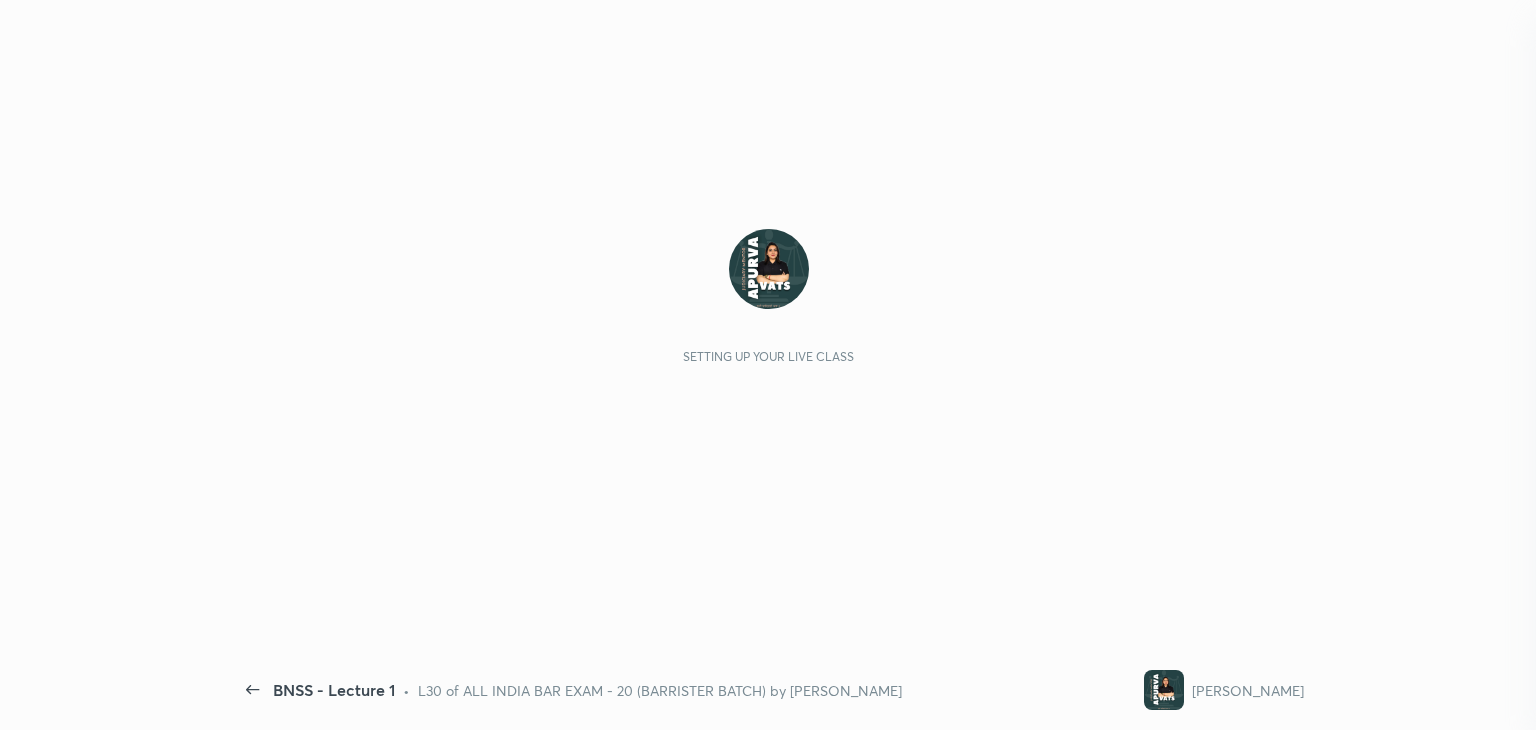 scroll, scrollTop: 0, scrollLeft: 0, axis: both 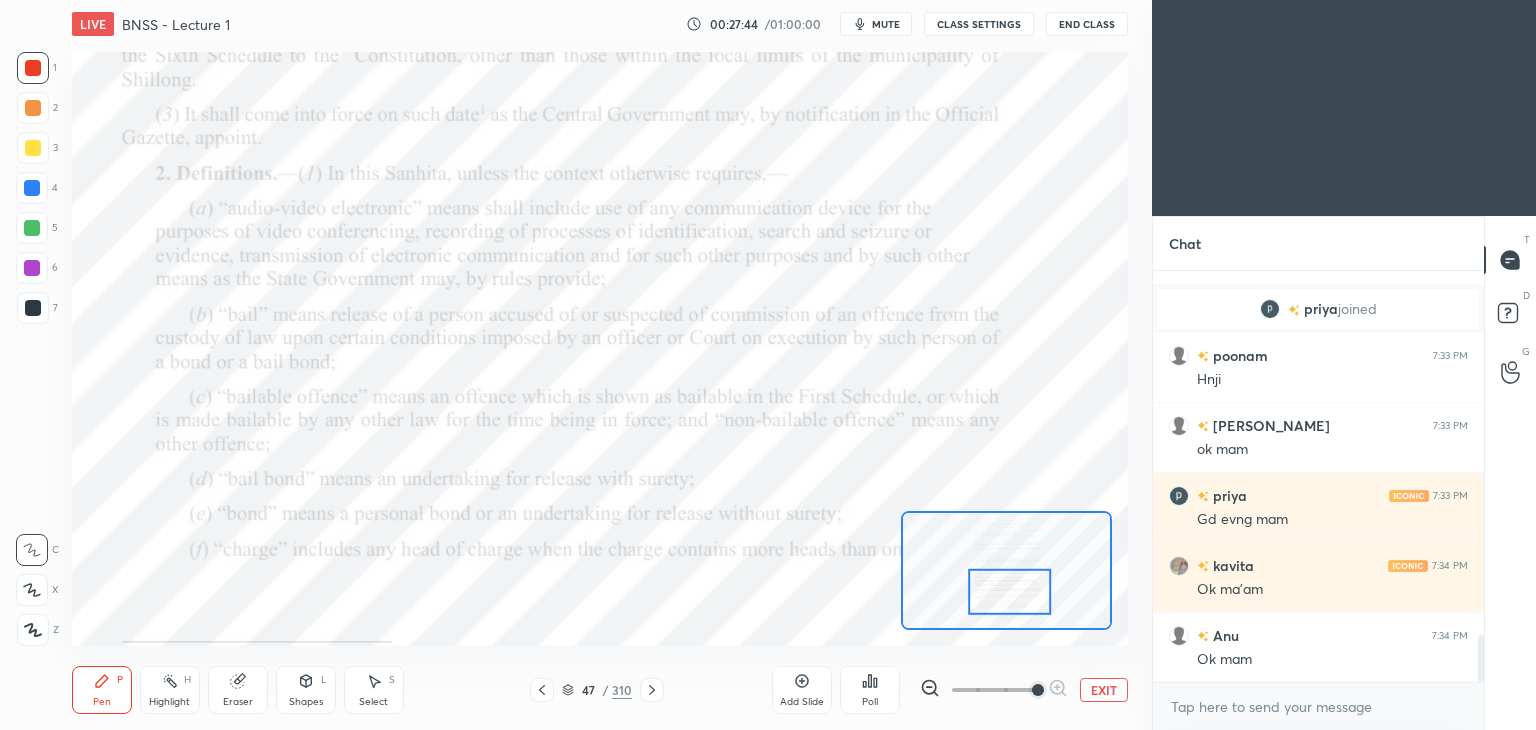 click 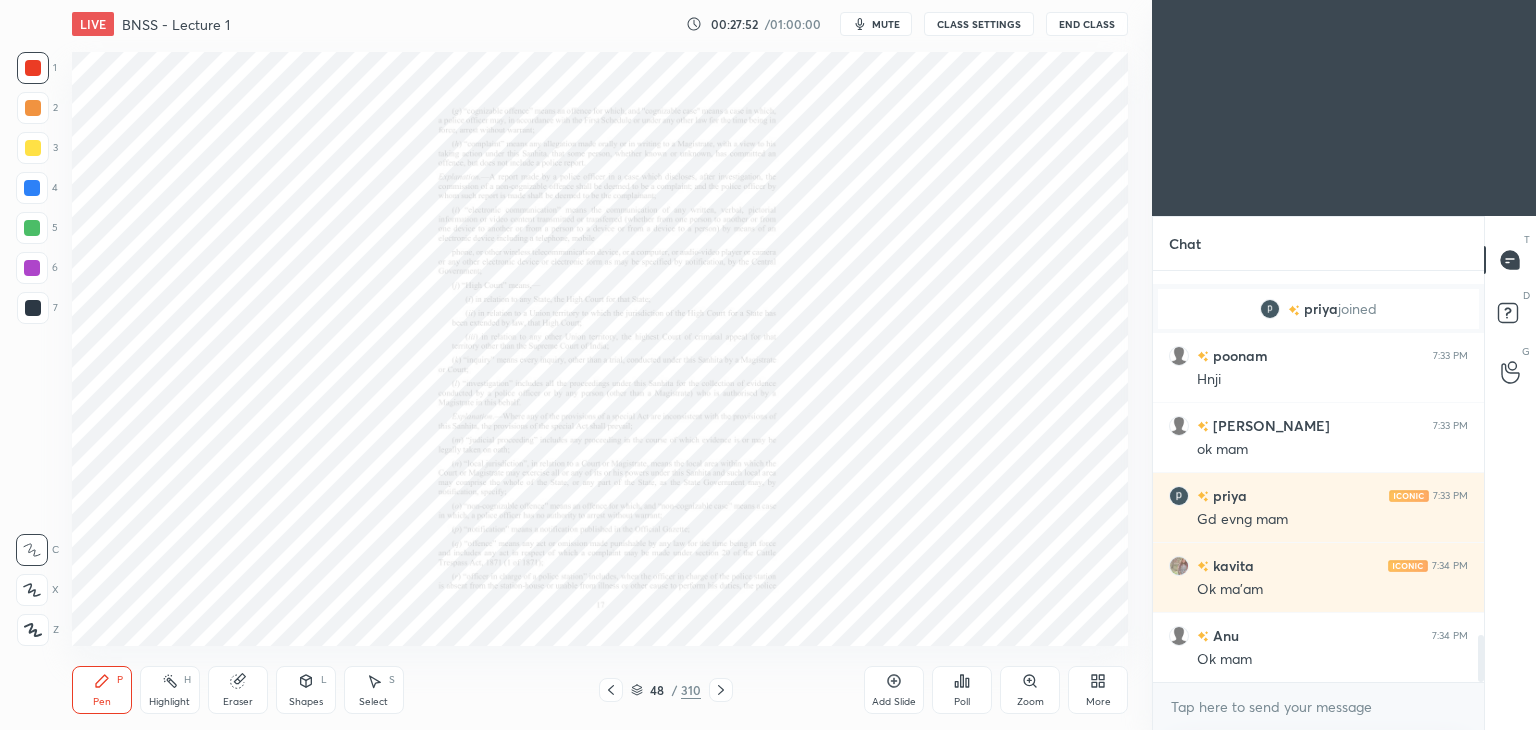 click 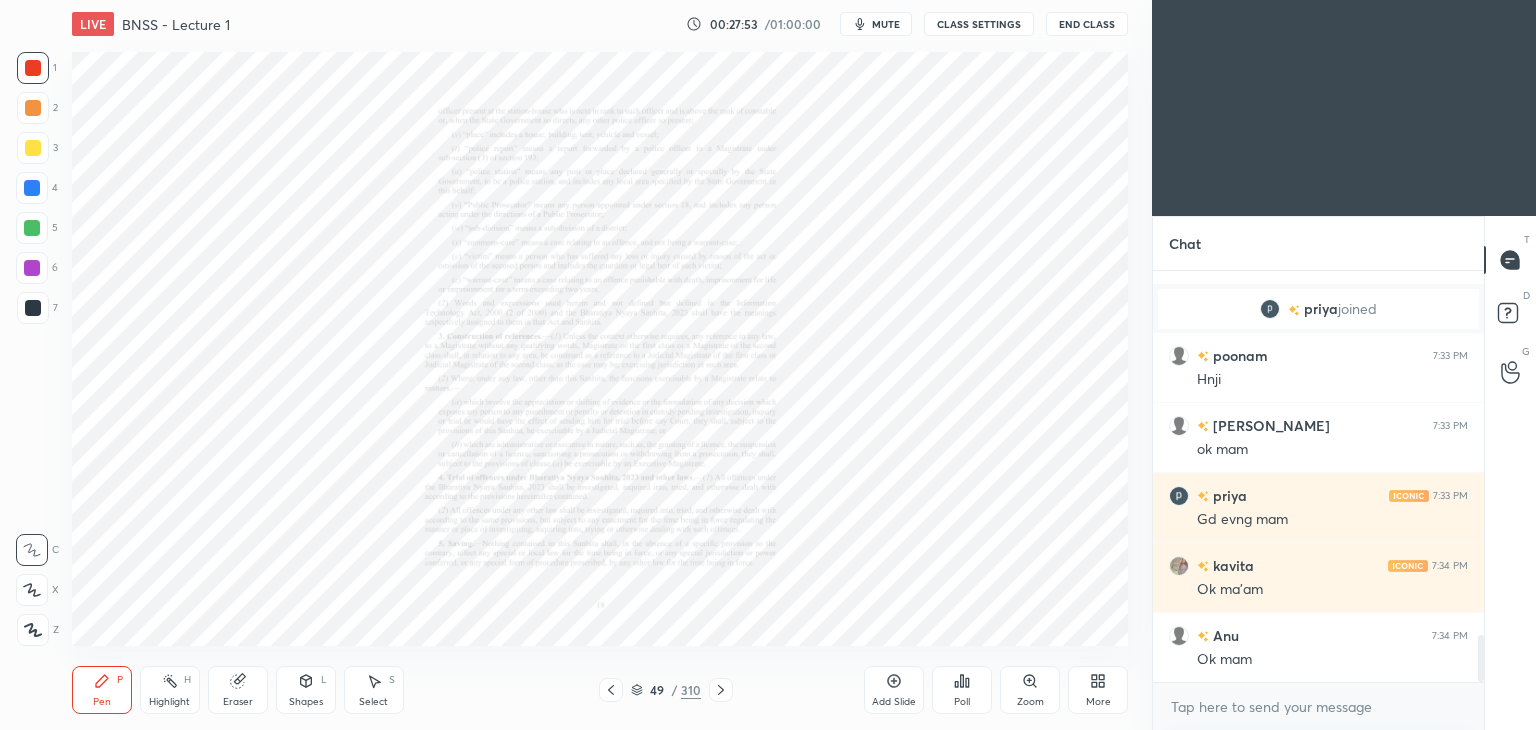 scroll, scrollTop: 3250, scrollLeft: 0, axis: vertical 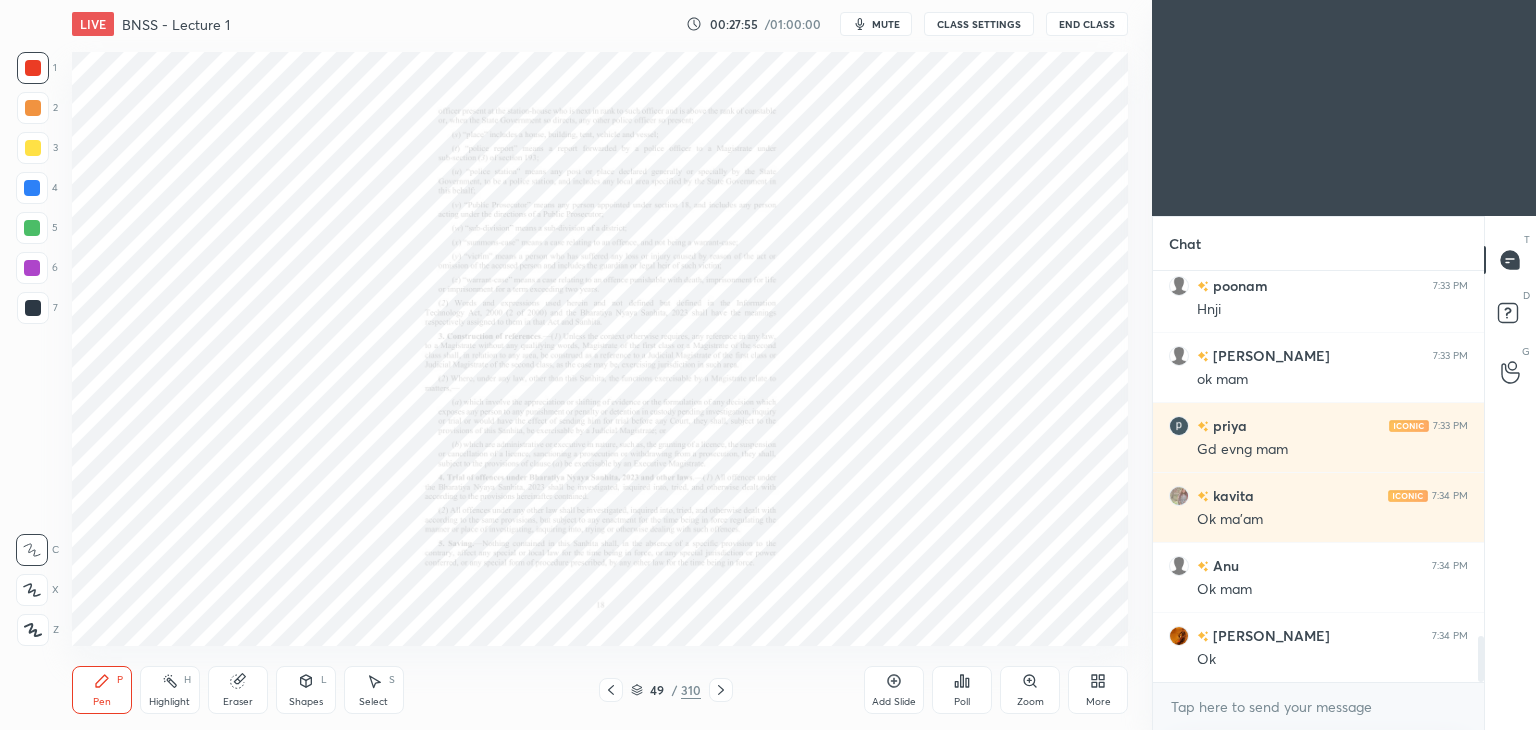 click on "Zoom" at bounding box center [1030, 690] 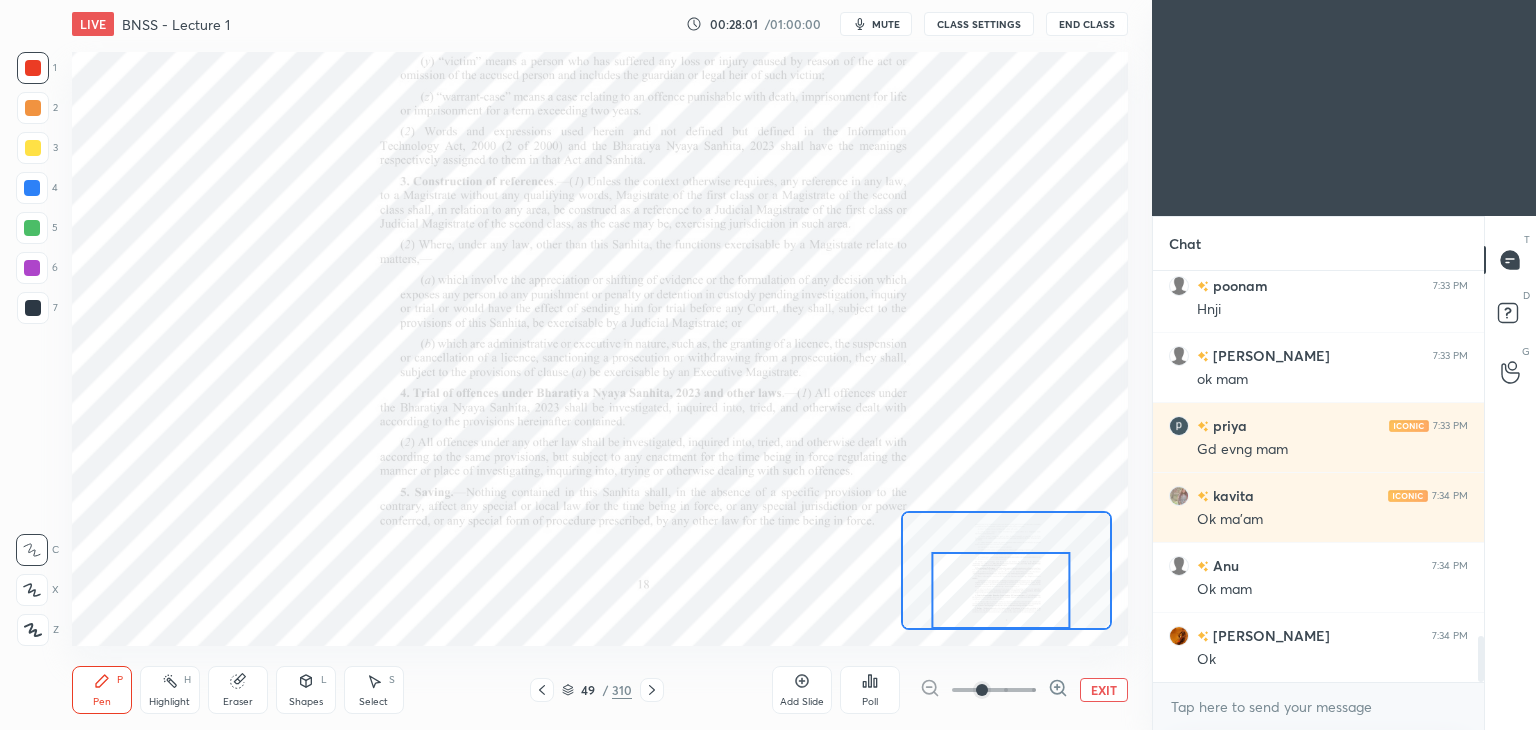 click 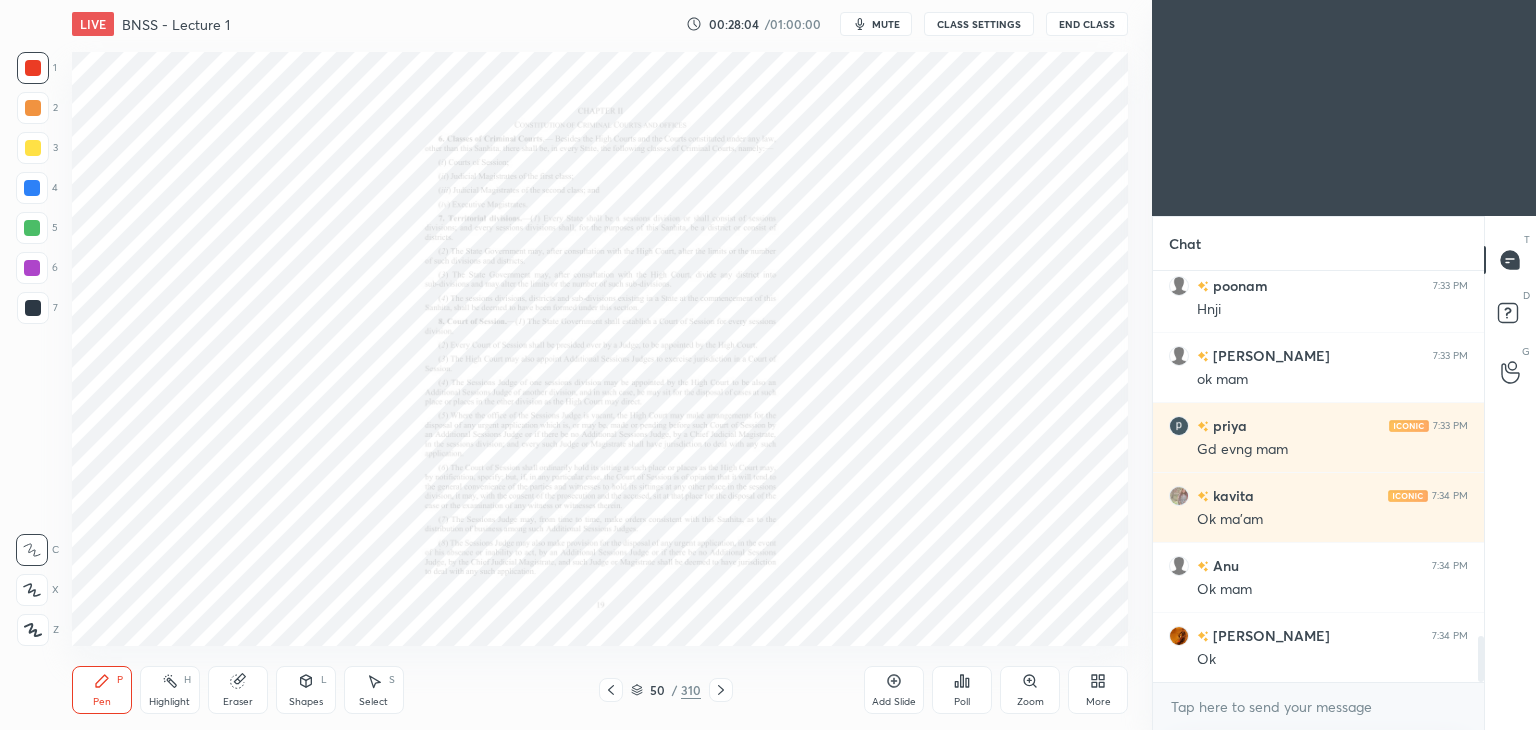 click 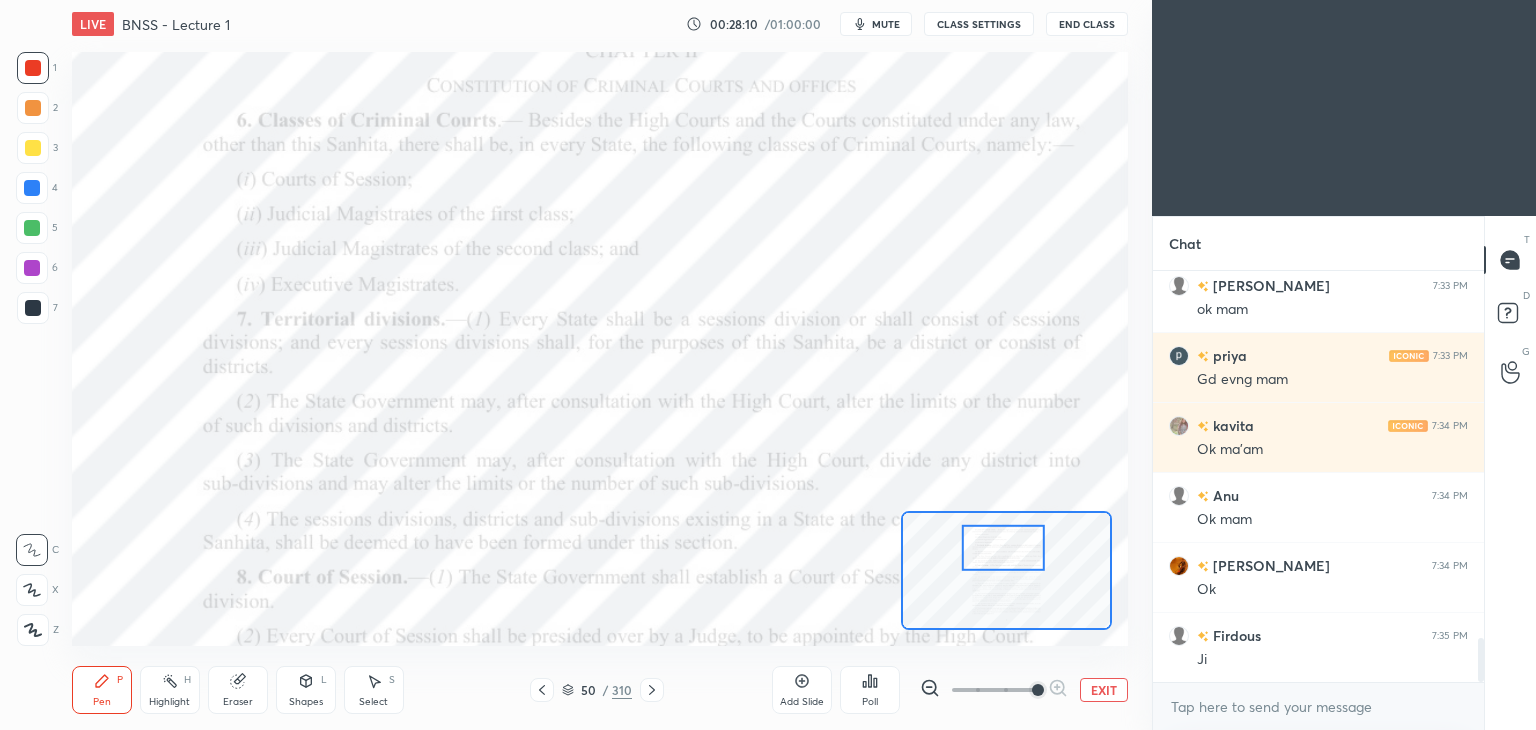 scroll, scrollTop: 3390, scrollLeft: 0, axis: vertical 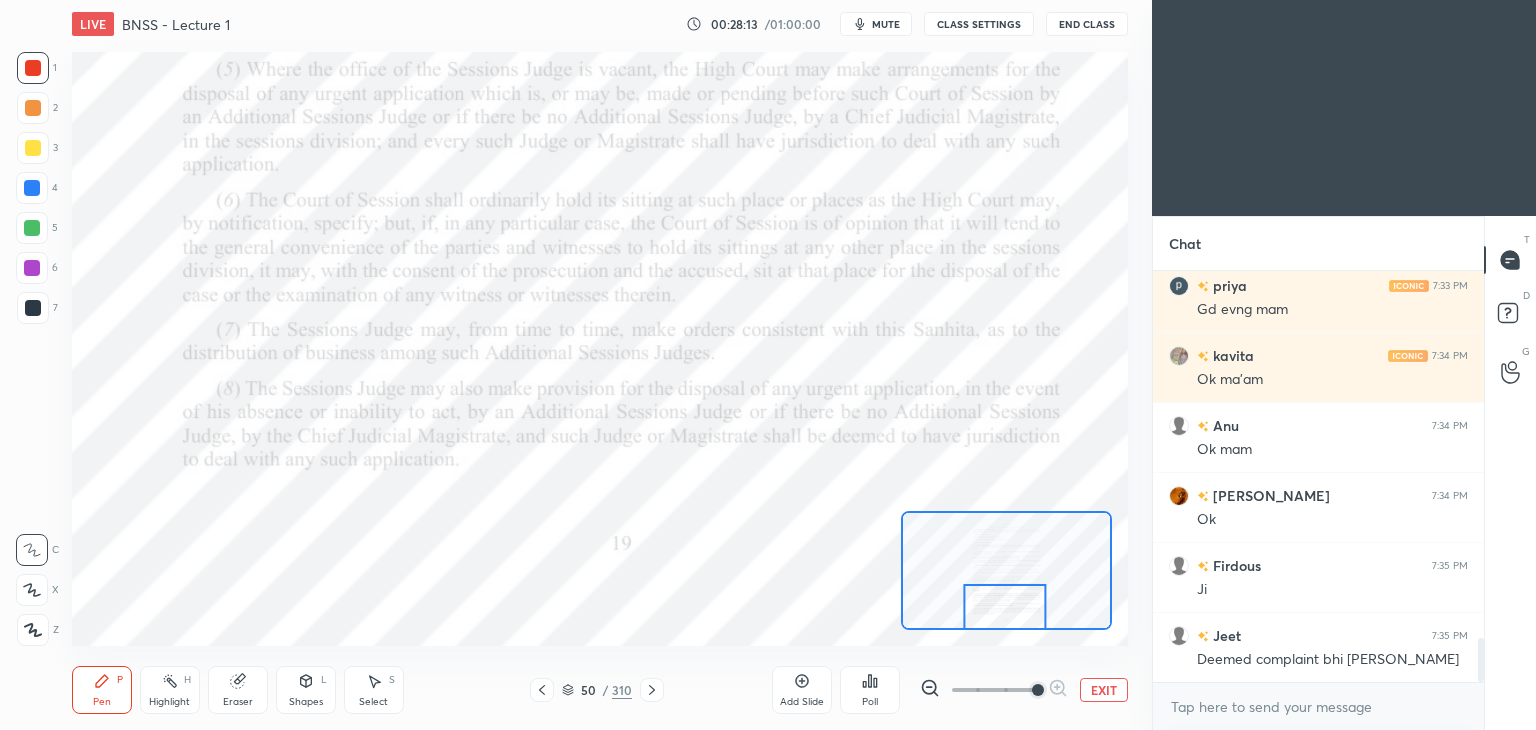 click 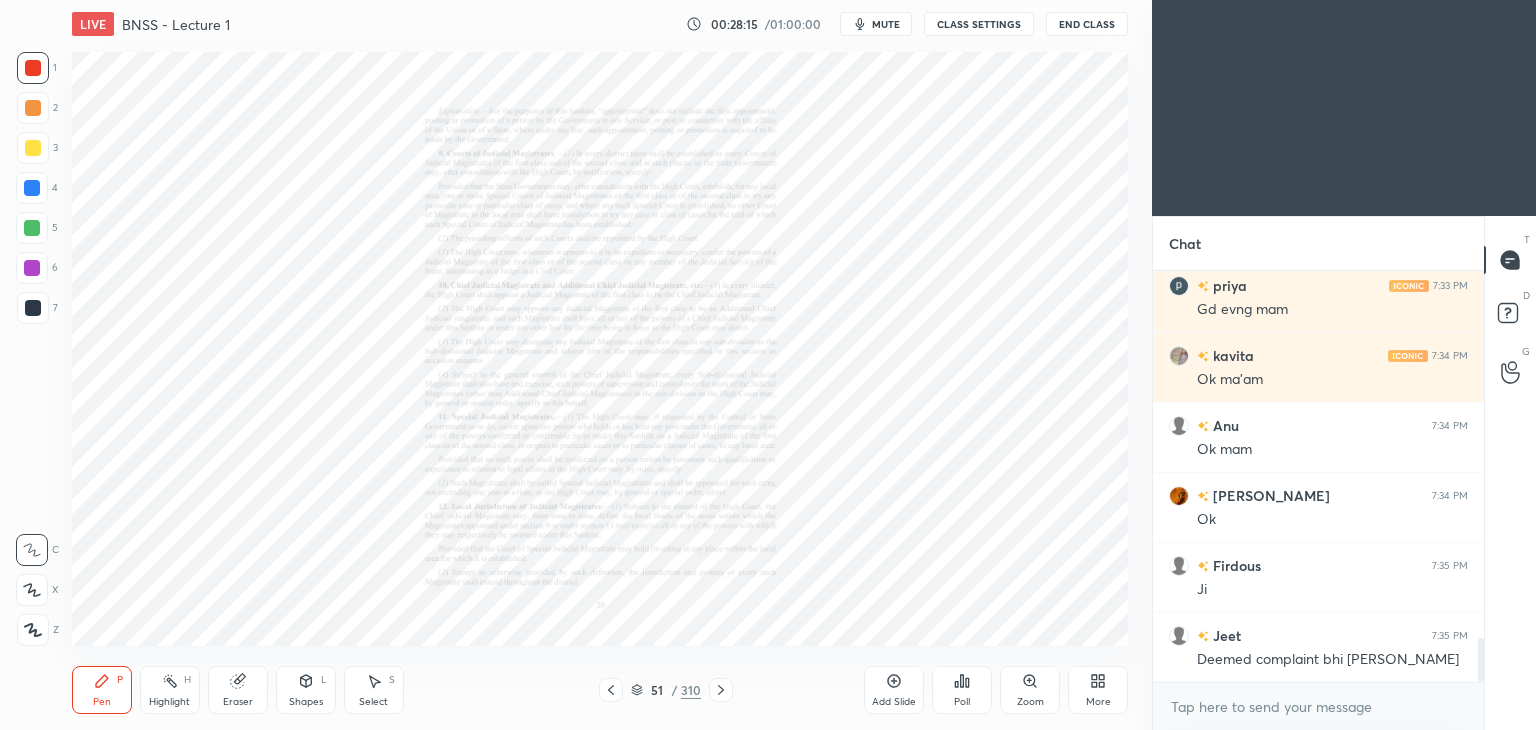 click 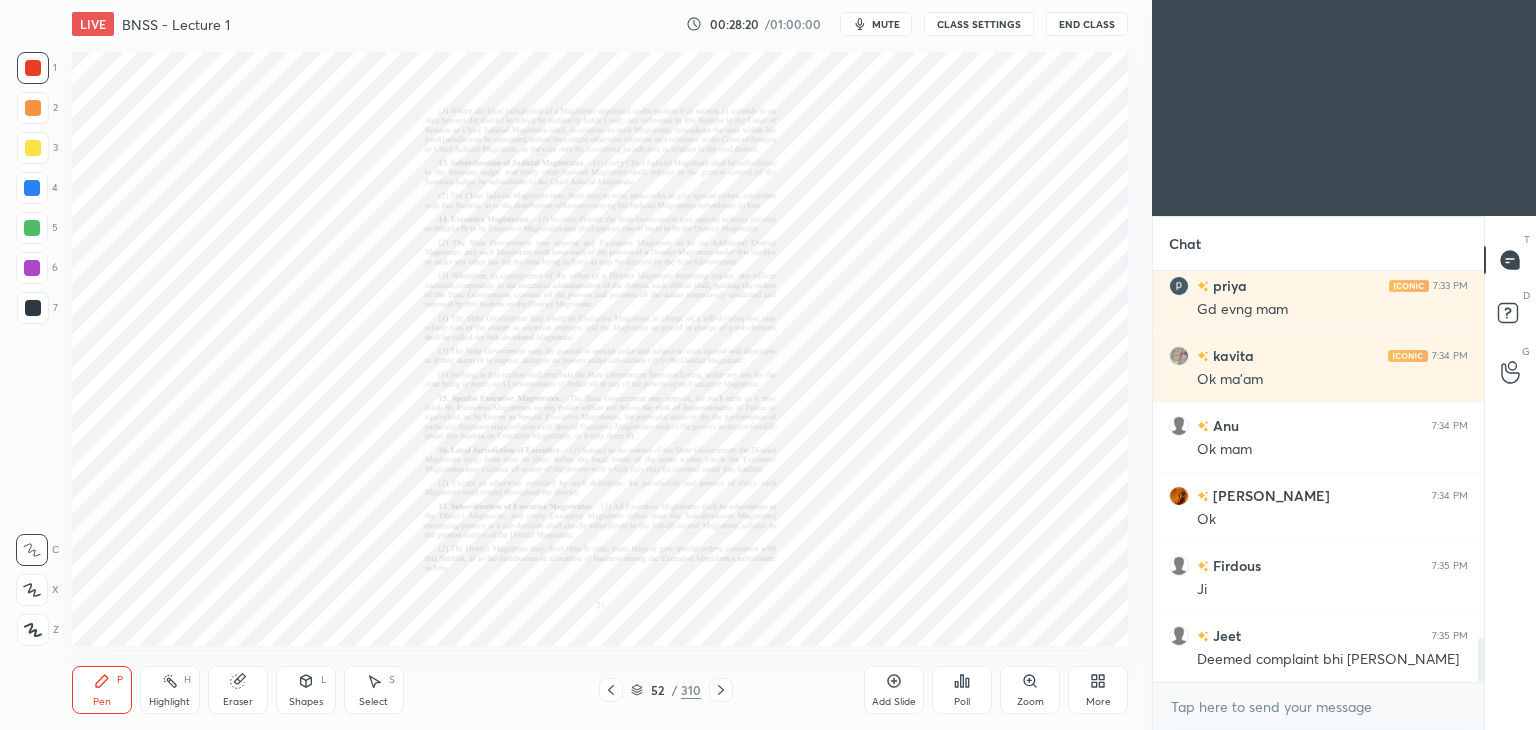 click 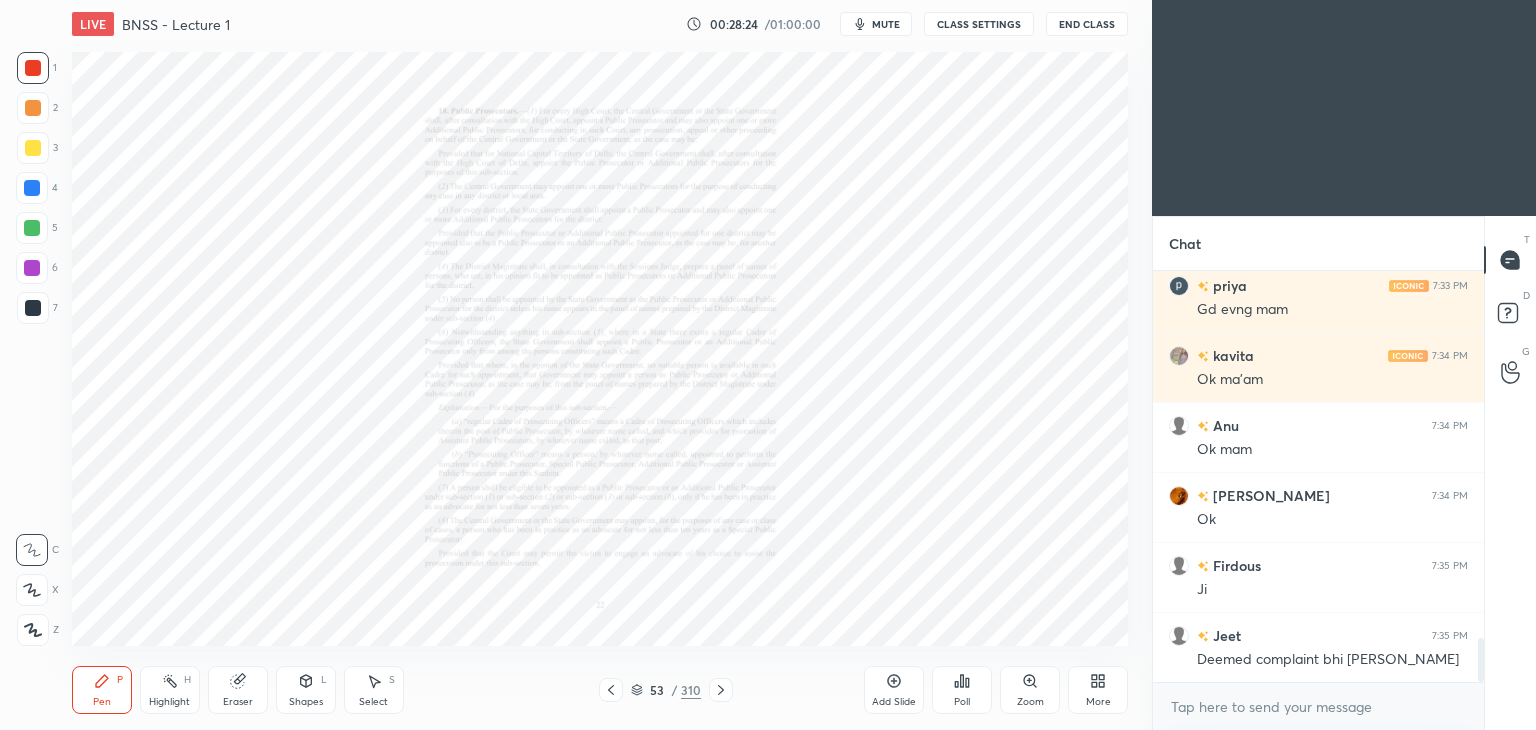 click 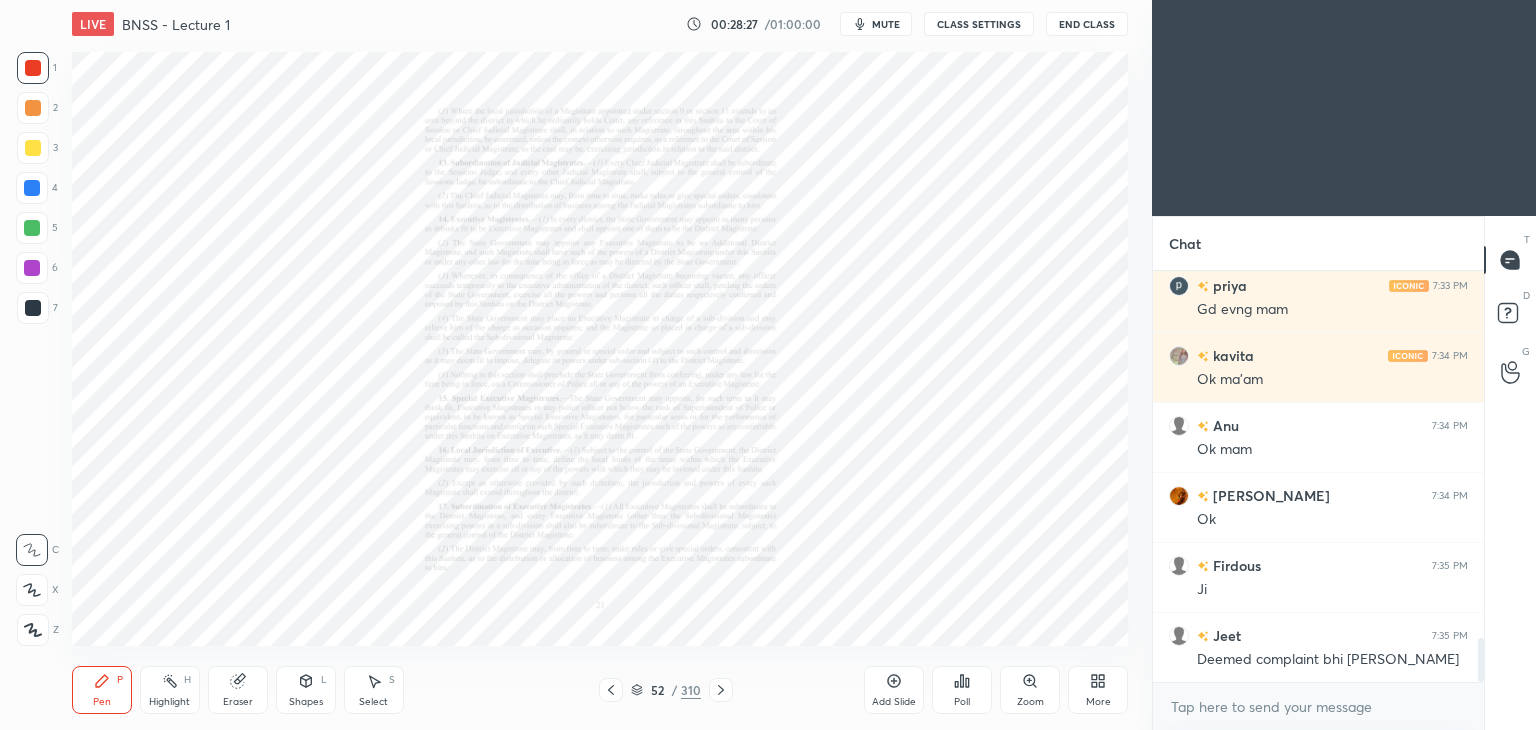 click 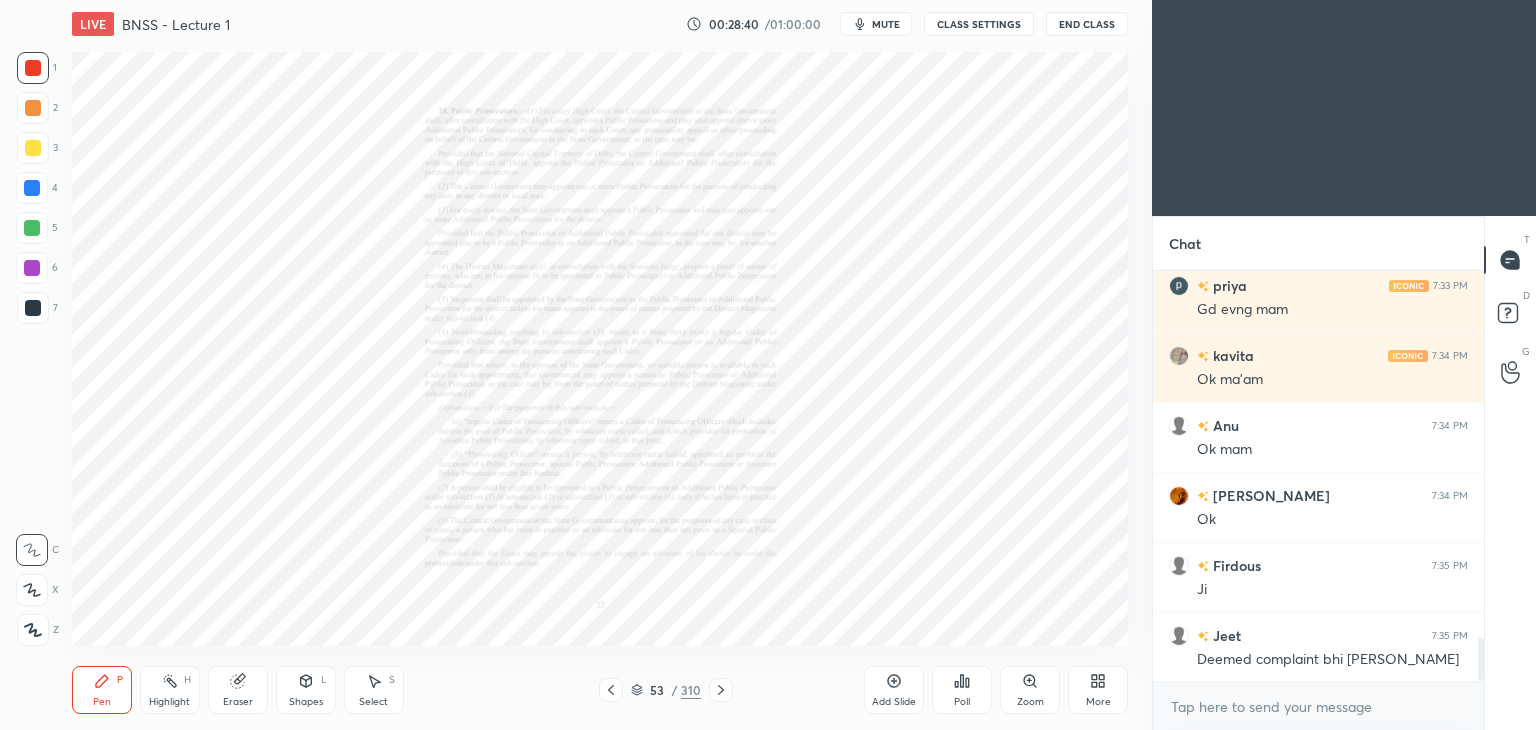 scroll, scrollTop: 3460, scrollLeft: 0, axis: vertical 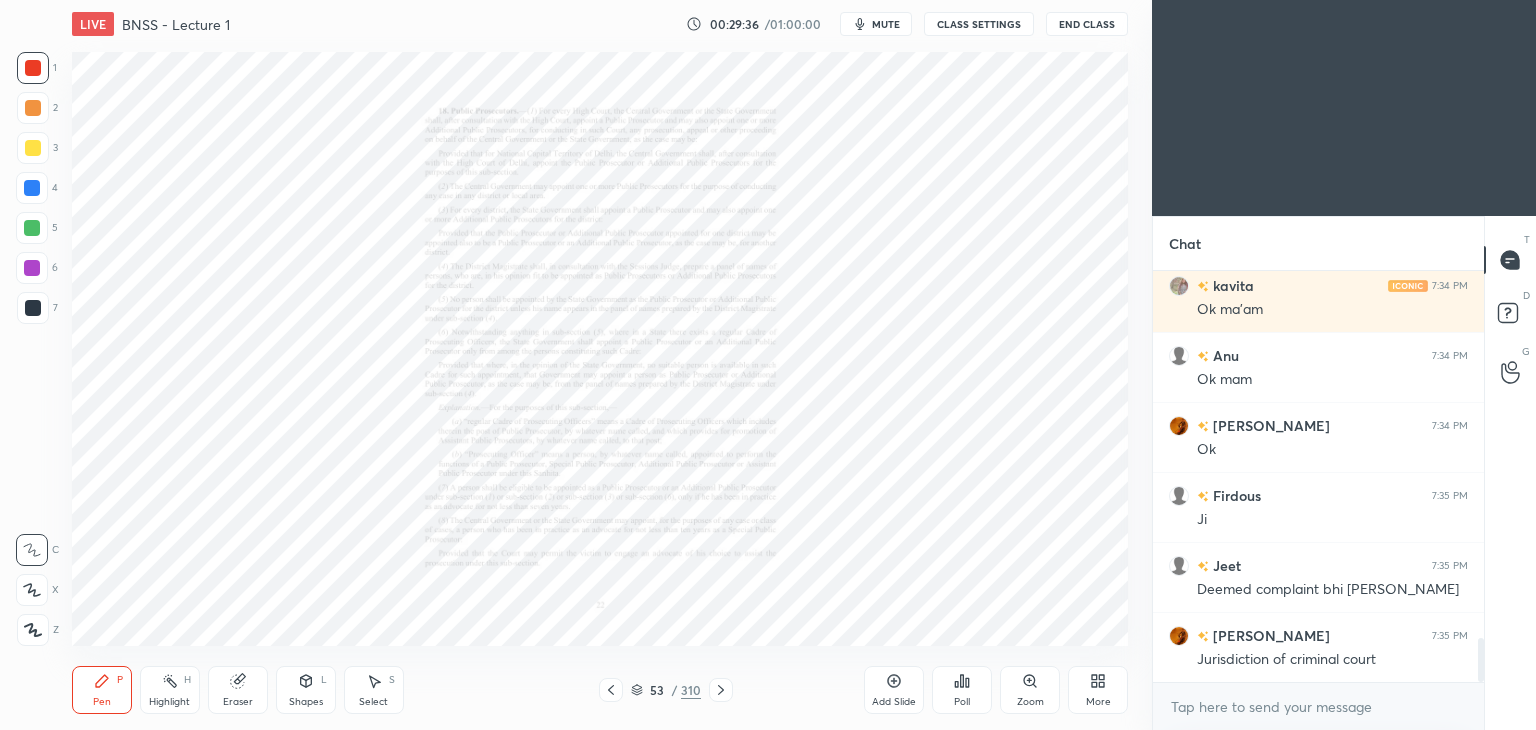 click on "Eraser" at bounding box center [238, 702] 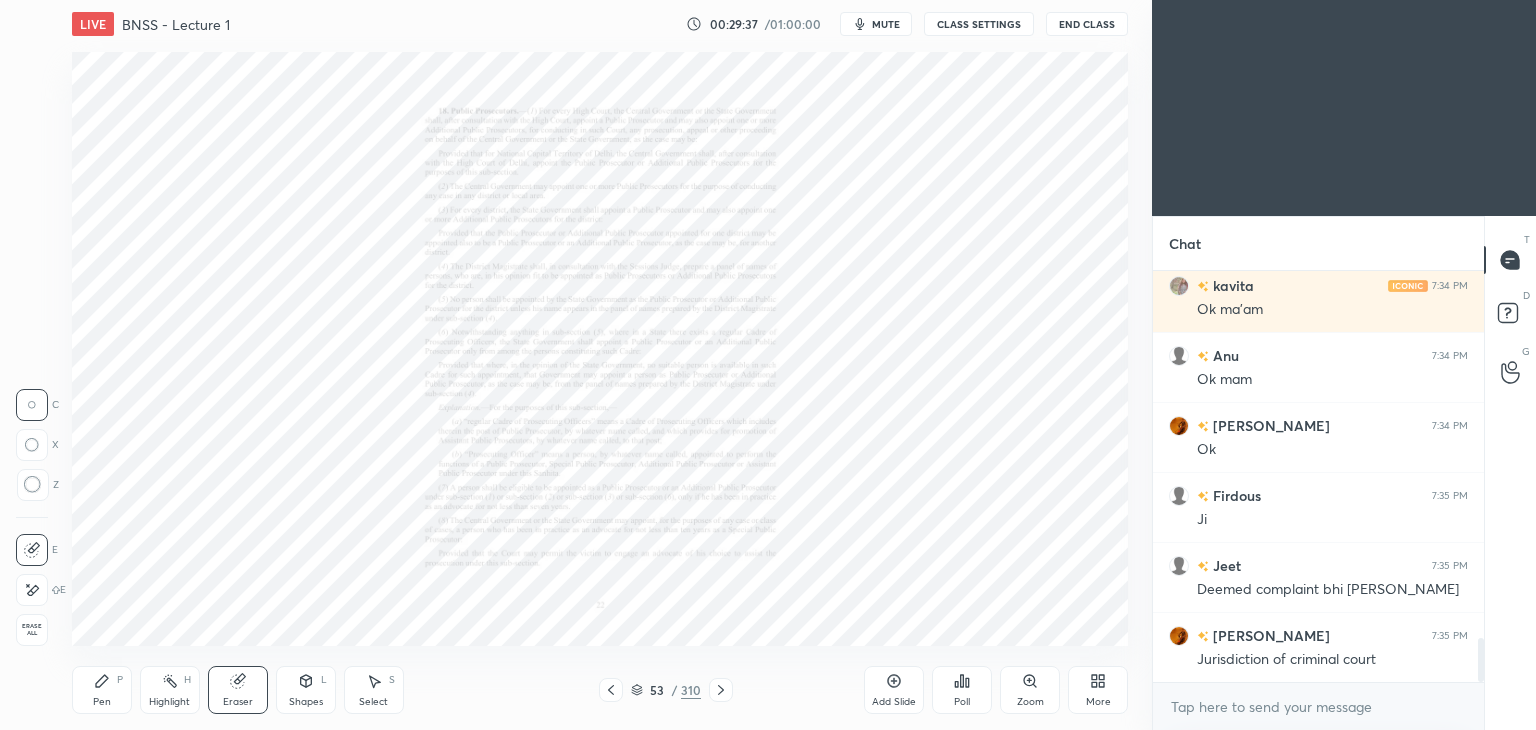 click on "Erase all" at bounding box center [32, 630] 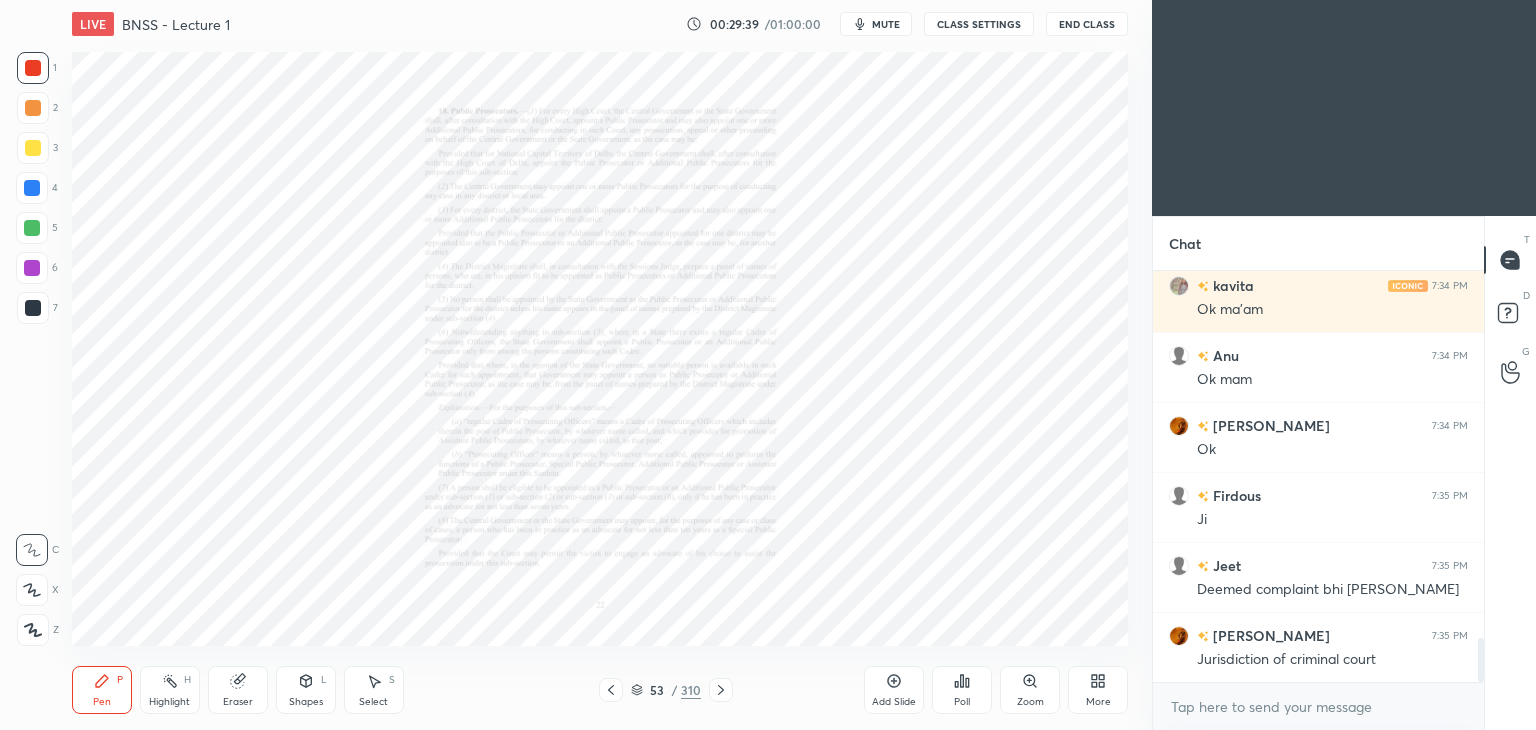 click on "Zoom" at bounding box center [1030, 690] 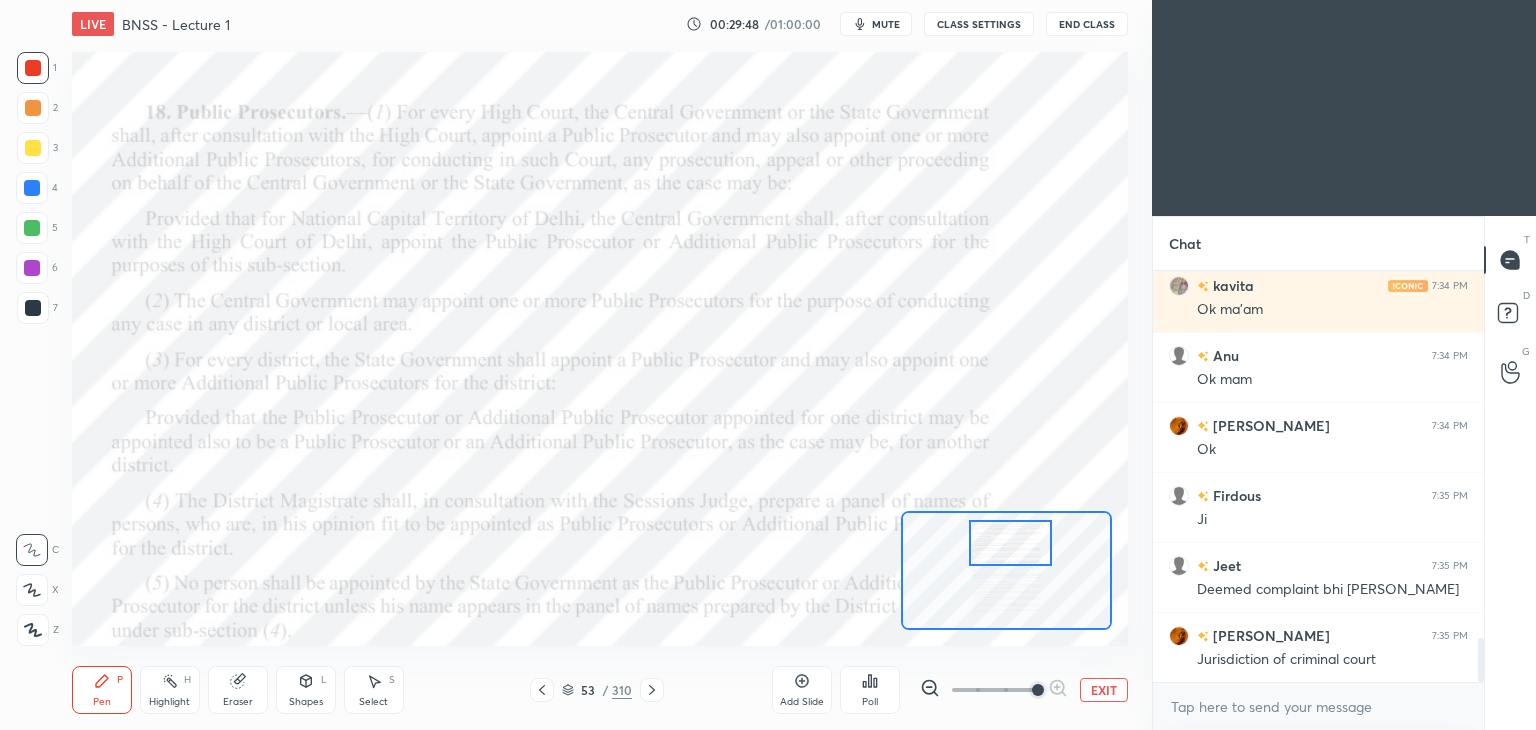 click on "Add Slide" at bounding box center (802, 690) 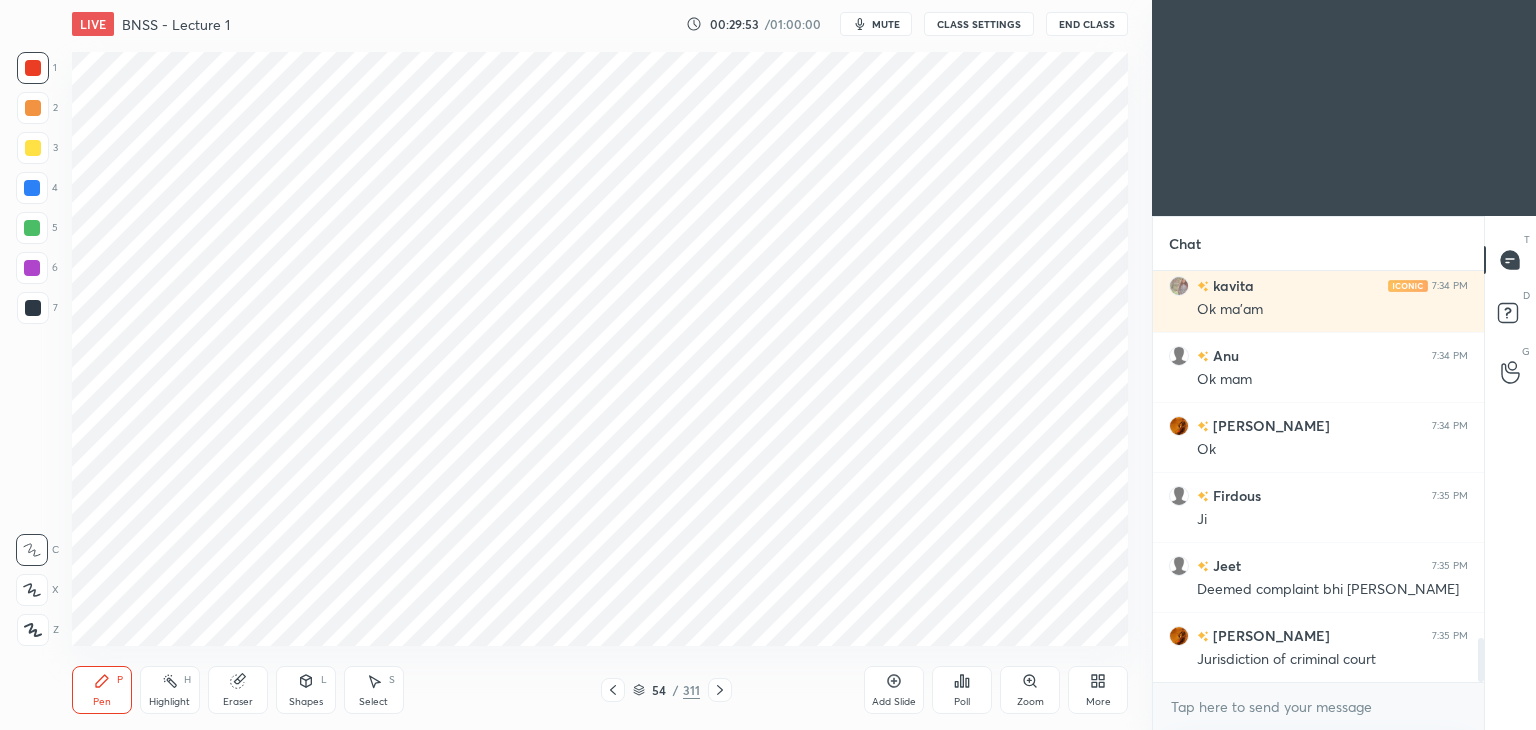 click 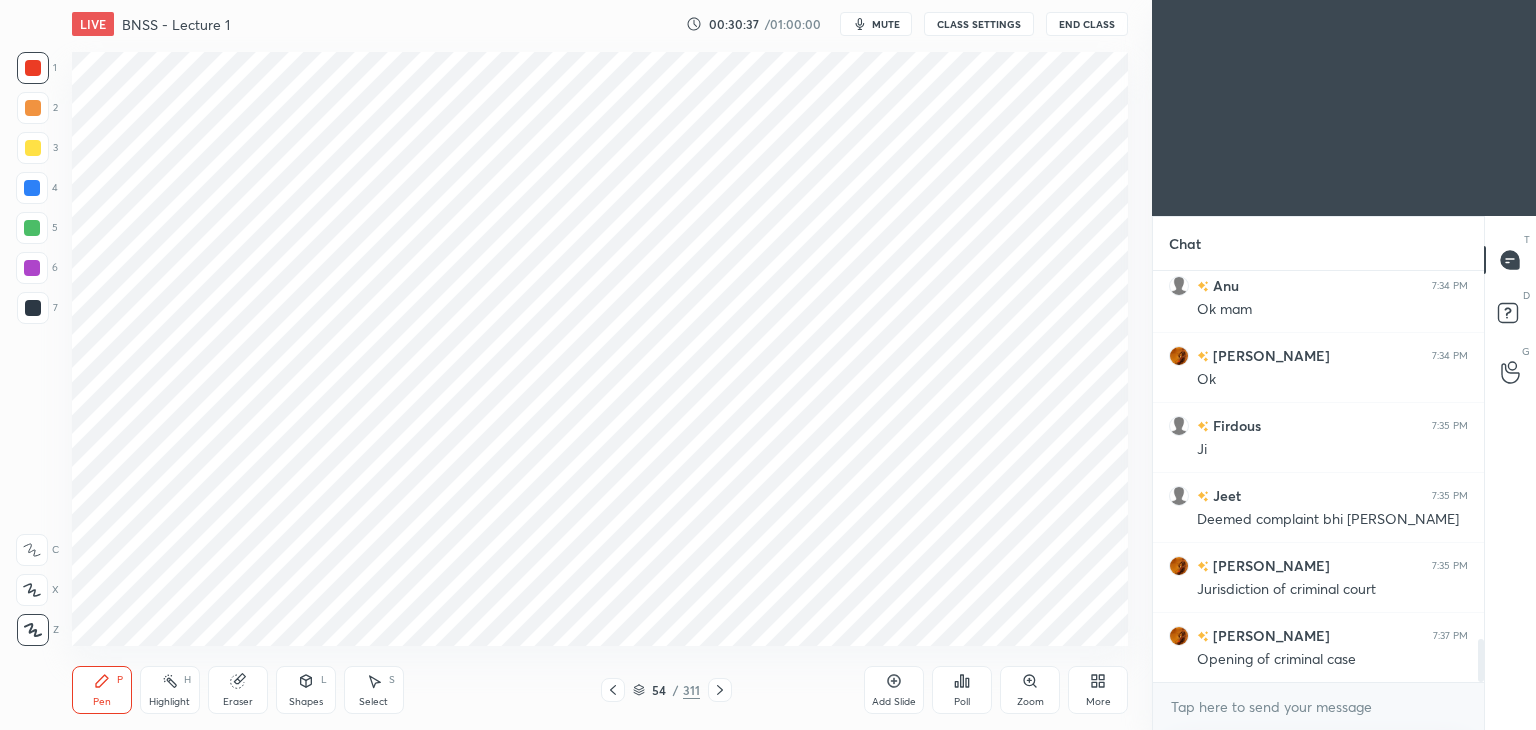 scroll, scrollTop: 3600, scrollLeft: 0, axis: vertical 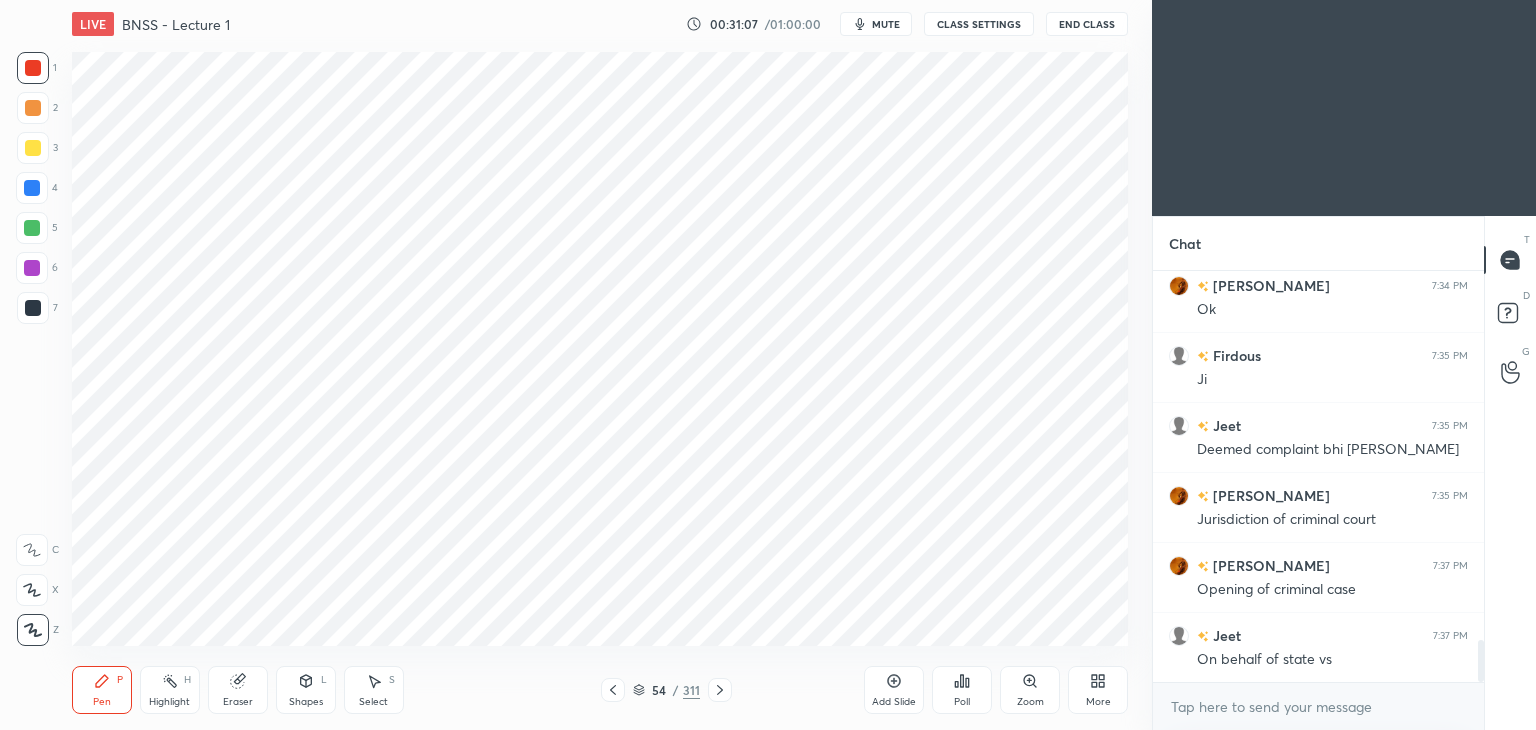 click at bounding box center [613, 690] 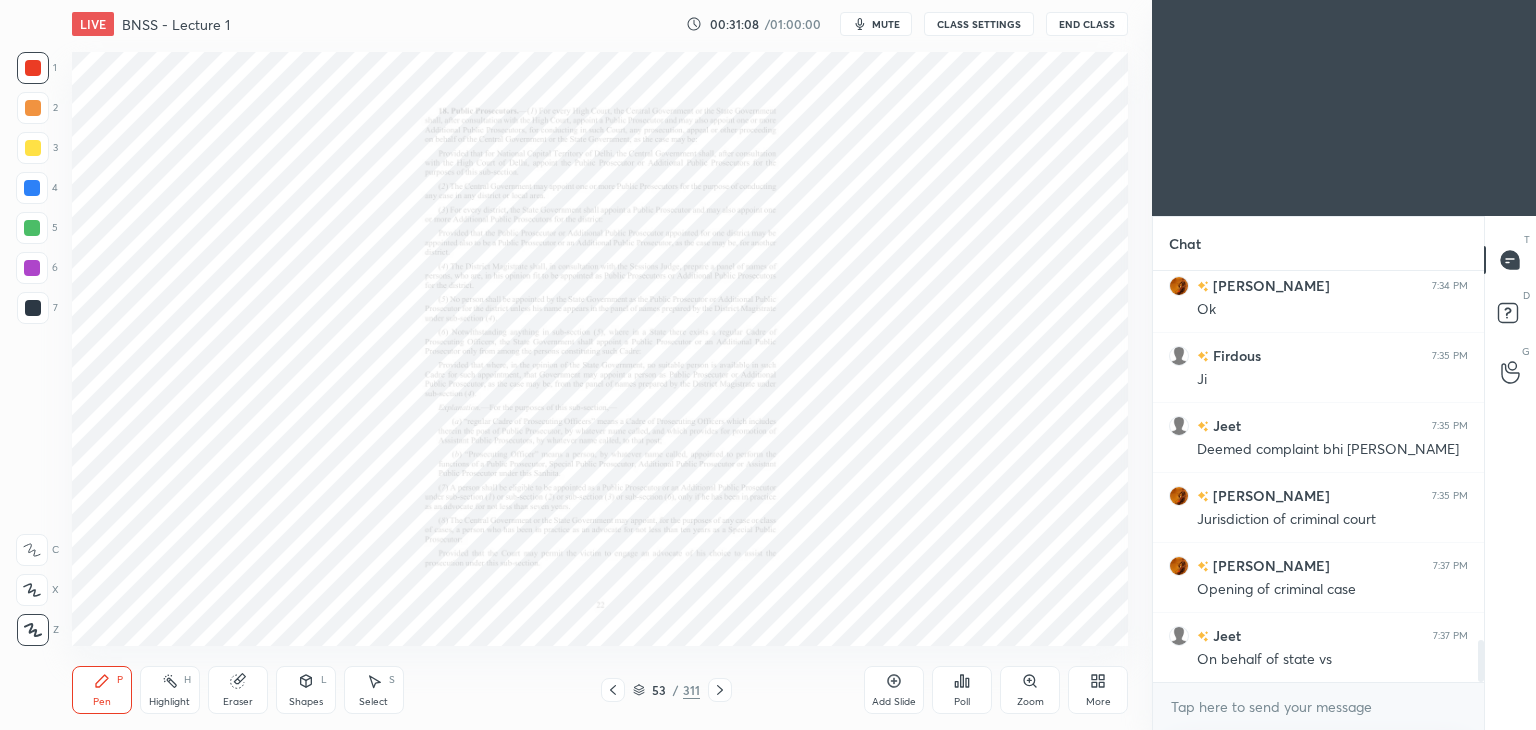 click 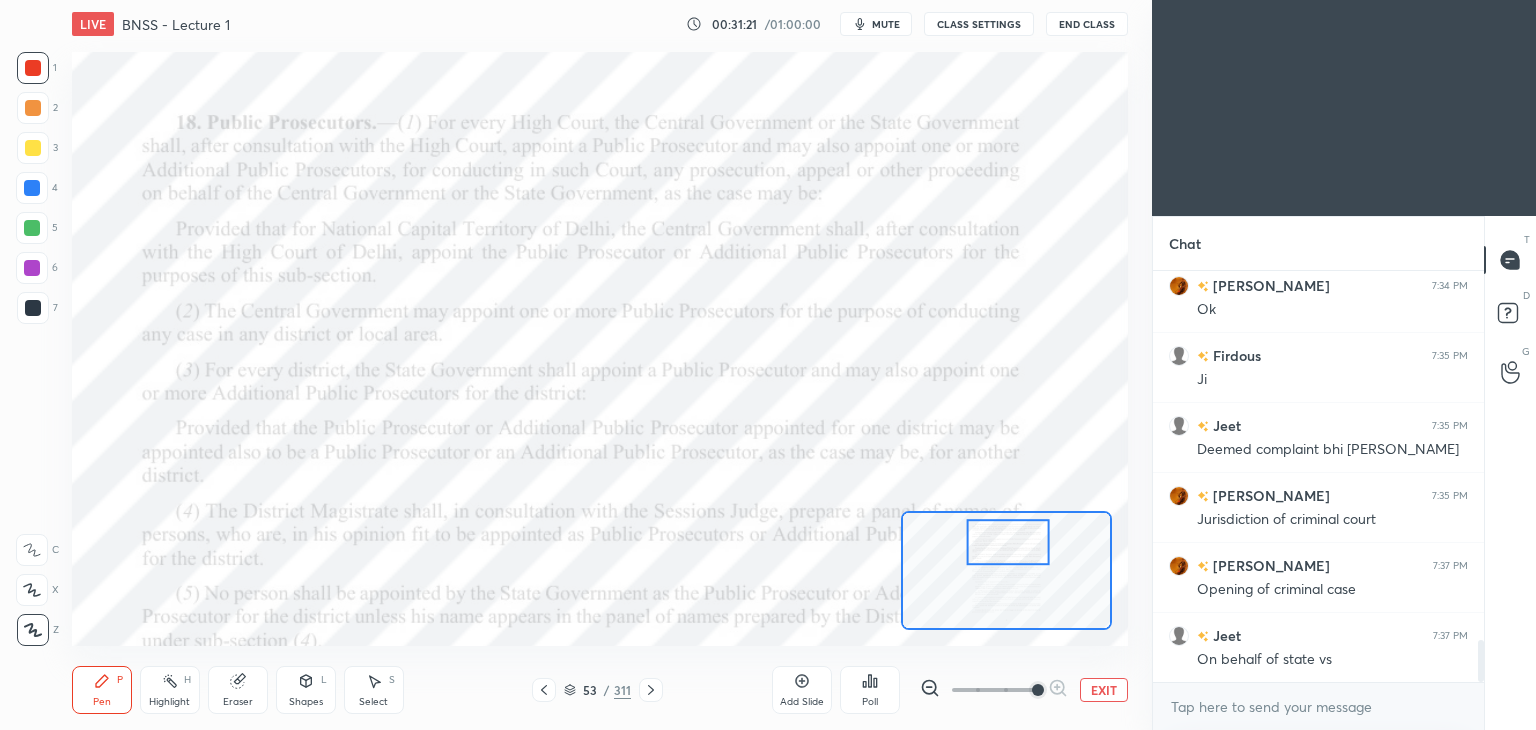 click 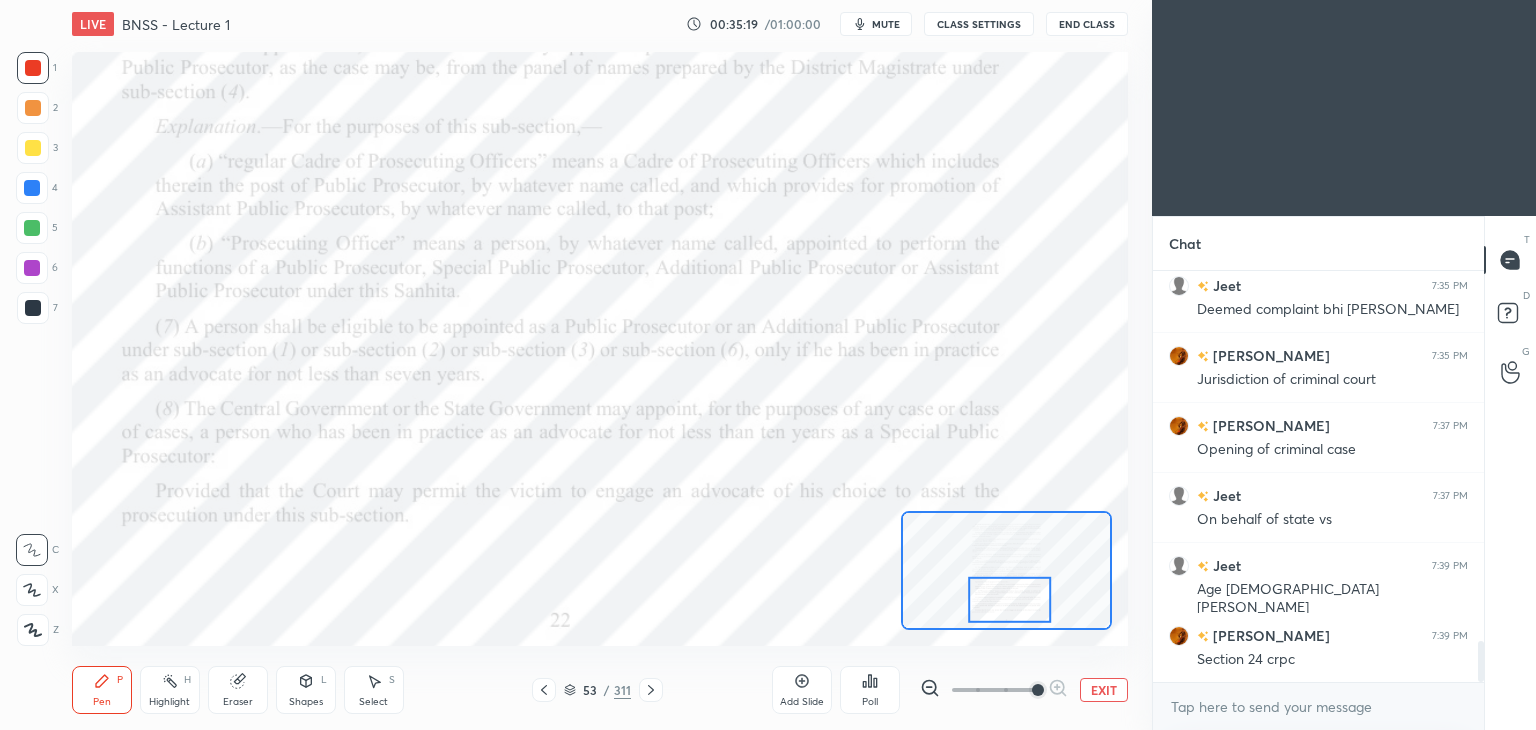scroll, scrollTop: 3810, scrollLeft: 0, axis: vertical 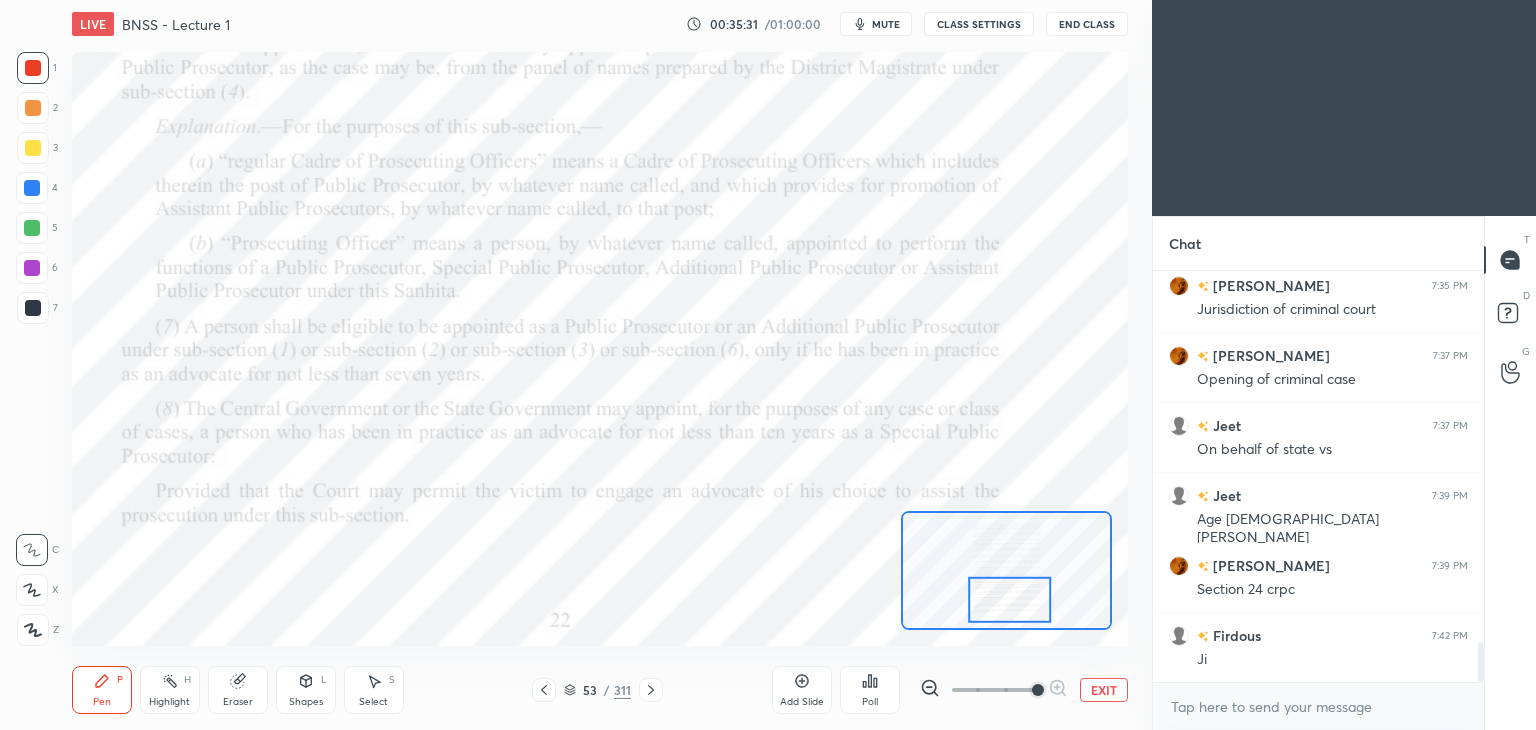 click 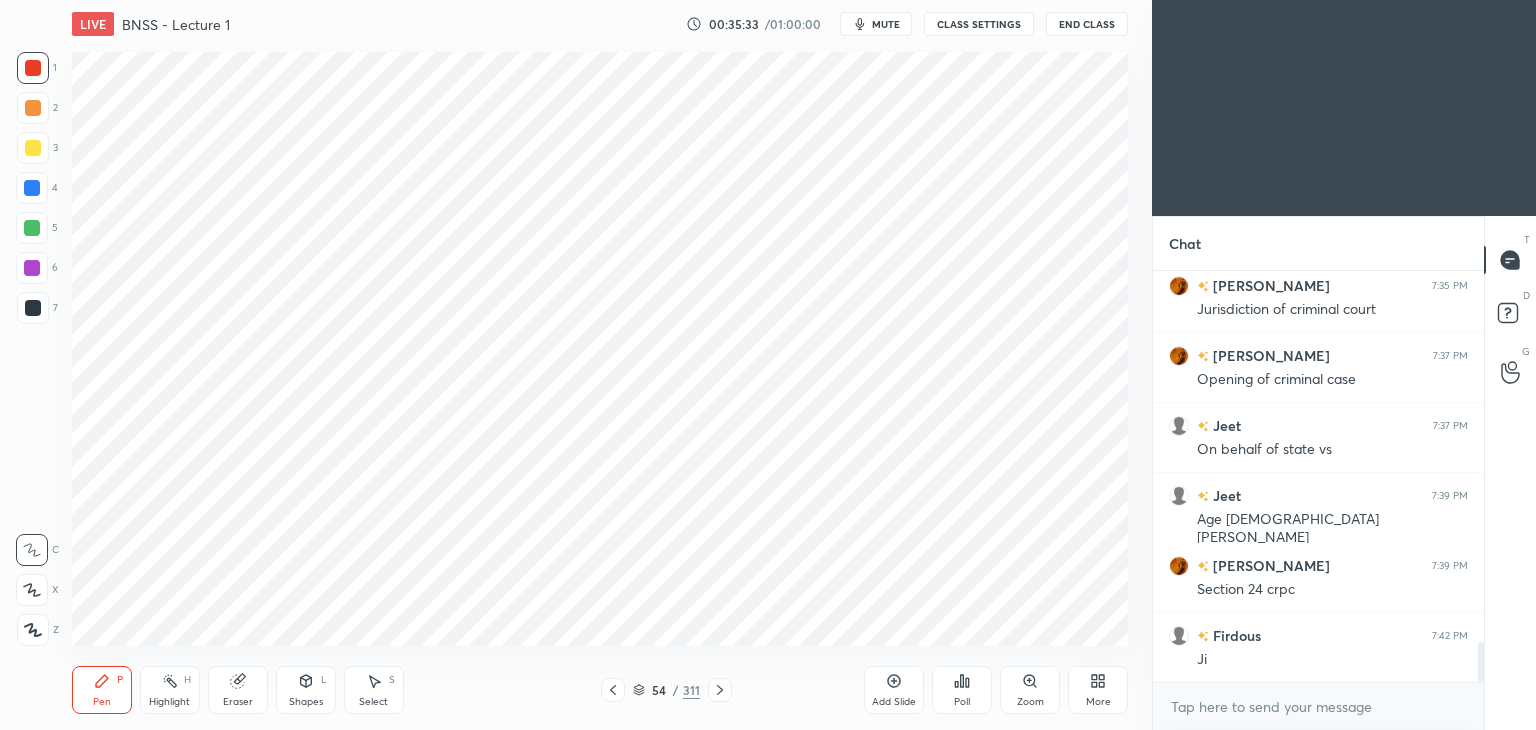 click at bounding box center (720, 690) 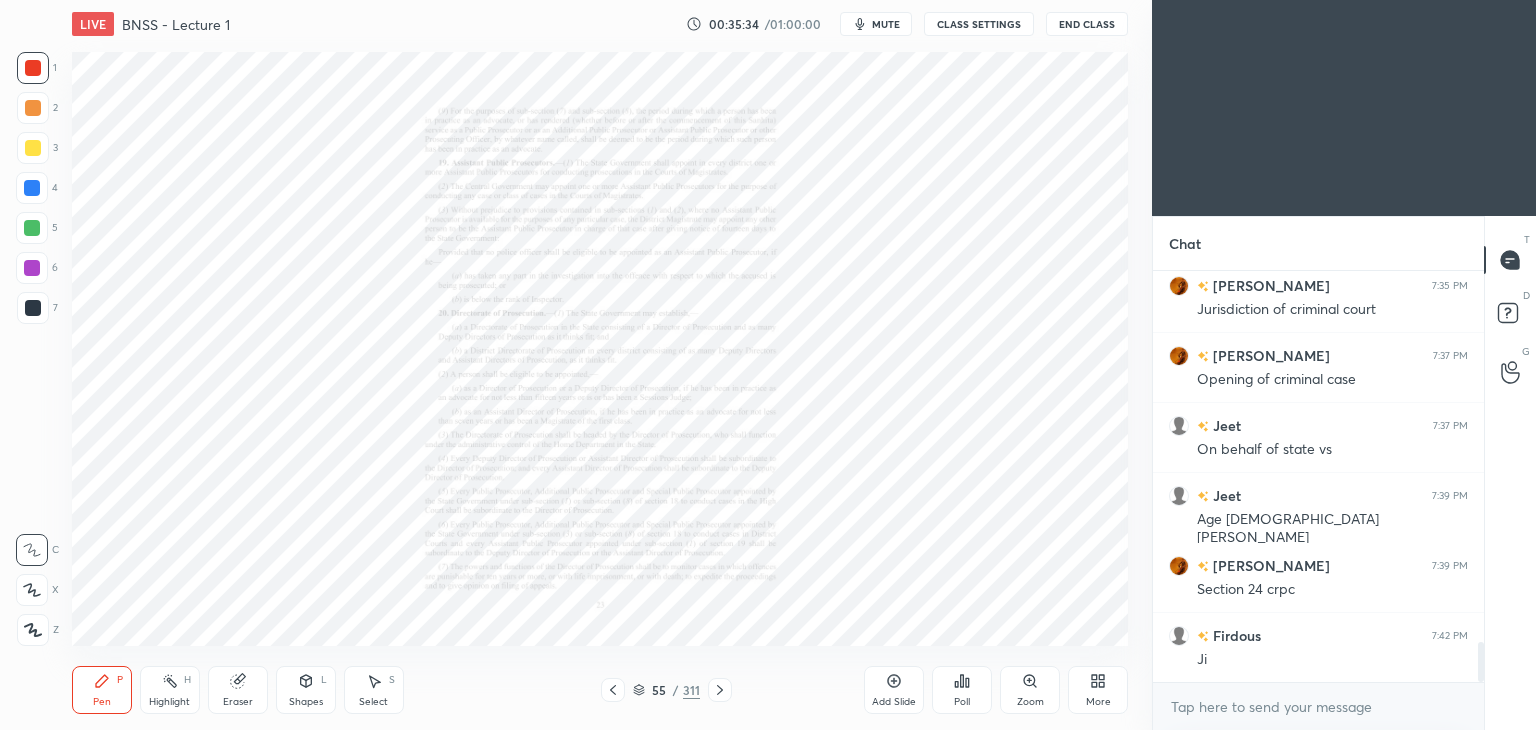 click 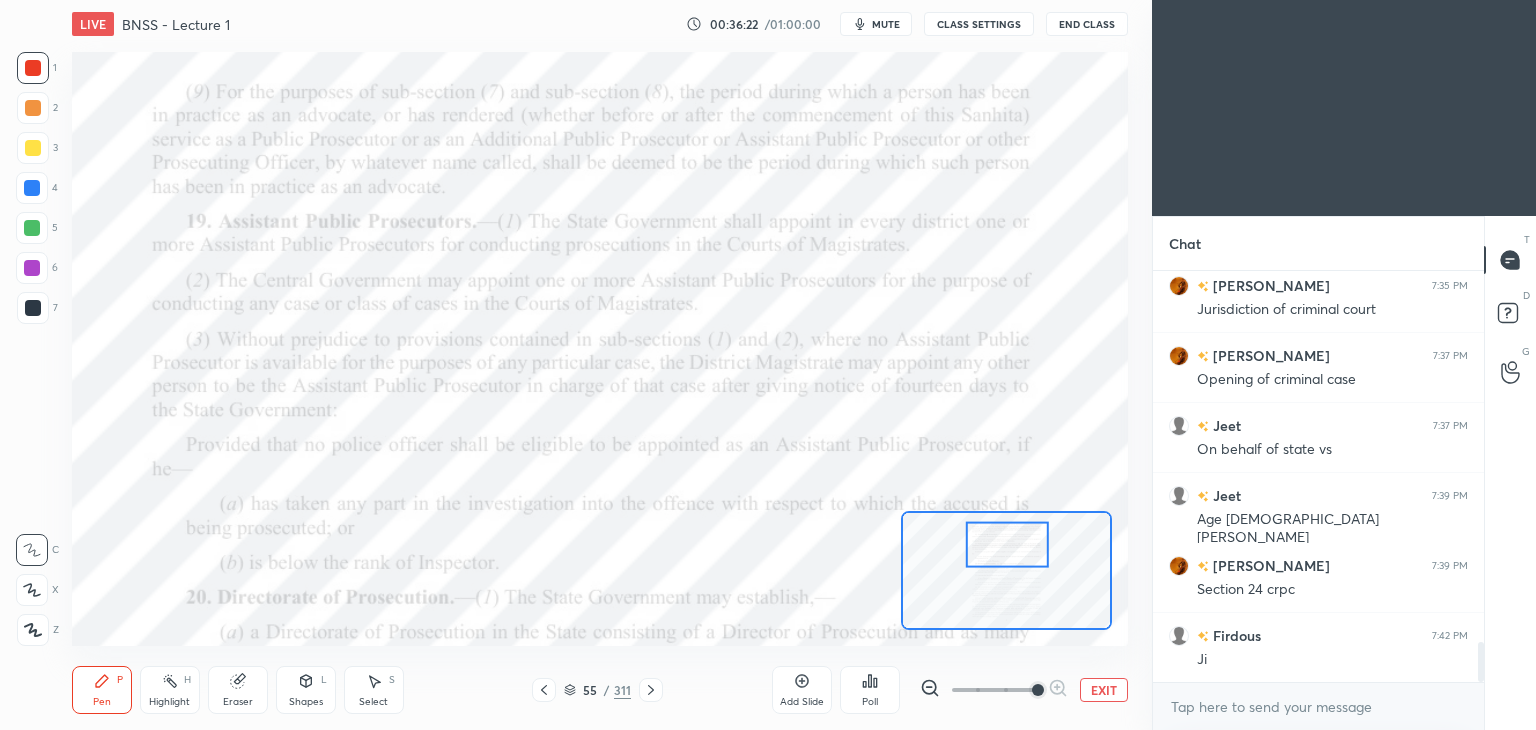 scroll, scrollTop: 3880, scrollLeft: 0, axis: vertical 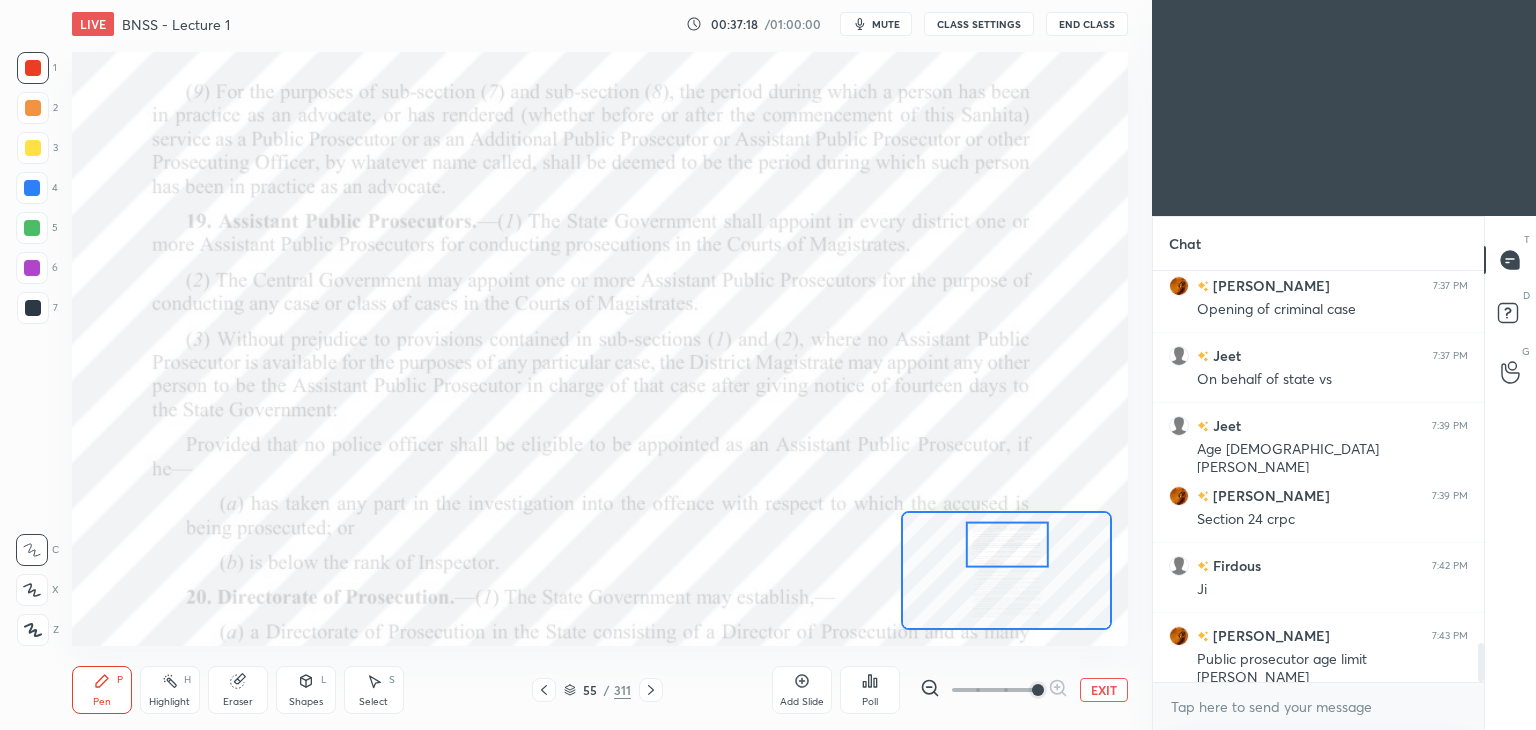 click on "Eraser" at bounding box center (238, 690) 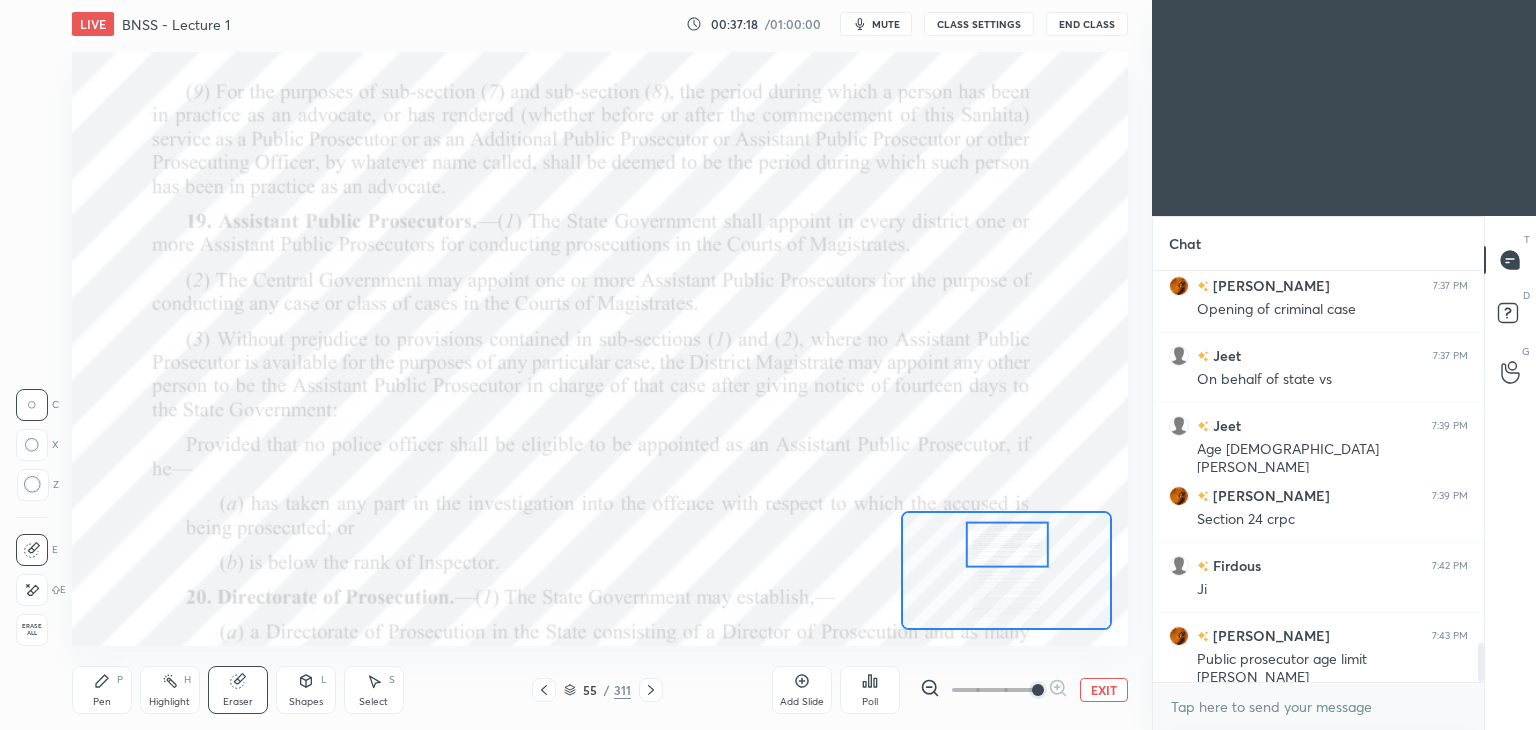 click on "Erase all" at bounding box center (32, 630) 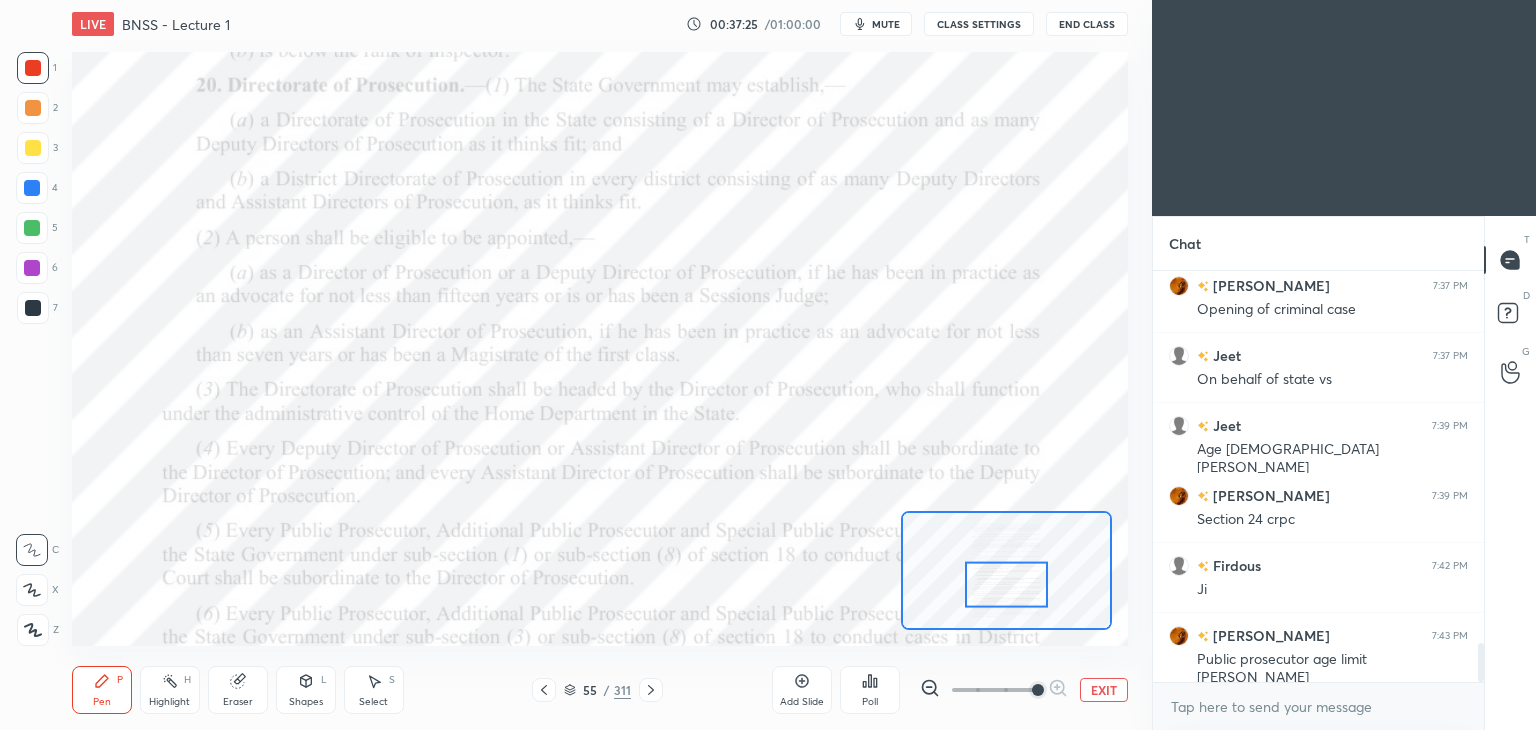 click 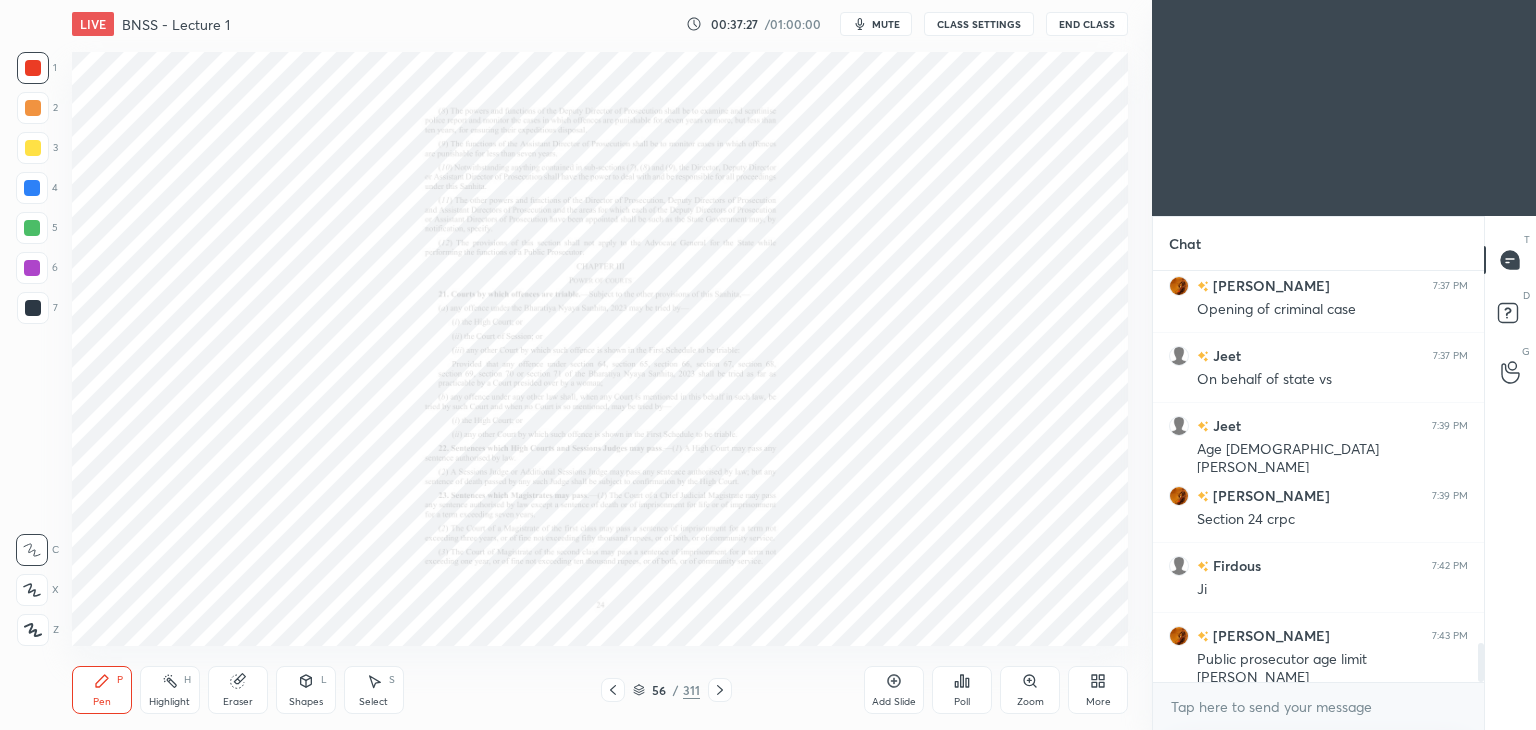 click on "Zoom" at bounding box center [1030, 690] 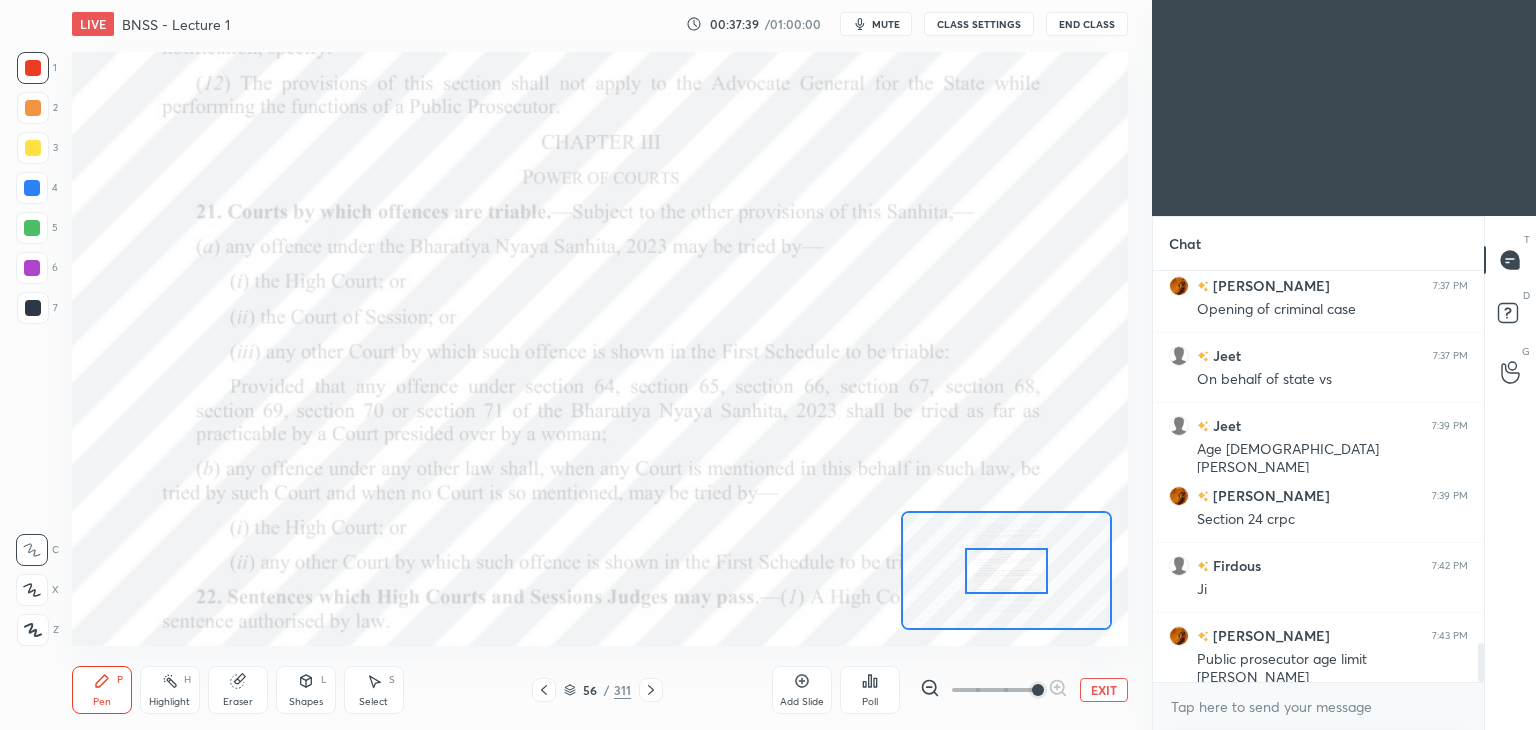 scroll, scrollTop: 3950, scrollLeft: 0, axis: vertical 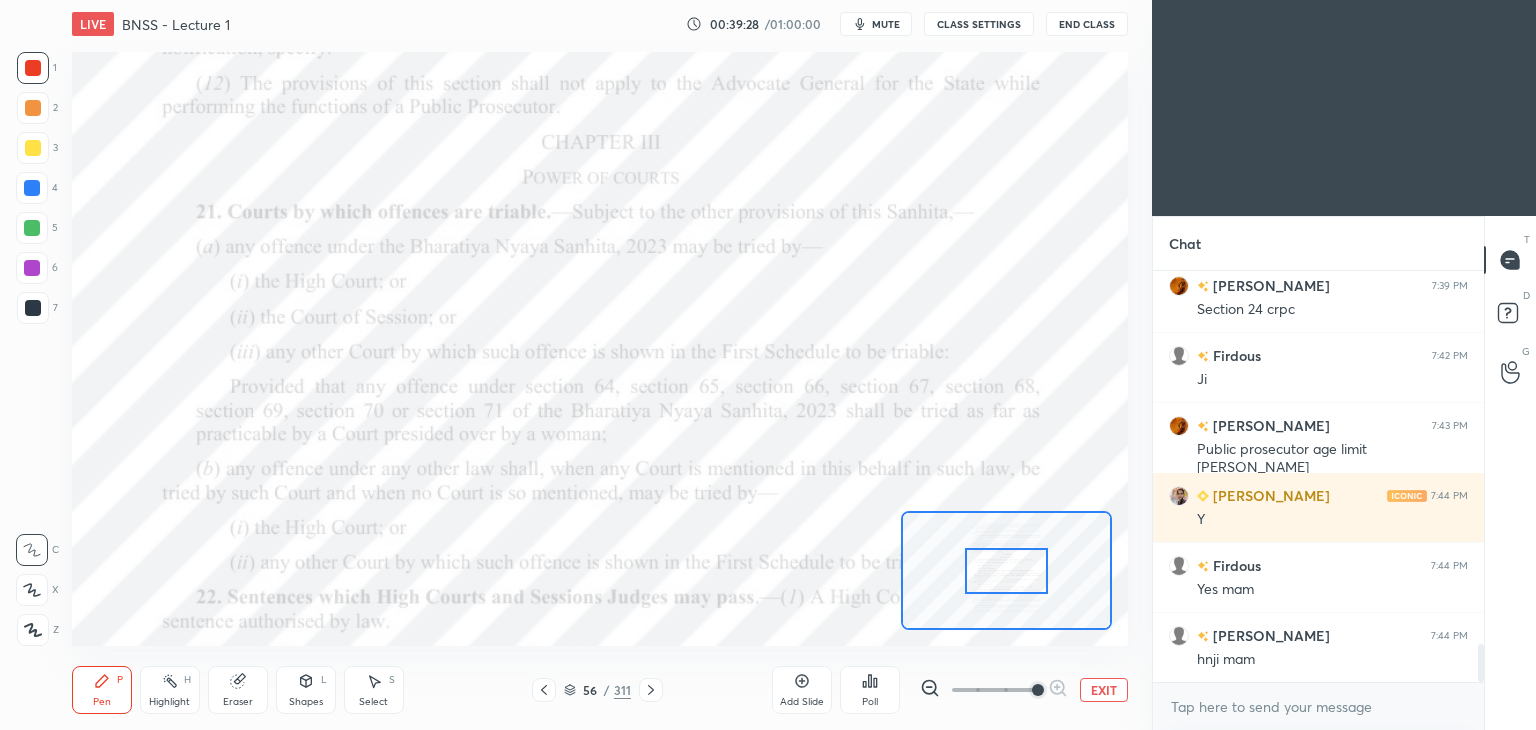 click on "56" at bounding box center [590, 690] 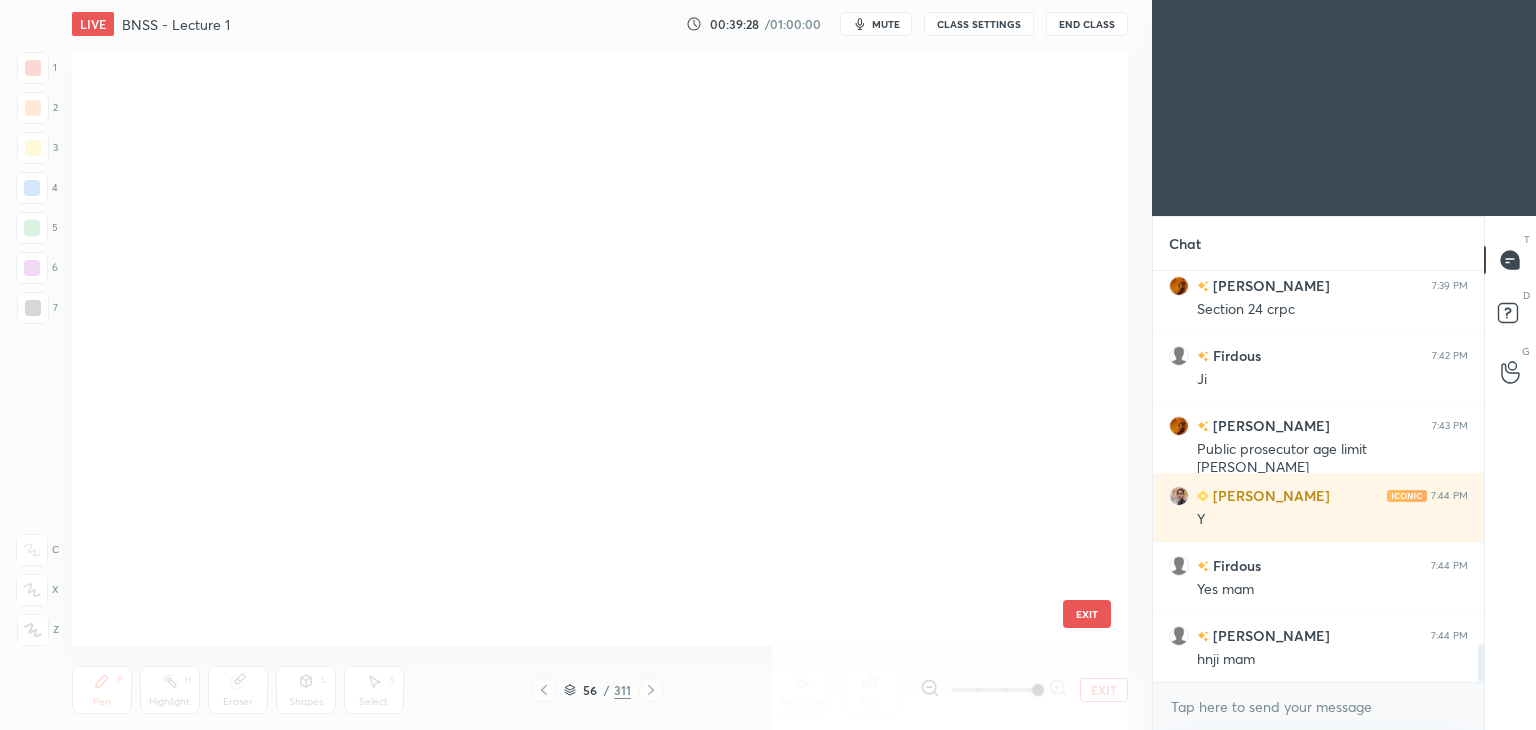 scroll, scrollTop: 2883, scrollLeft: 0, axis: vertical 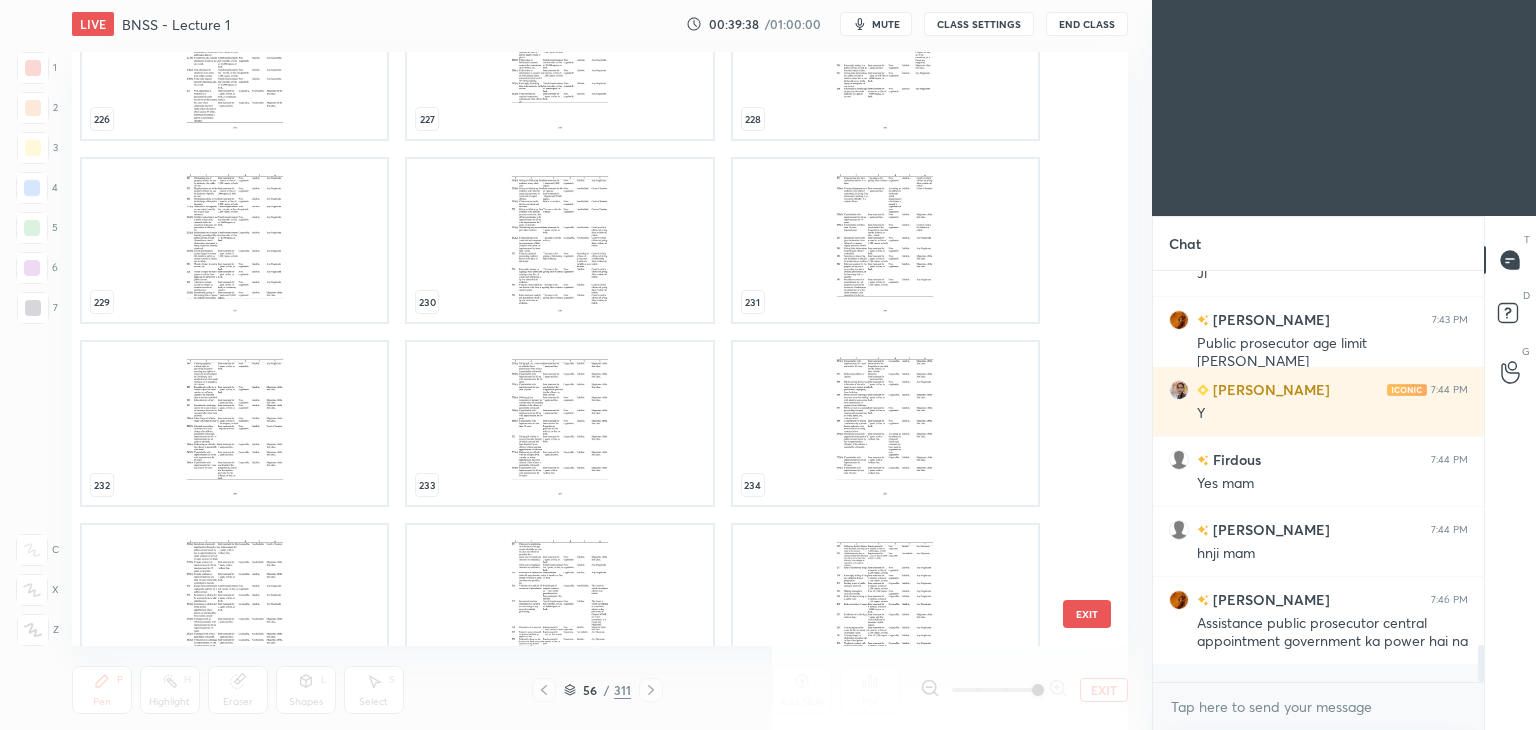 click on "223 224 225 226 227 228 229 230 231 232 233 234 235 236 237" at bounding box center [582, 349] 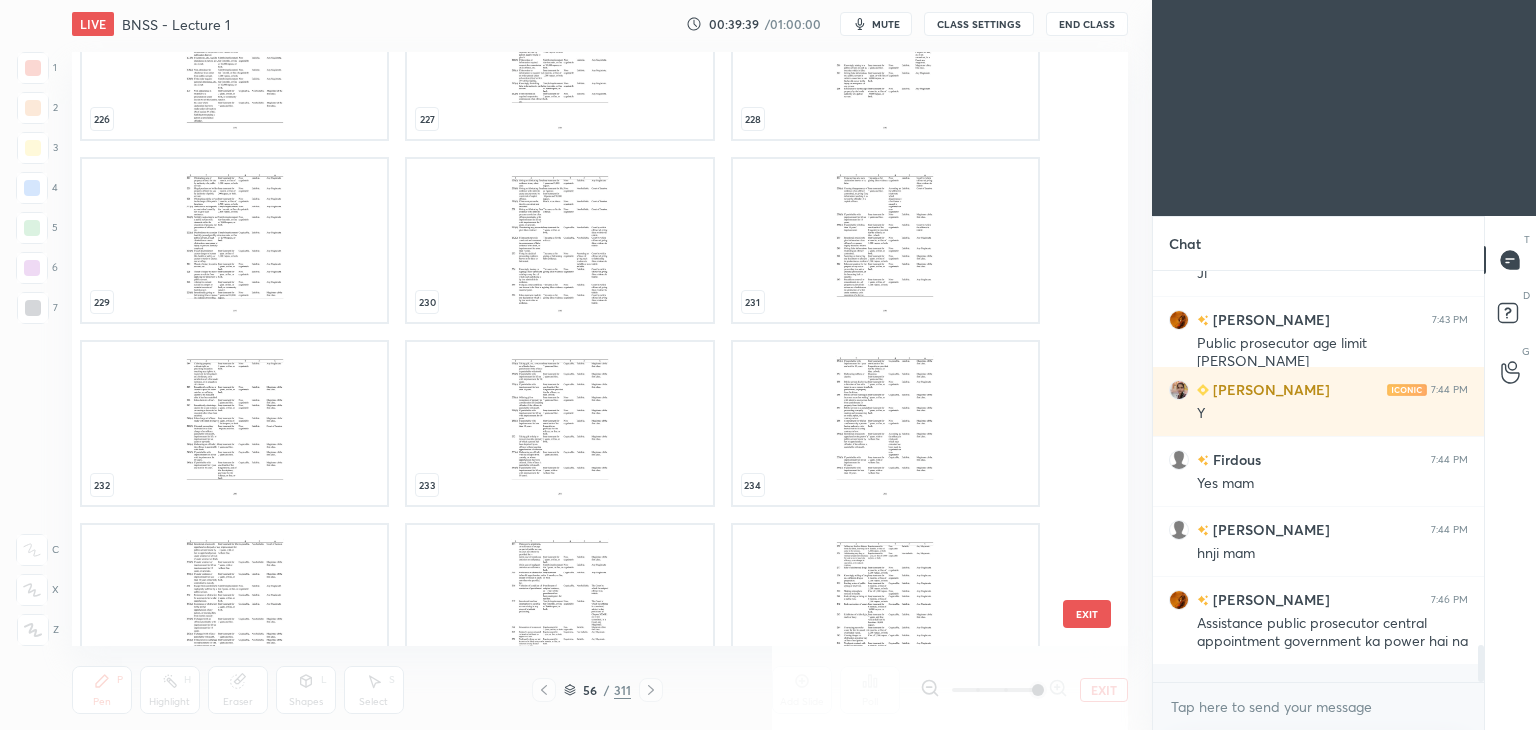 click at bounding box center [559, 240] 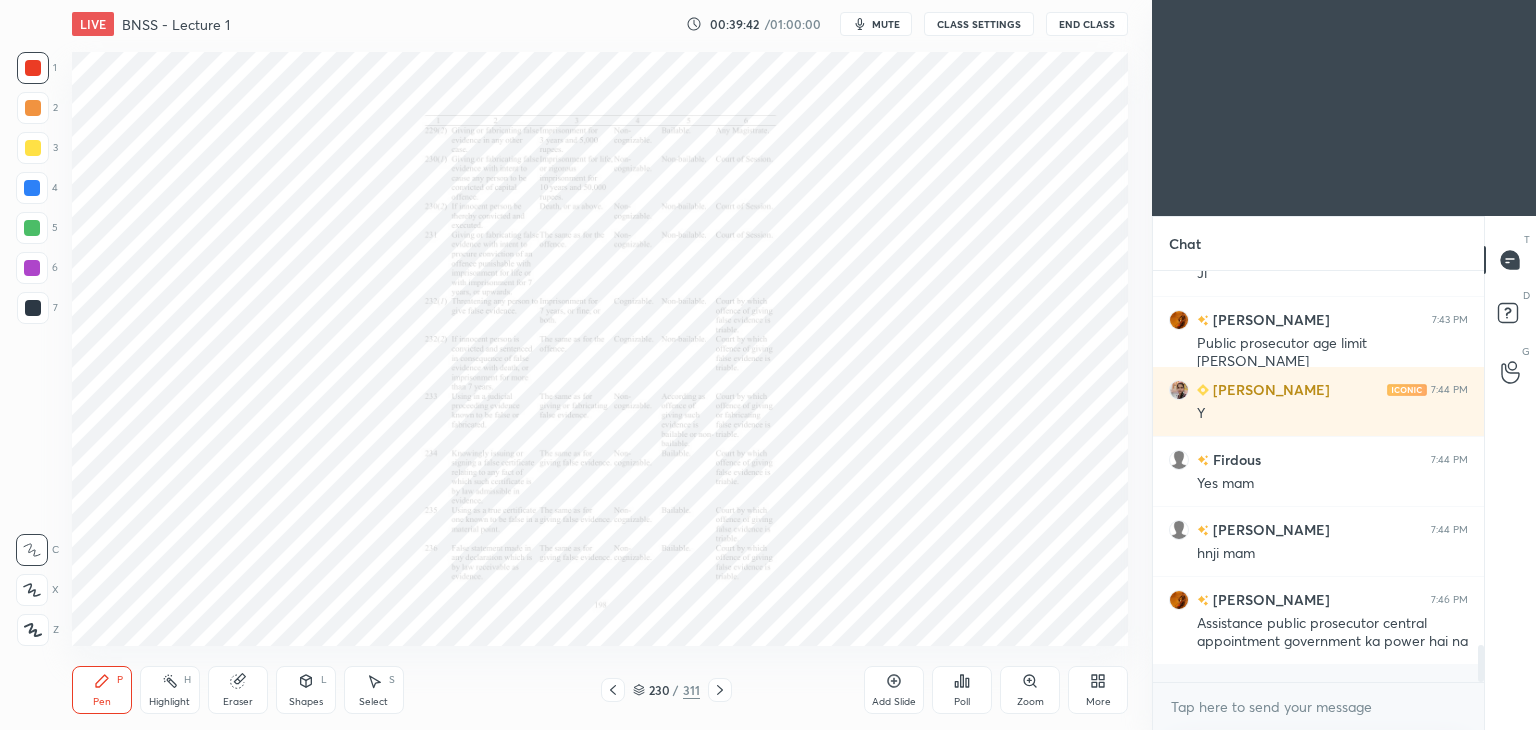 click on "230 / 311" at bounding box center (666, 690) 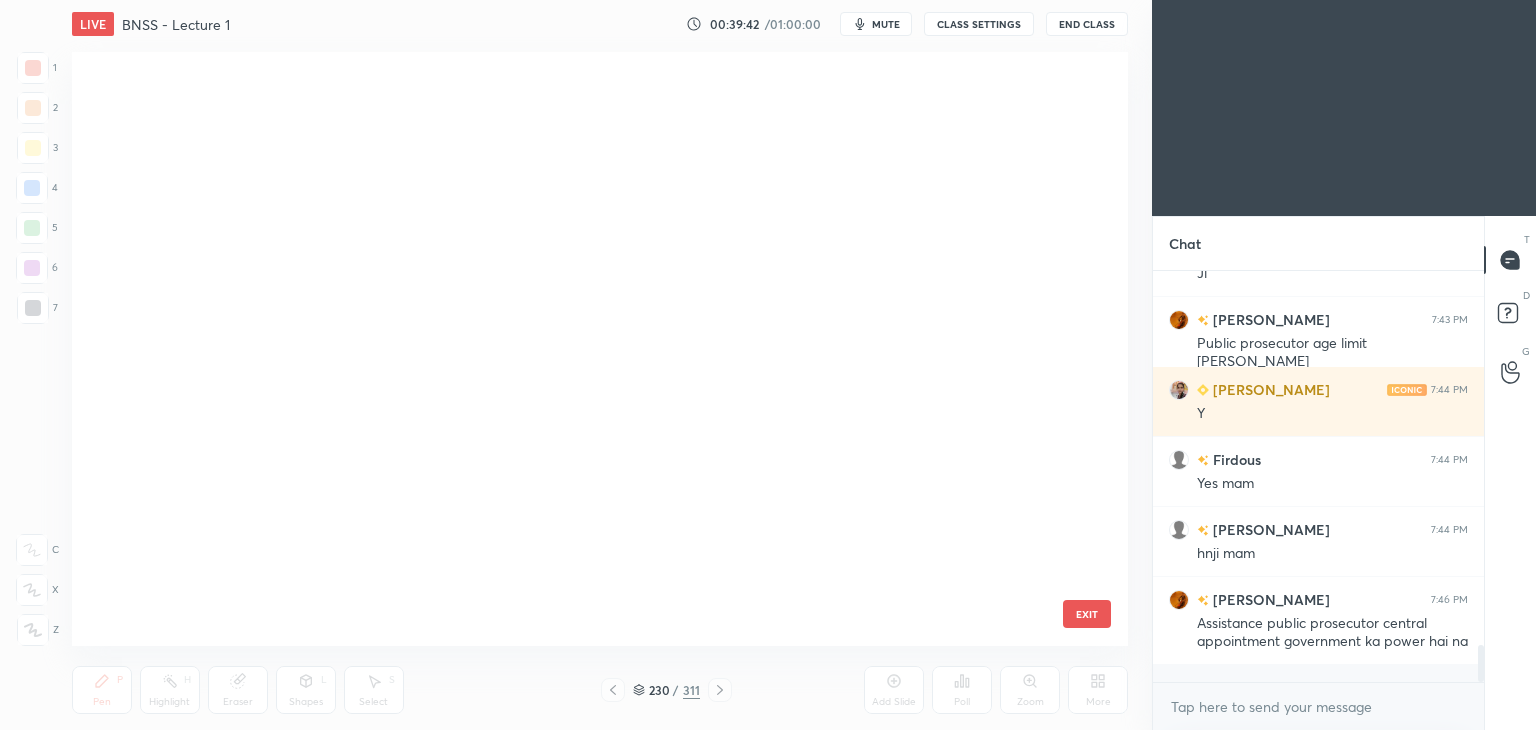 scroll, scrollTop: 13496, scrollLeft: 0, axis: vertical 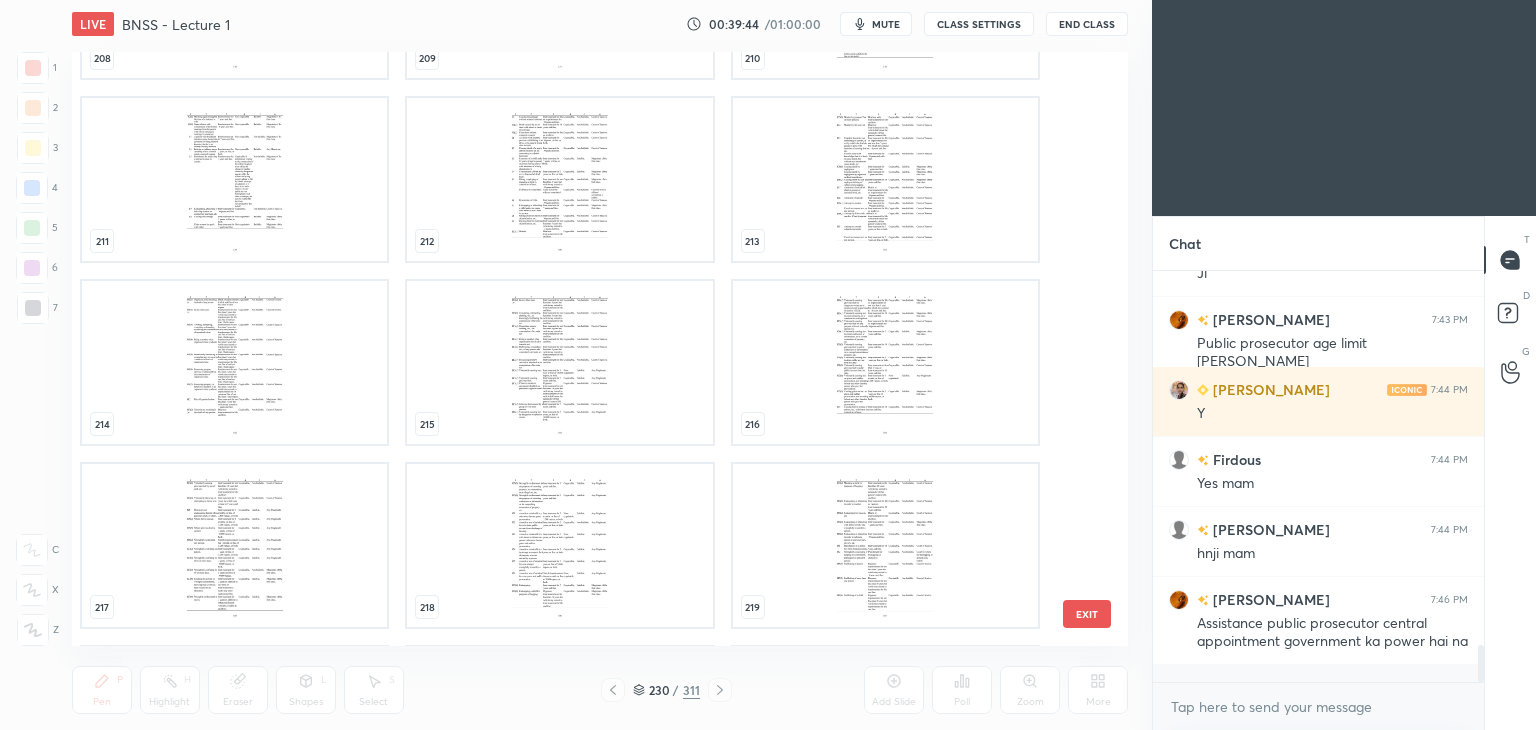 click at bounding box center [559, 362] 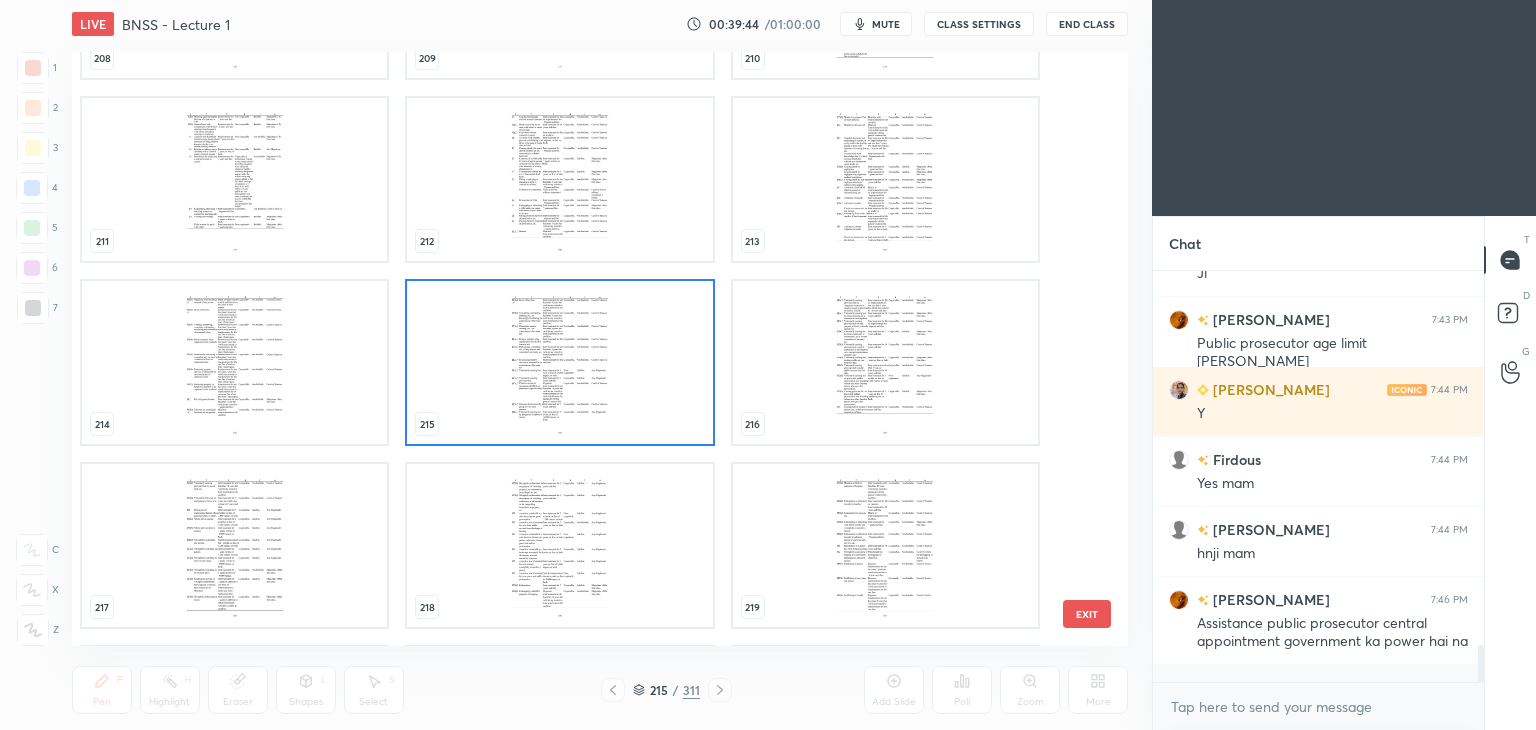 click at bounding box center [559, 362] 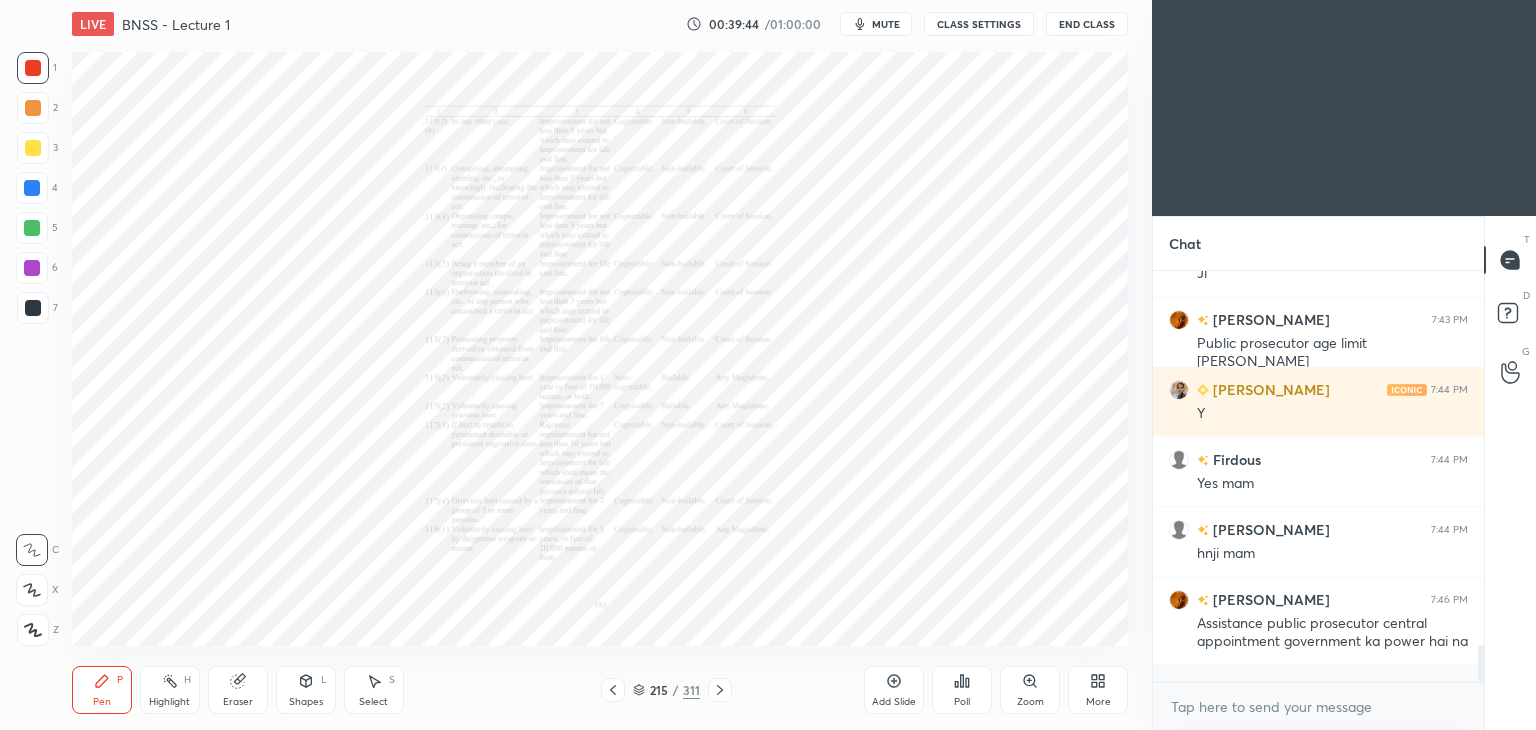 click at bounding box center [559, 362] 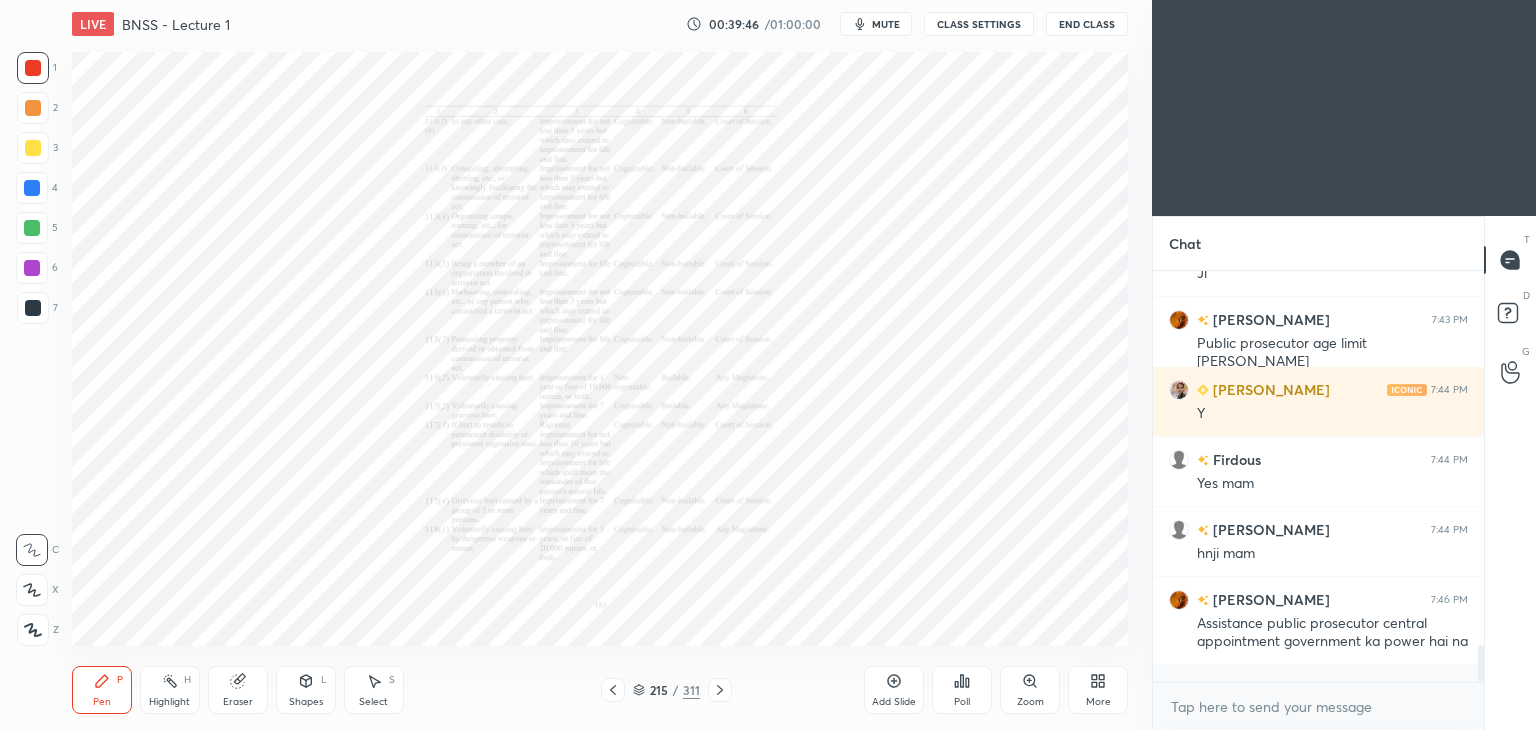 click on "Zoom" at bounding box center (1030, 690) 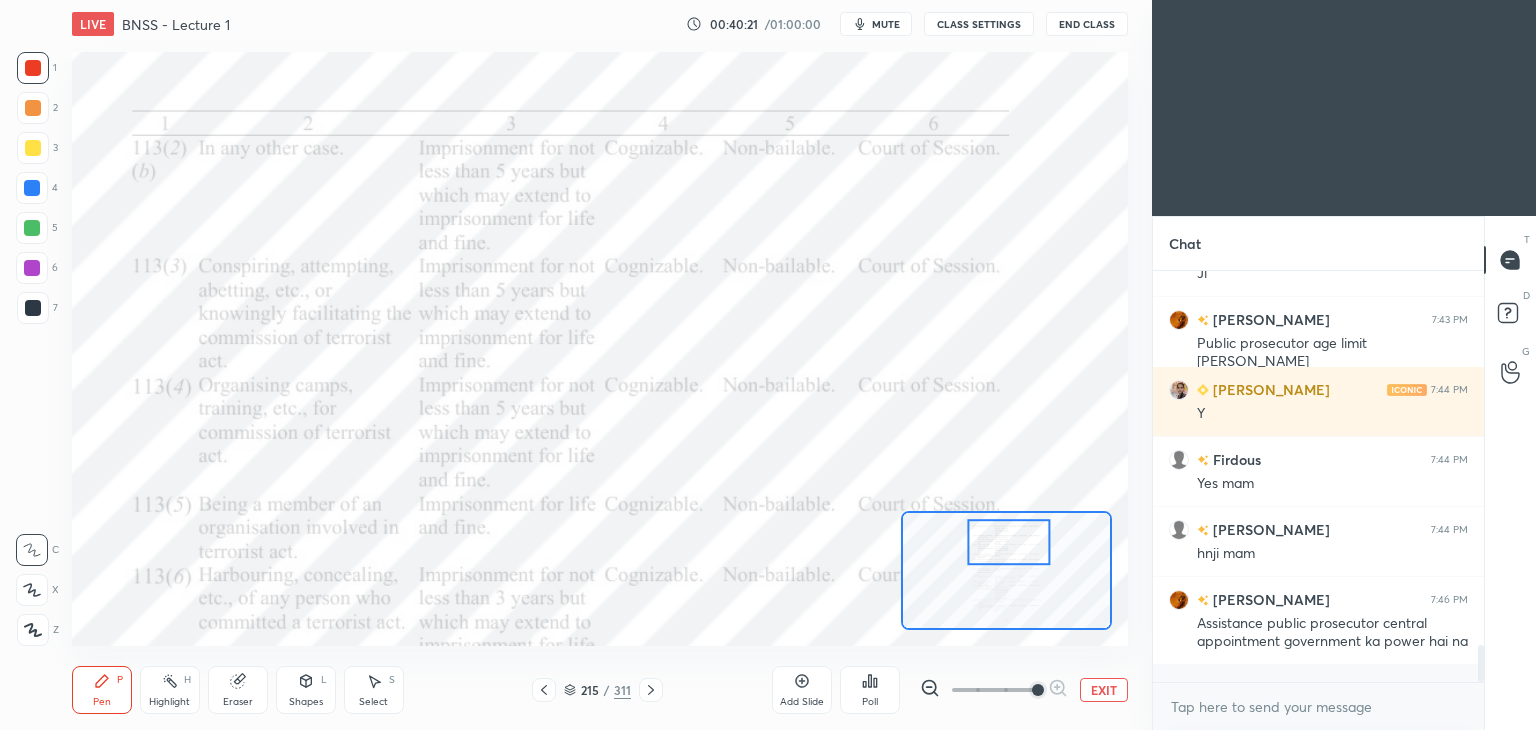 scroll, scrollTop: 4266, scrollLeft: 0, axis: vertical 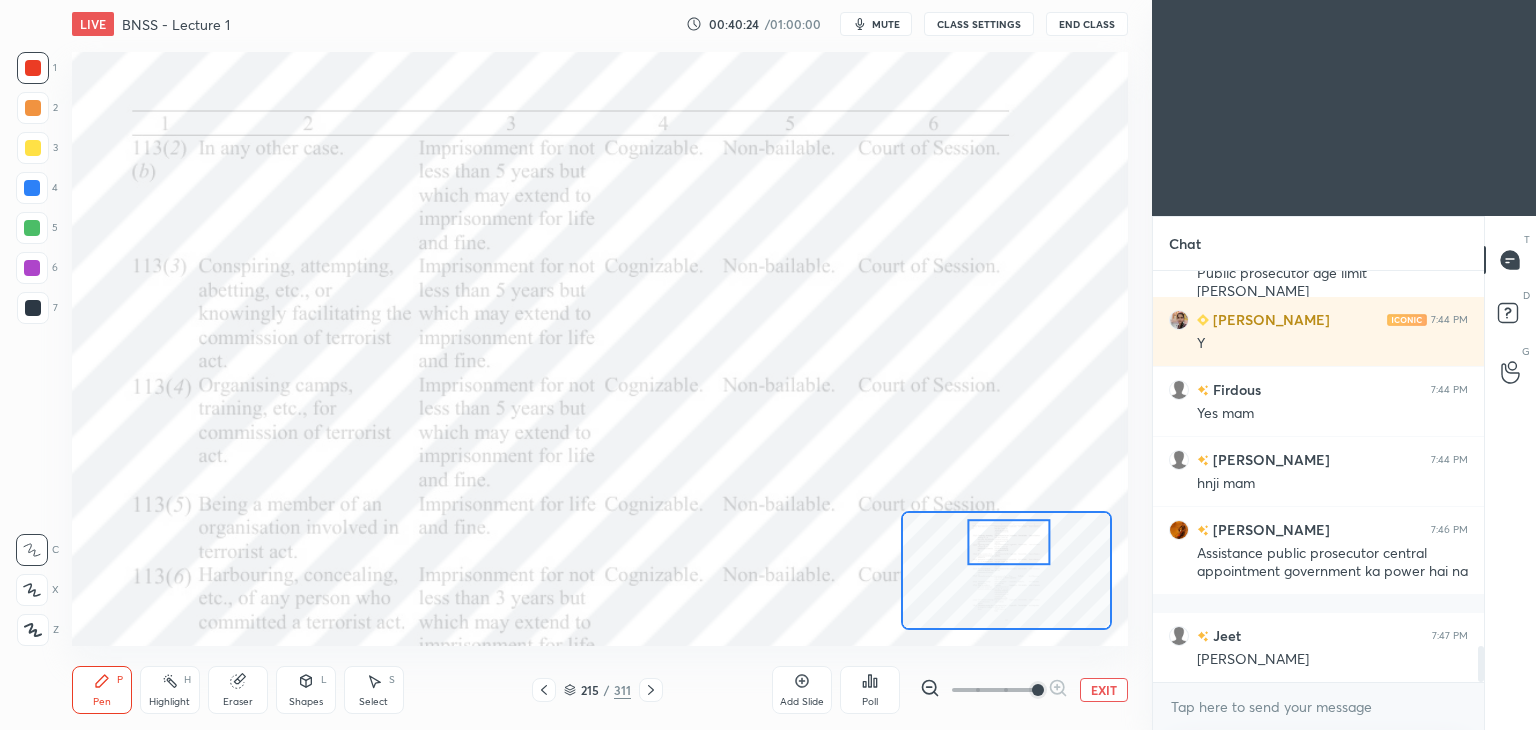 click 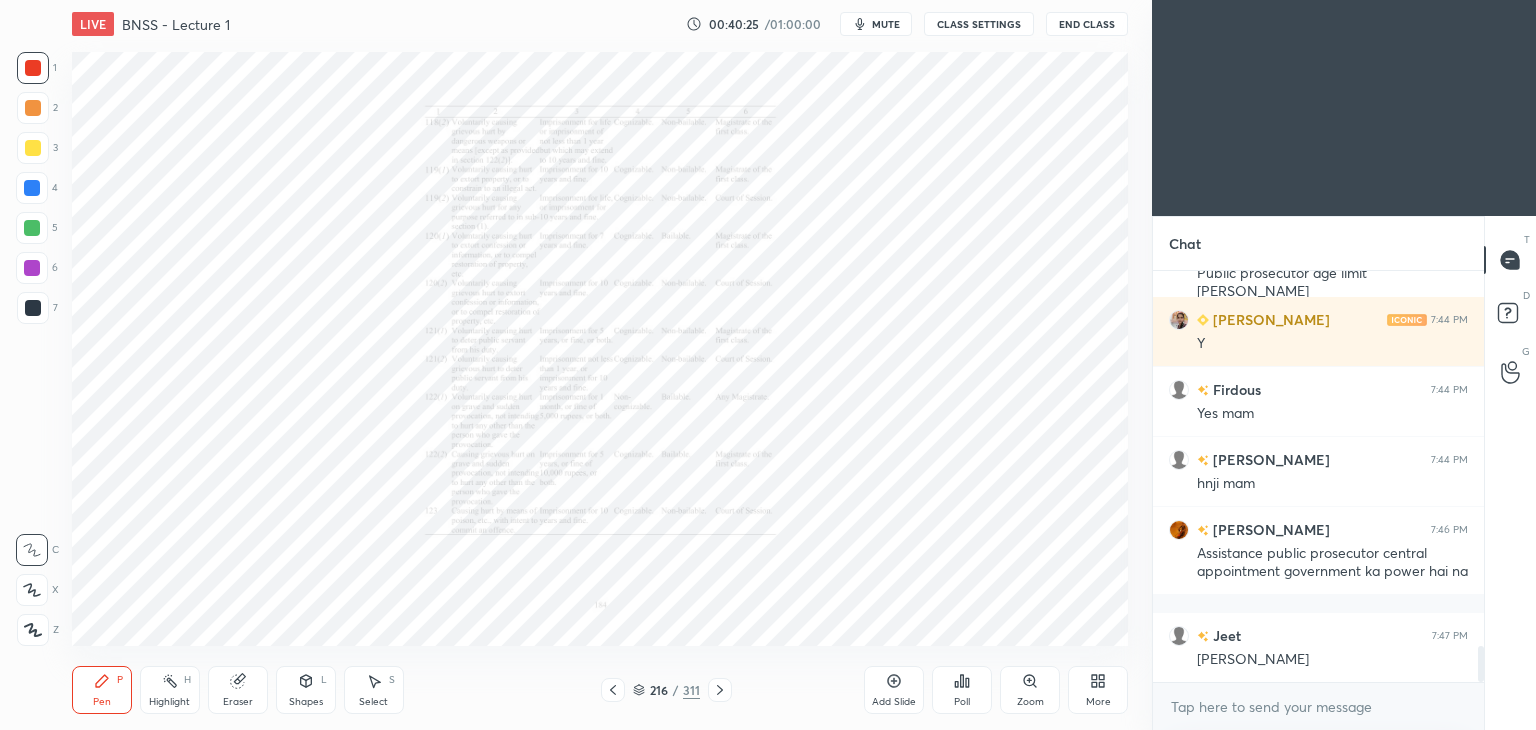click on "216" at bounding box center [659, 690] 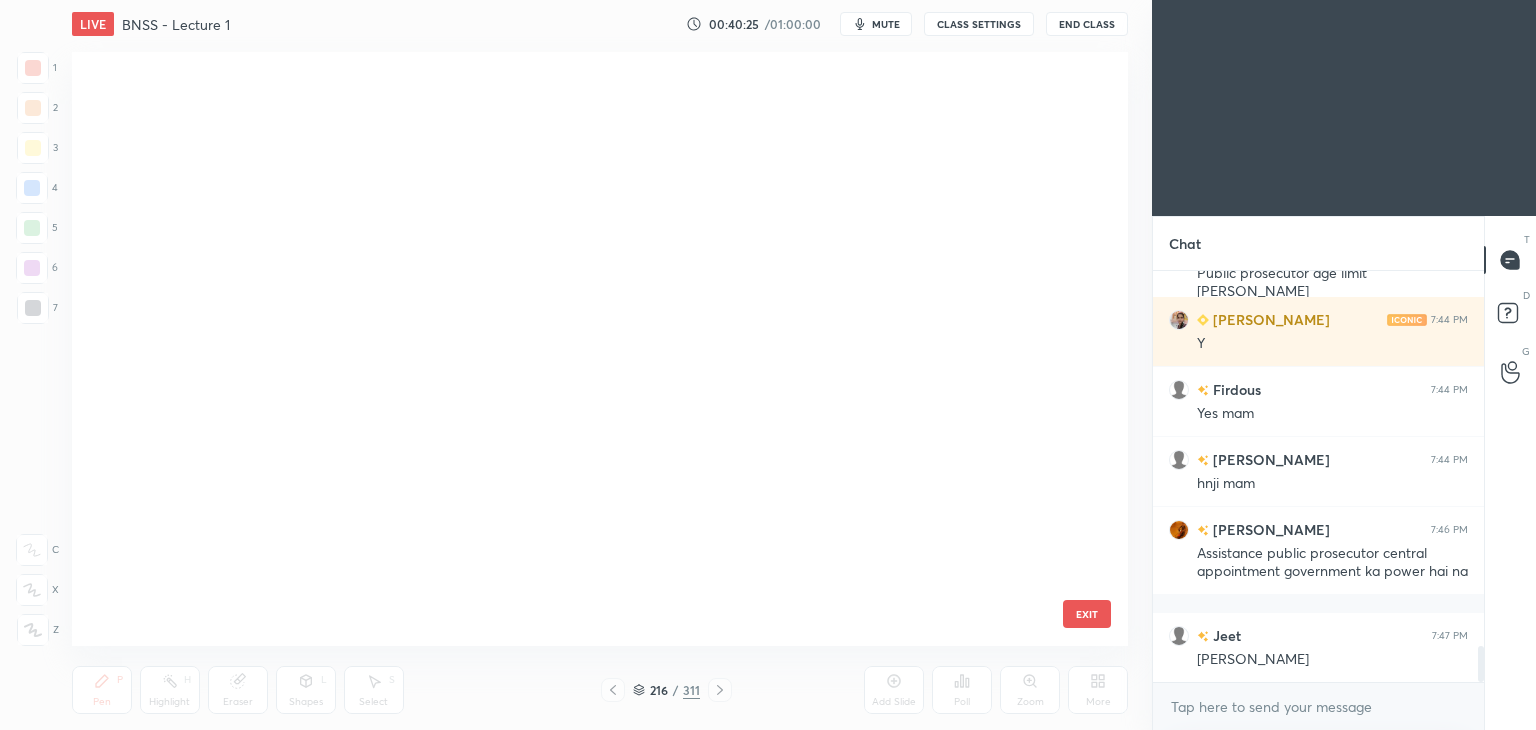scroll, scrollTop: 12582, scrollLeft: 0, axis: vertical 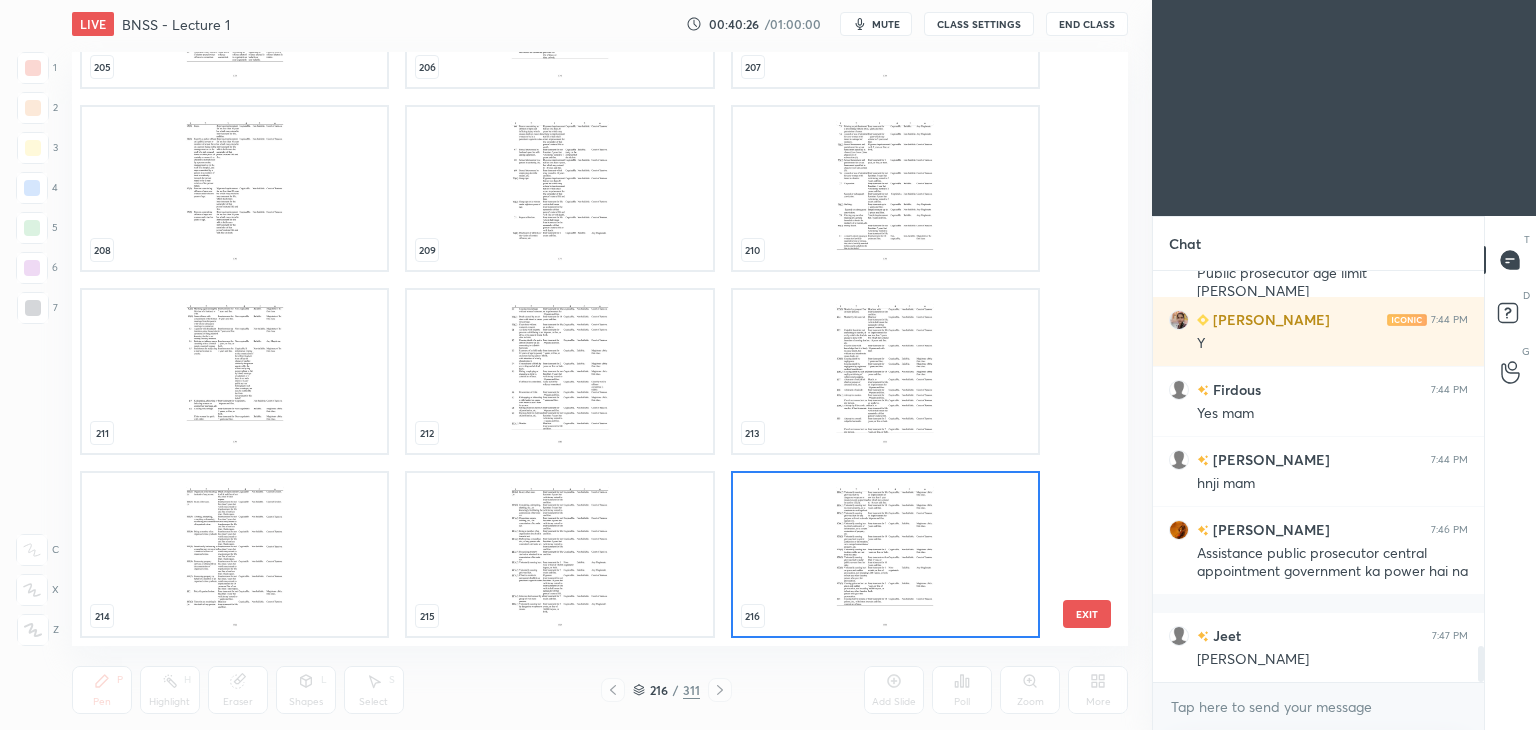 click at bounding box center (885, 554) 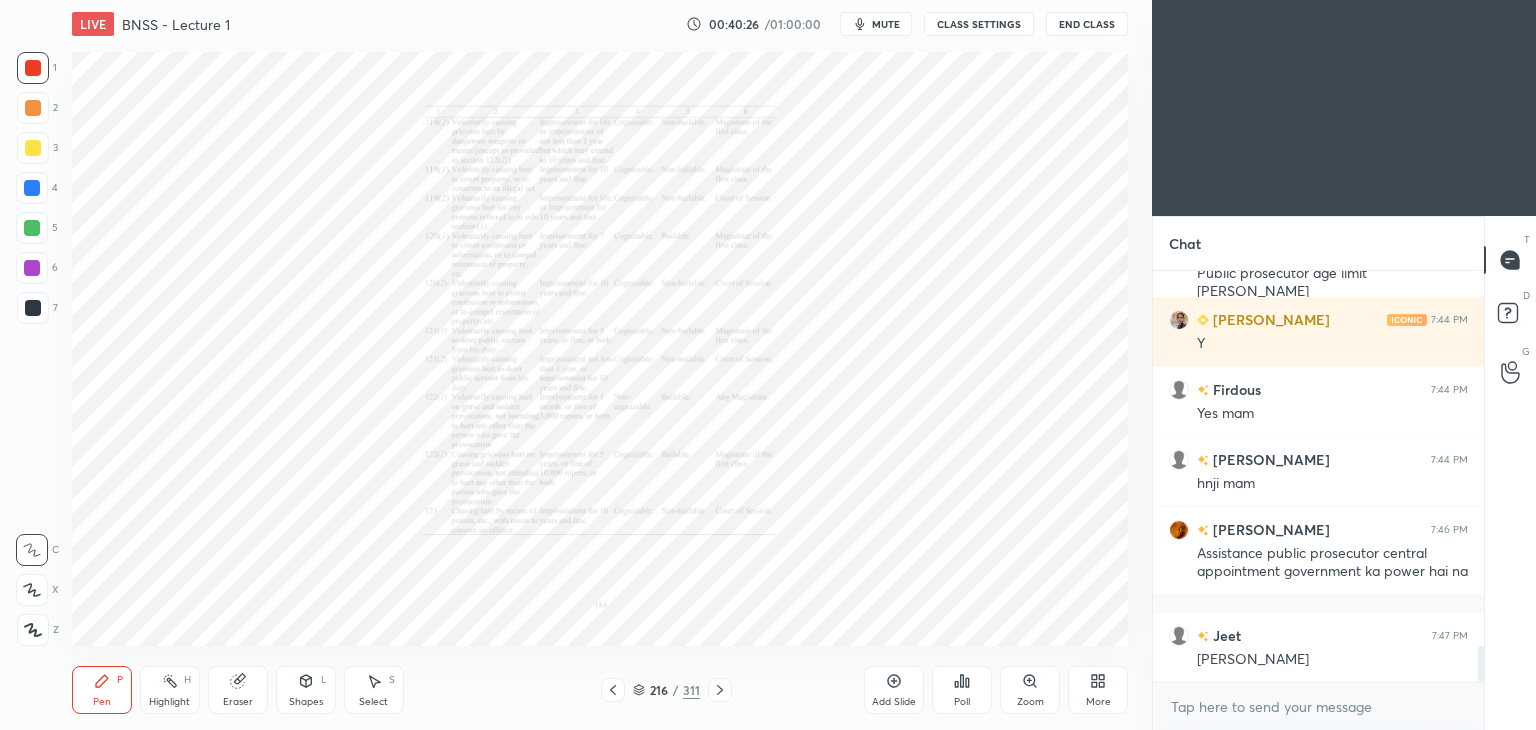 click at bounding box center [885, 554] 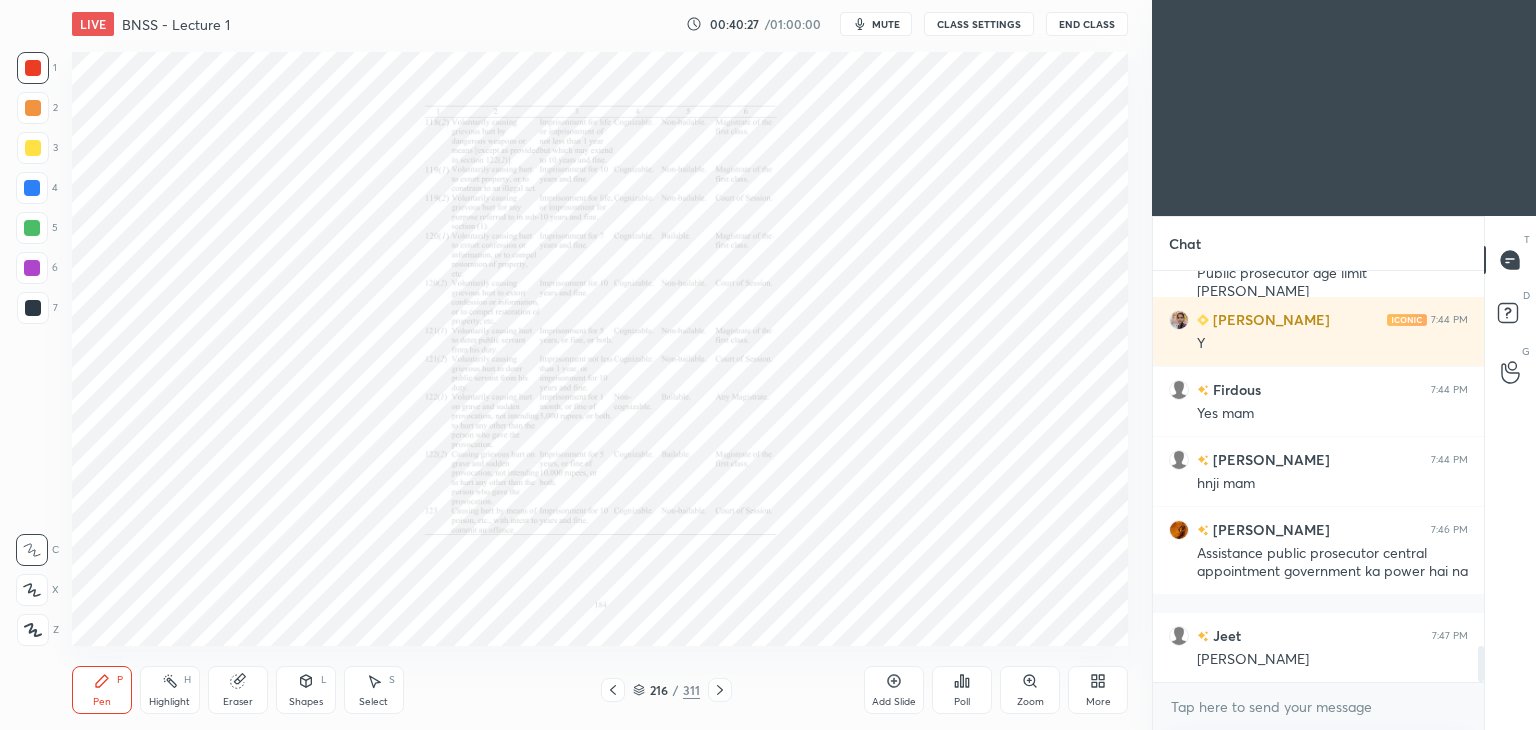 click 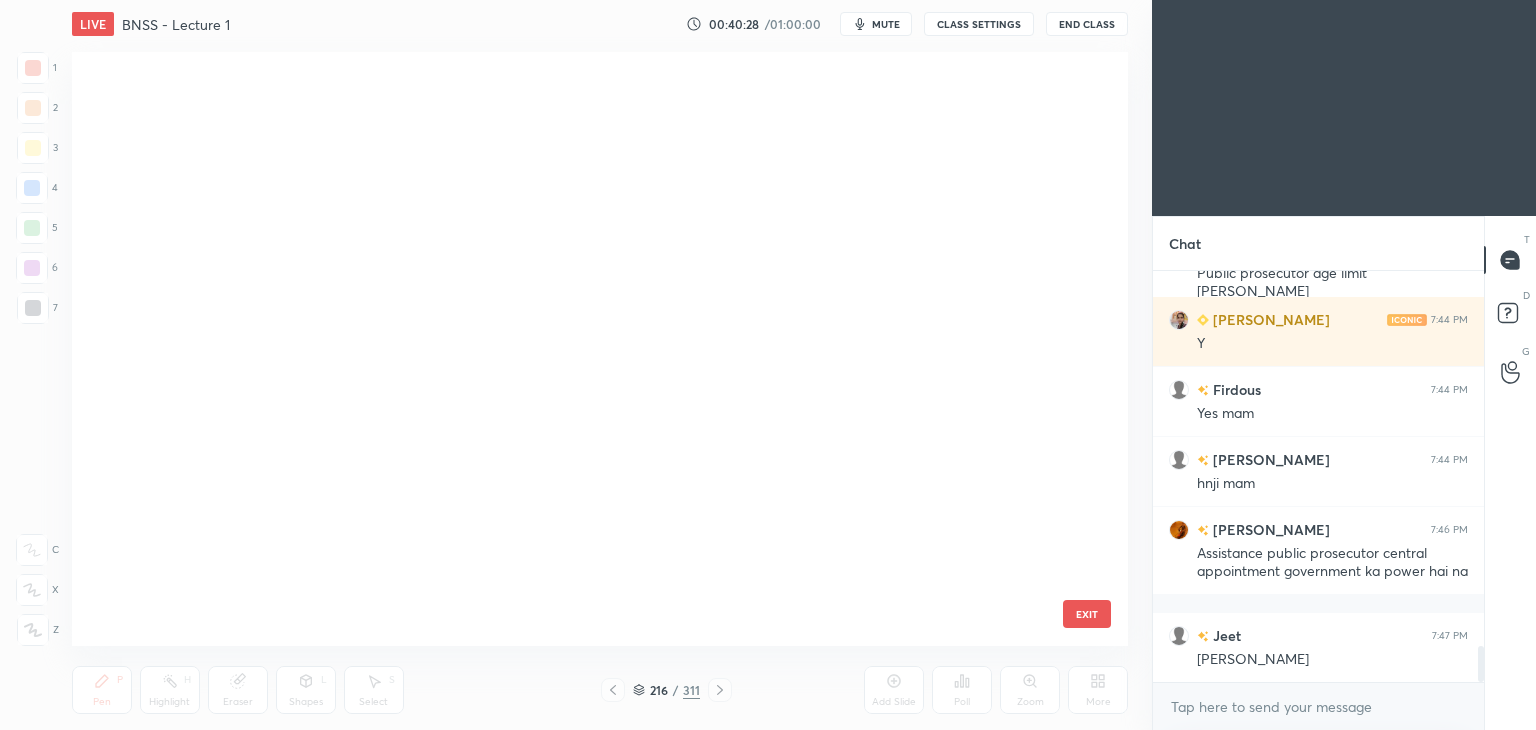 scroll, scrollTop: 12582, scrollLeft: 0, axis: vertical 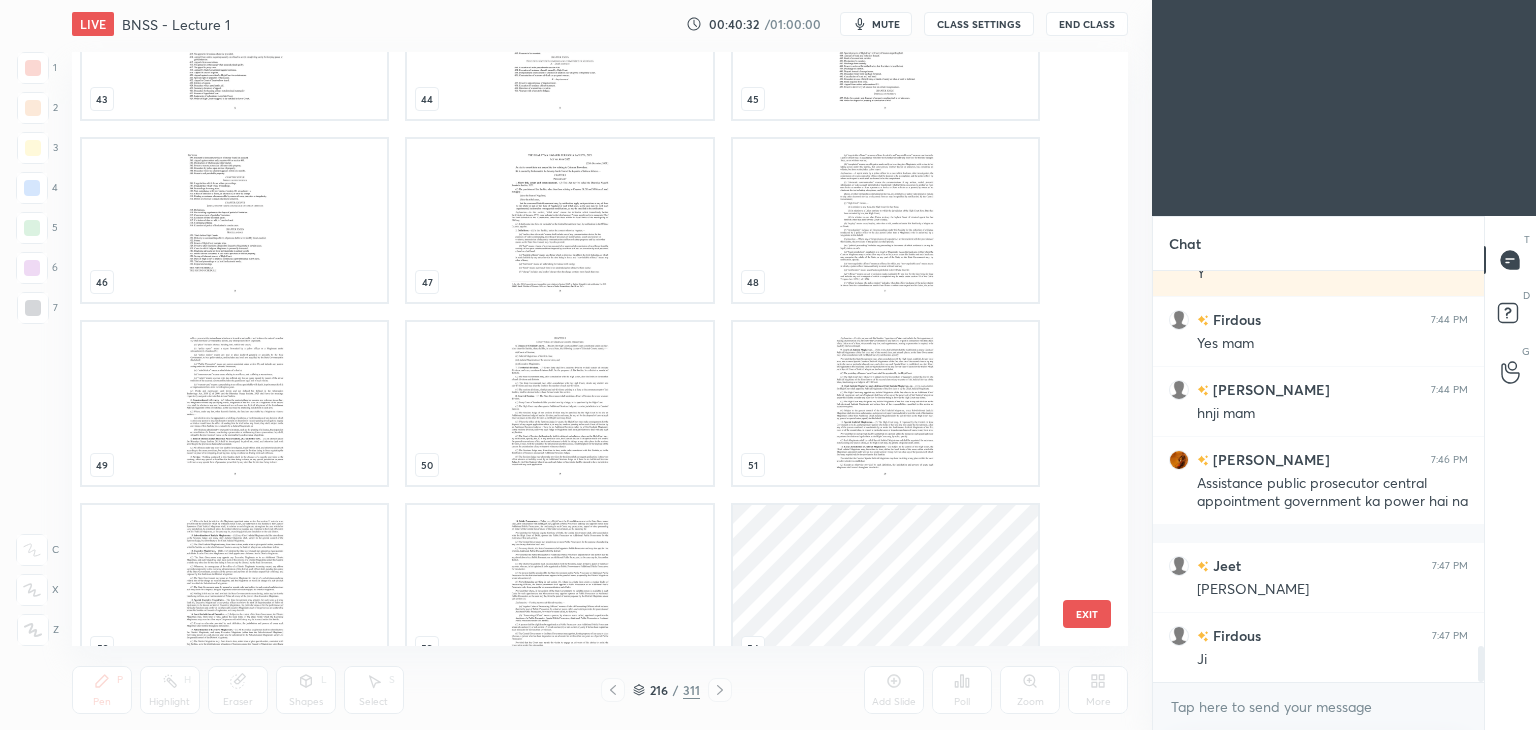 click at bounding box center (559, 403) 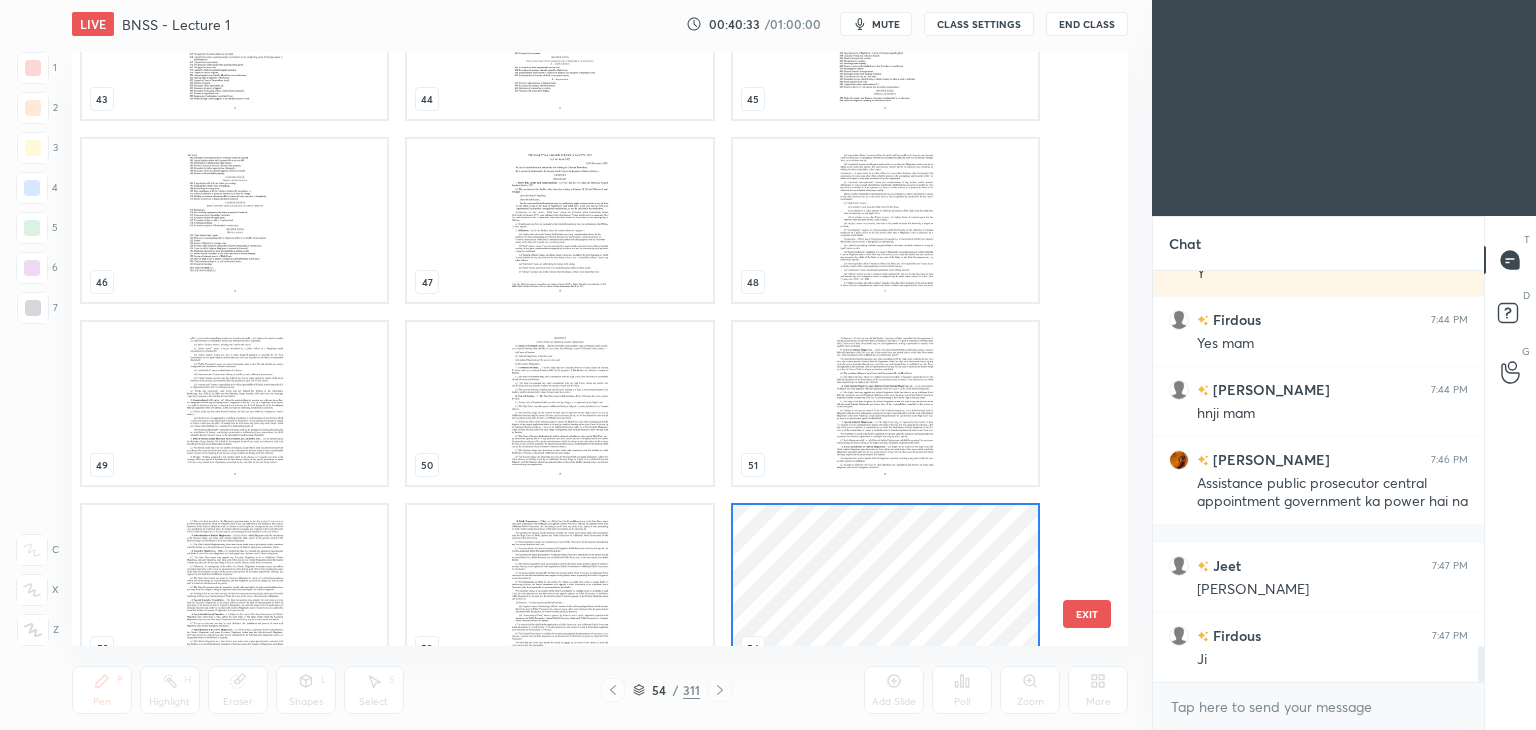 scroll, scrollTop: 2700, scrollLeft: 0, axis: vertical 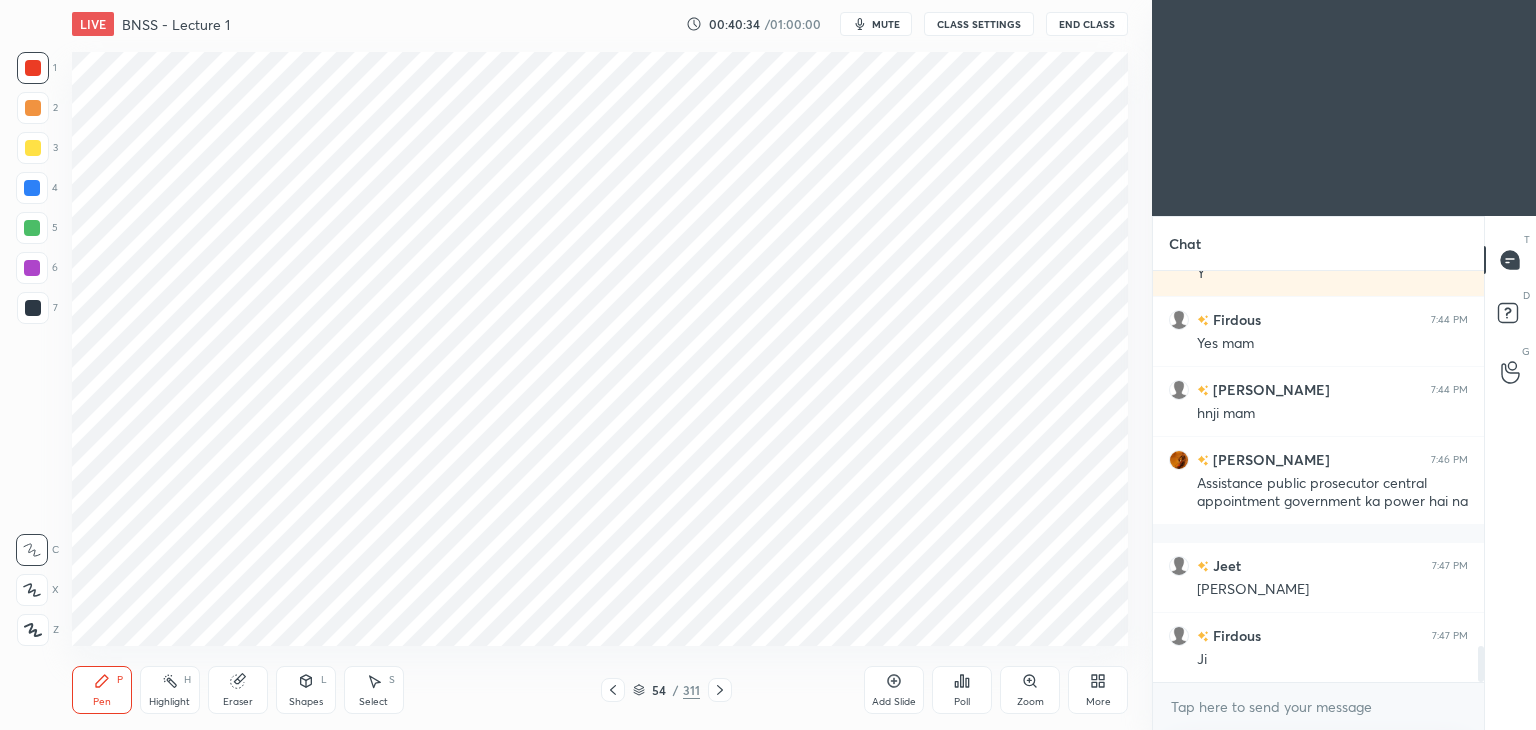 click on "Pen P Highlight H Eraser Shapes L Select S 54 / 311 Add Slide Poll Zoom More" at bounding box center [600, 690] 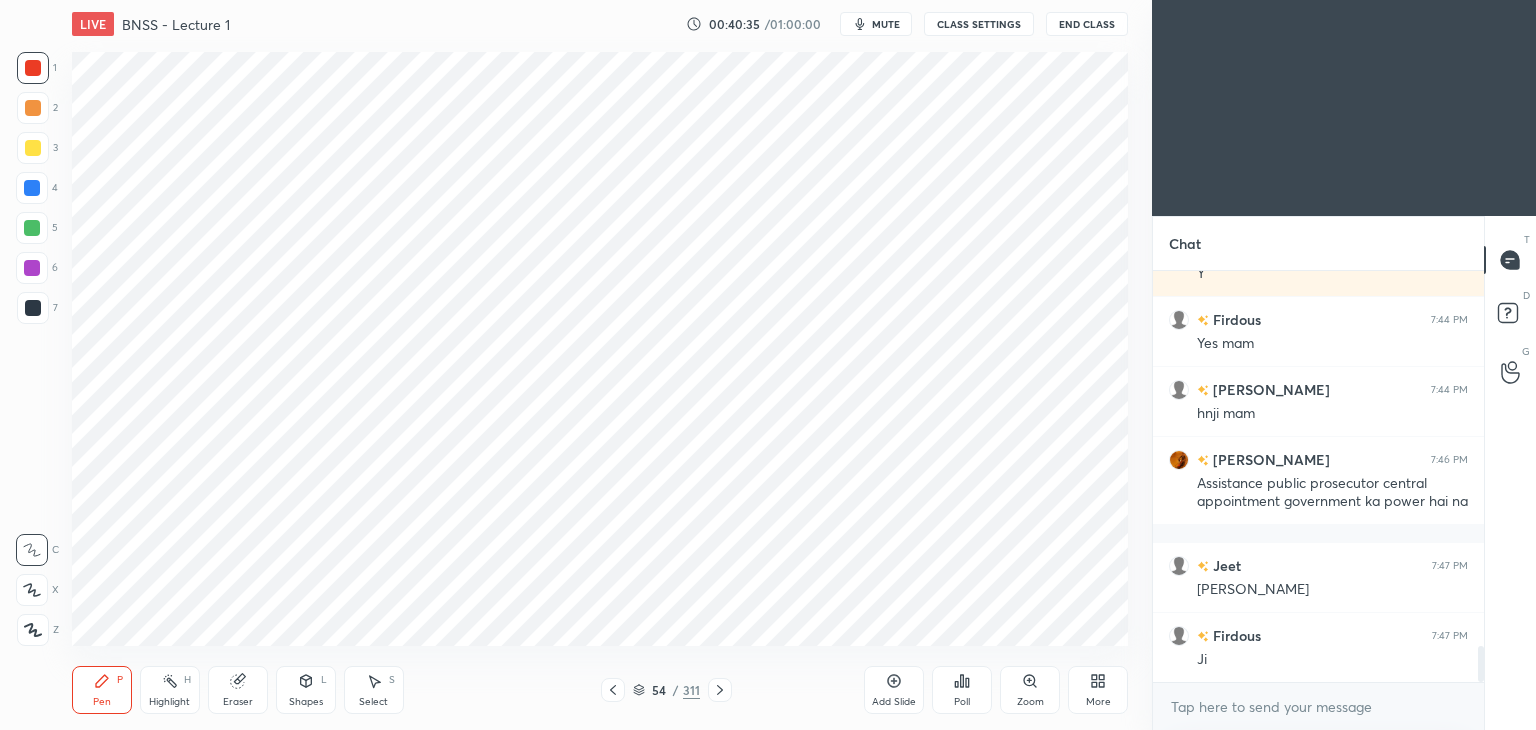 click 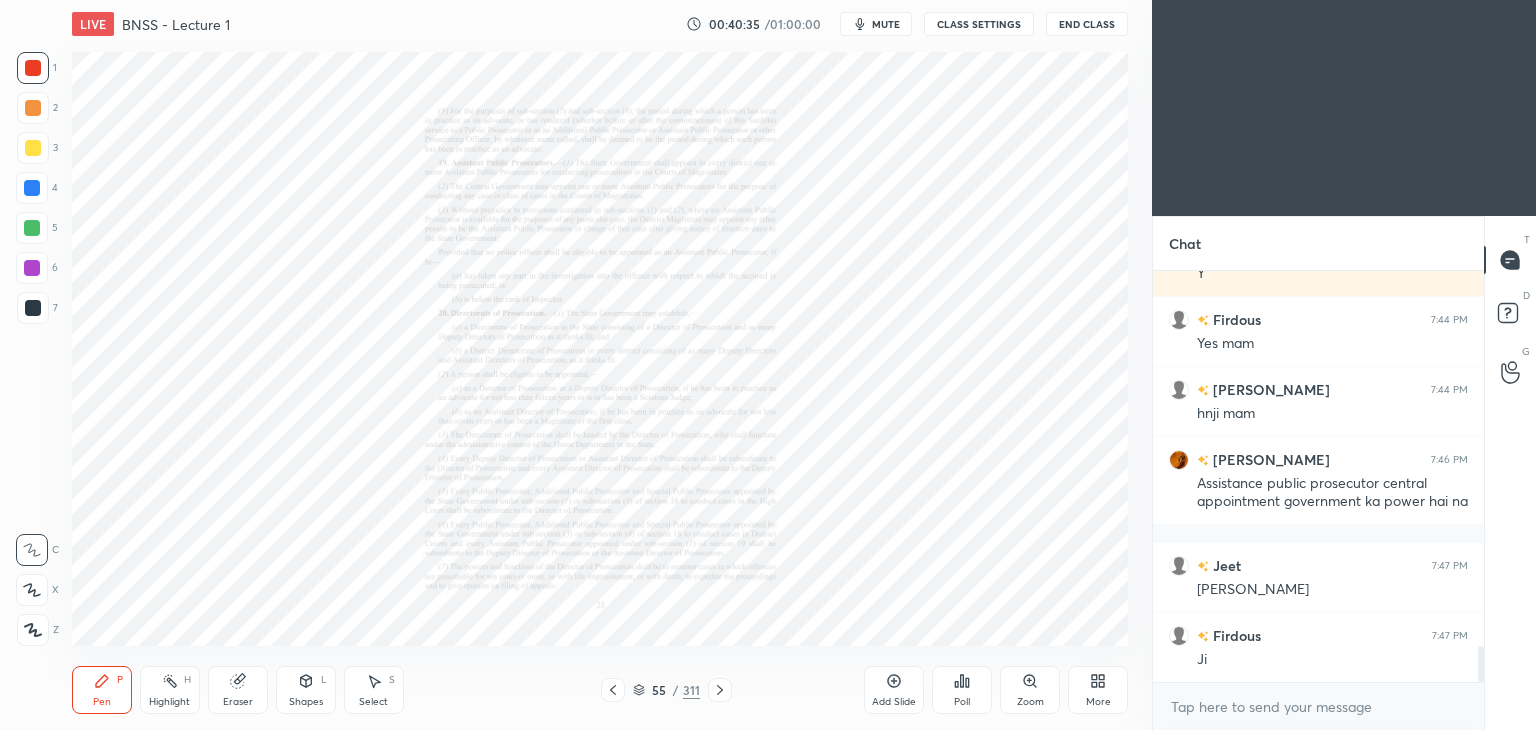 click 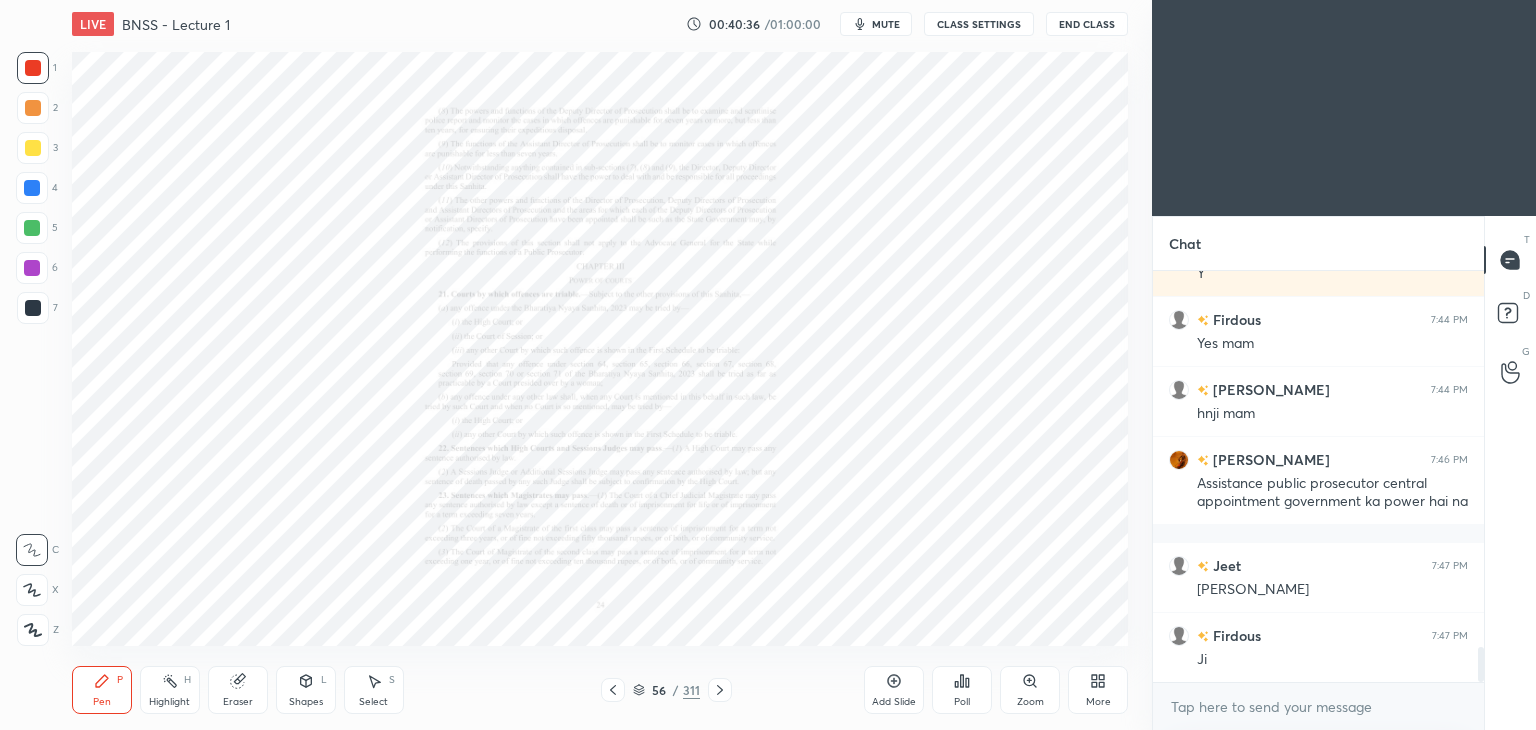 scroll, scrollTop: 4406, scrollLeft: 0, axis: vertical 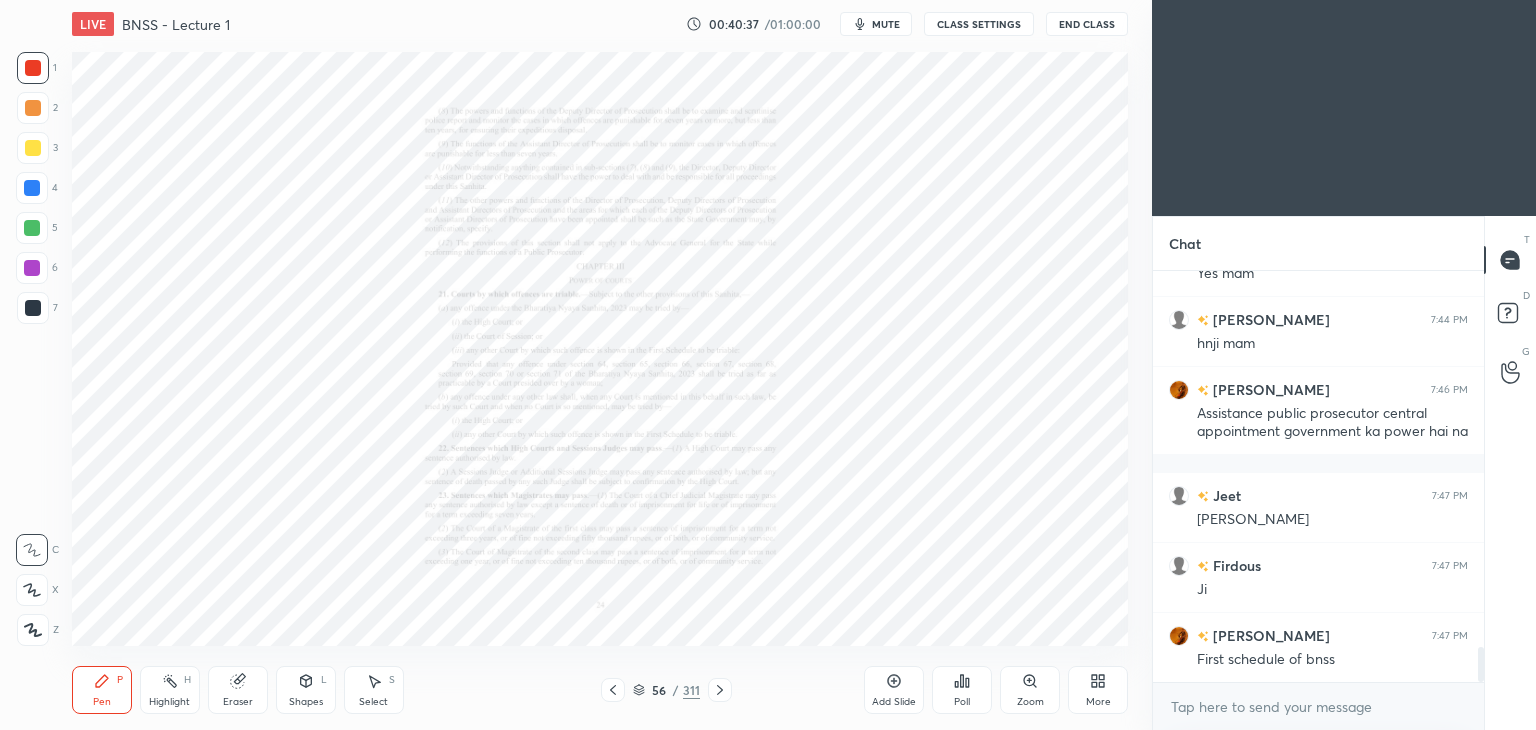 click 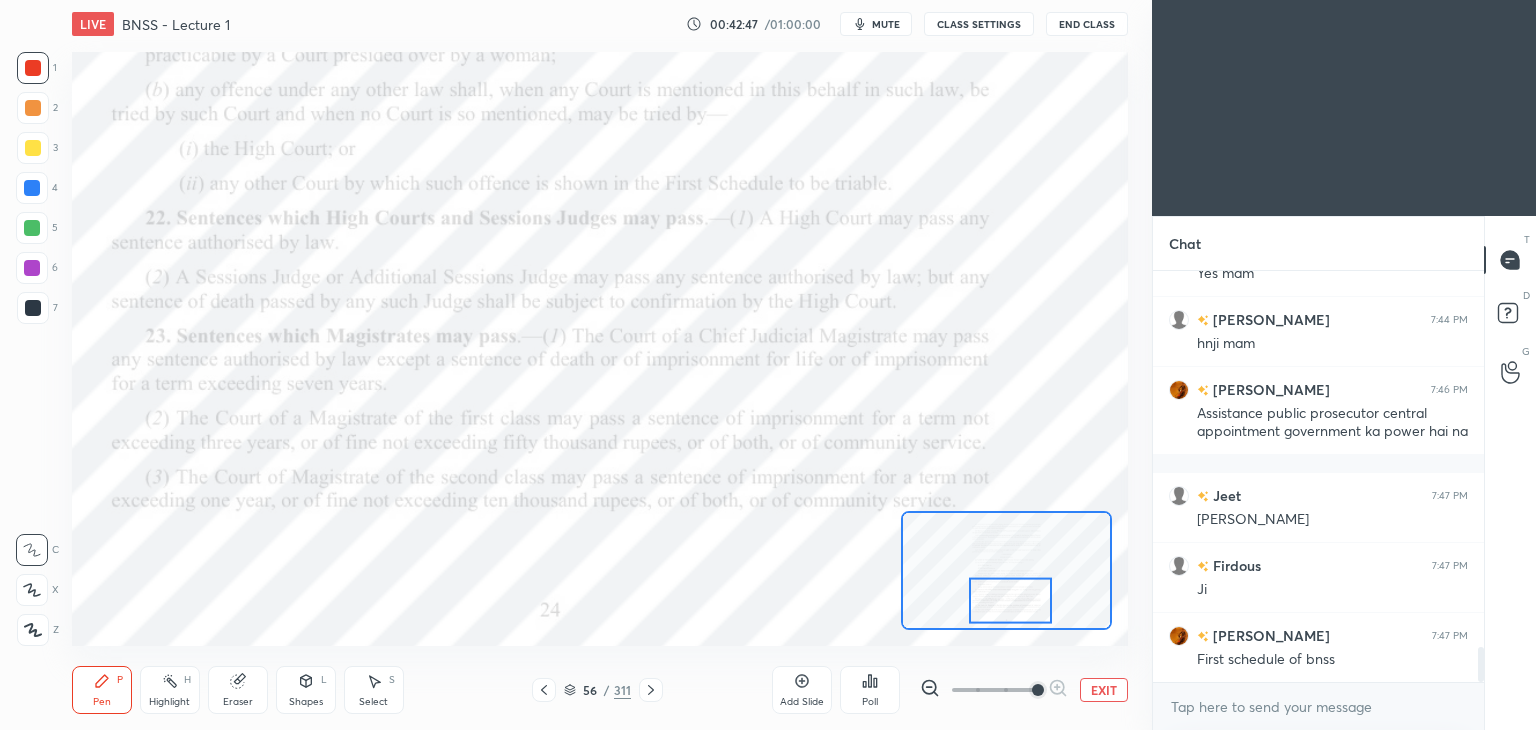 click at bounding box center (651, 690) 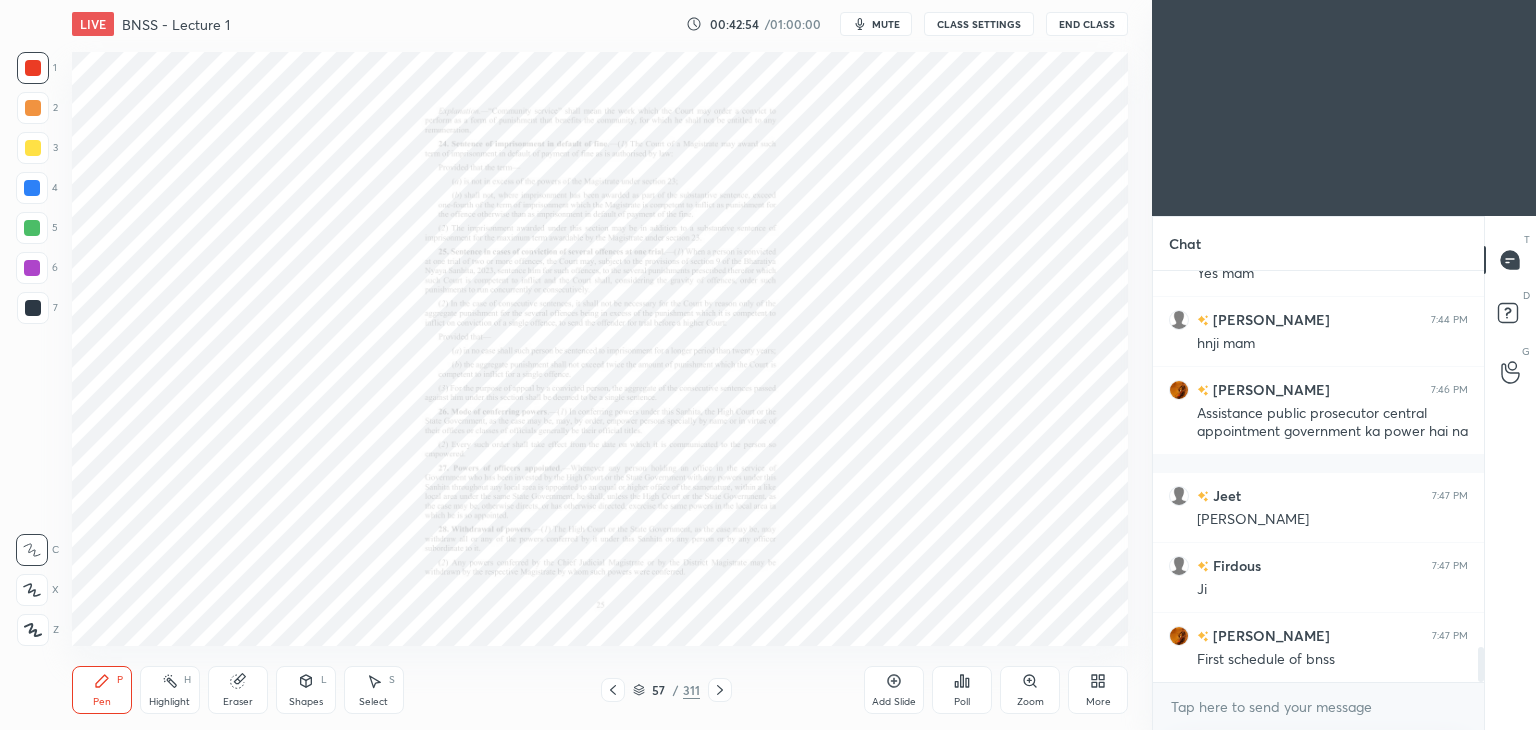 click 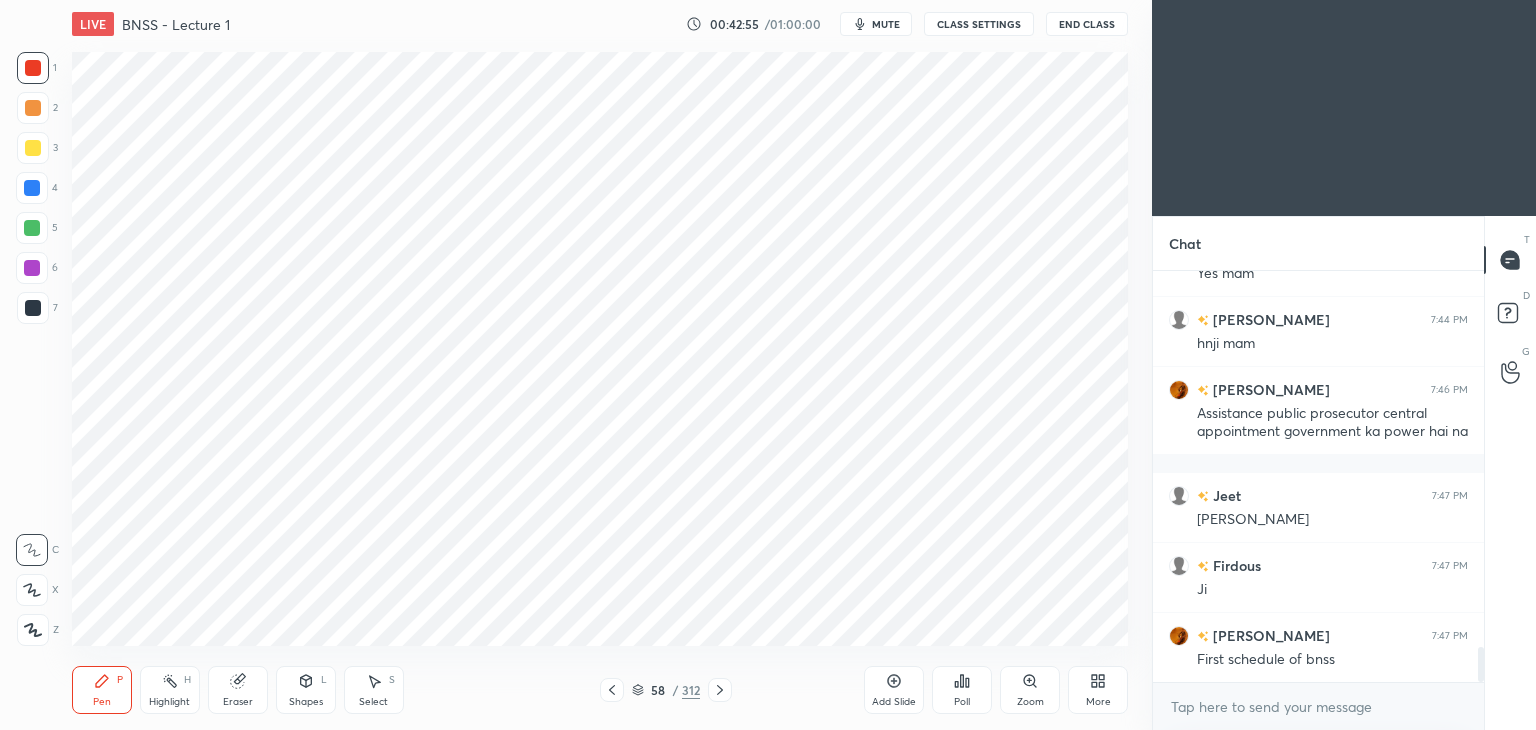 click 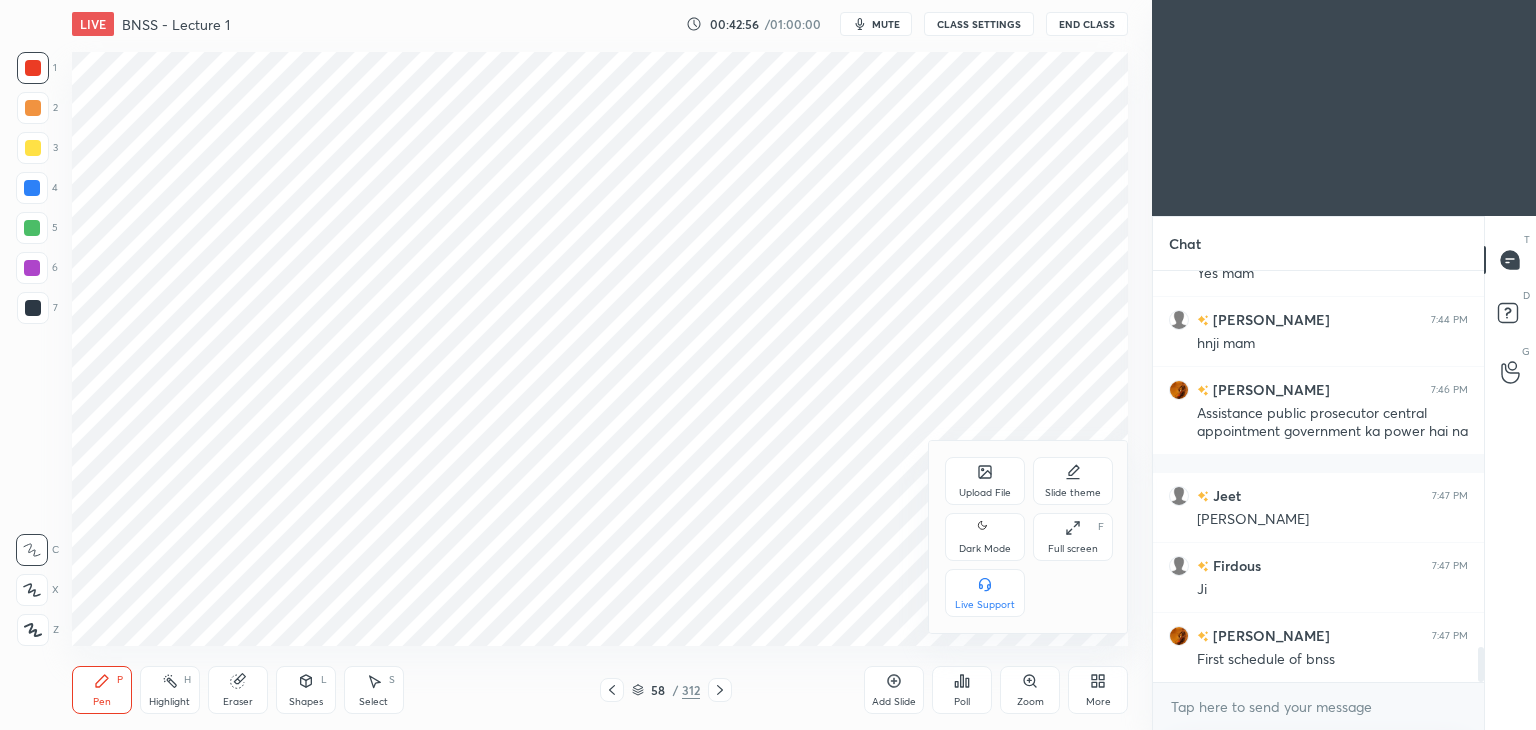 click on "Upload File" at bounding box center (985, 493) 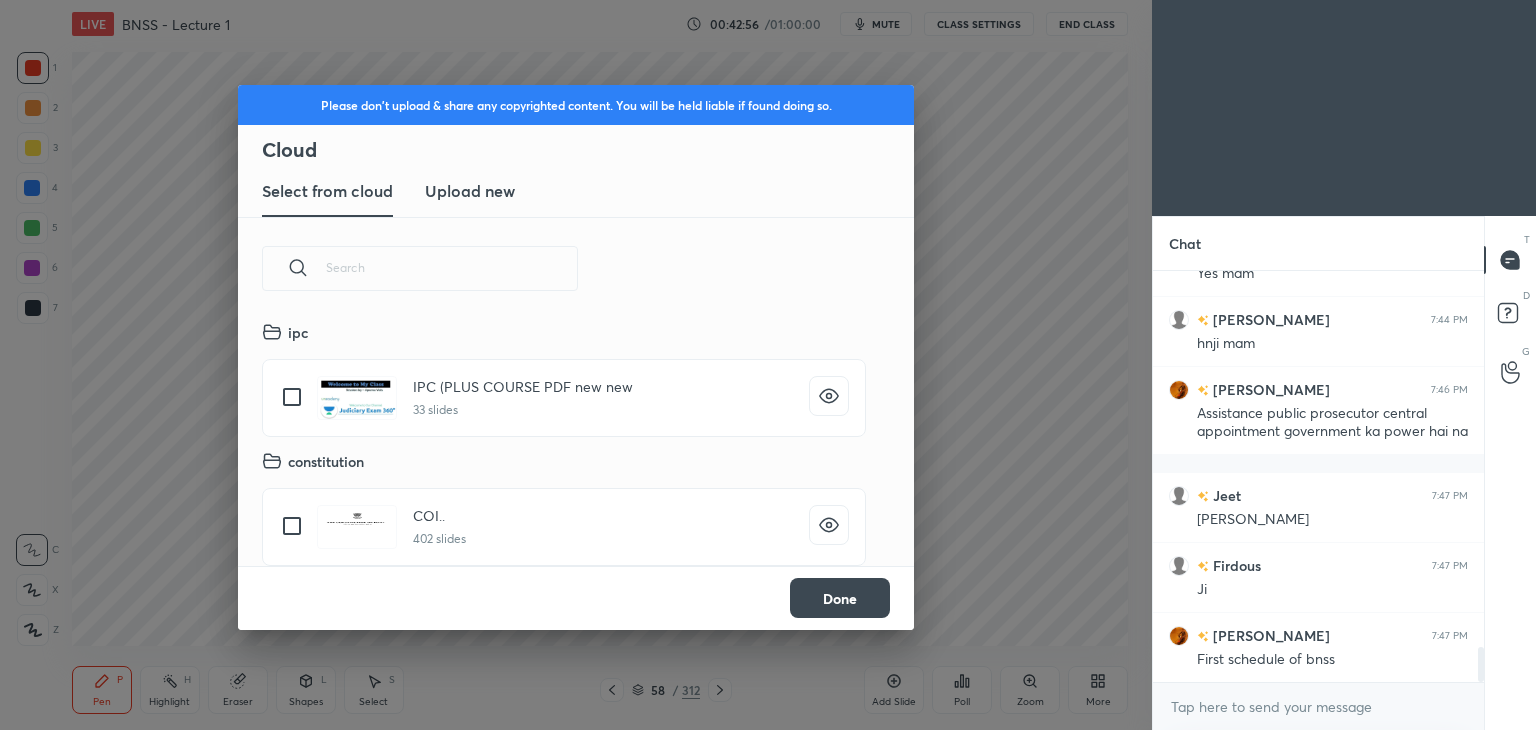 scroll, scrollTop: 5, scrollLeft: 10, axis: both 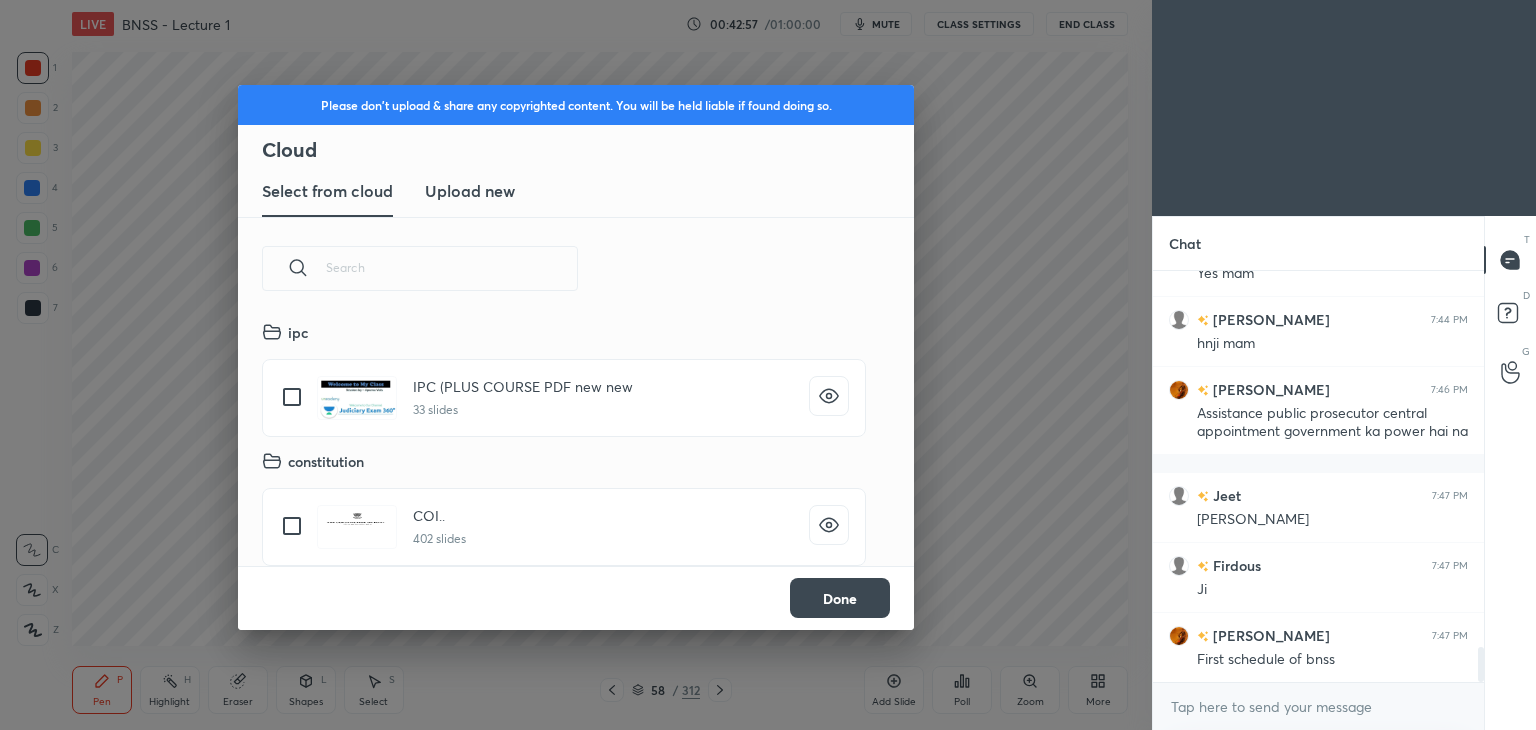 click on "Upload new" at bounding box center [470, 191] 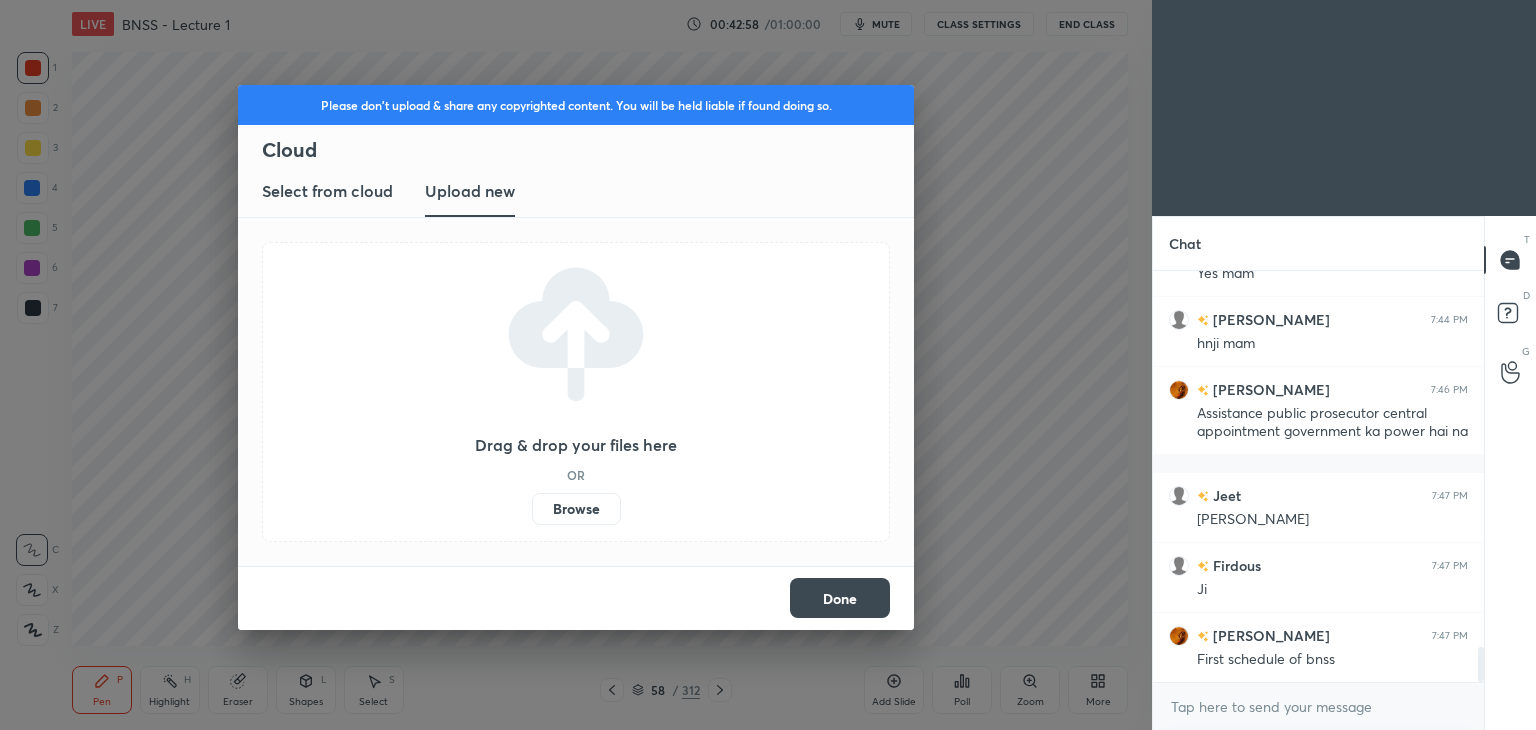 click on "Browse" at bounding box center (576, 509) 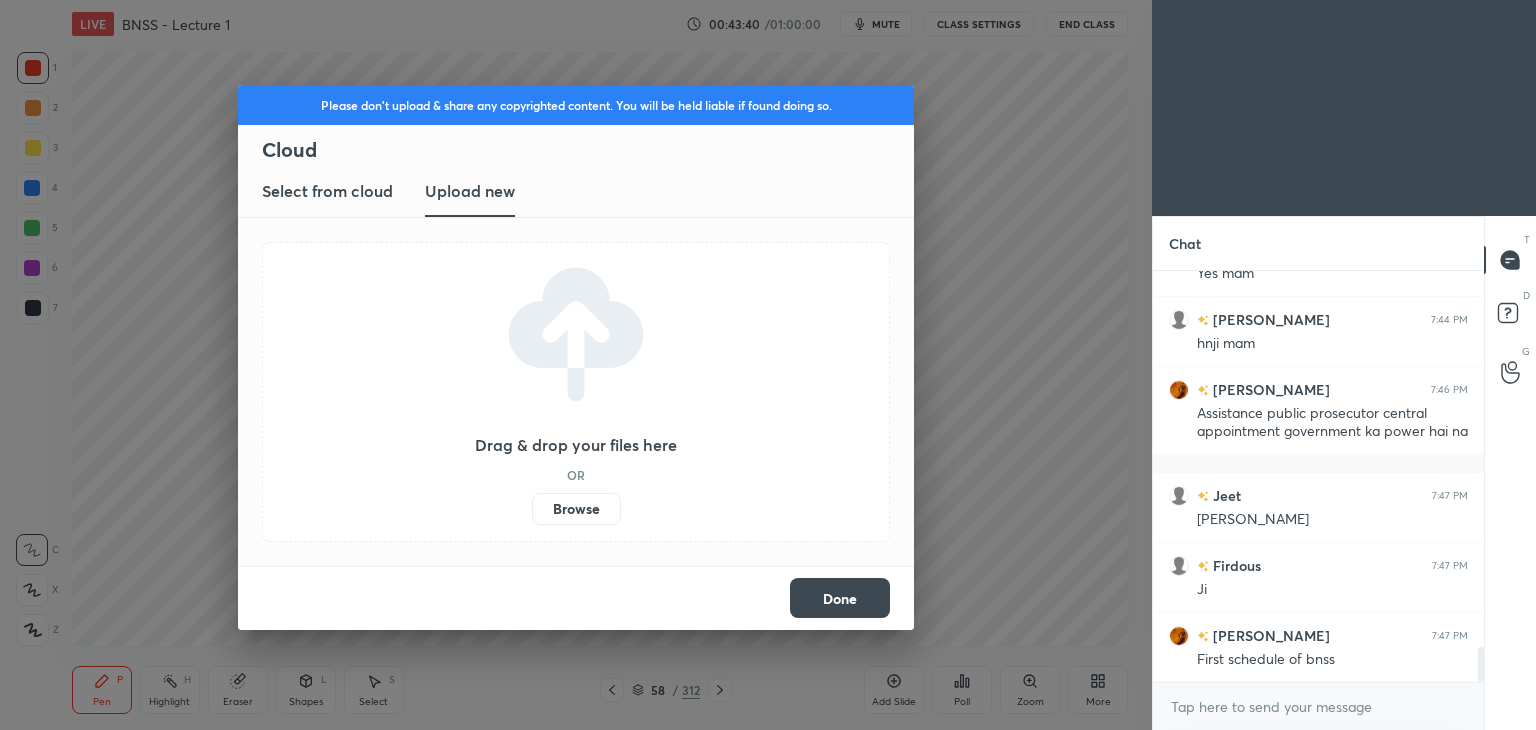 scroll, scrollTop: 4476, scrollLeft: 0, axis: vertical 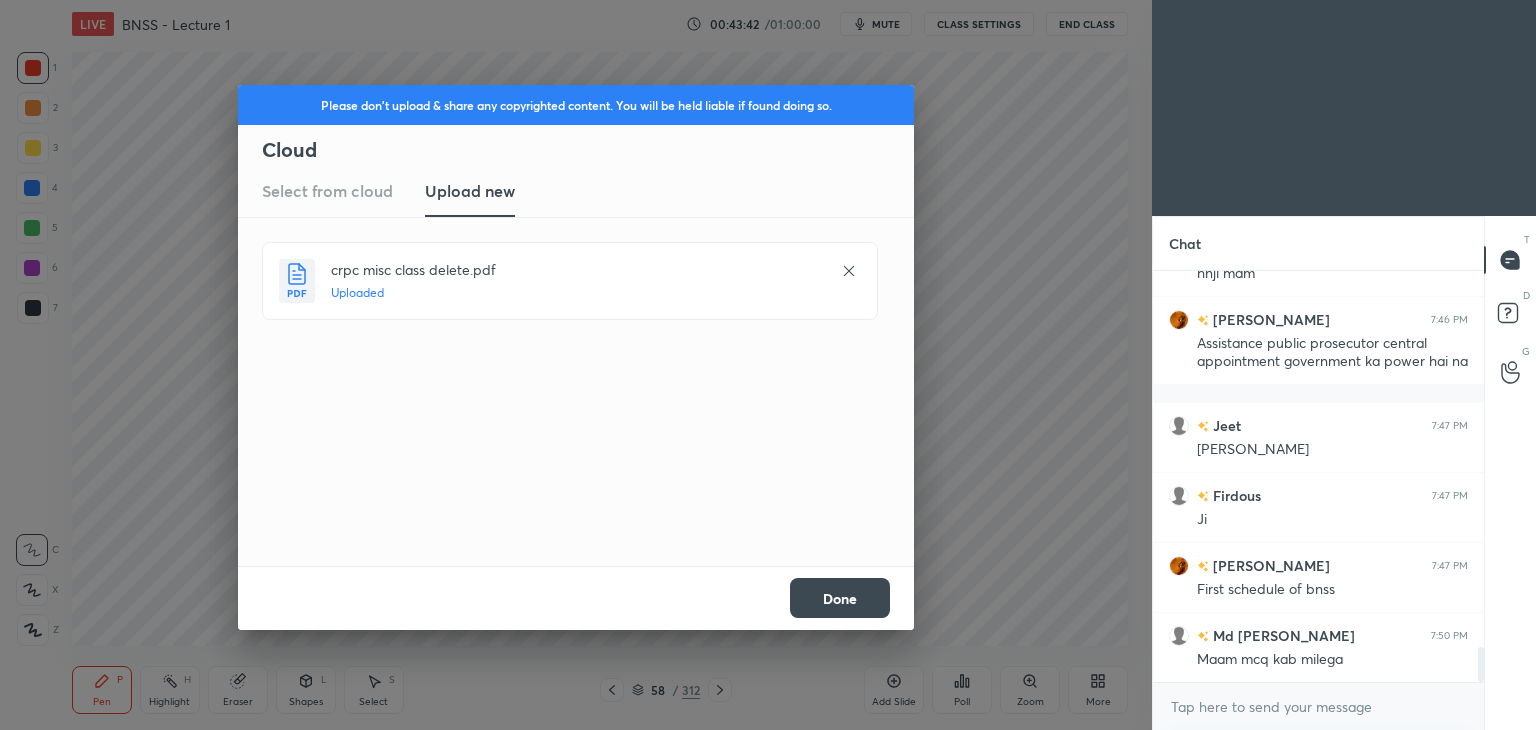 click on "Done" at bounding box center [840, 598] 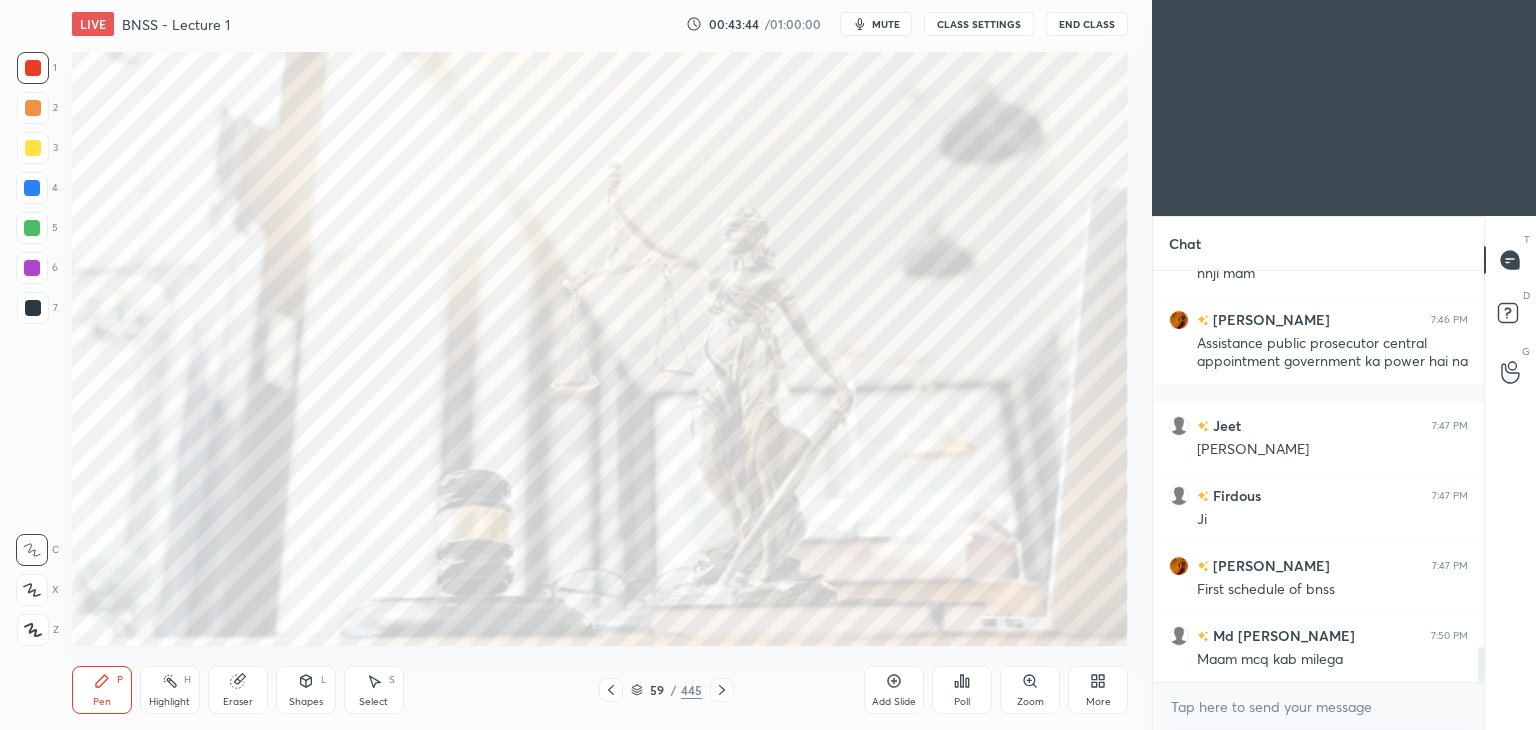 click on "59 / 445" at bounding box center (666, 690) 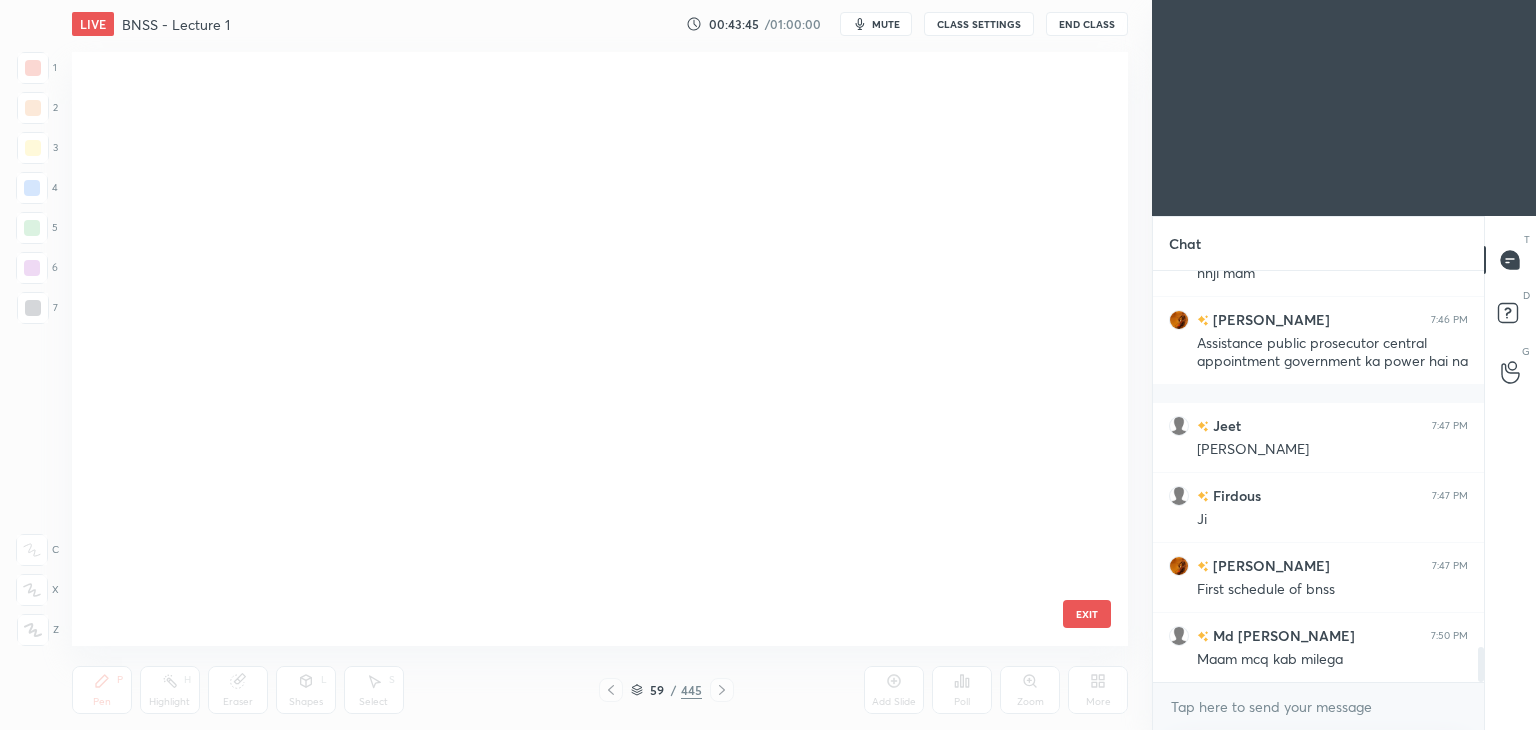 scroll, scrollTop: 3066, scrollLeft: 0, axis: vertical 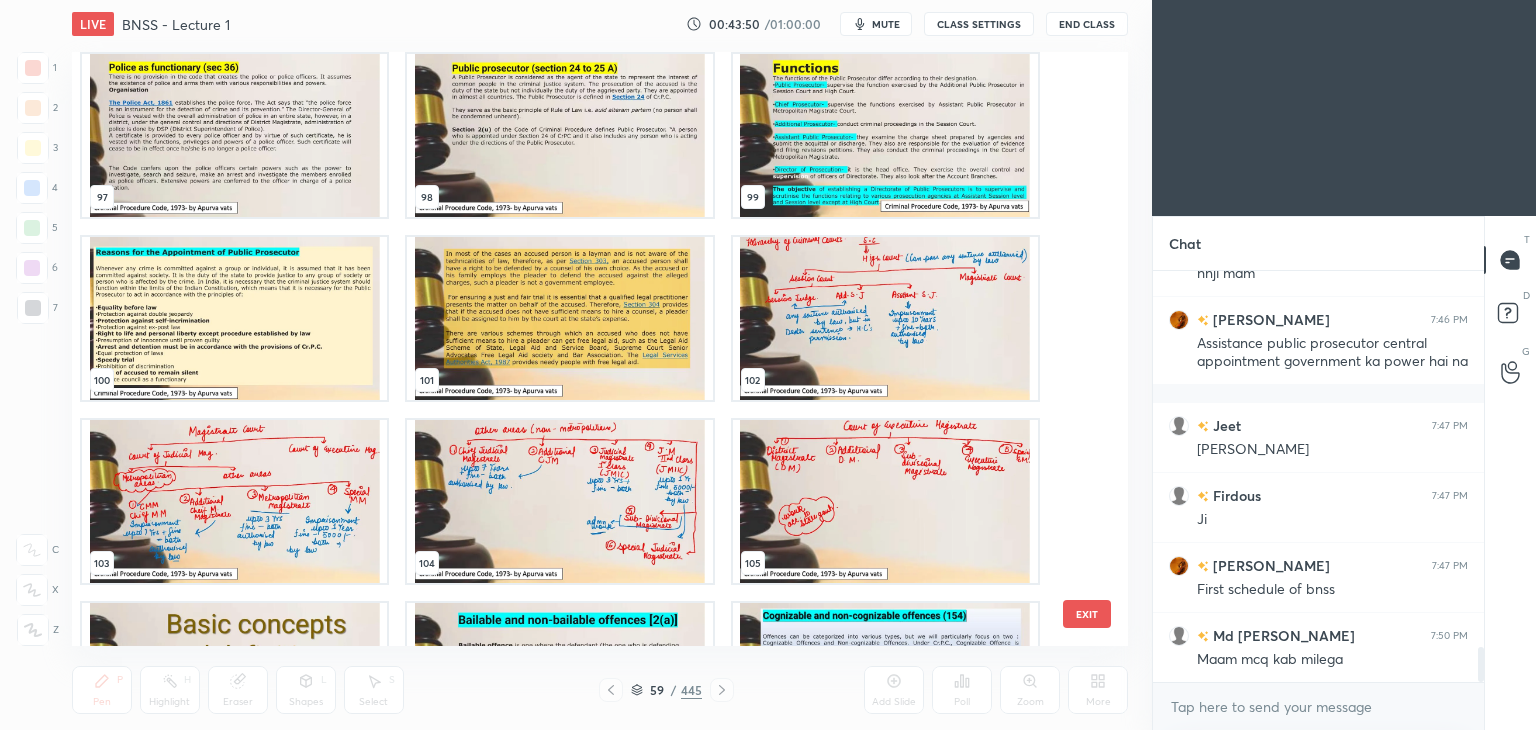 click at bounding box center (885, 318) 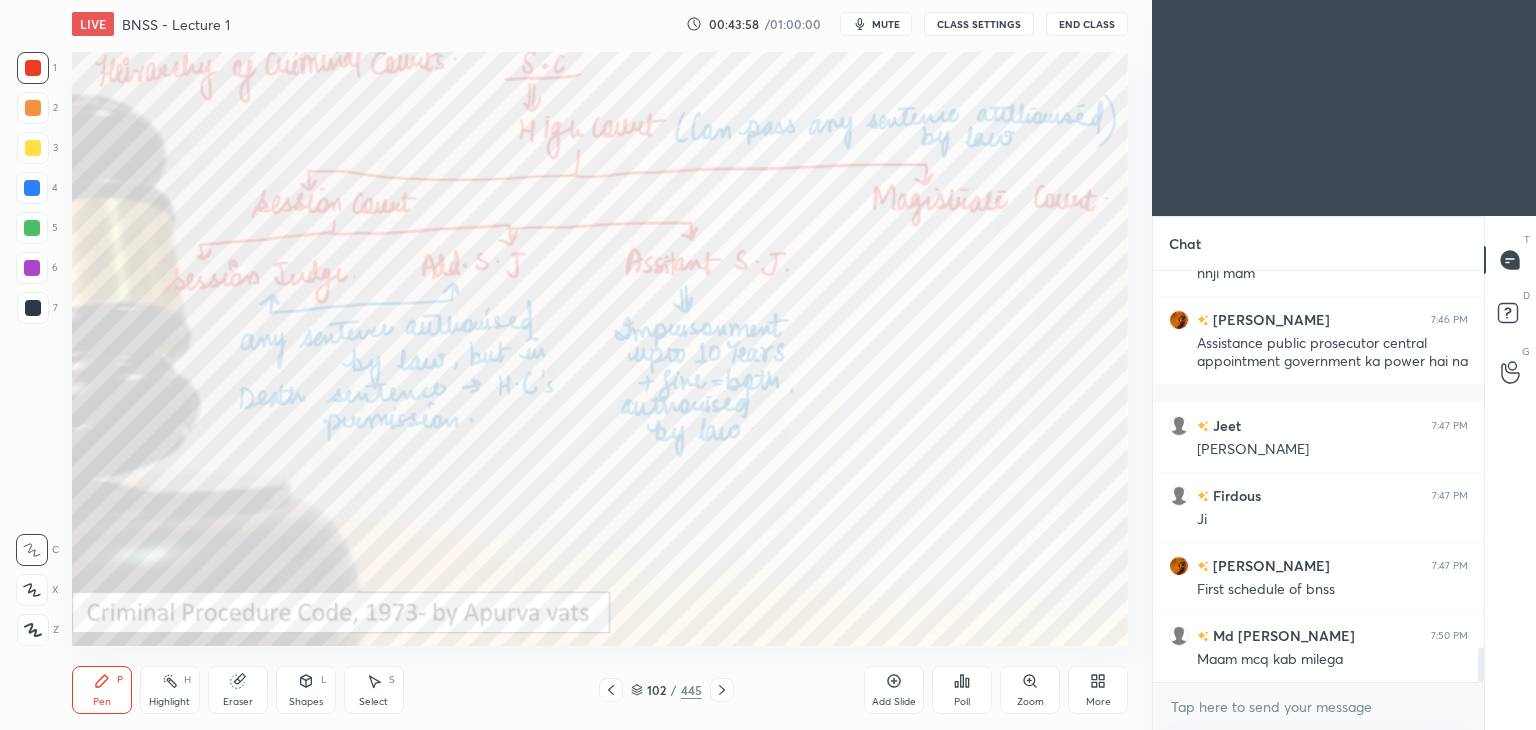 click at bounding box center (33, 68) 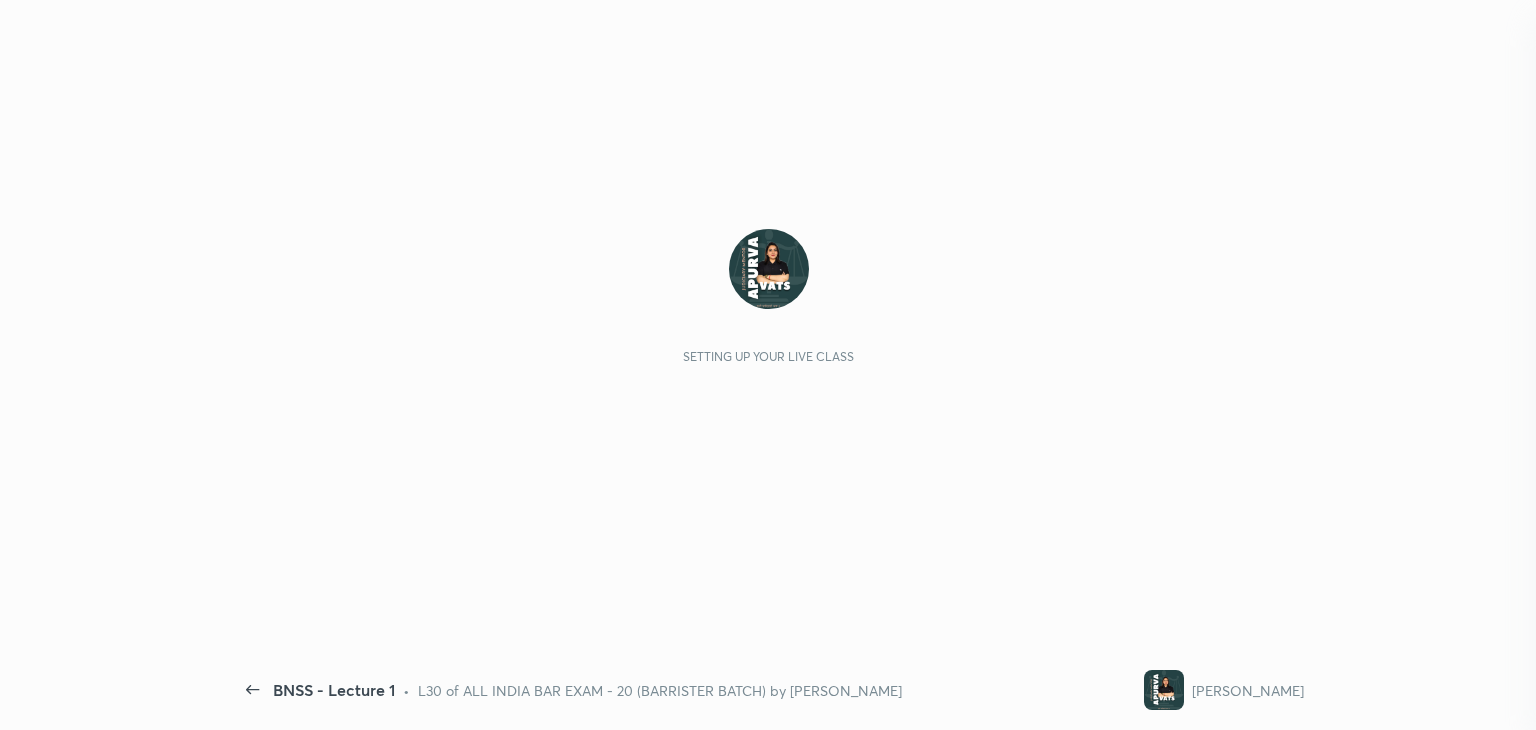 scroll, scrollTop: 0, scrollLeft: 0, axis: both 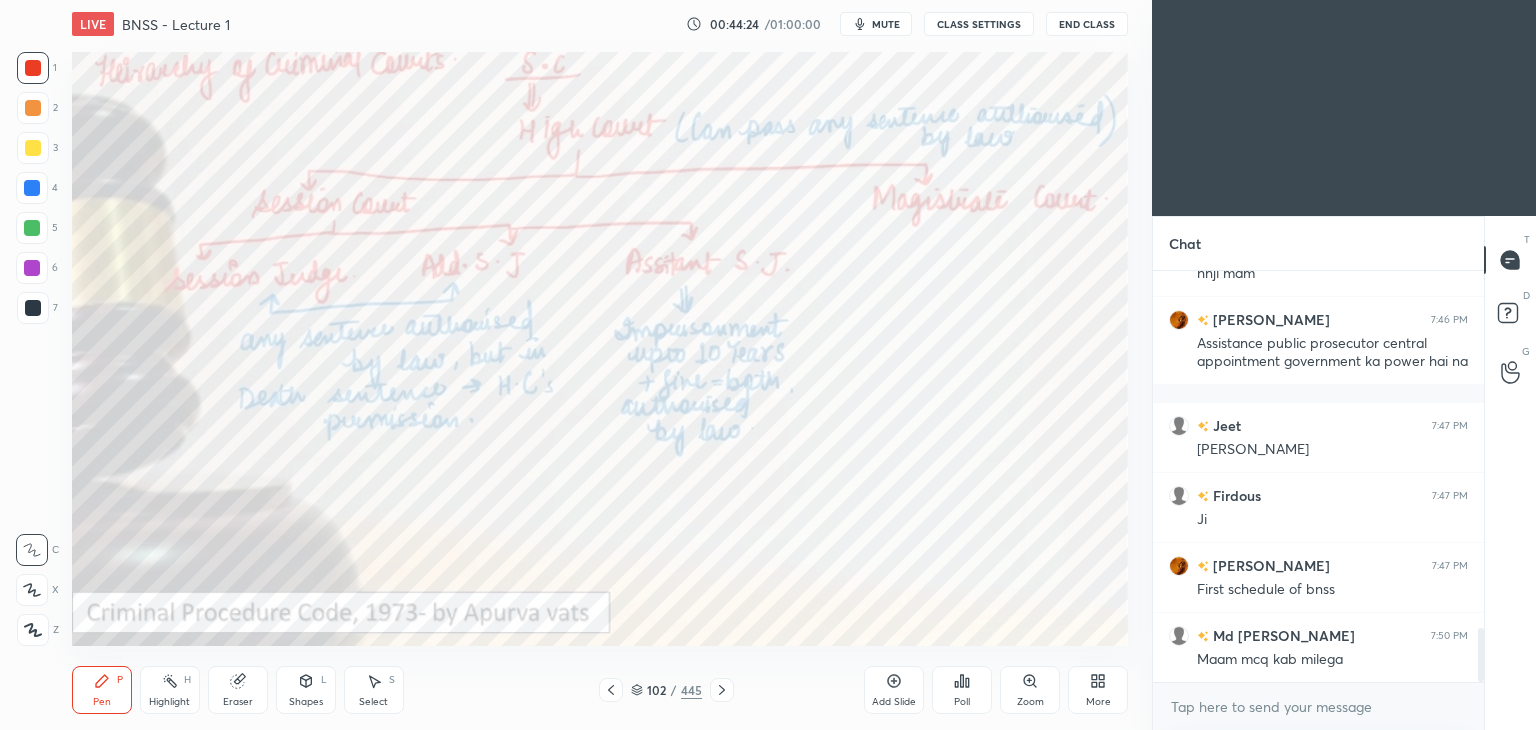 click on "Highlight" at bounding box center [169, 702] 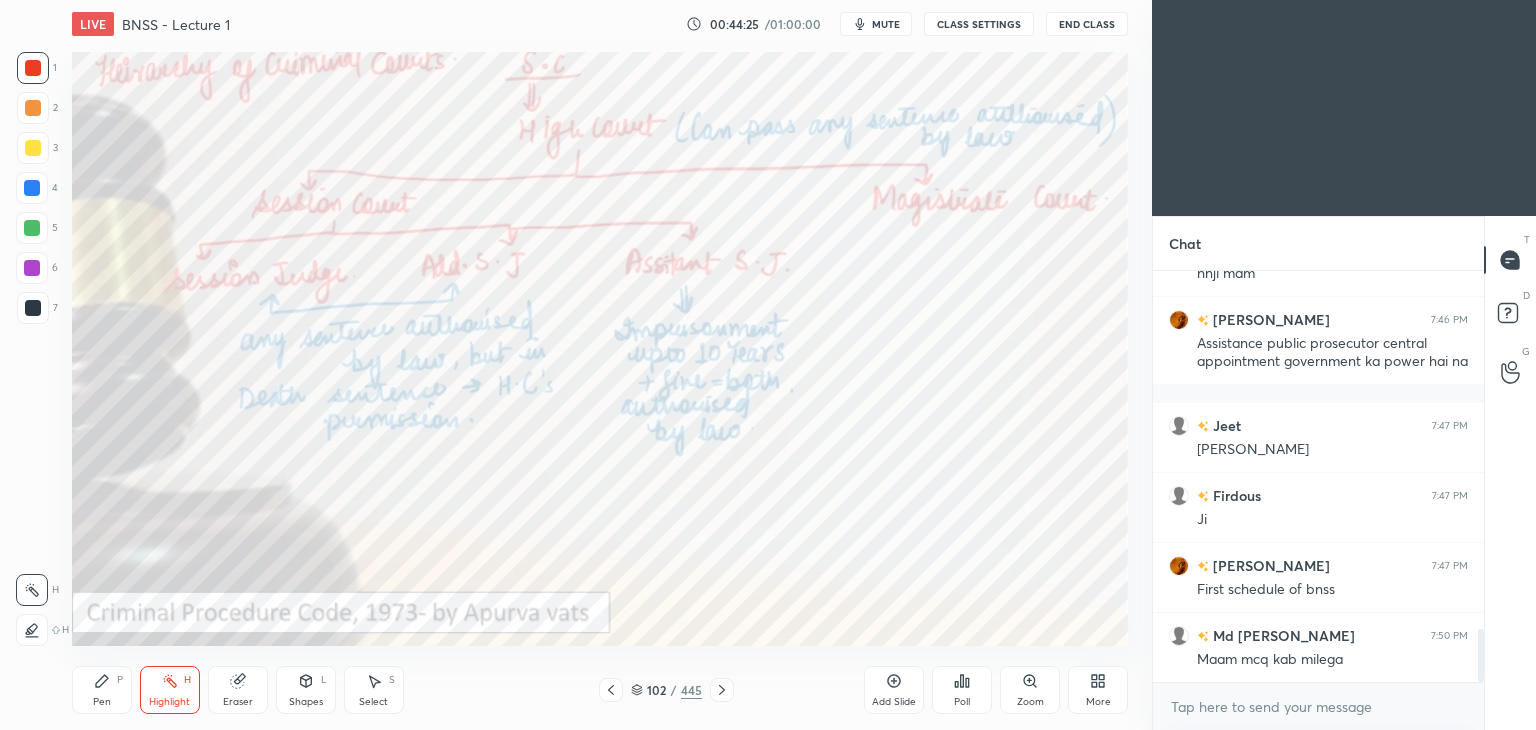 scroll, scrollTop: 2772, scrollLeft: 0, axis: vertical 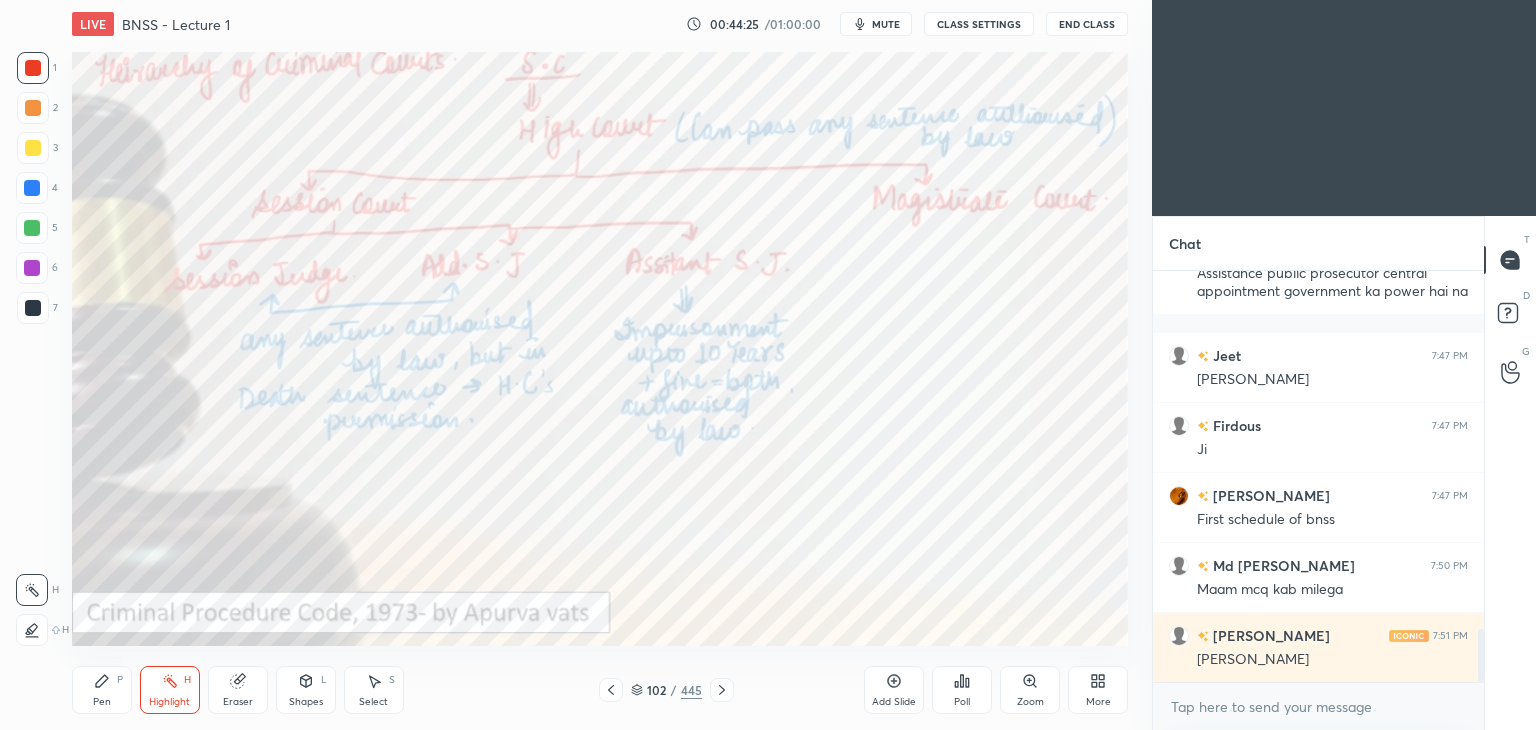 click 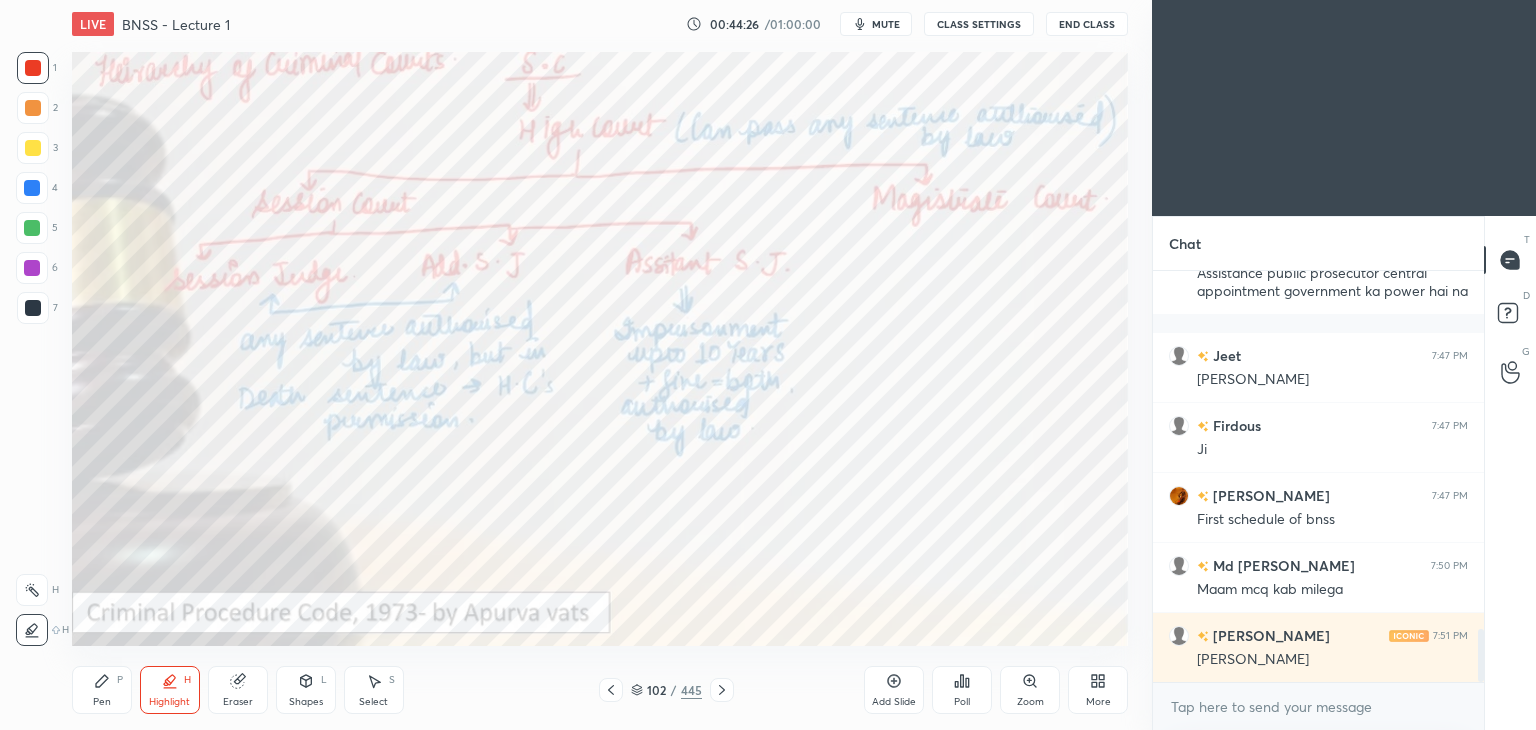 click 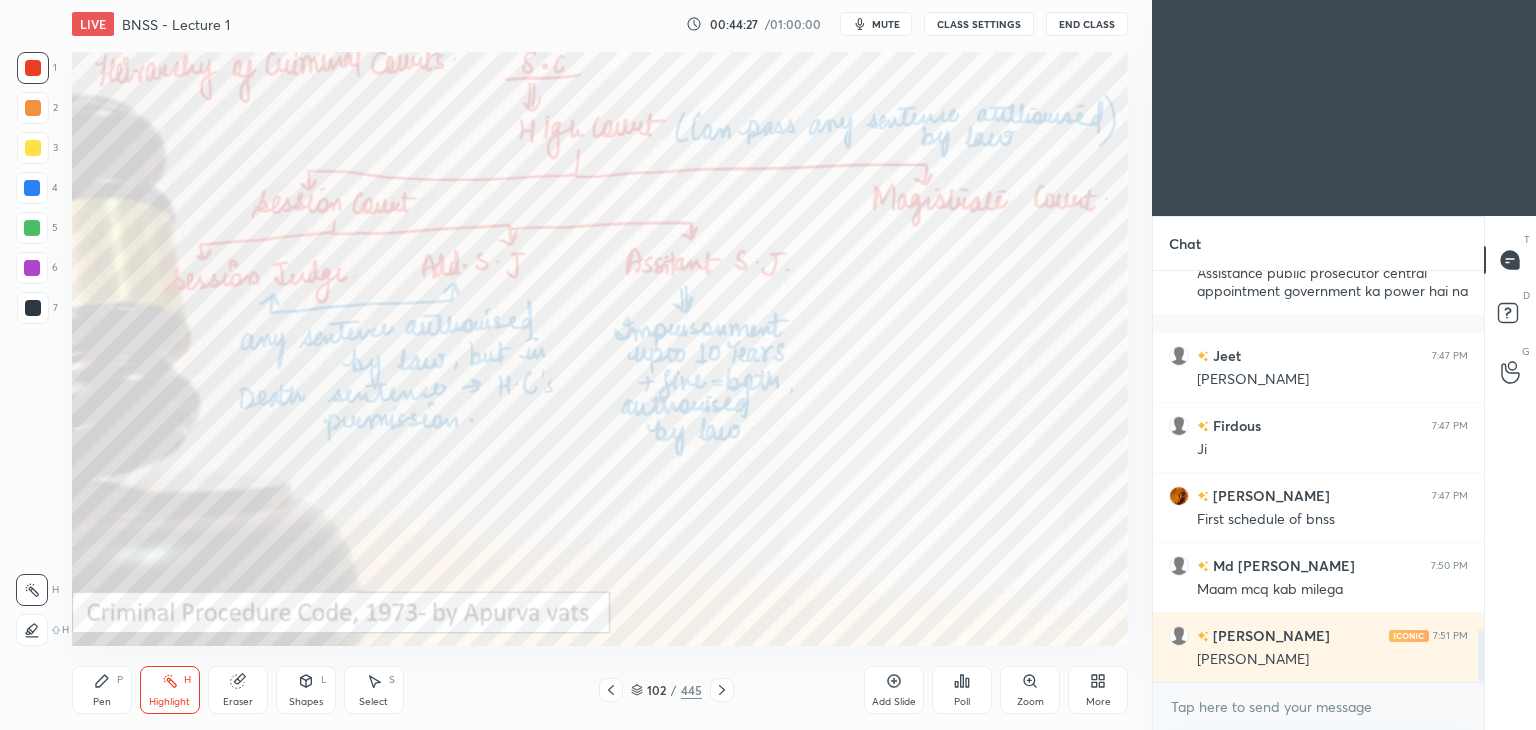 click at bounding box center [33, 68] 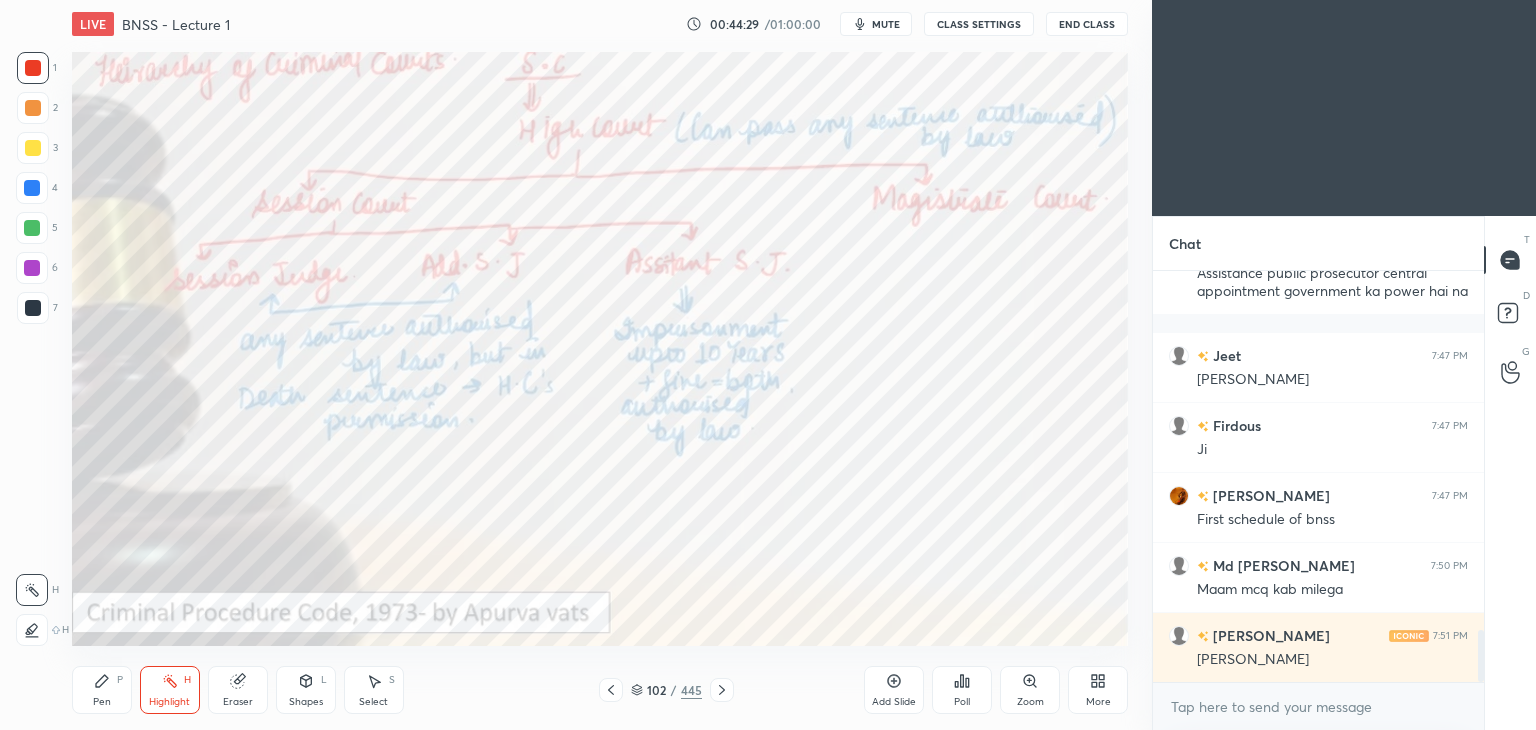 scroll, scrollTop: 2842, scrollLeft: 0, axis: vertical 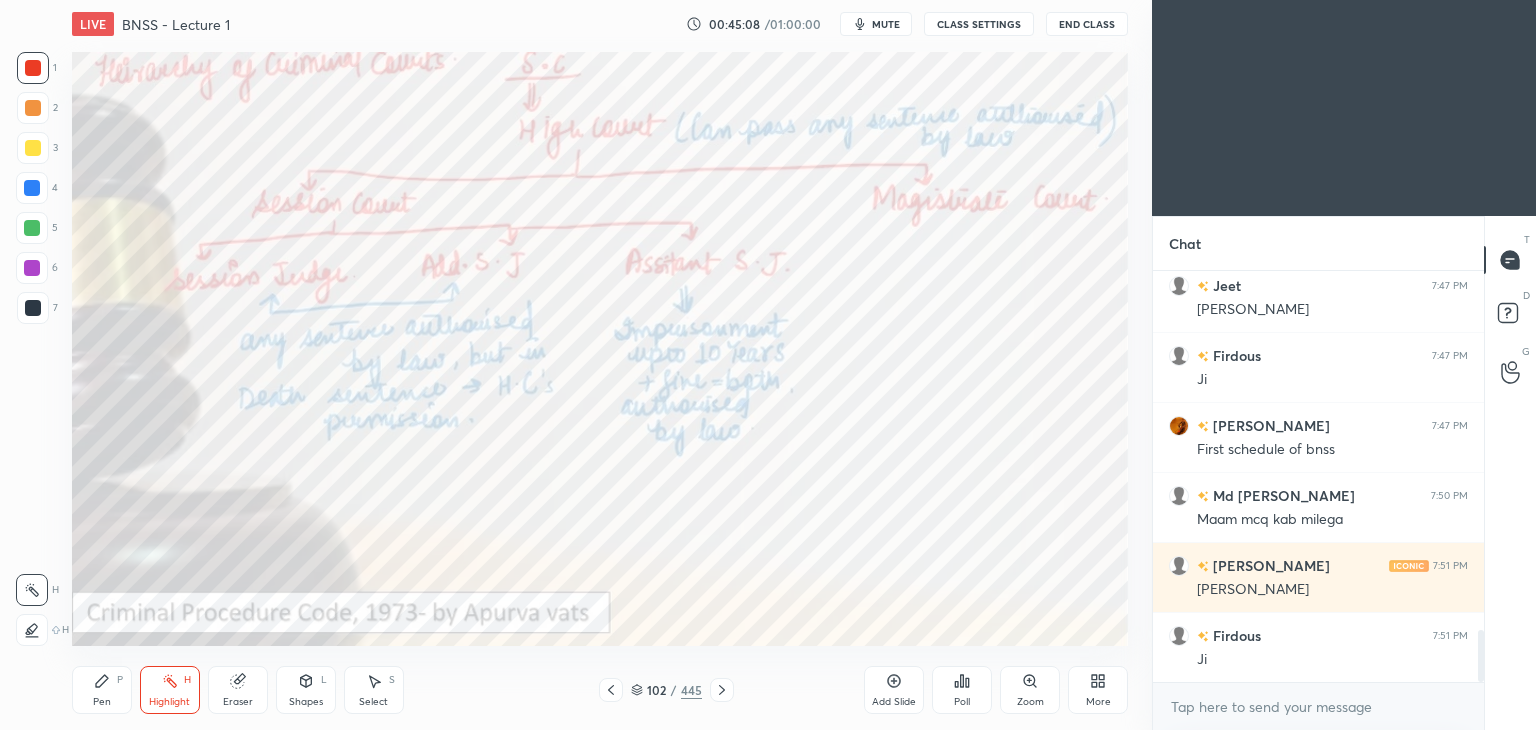 click 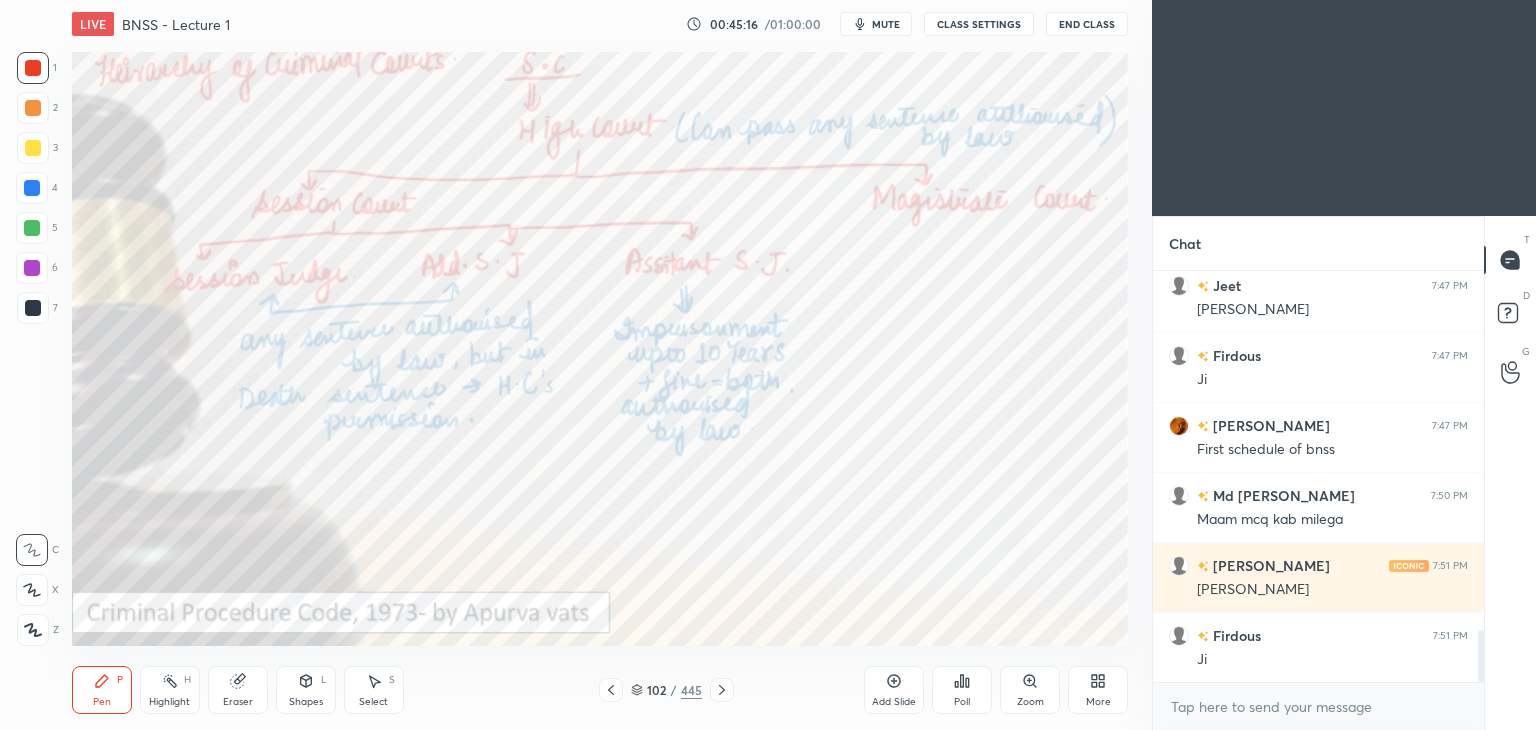 scroll, scrollTop: 2912, scrollLeft: 0, axis: vertical 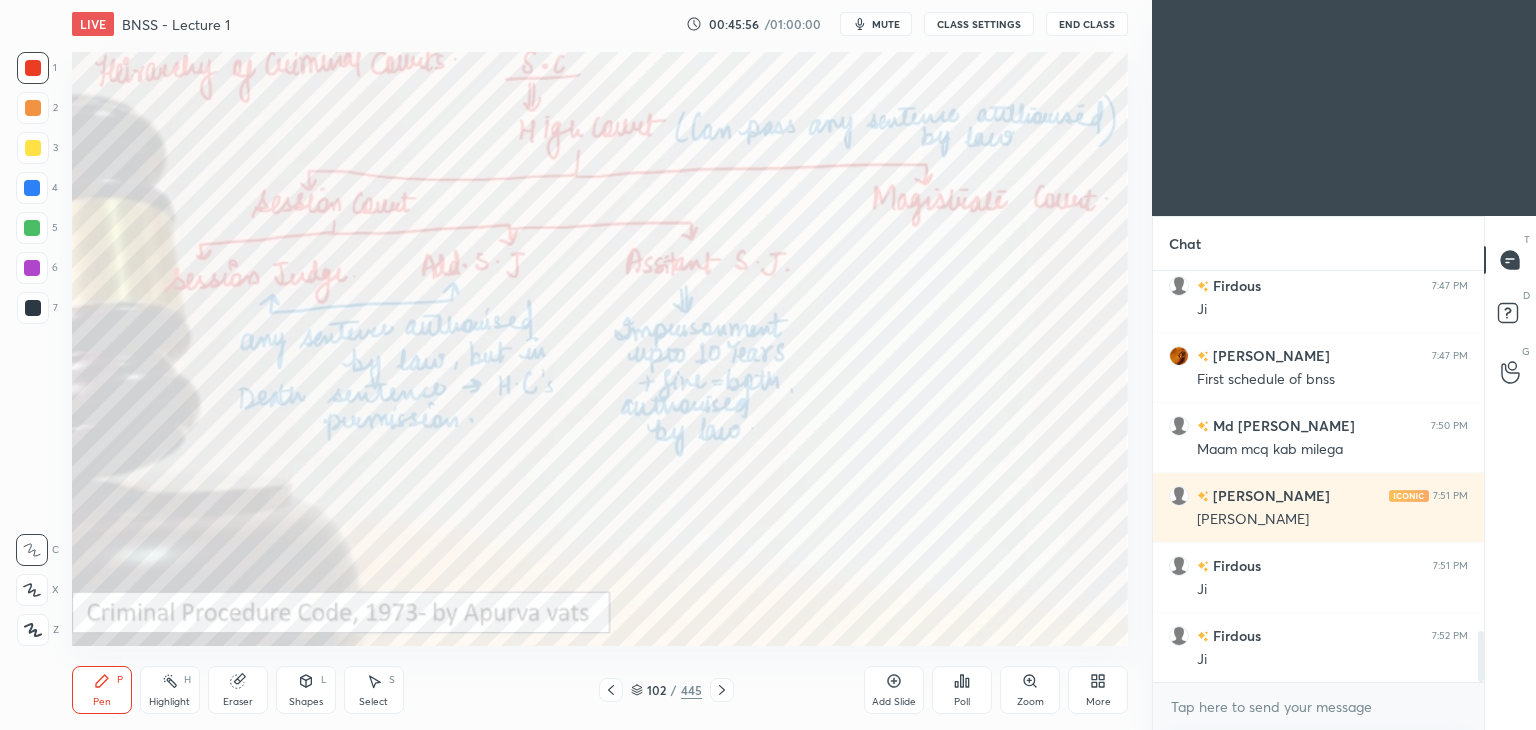 click 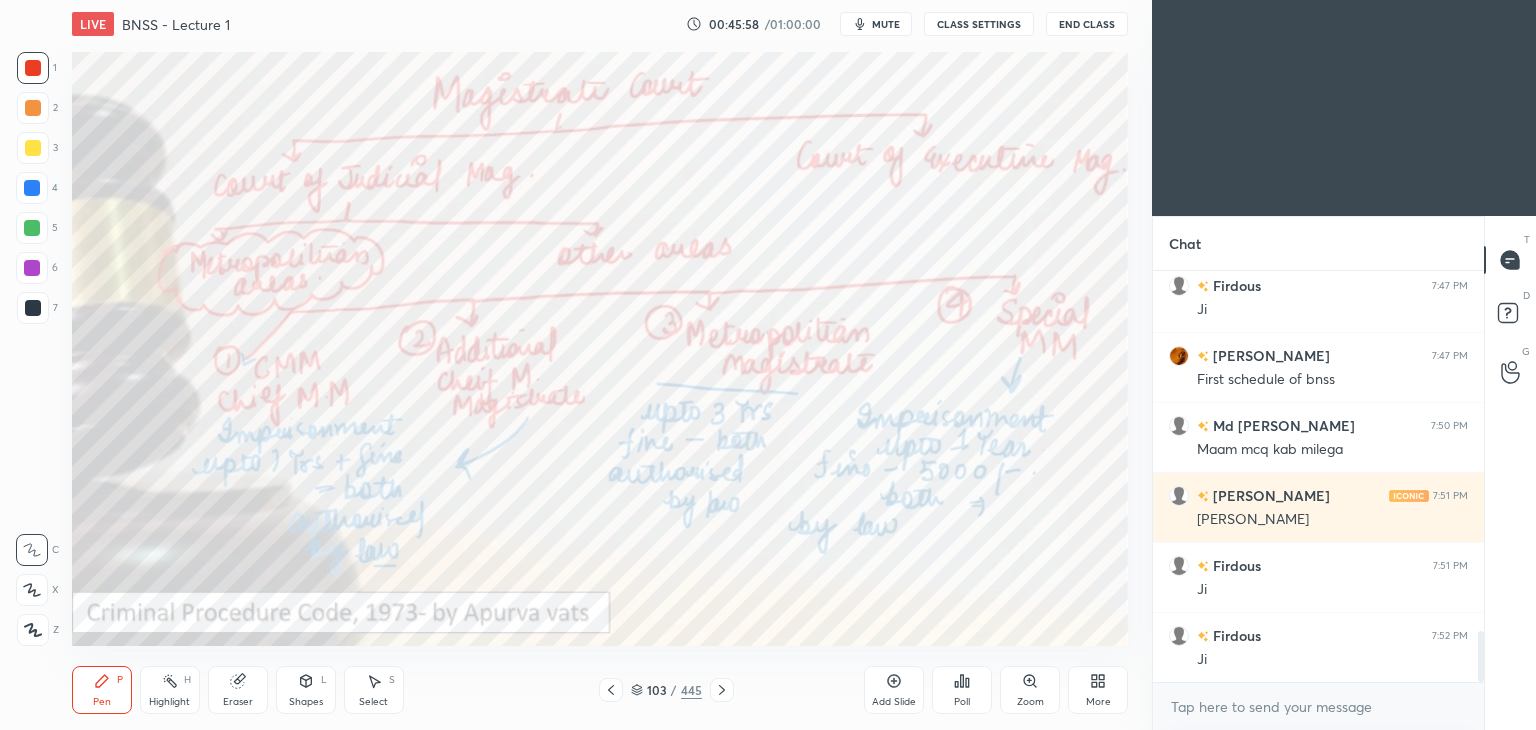 click at bounding box center [611, 690] 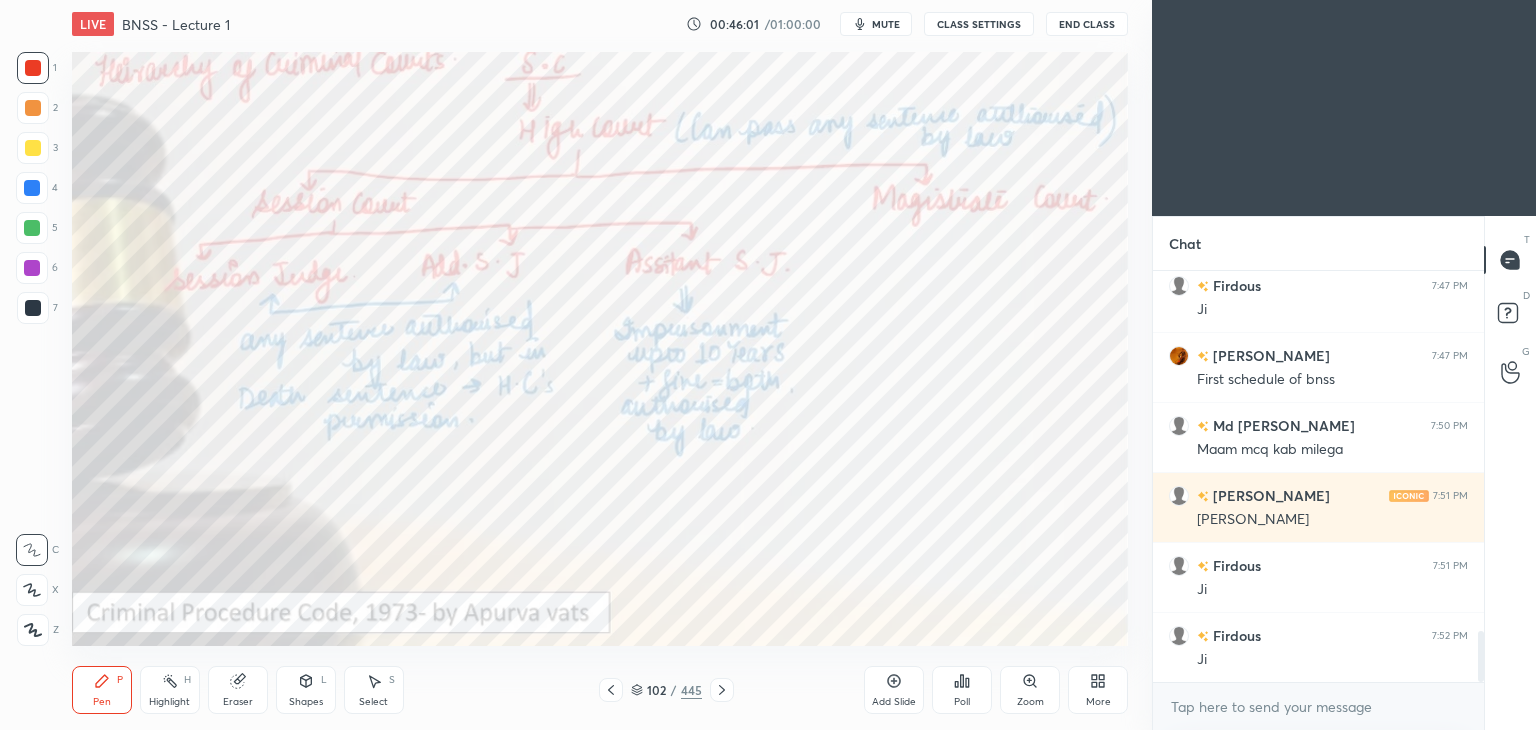 click 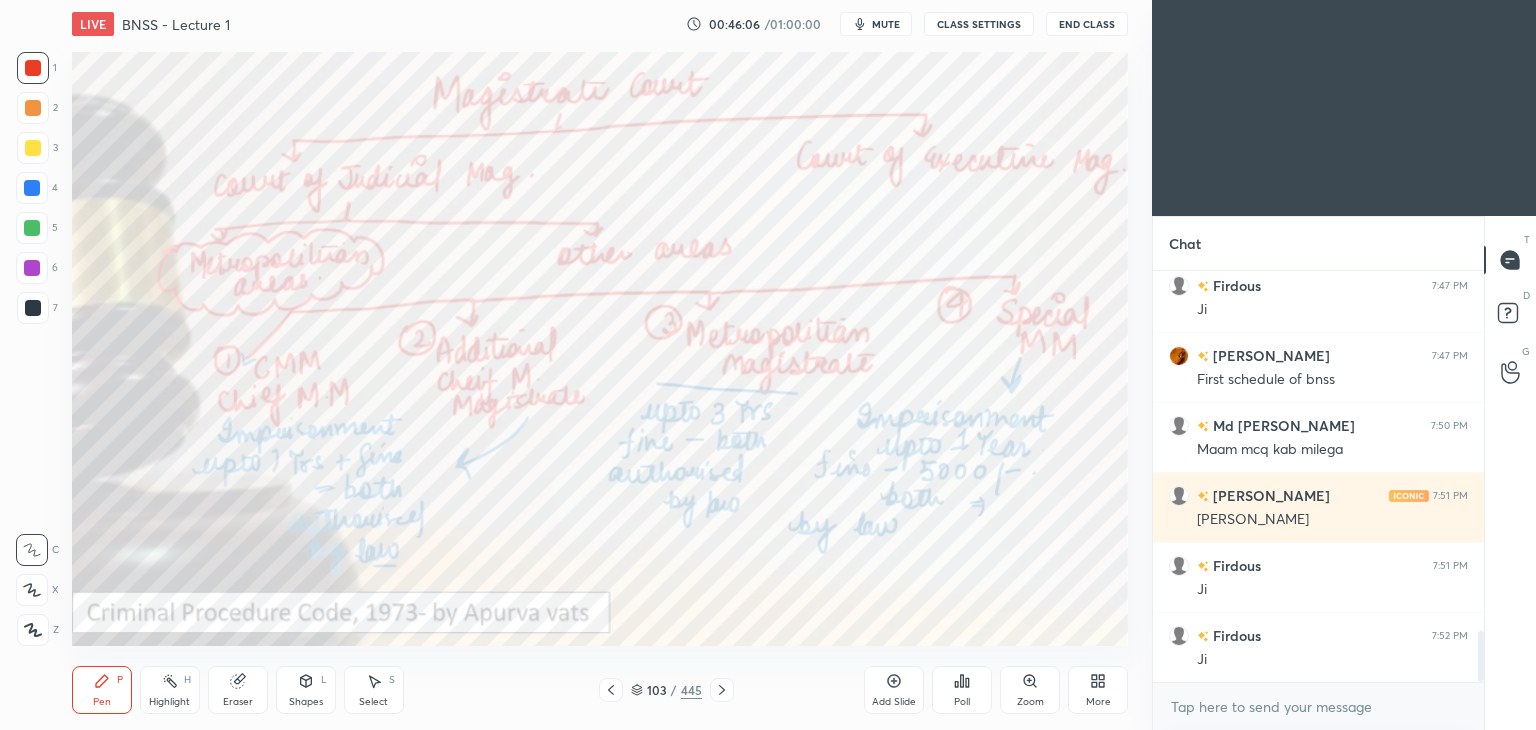 click 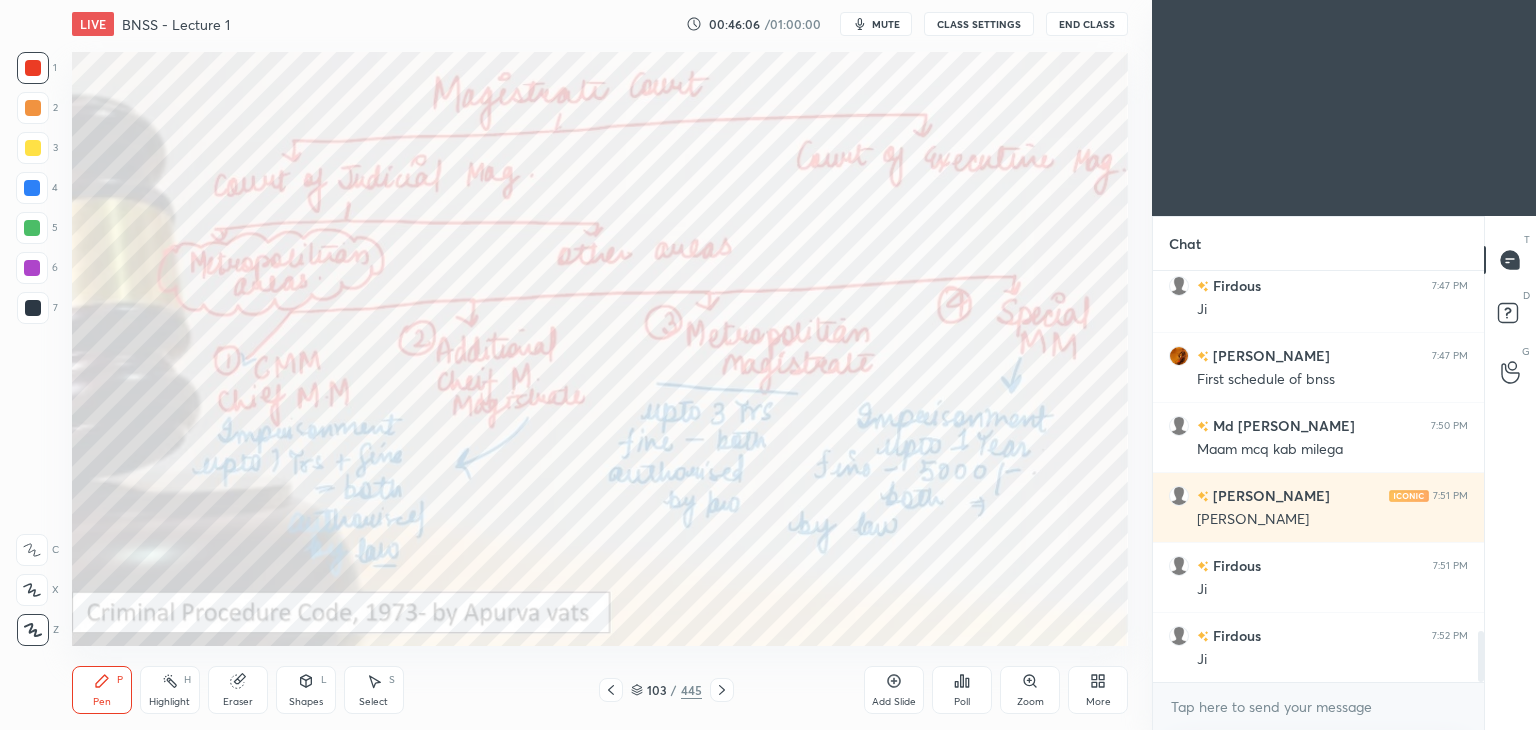 click at bounding box center (33, 308) 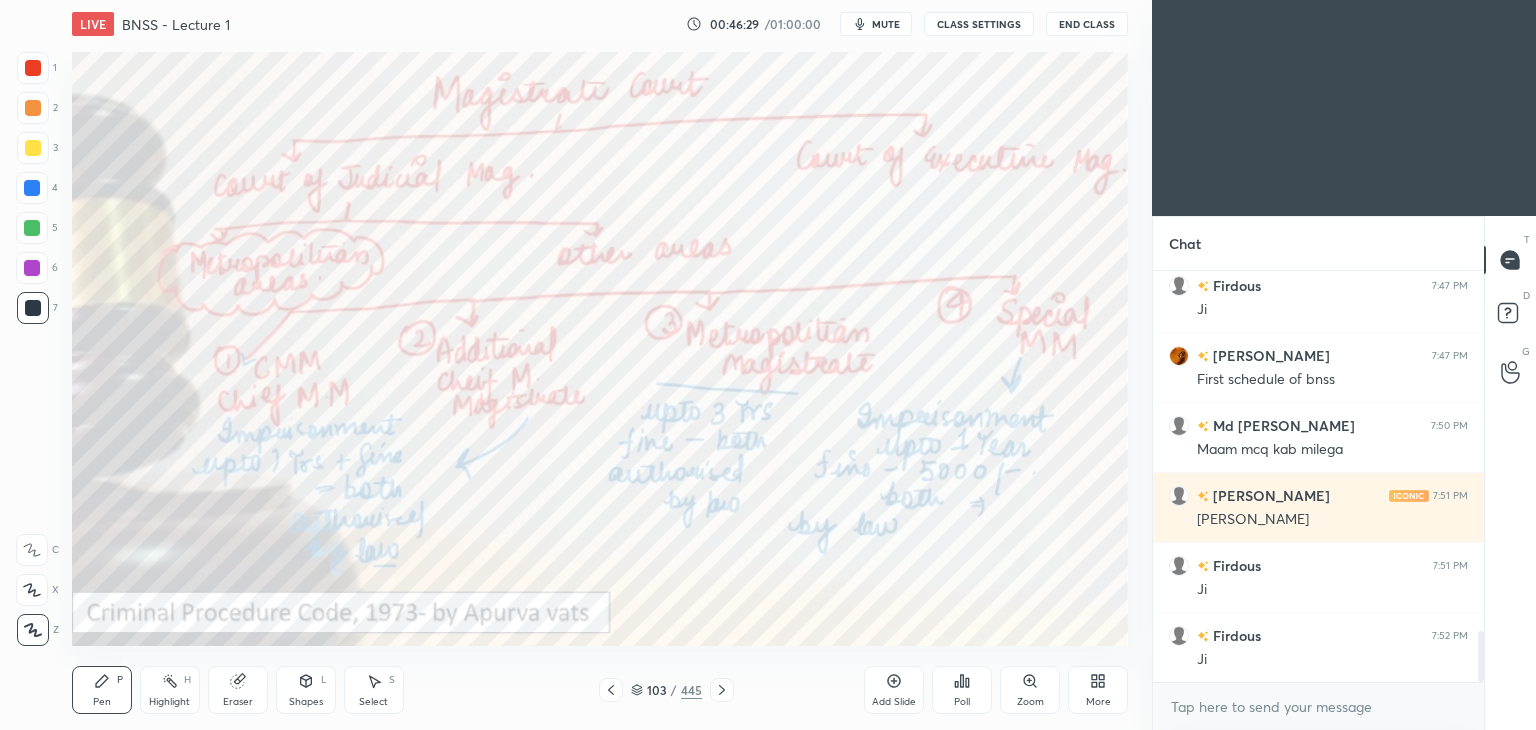 scroll, scrollTop: 2982, scrollLeft: 0, axis: vertical 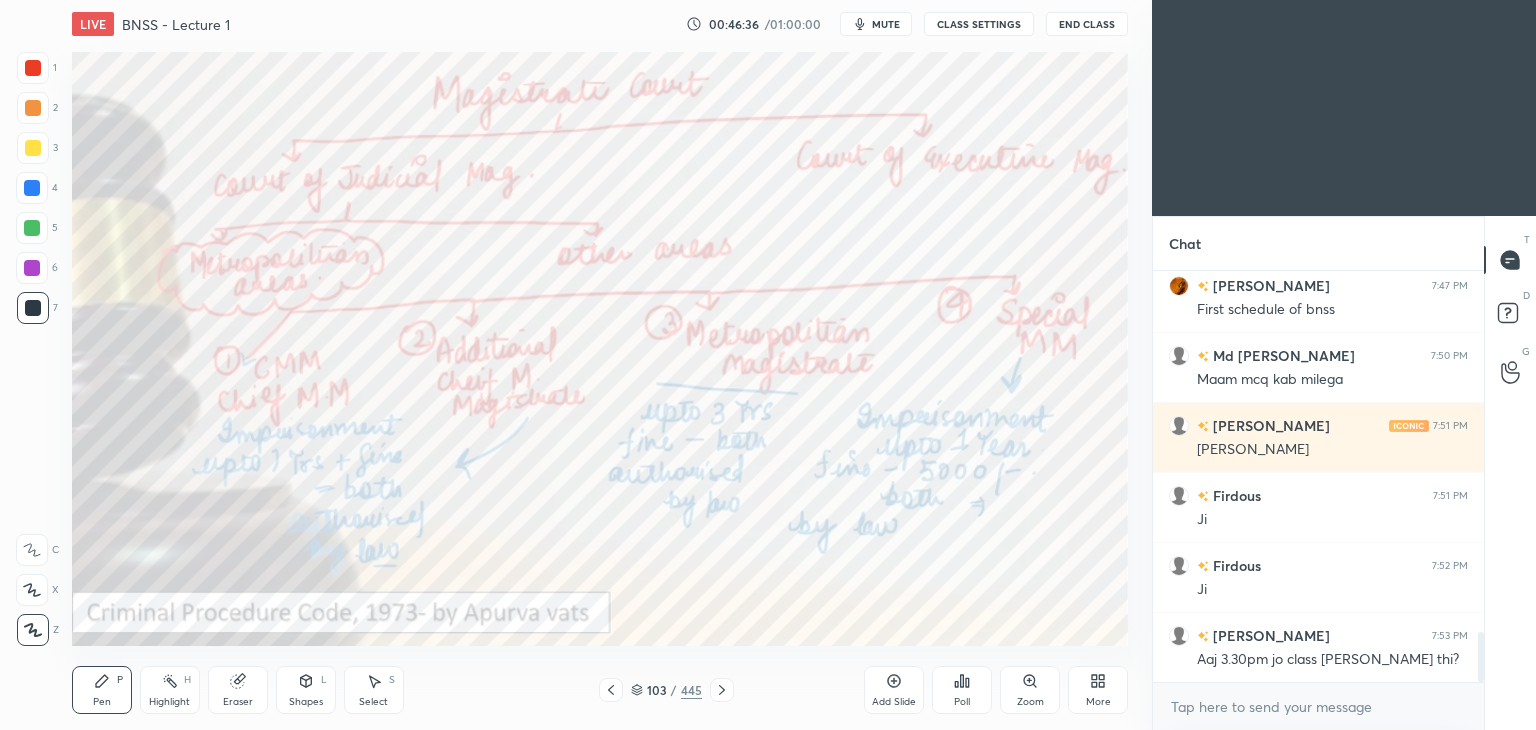 click 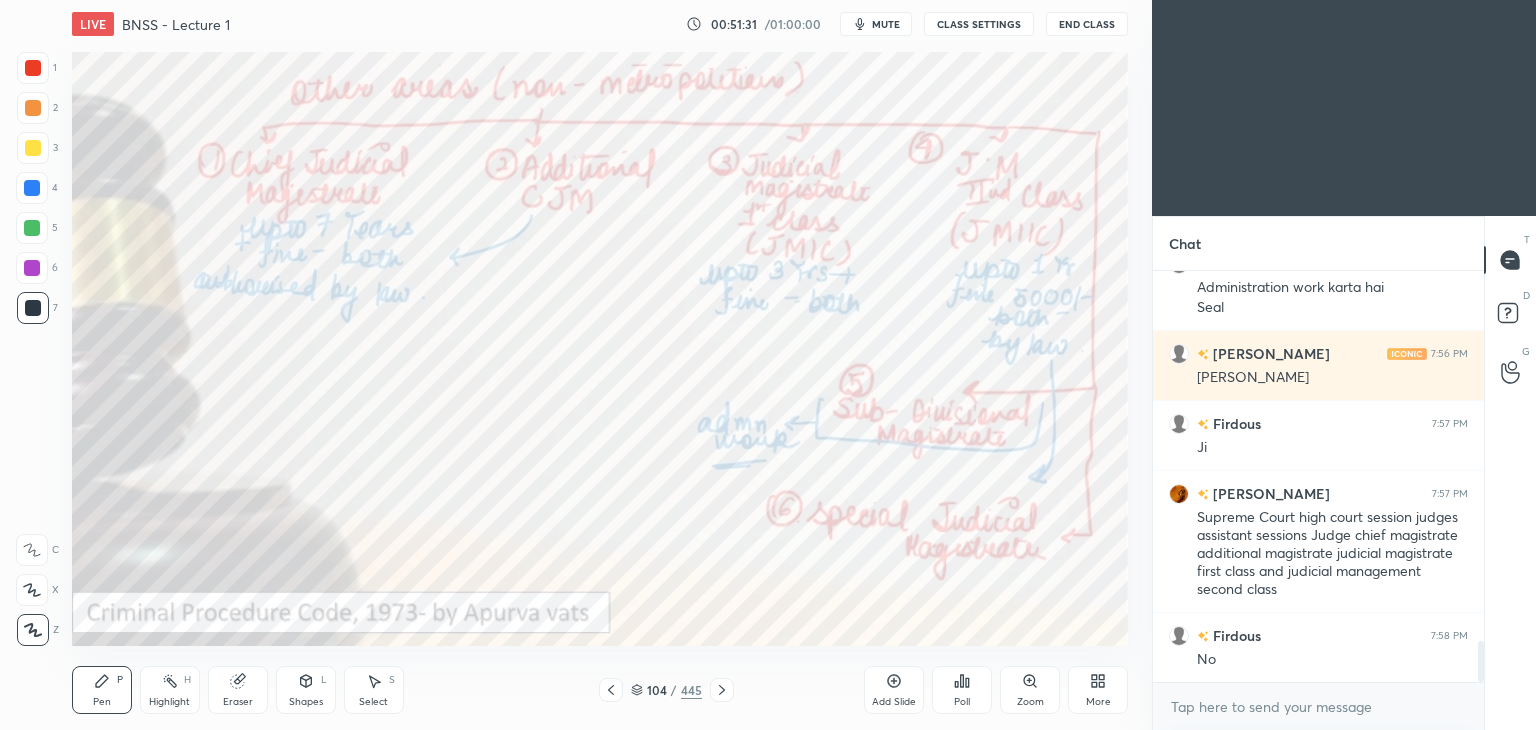 scroll, scrollTop: 3742, scrollLeft: 0, axis: vertical 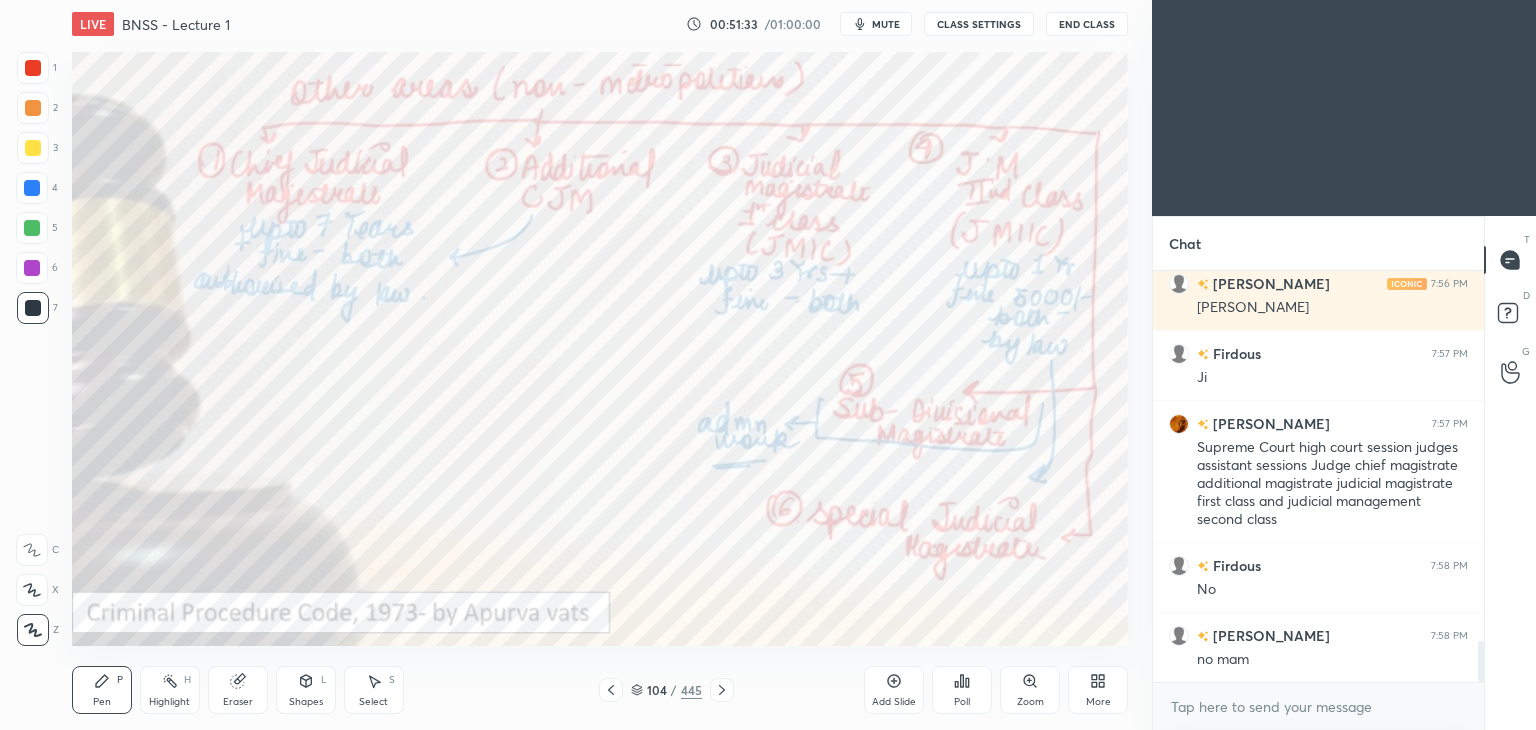 click on "Eraser" at bounding box center (238, 690) 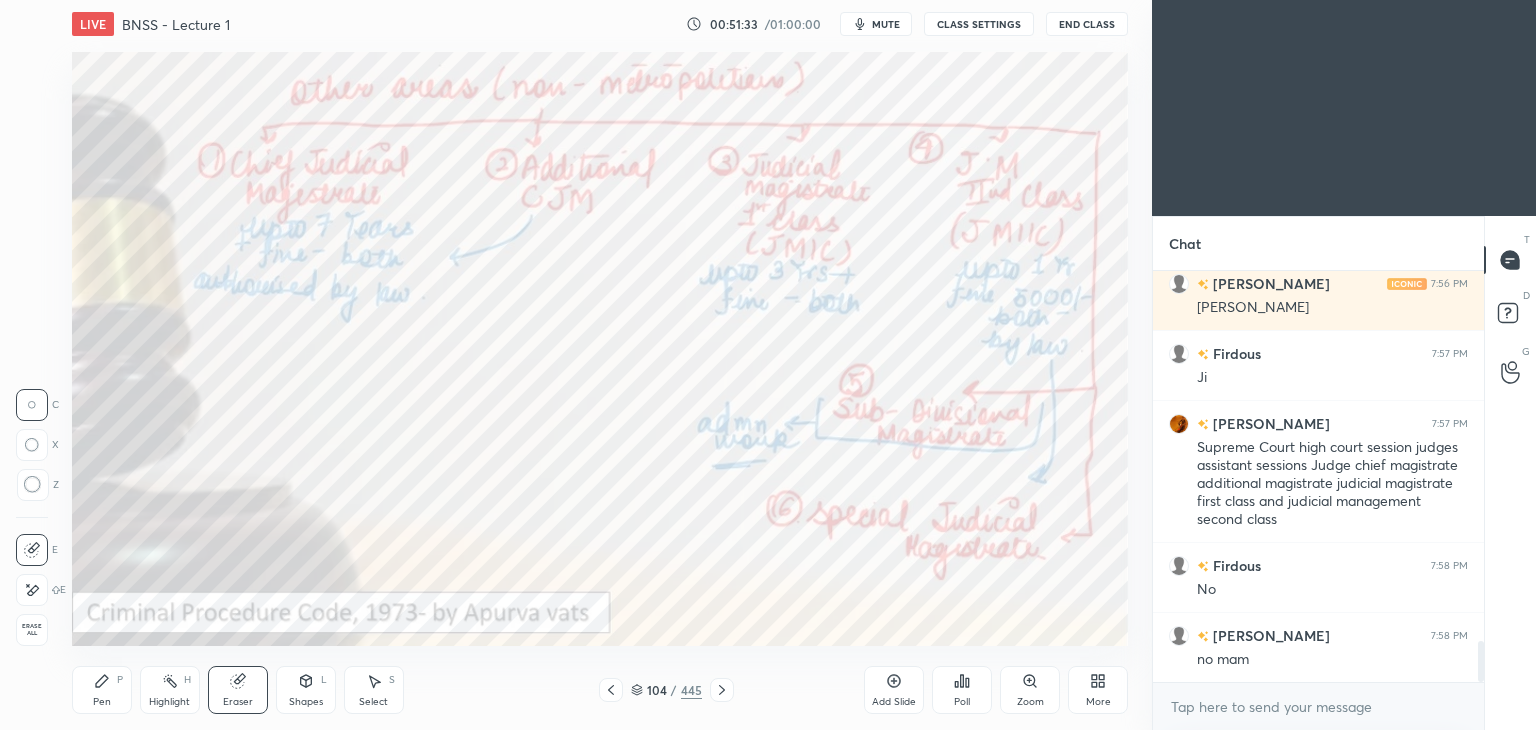 click on "Erase all" at bounding box center [32, 630] 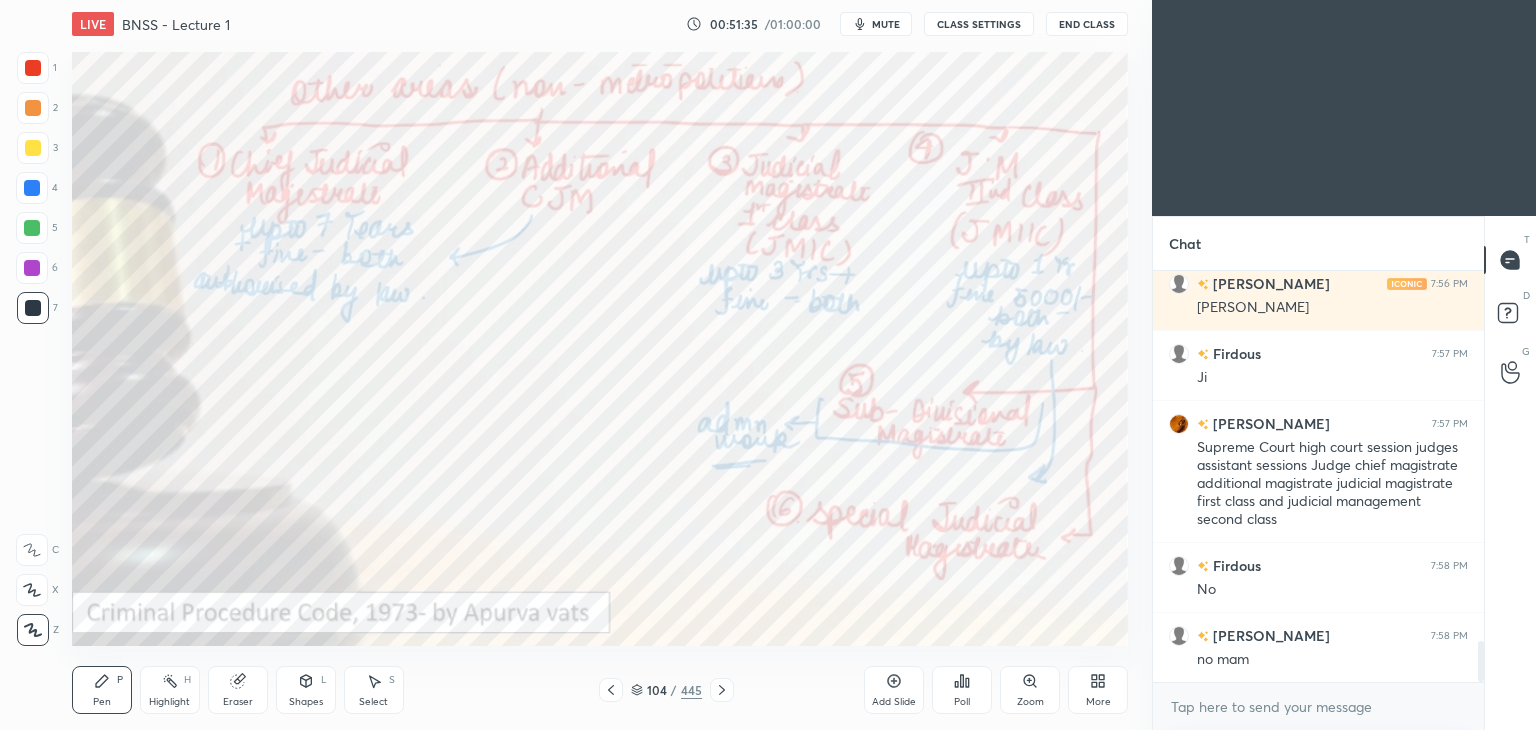 scroll, scrollTop: 3812, scrollLeft: 0, axis: vertical 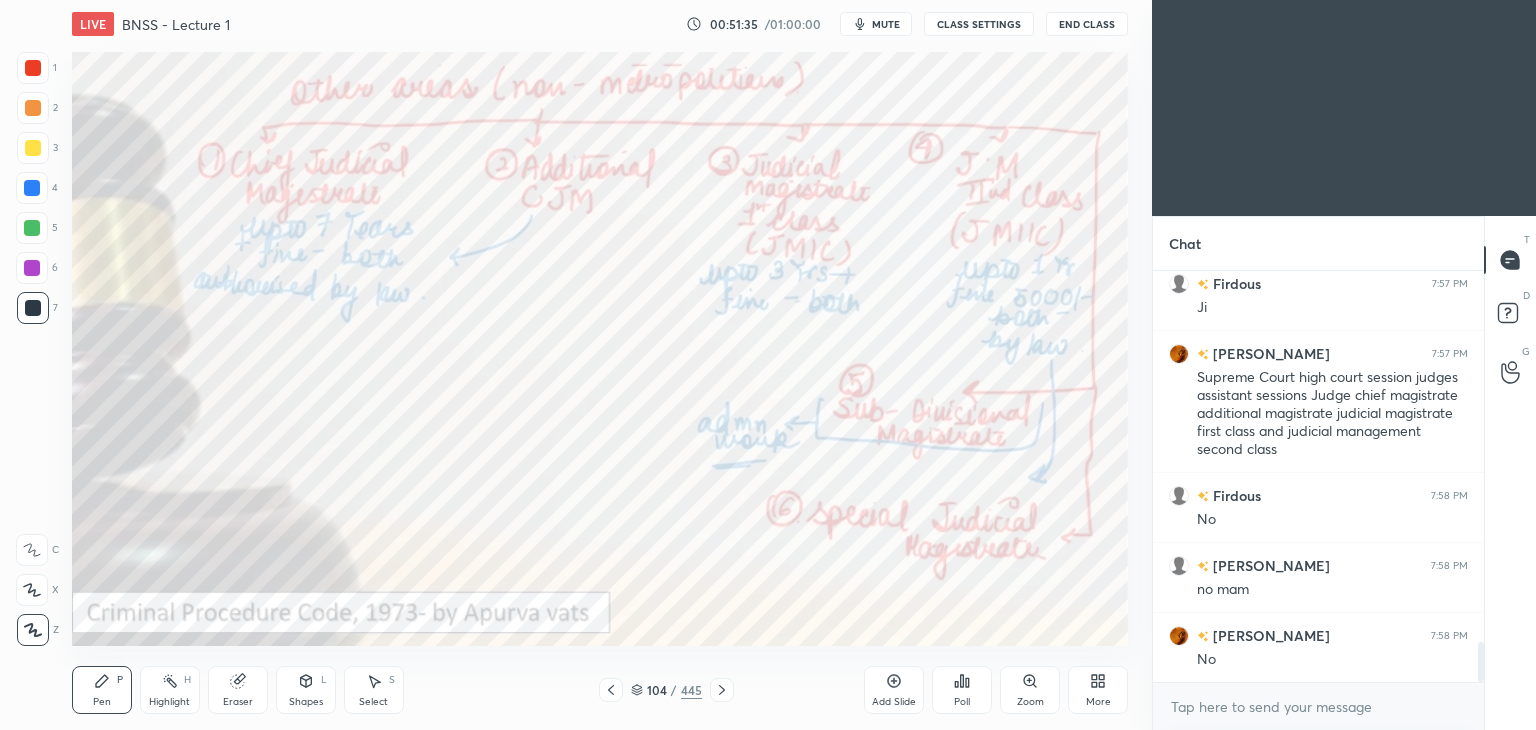 click at bounding box center (722, 690) 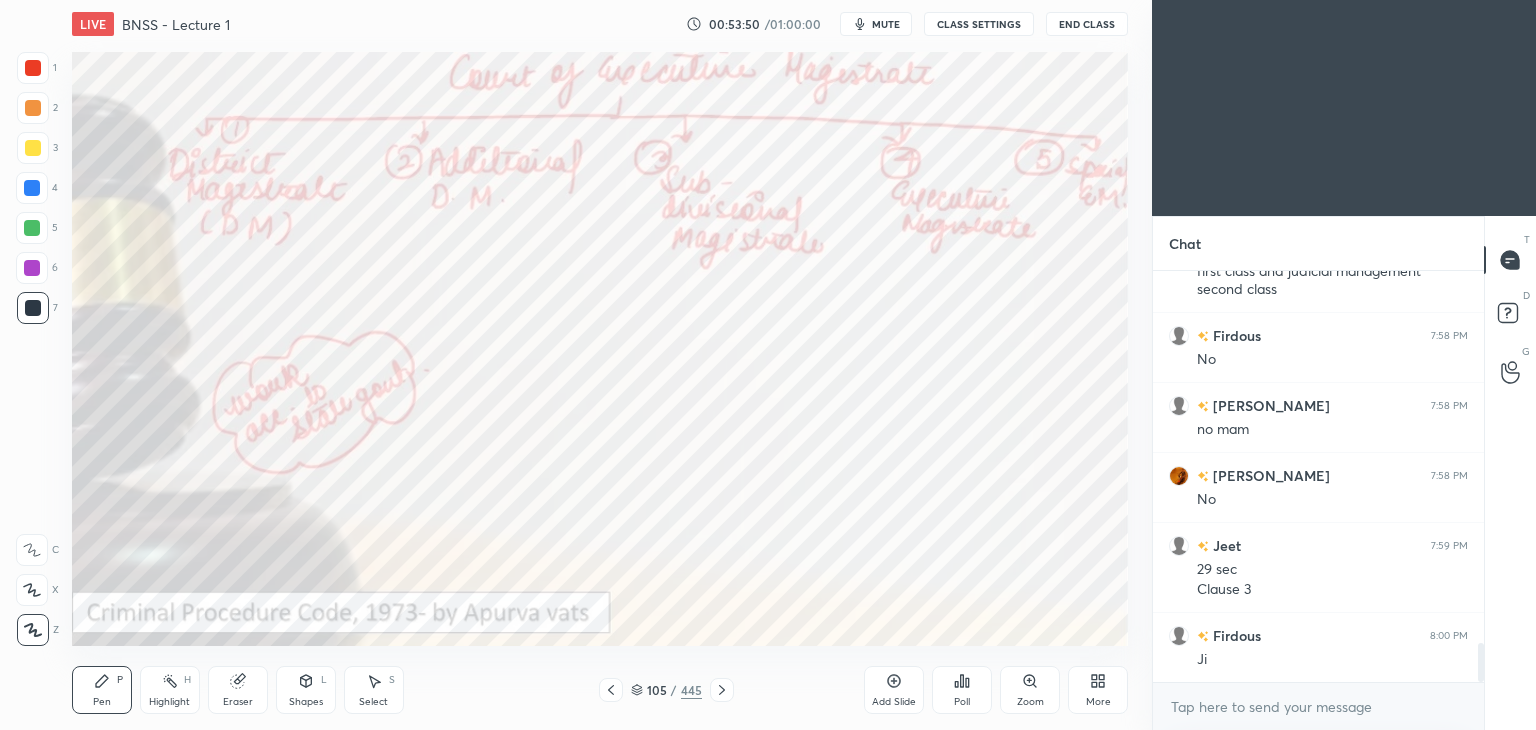 scroll, scrollTop: 4060, scrollLeft: 0, axis: vertical 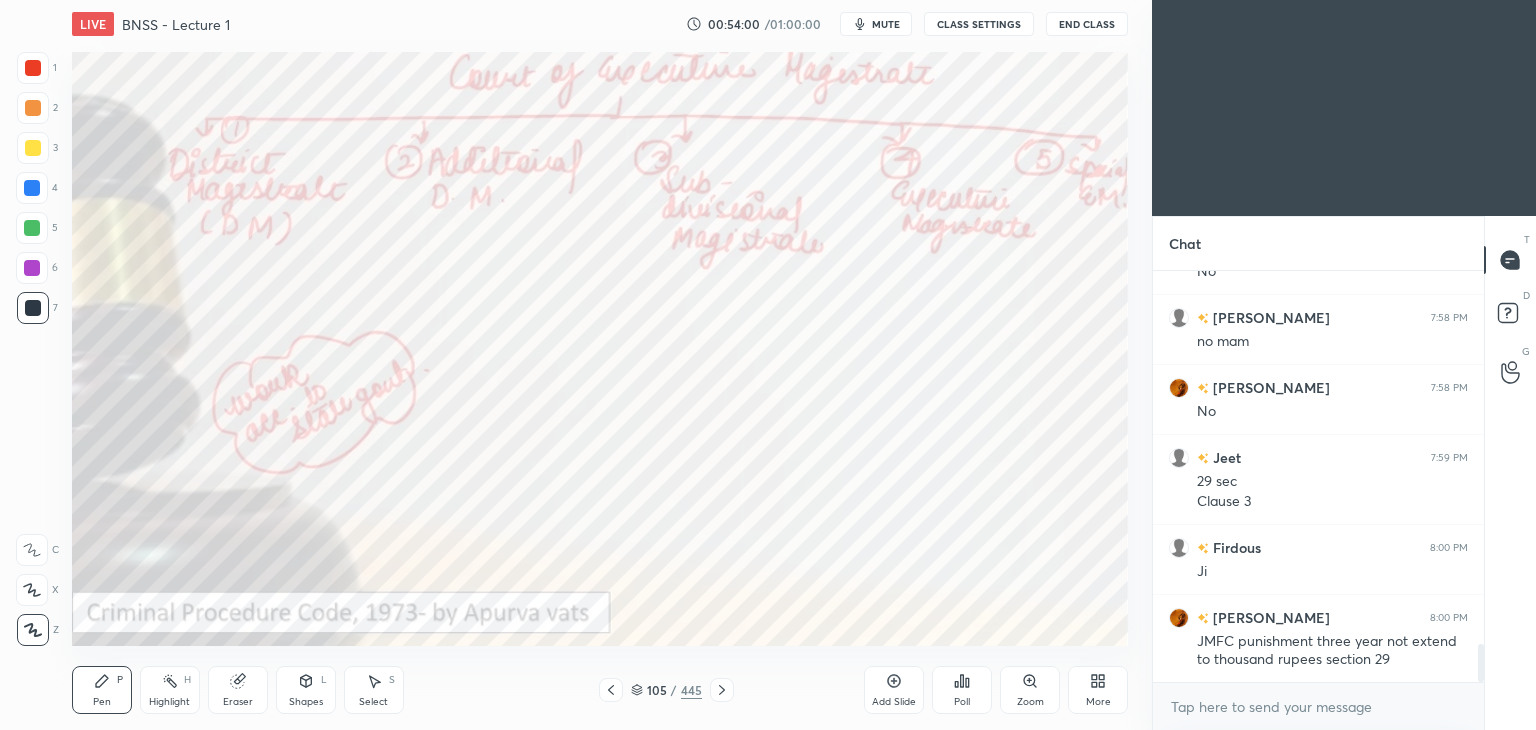 click on "105 / 445" at bounding box center [666, 690] 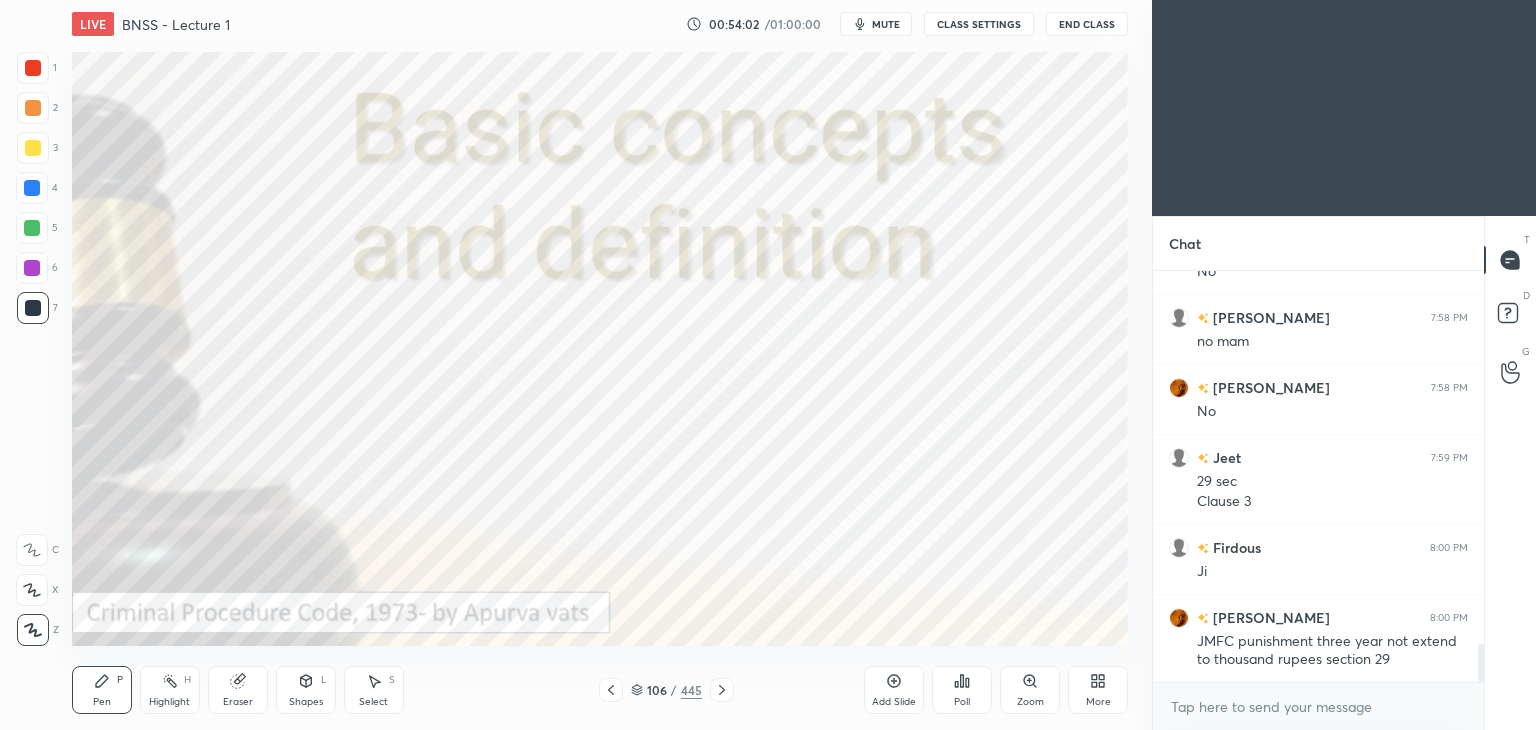 click at bounding box center (722, 690) 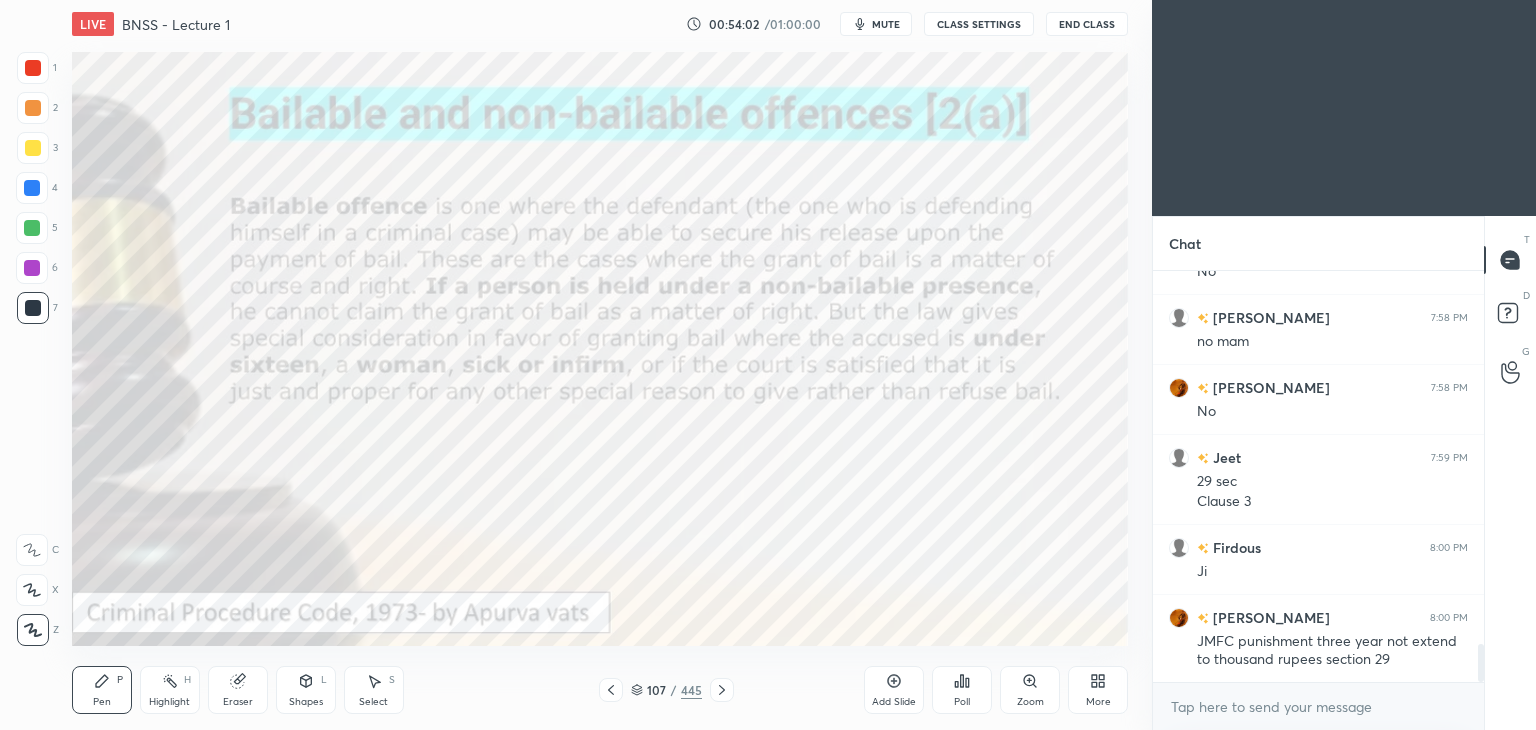 click on "/" at bounding box center (674, 690) 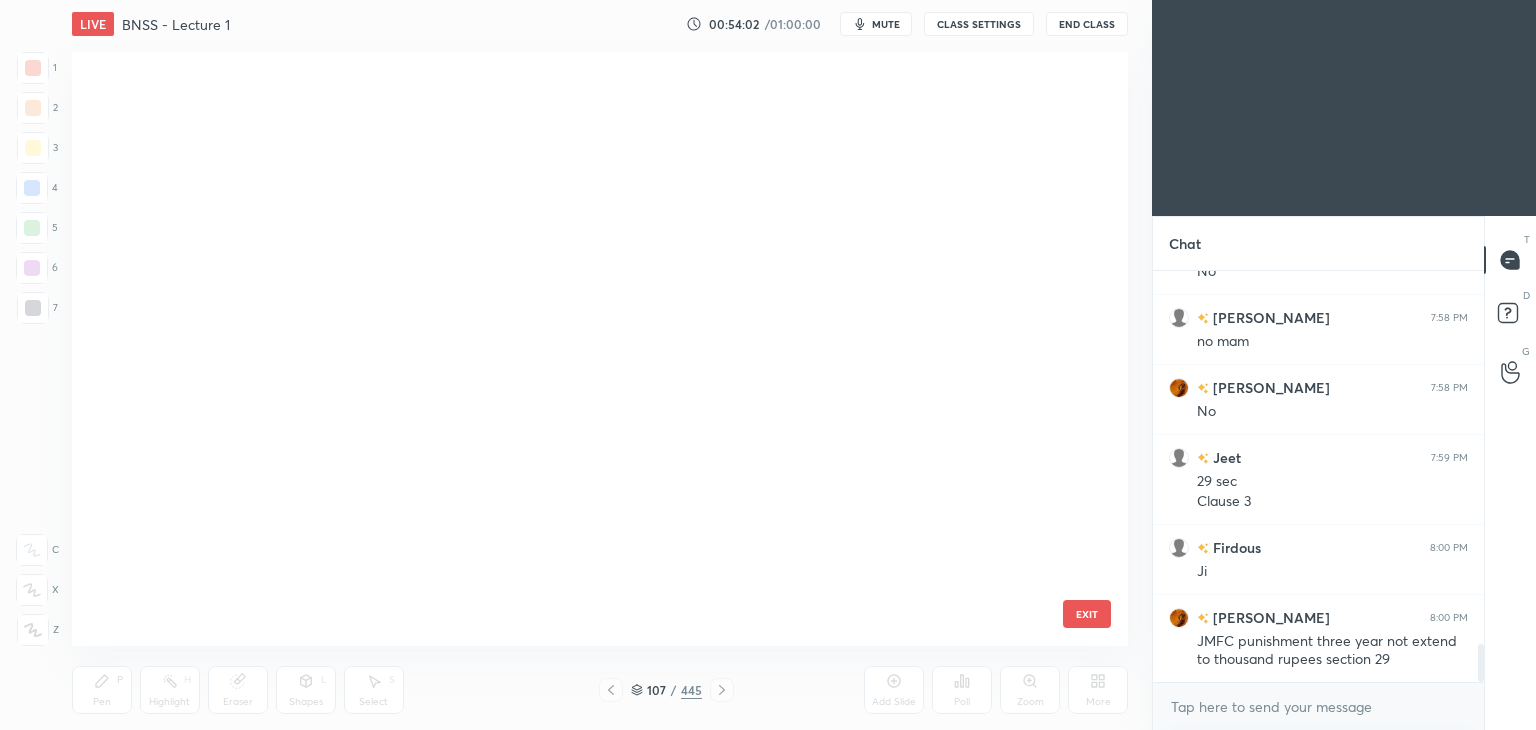 scroll, scrollTop: 5994, scrollLeft: 0, axis: vertical 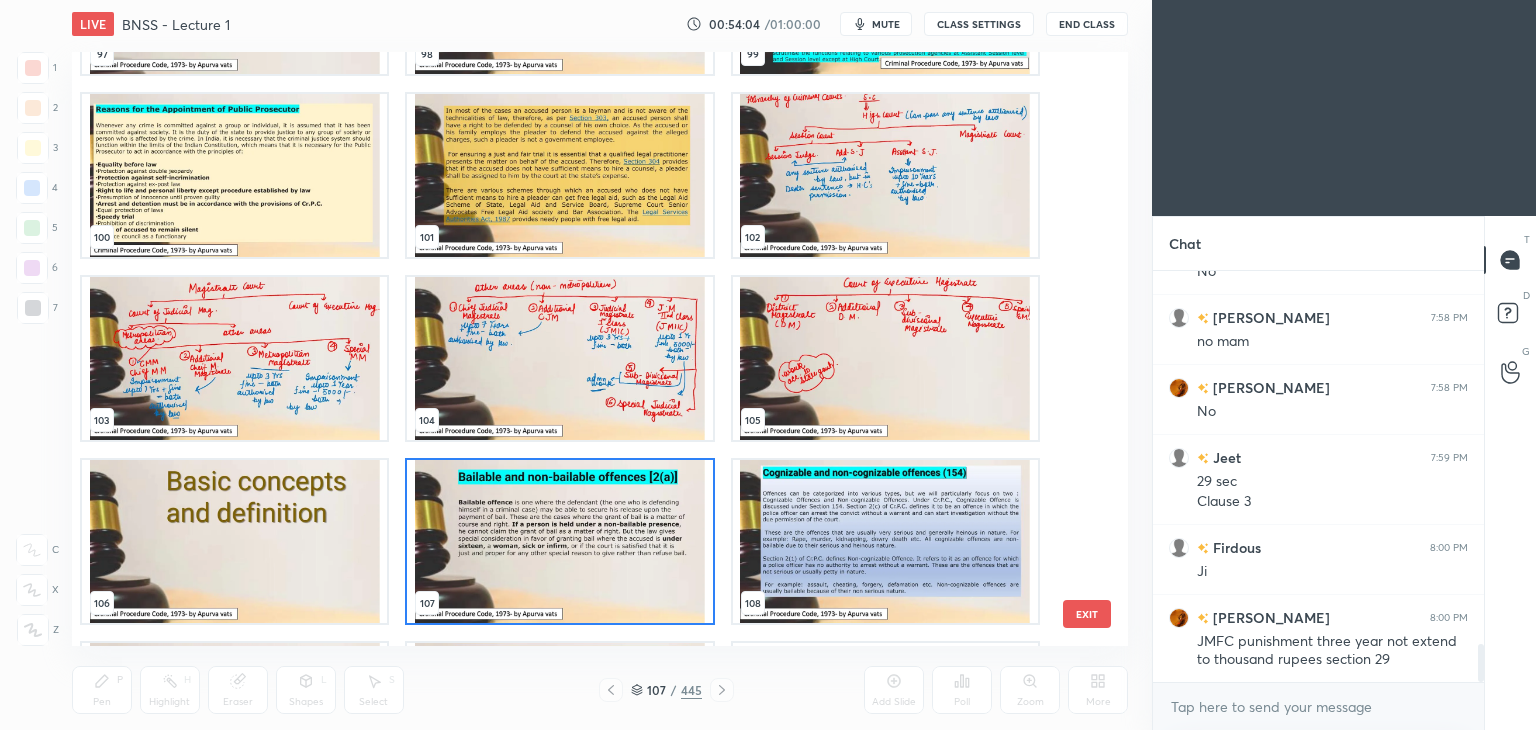 click at bounding box center (559, 541) 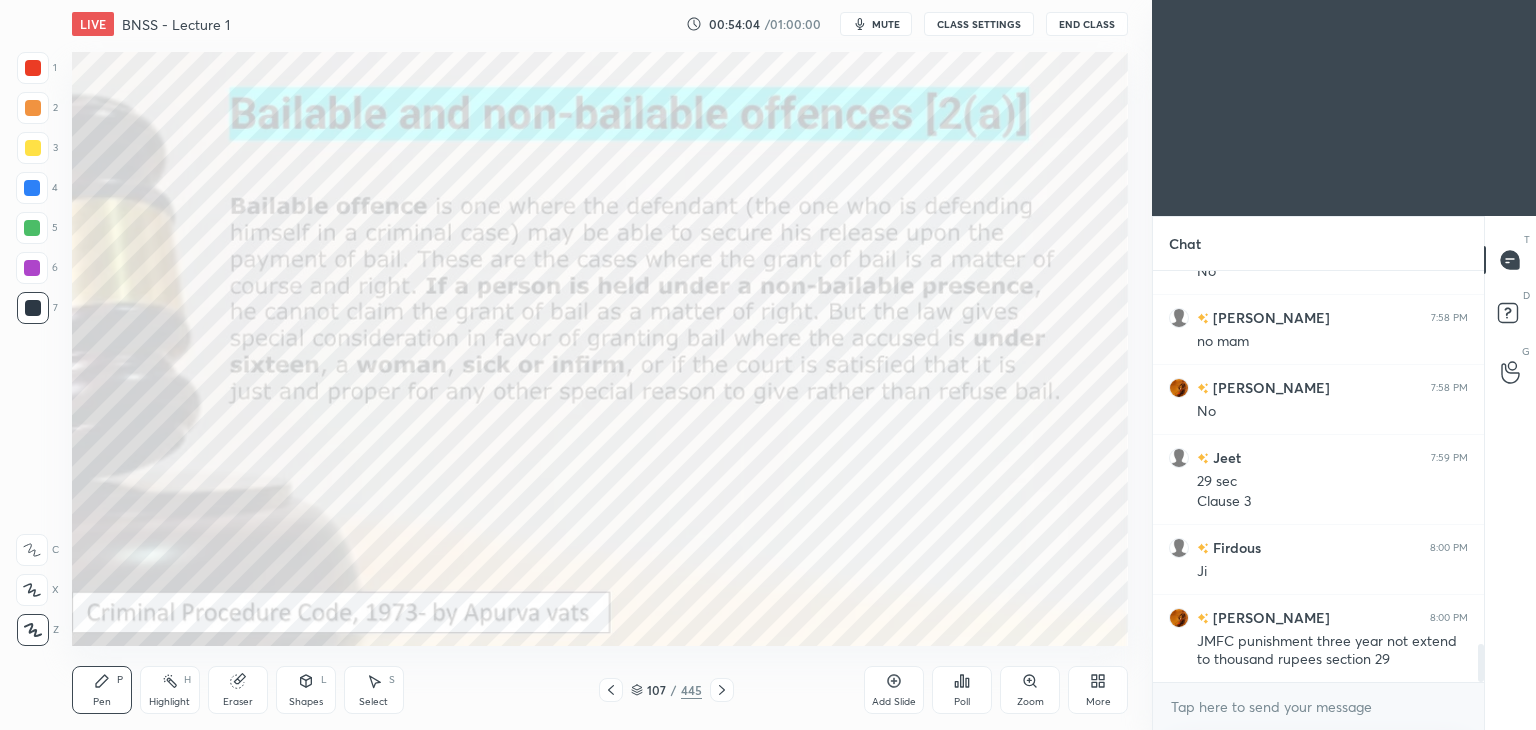 click at bounding box center [559, 541] 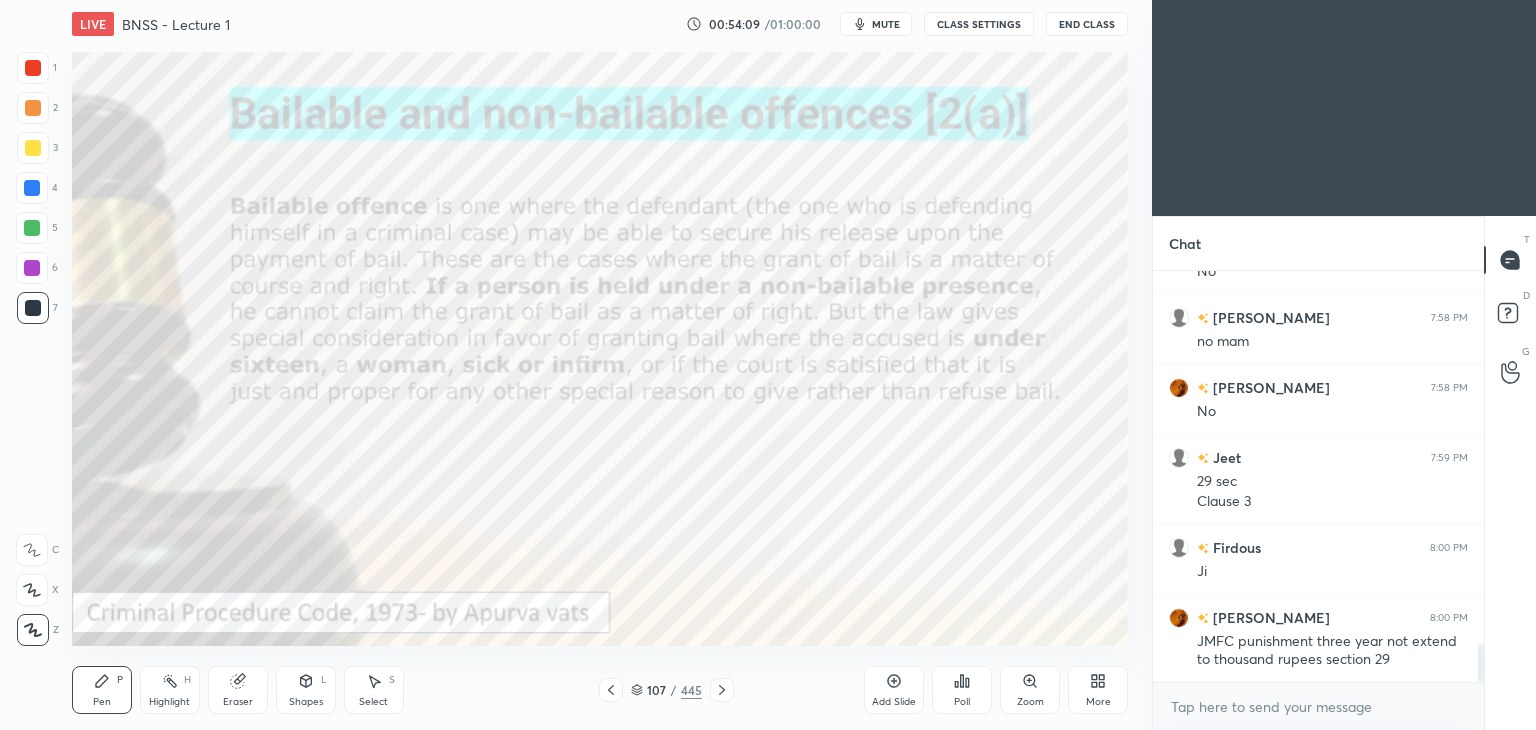 click 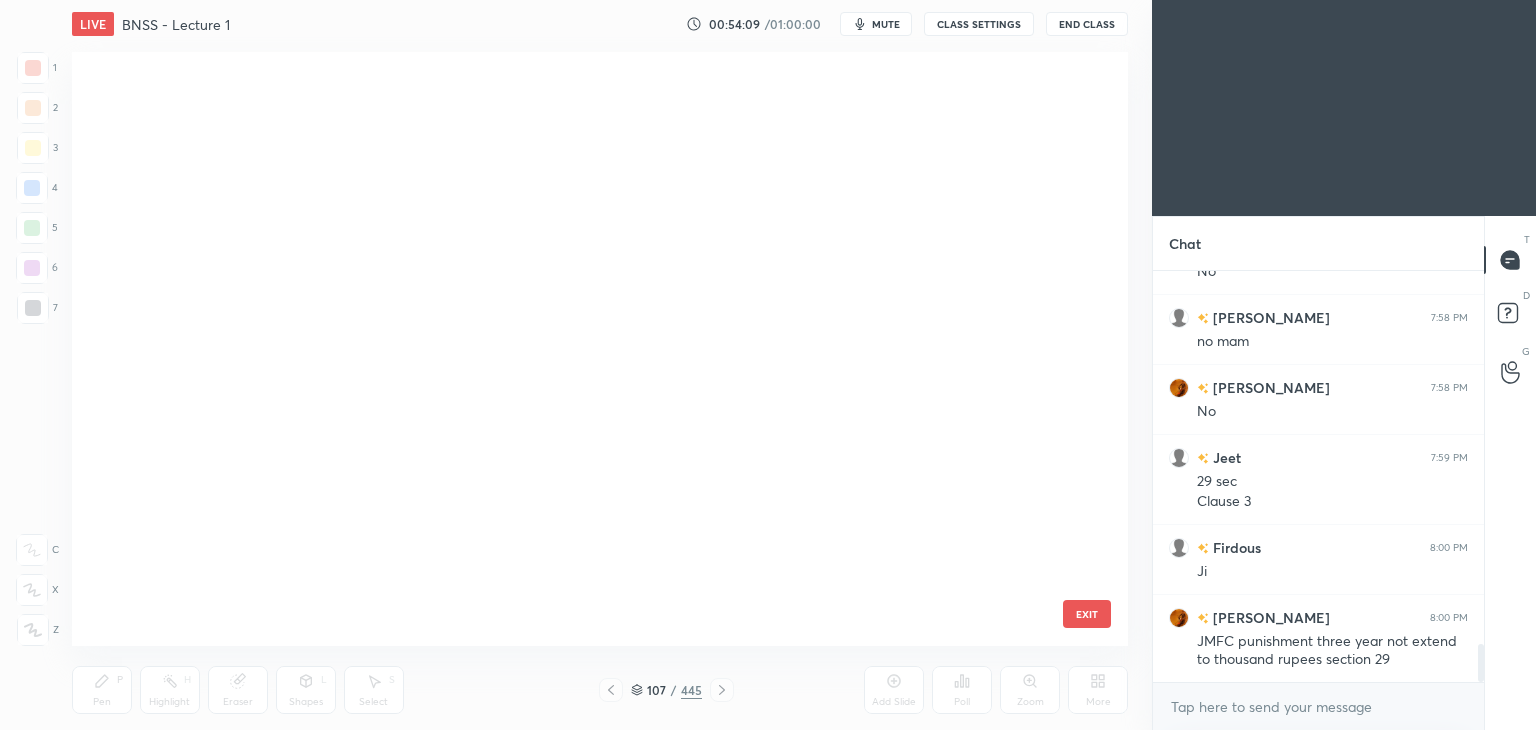 scroll, scrollTop: 5994, scrollLeft: 0, axis: vertical 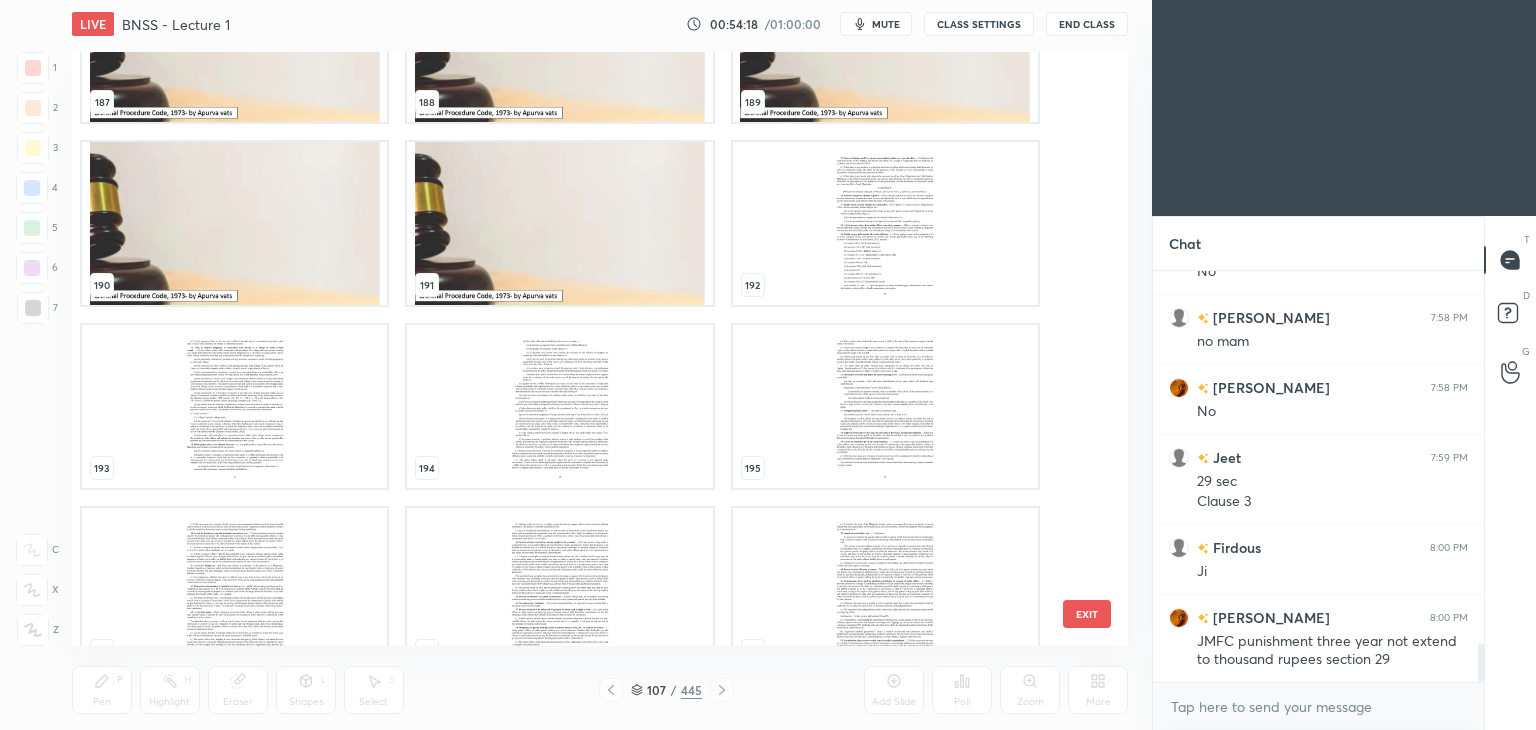 click on "195" at bounding box center [885, 406] 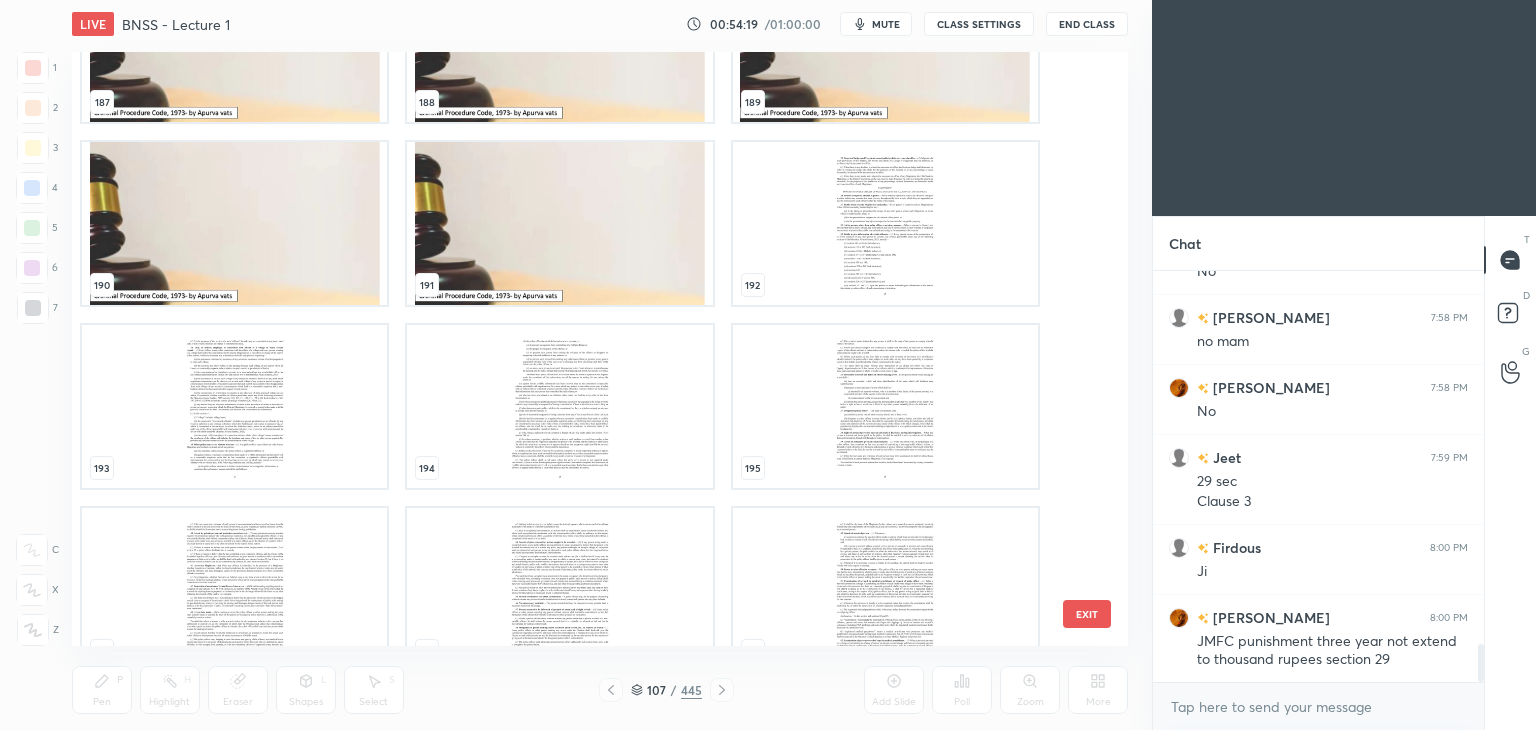 click on "195" at bounding box center [885, 406] 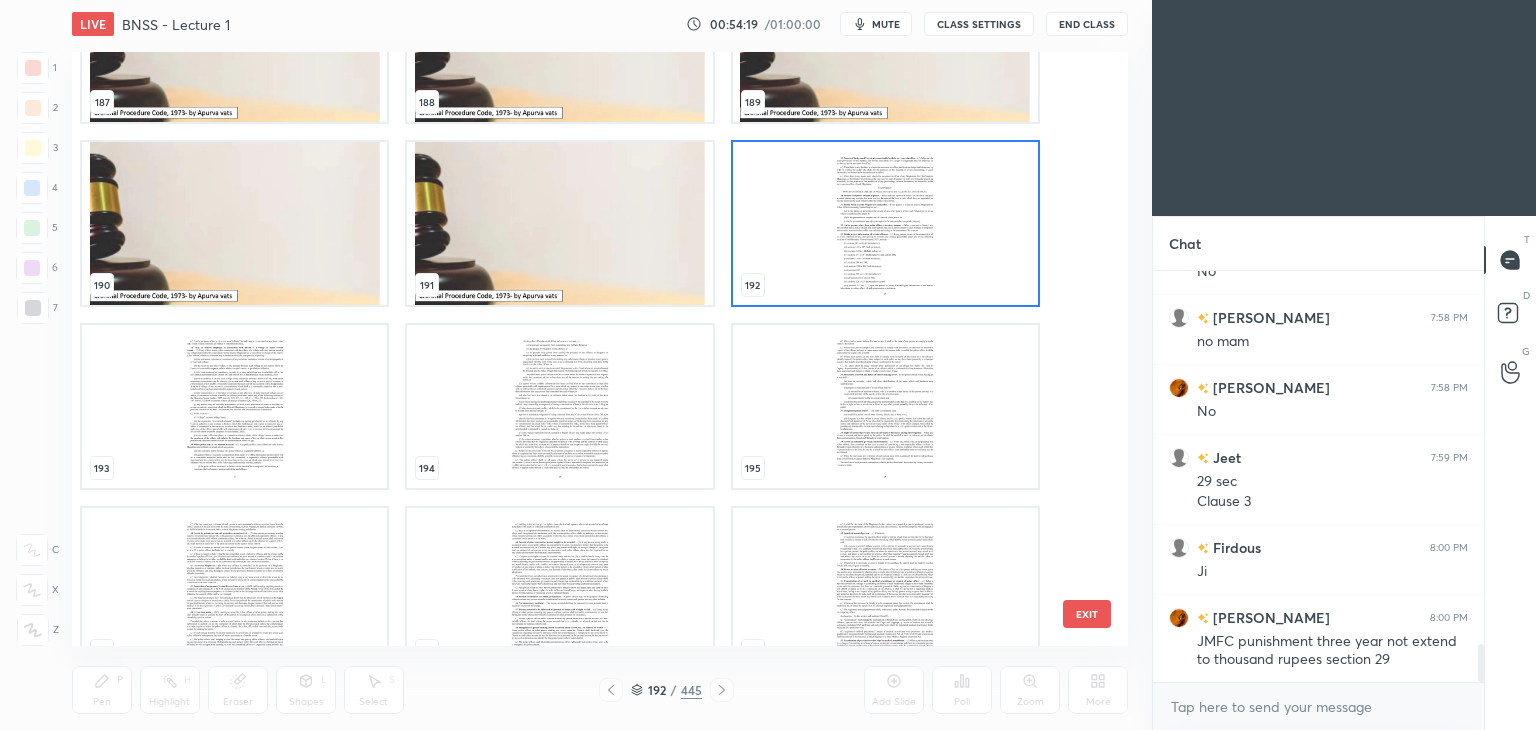 click at bounding box center [885, 223] 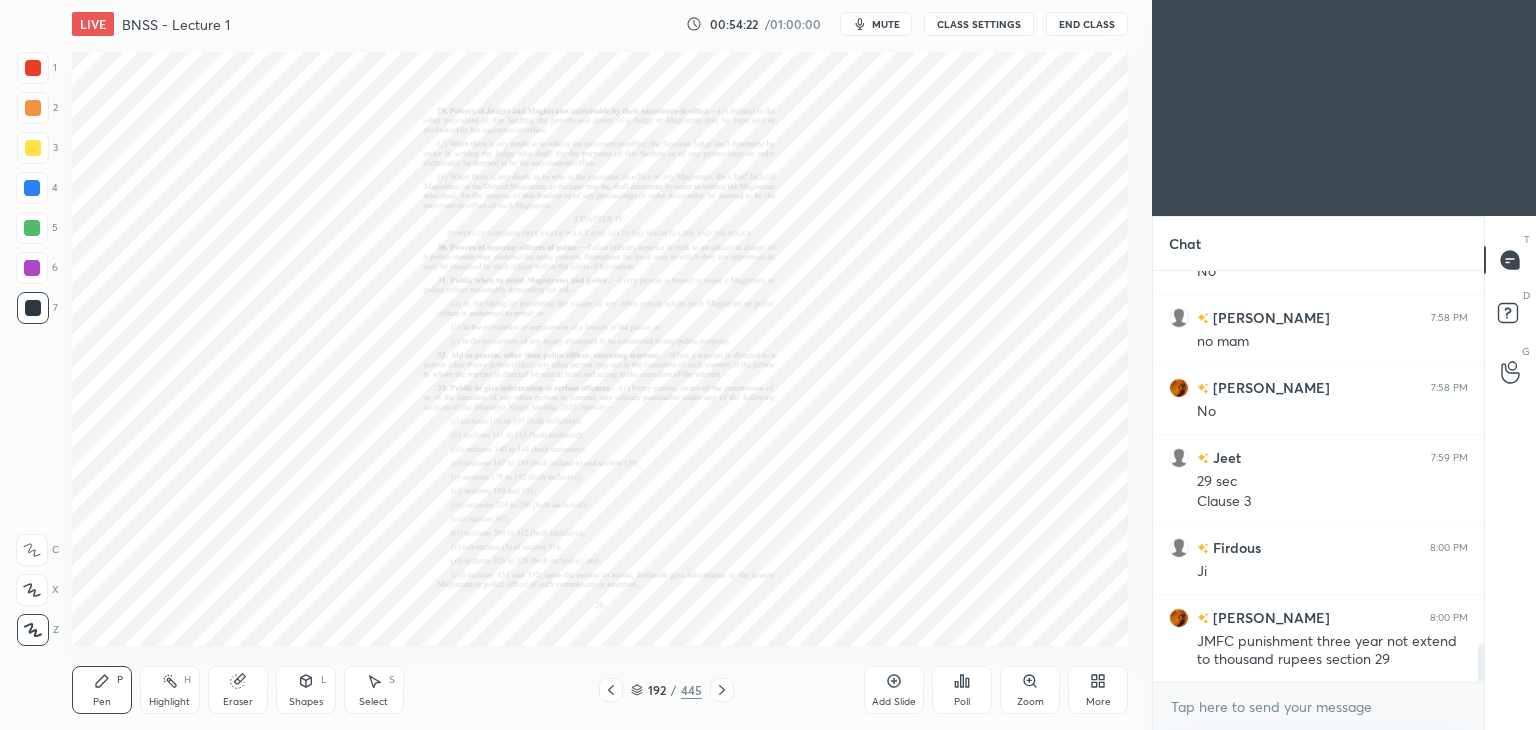 click 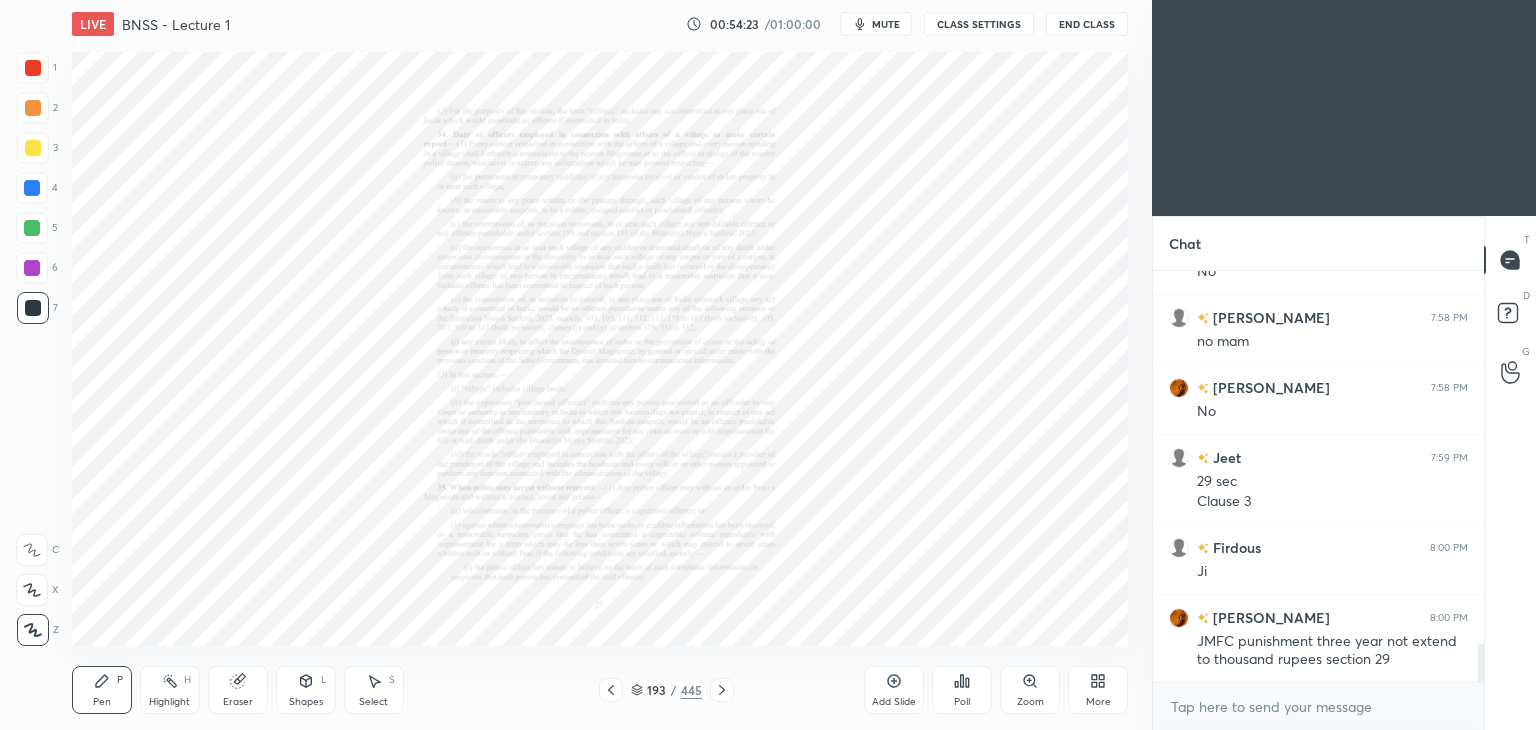 click 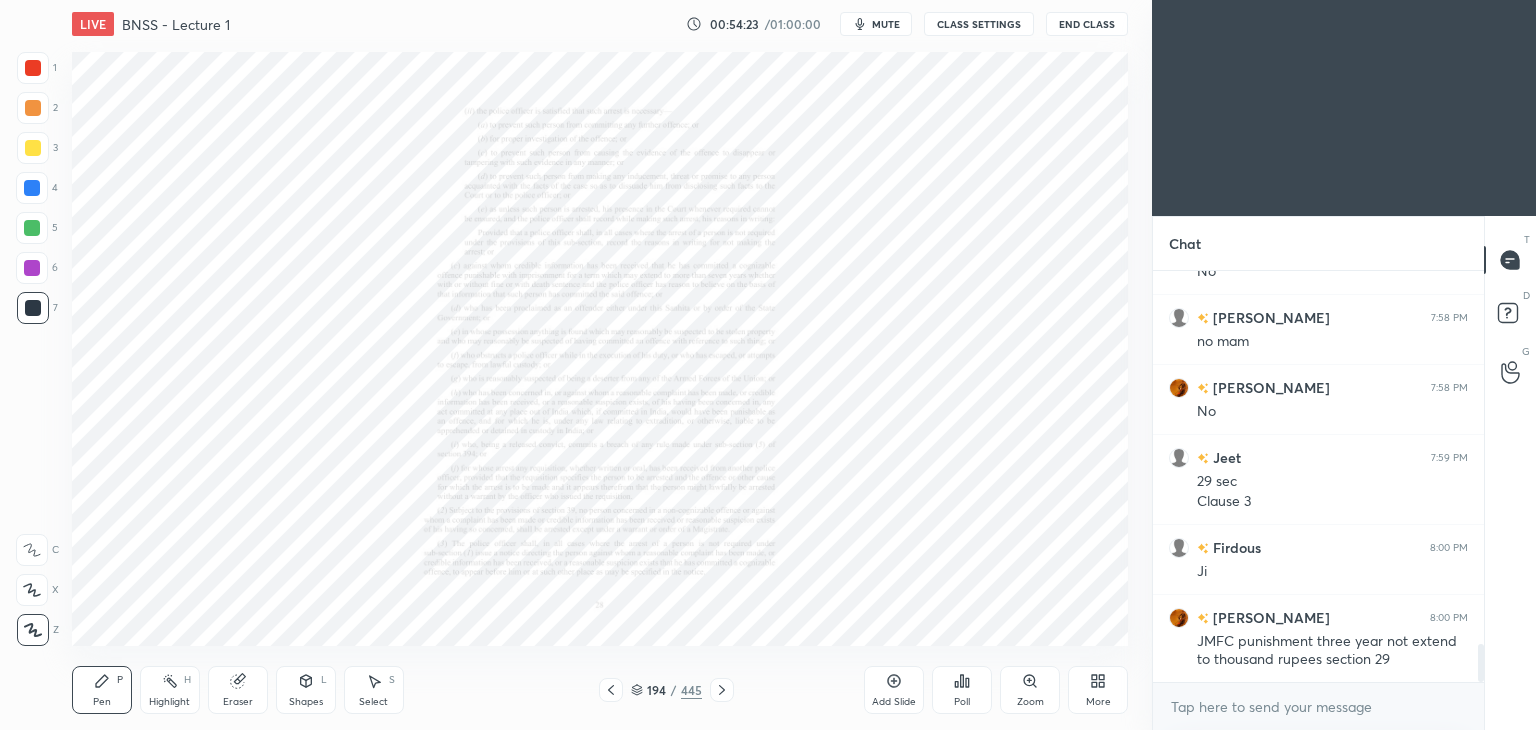 click 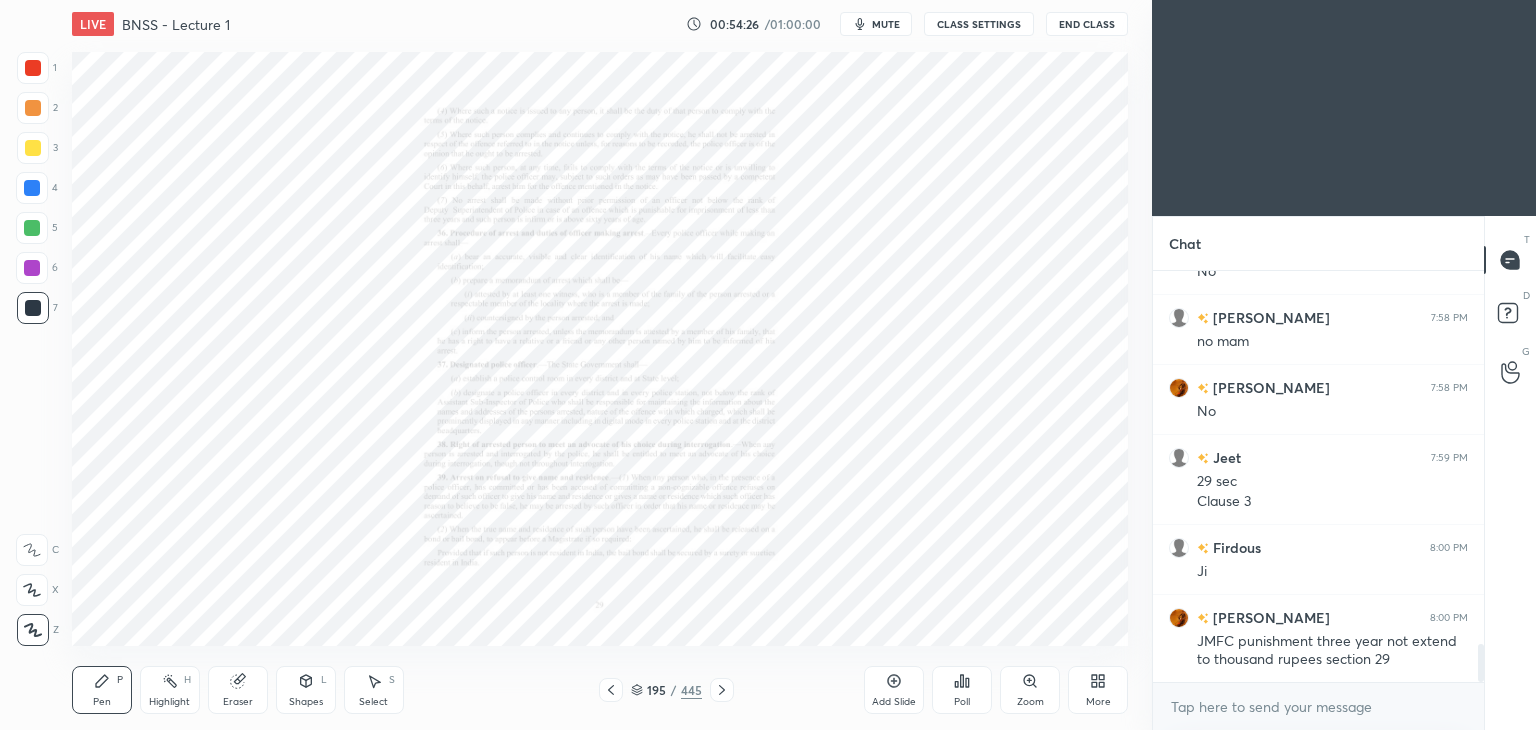 click 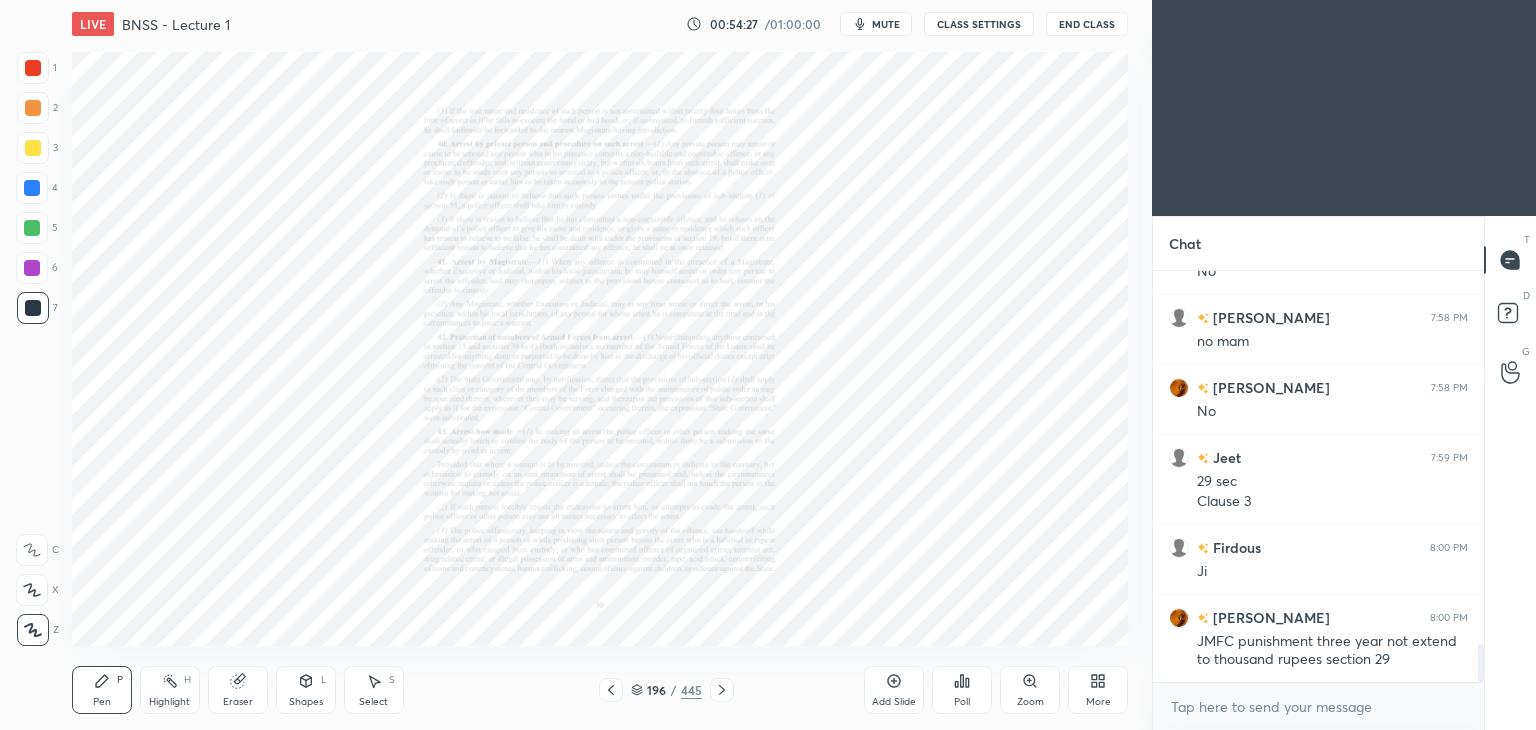 click 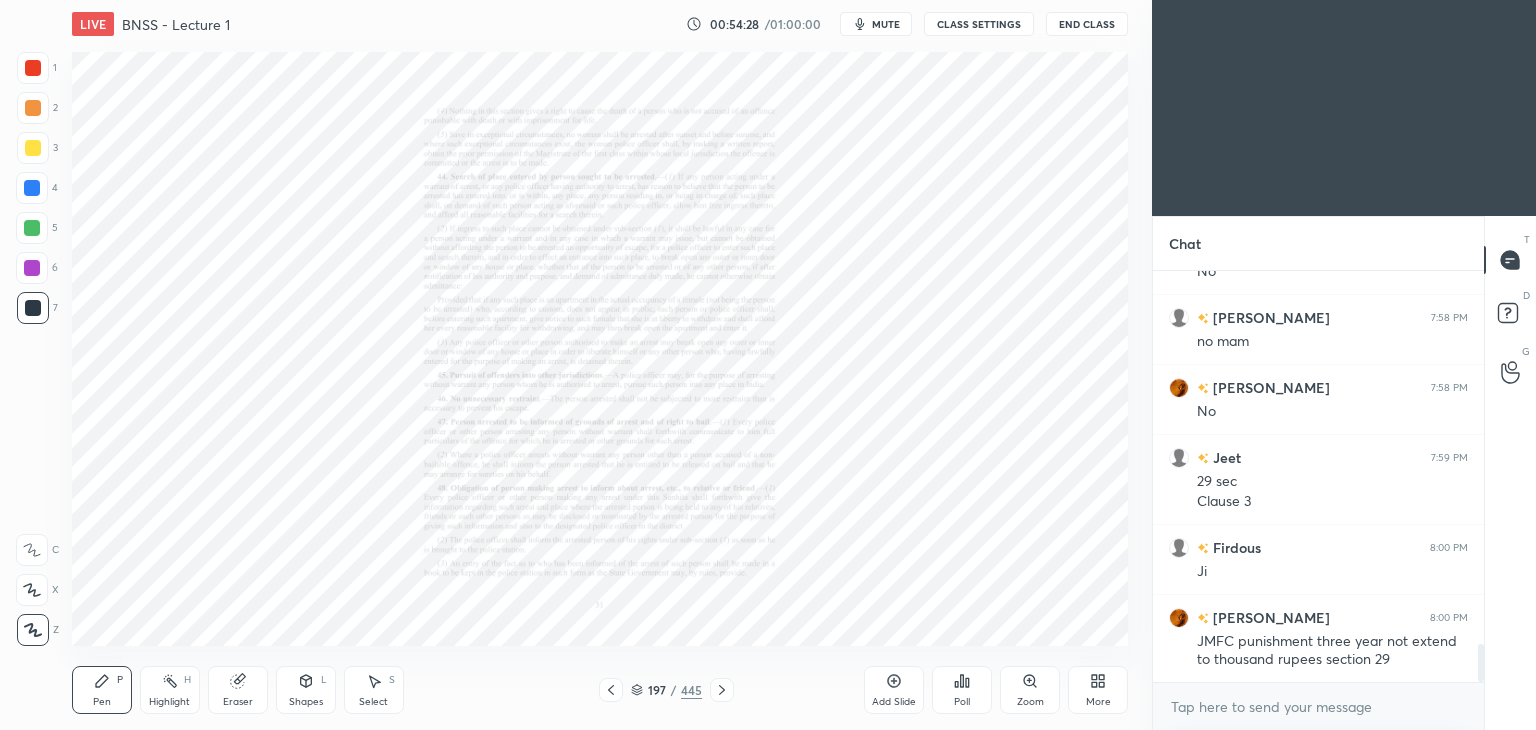 click 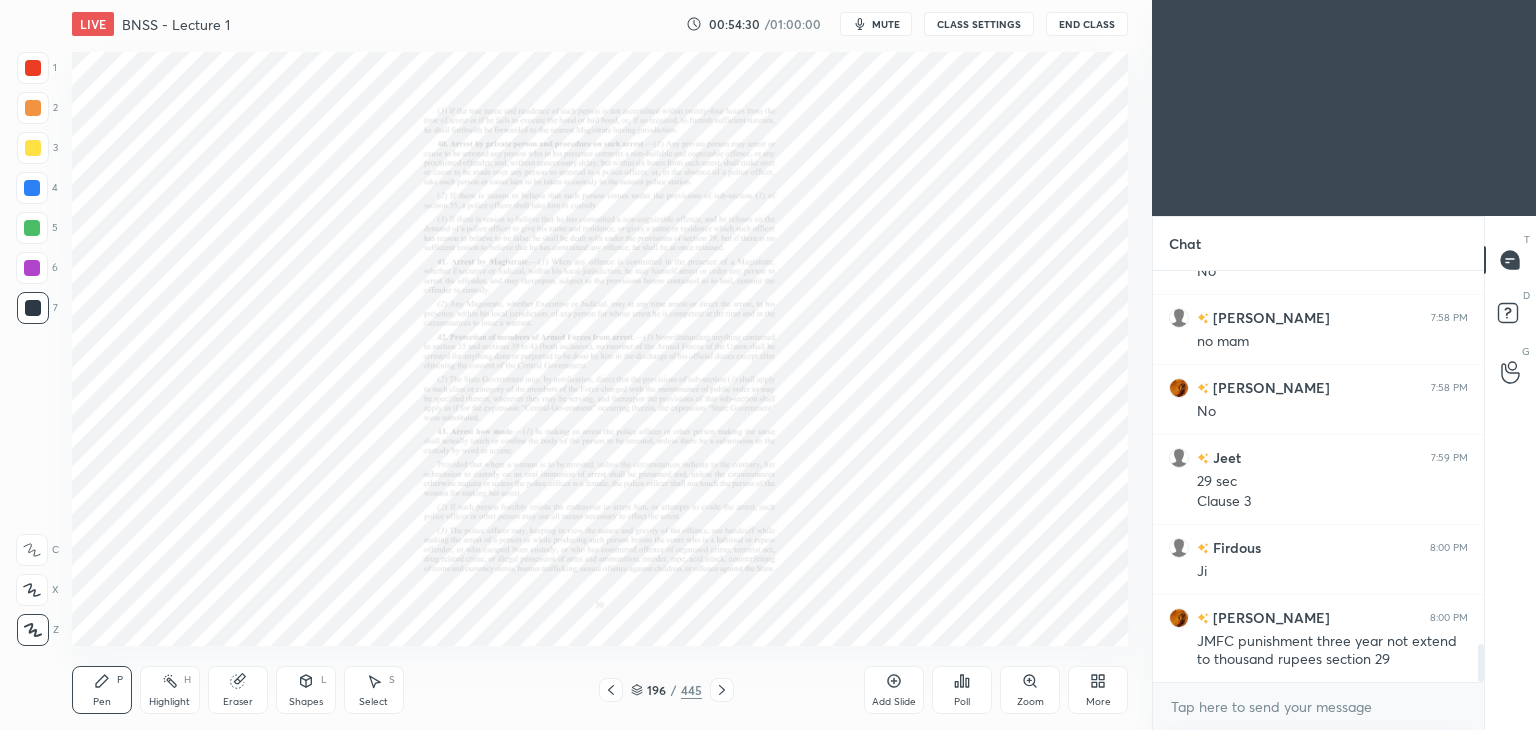 click 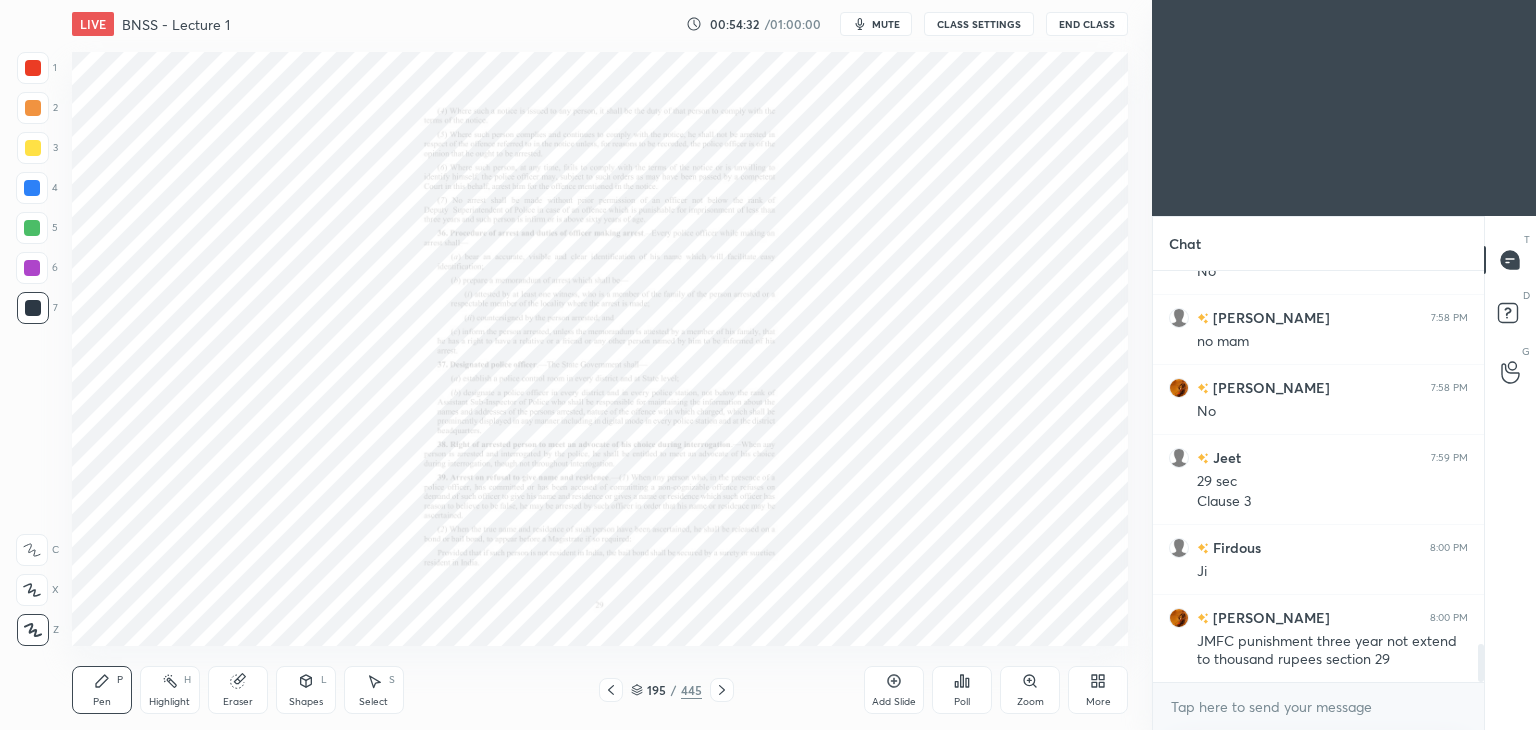 click 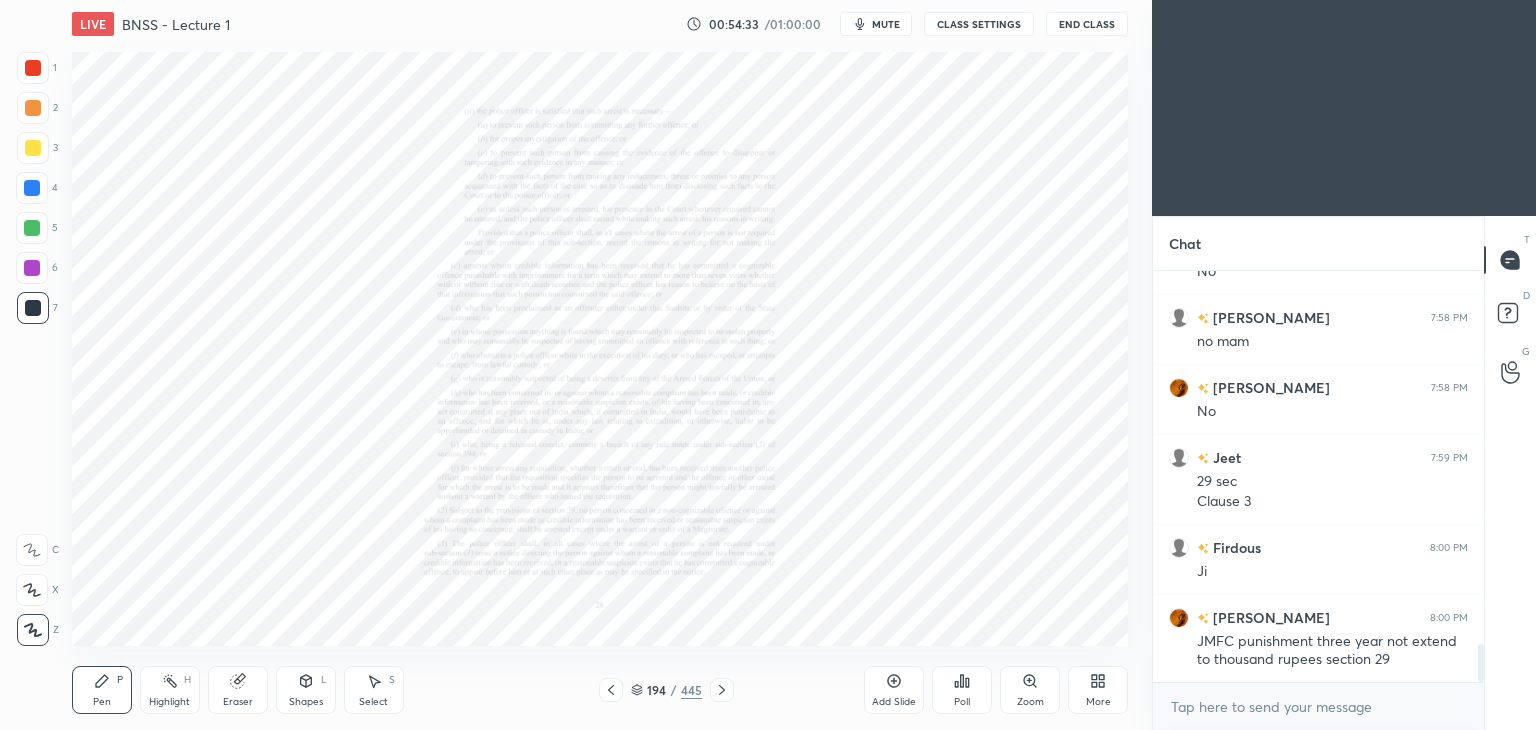 click 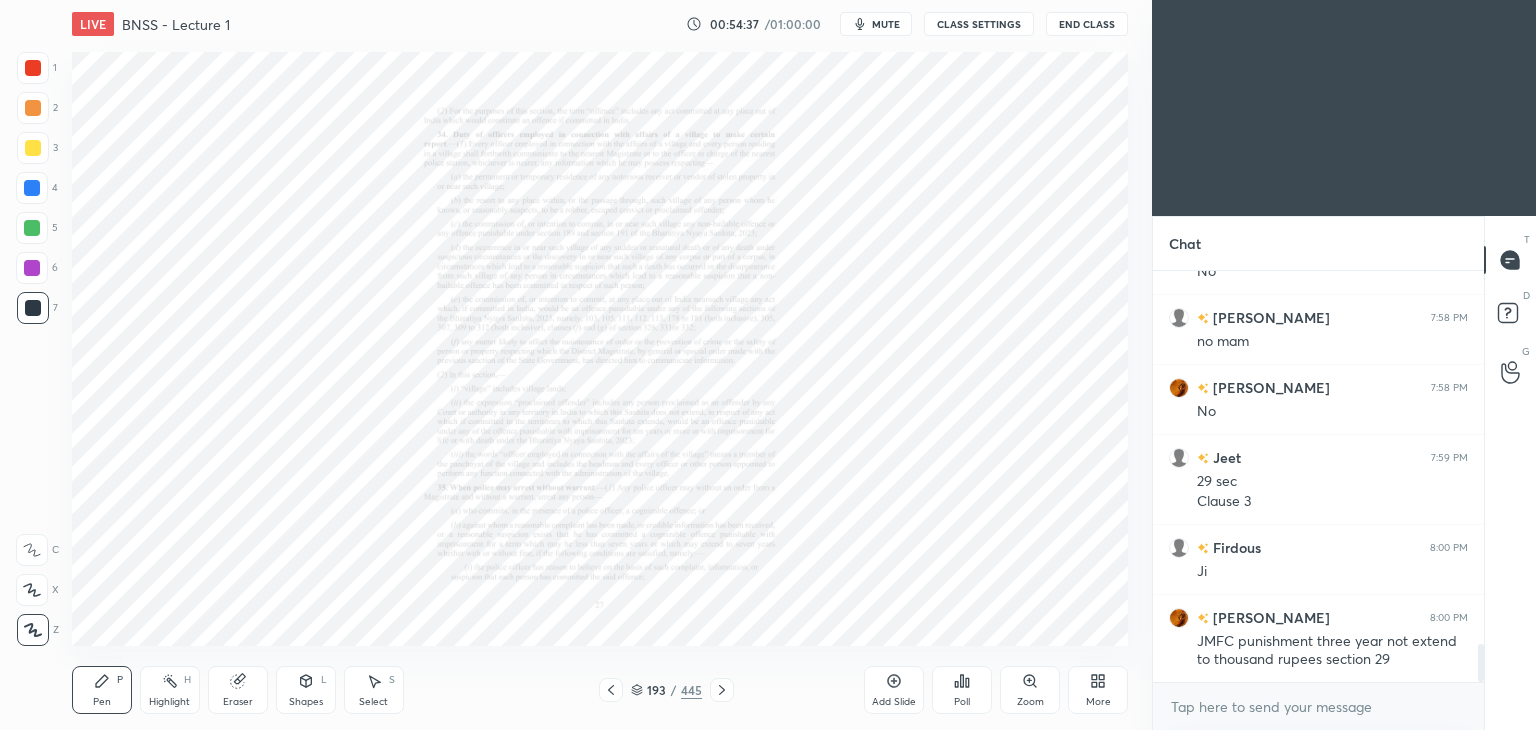 click 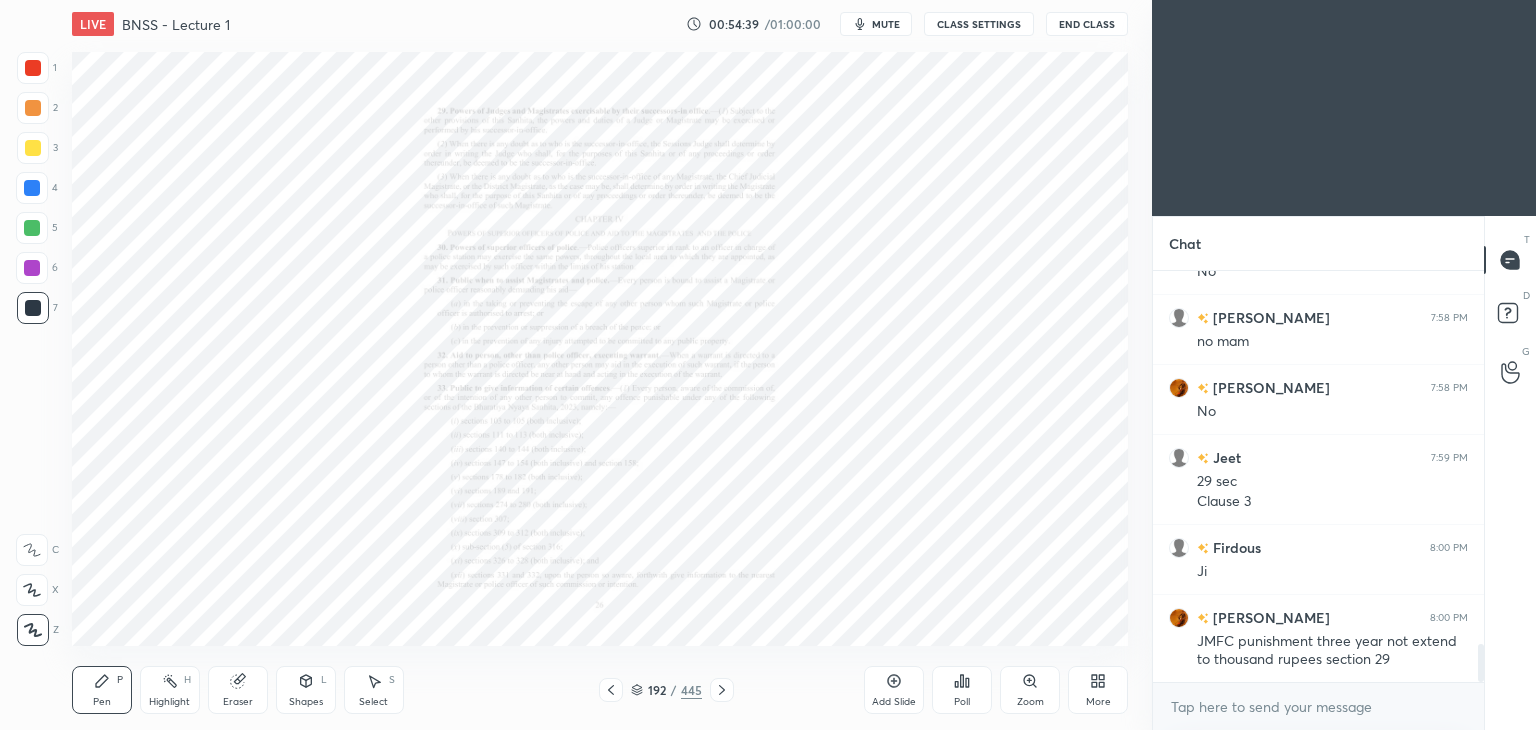 click on "Zoom" at bounding box center [1030, 702] 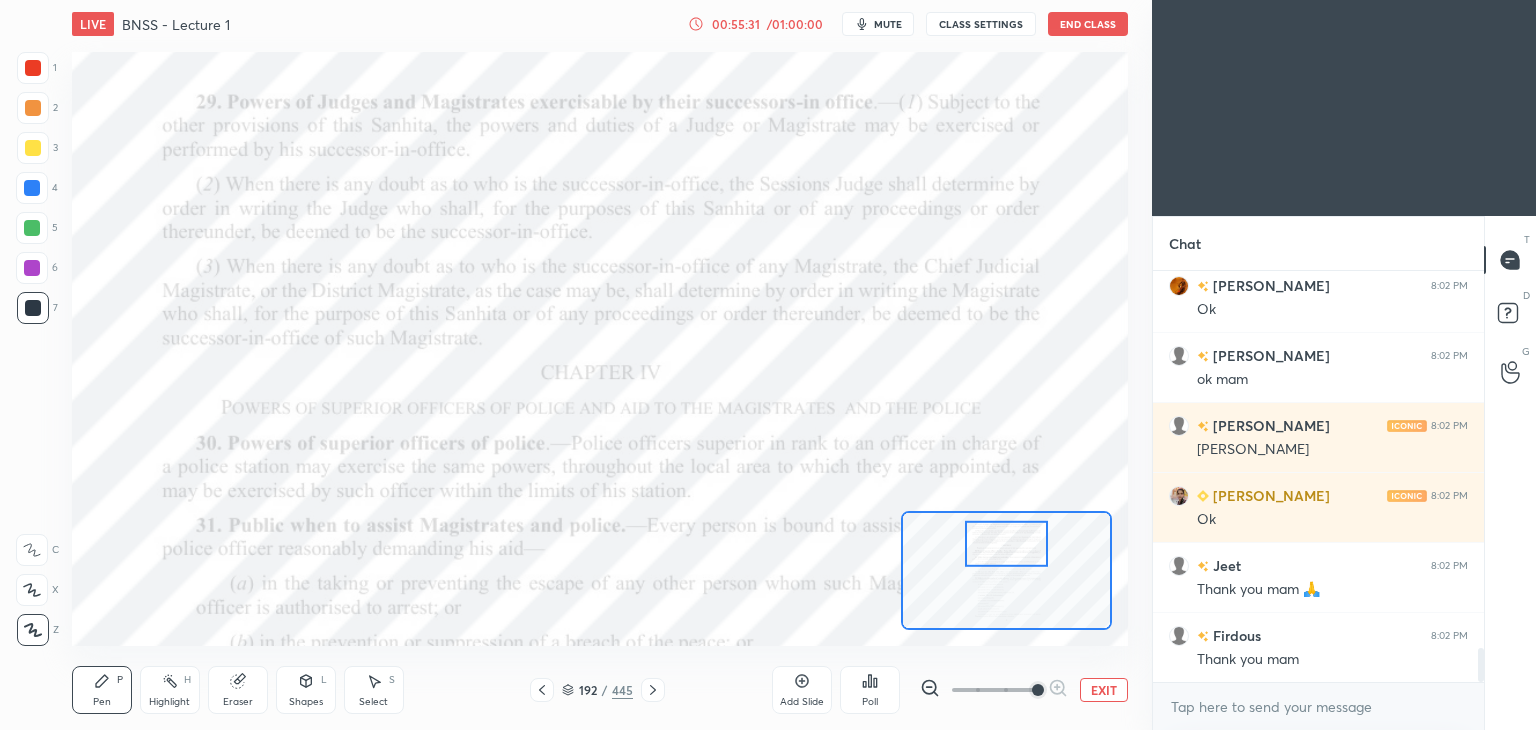 scroll, scrollTop: 4690, scrollLeft: 0, axis: vertical 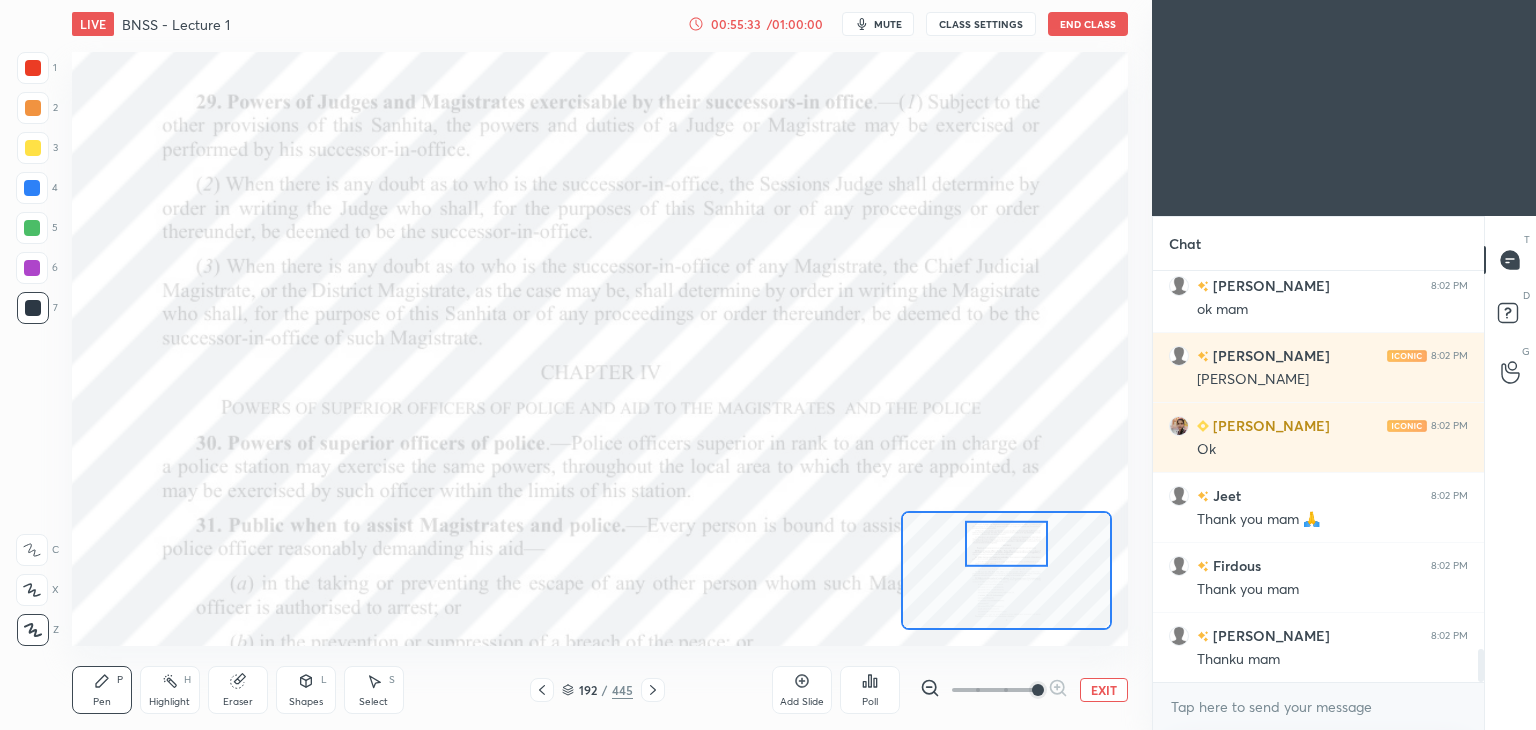 click on "Add Slide Poll EXIT" at bounding box center (950, 690) 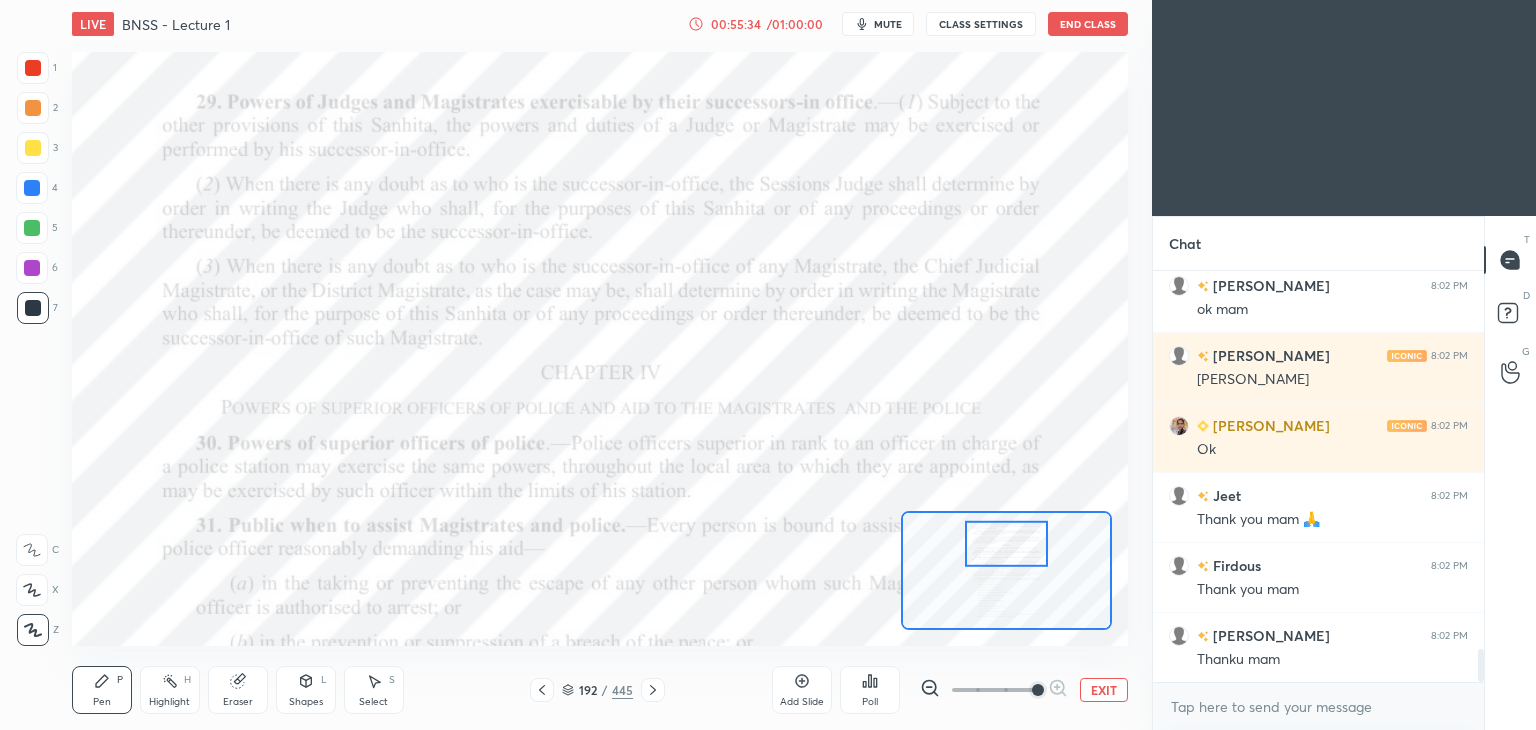 click on "EXIT" at bounding box center (1104, 690) 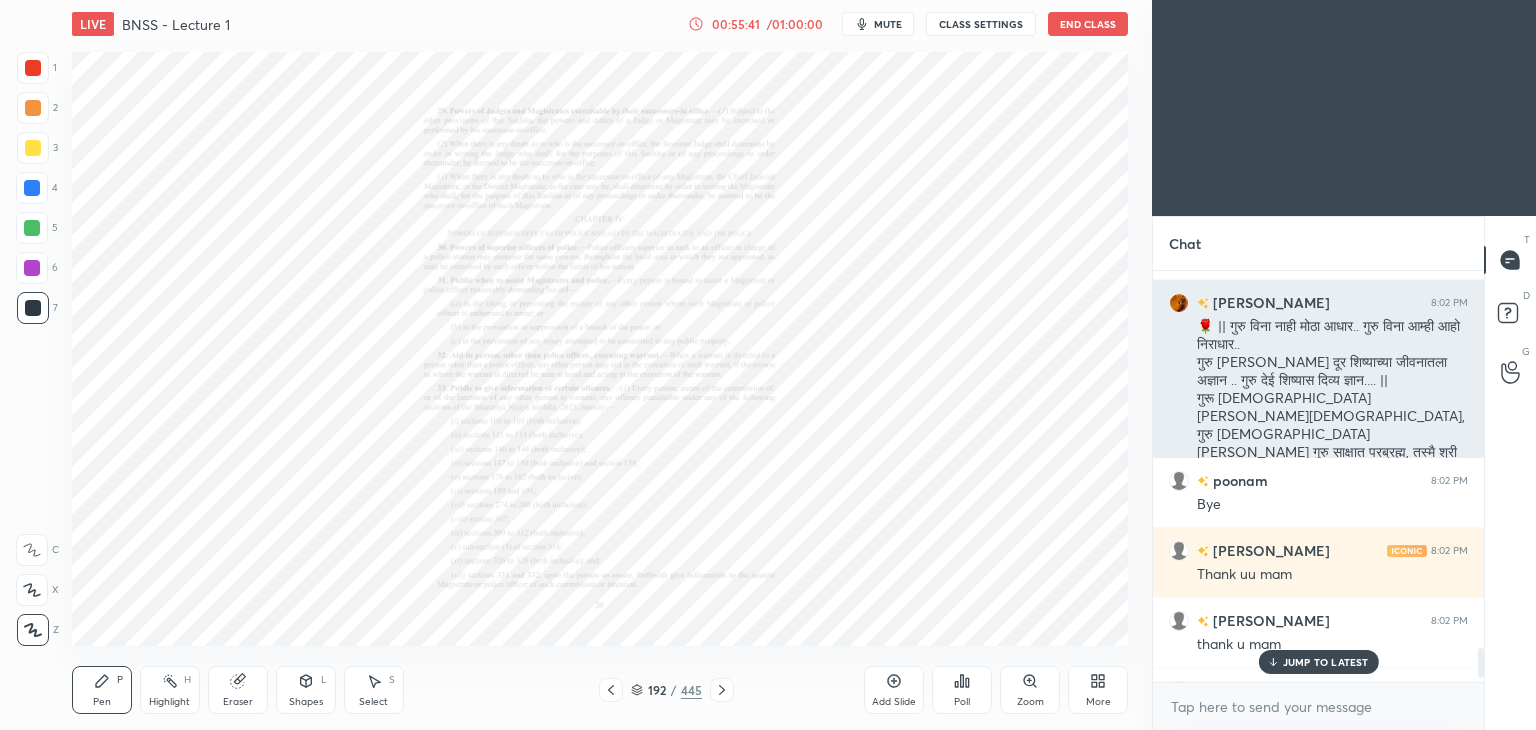 scroll, scrollTop: 5154, scrollLeft: 0, axis: vertical 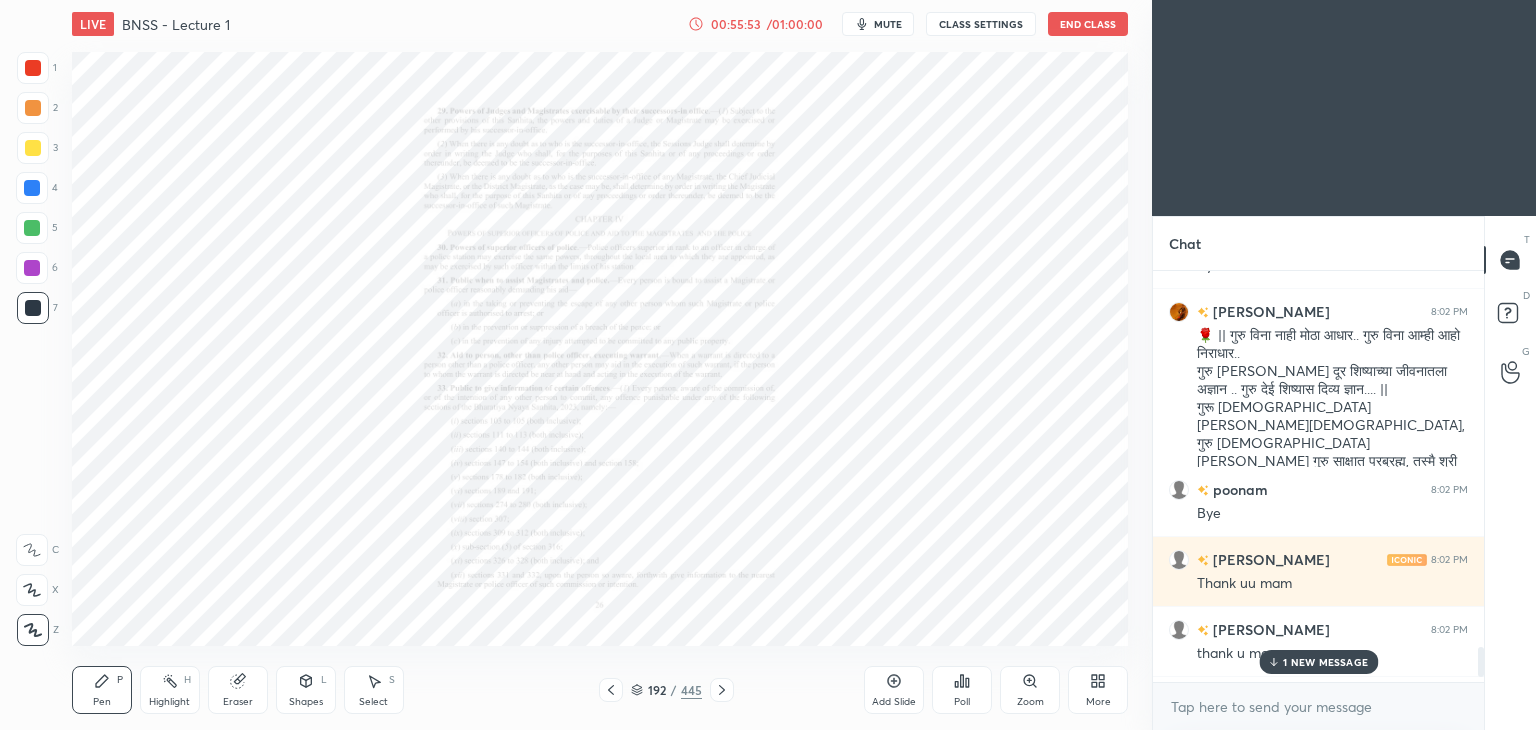 click on "1 NEW MESSAGE" at bounding box center (1325, 662) 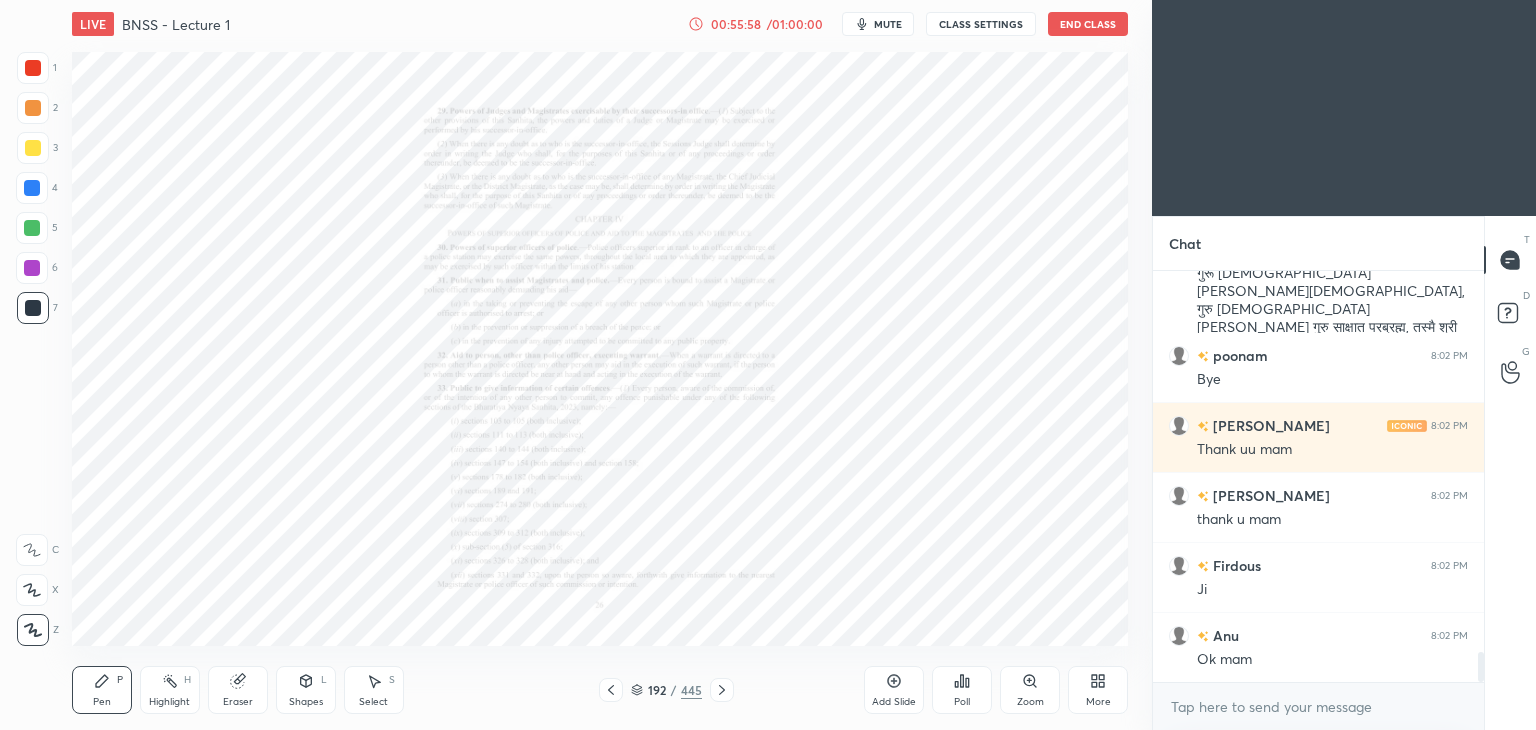 click on "mute" at bounding box center [888, 24] 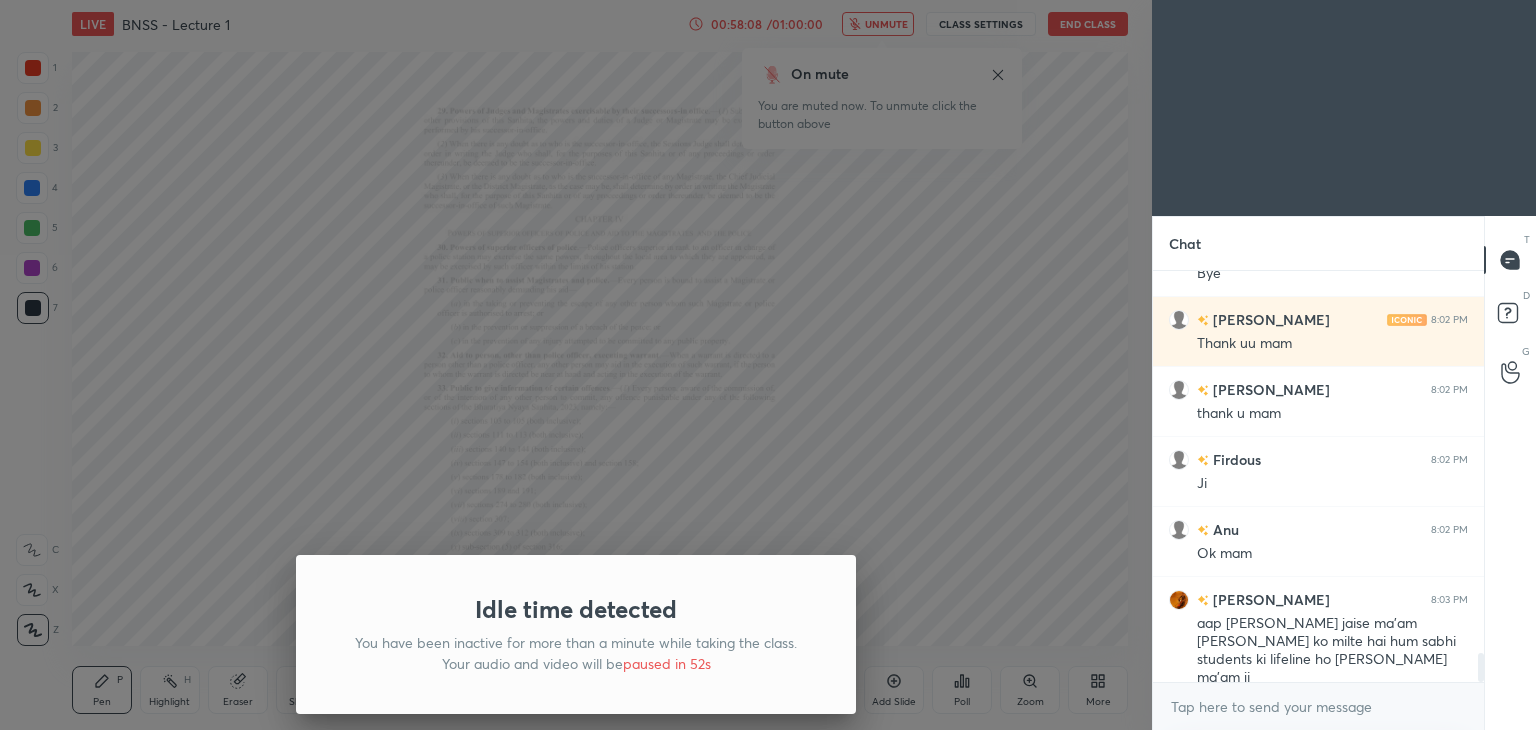scroll, scrollTop: 5442, scrollLeft: 0, axis: vertical 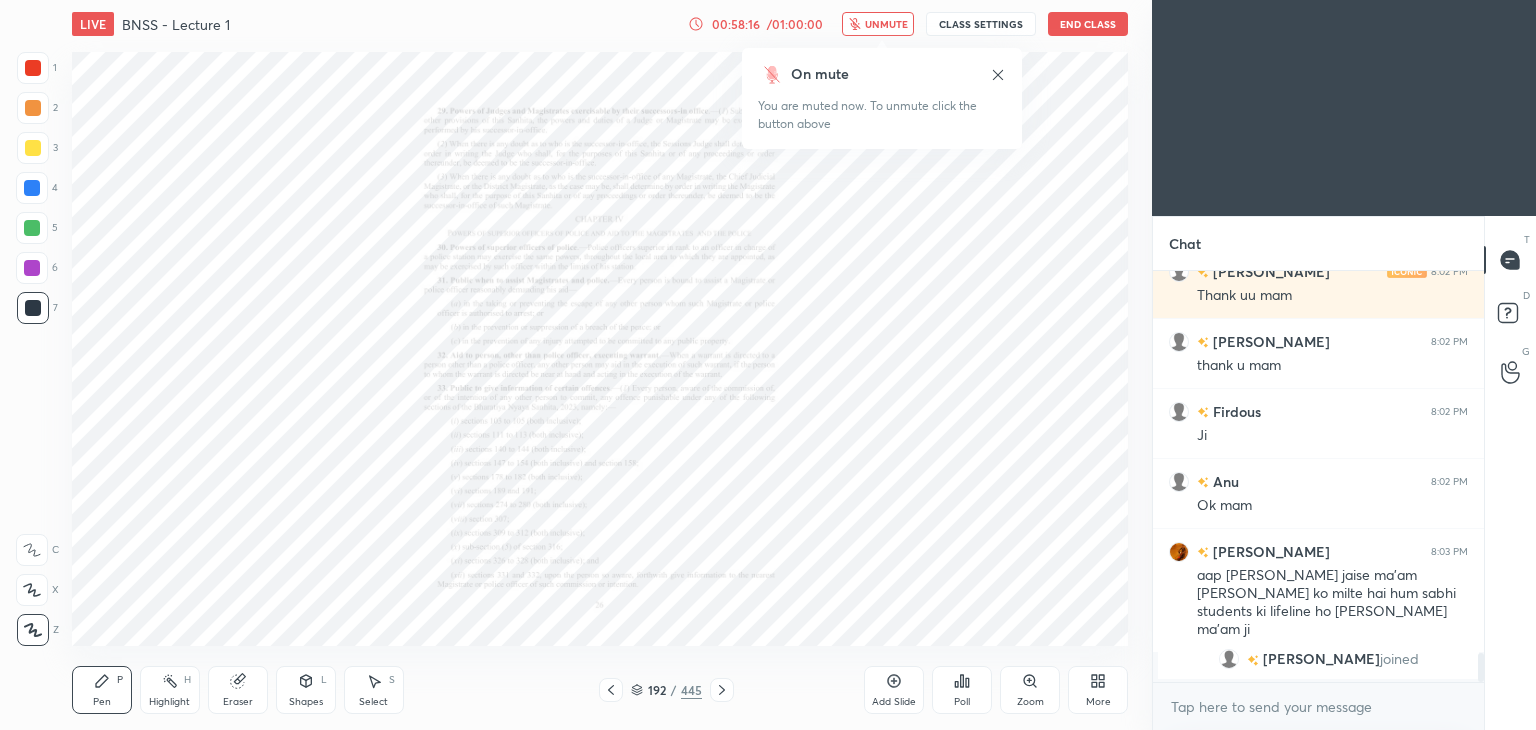 click 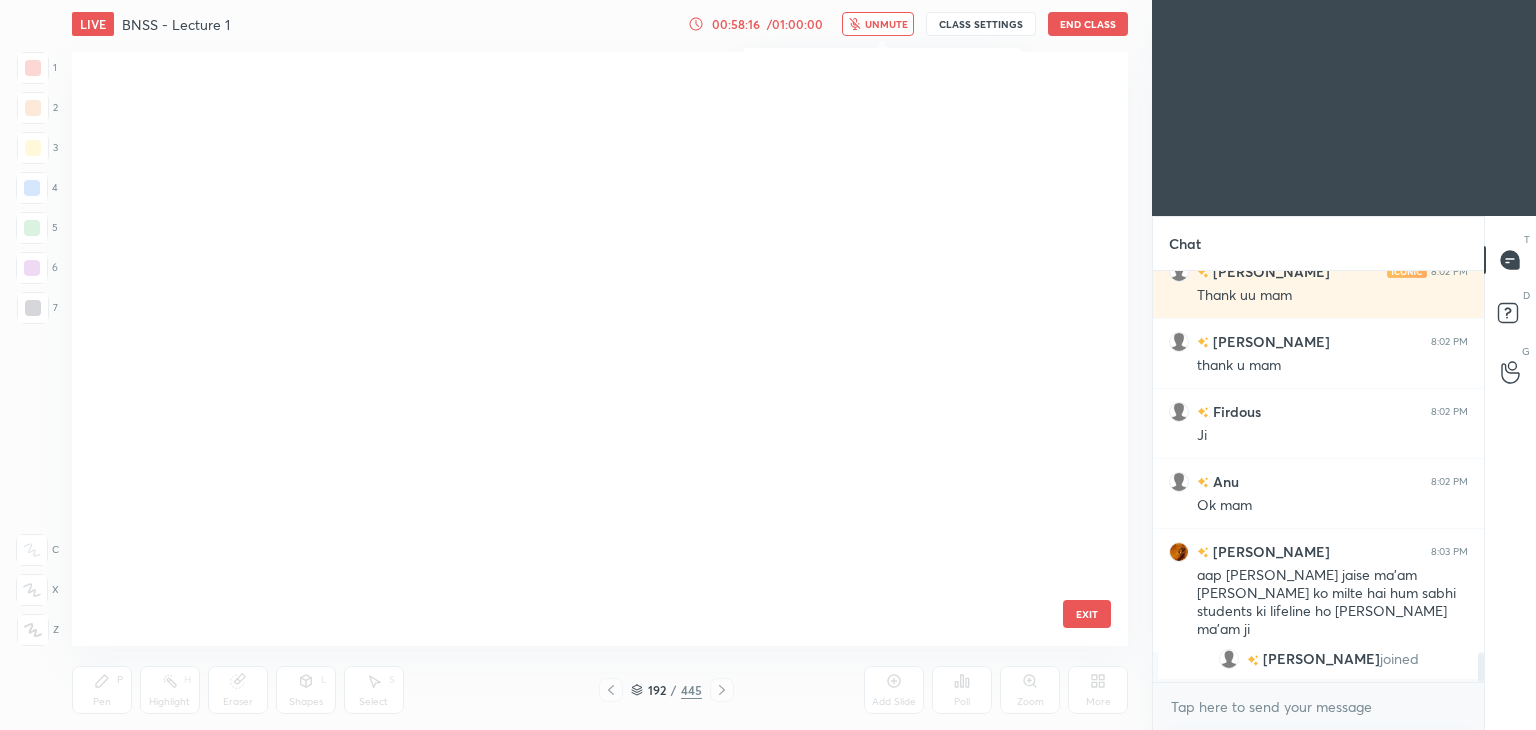 scroll, scrollTop: 11118, scrollLeft: 0, axis: vertical 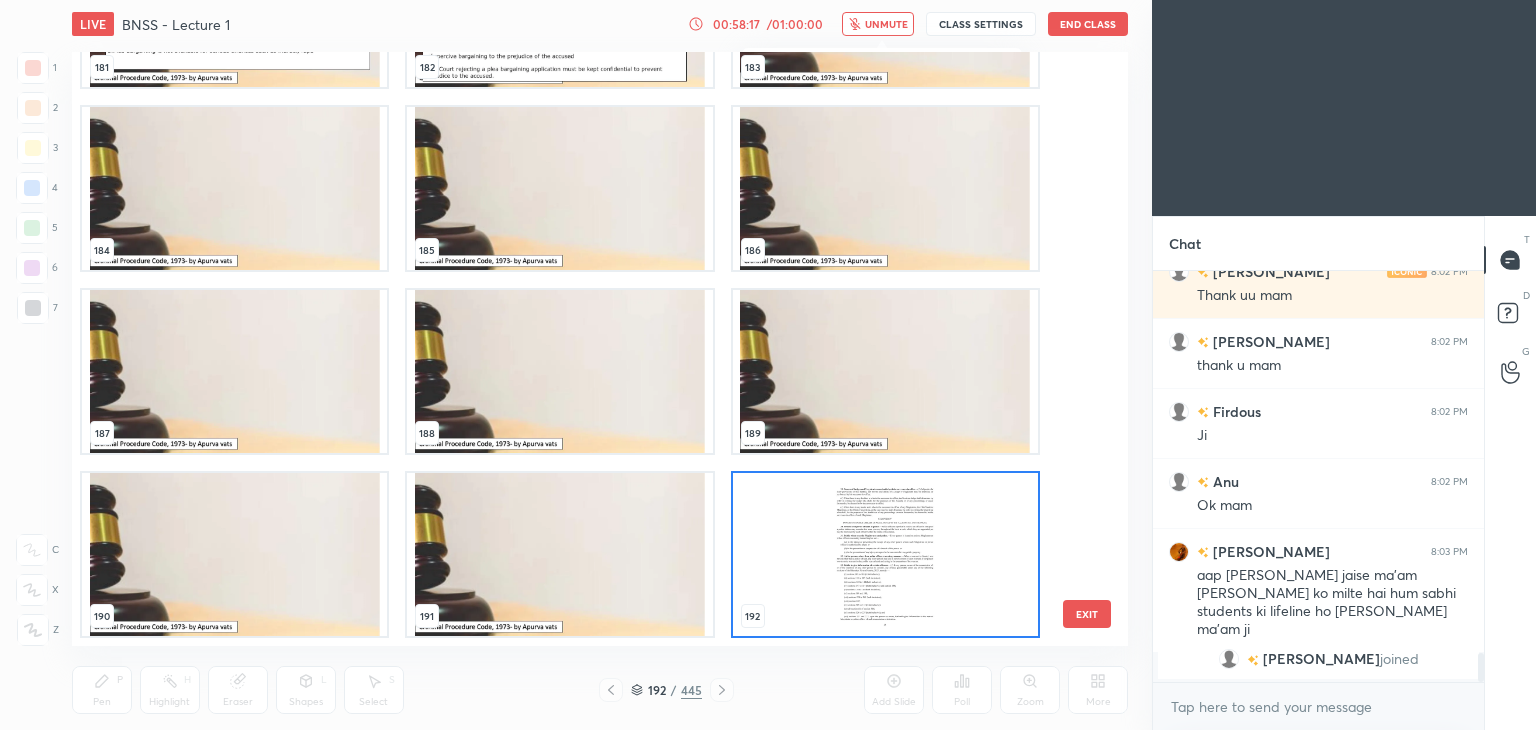 click at bounding box center (885, 554) 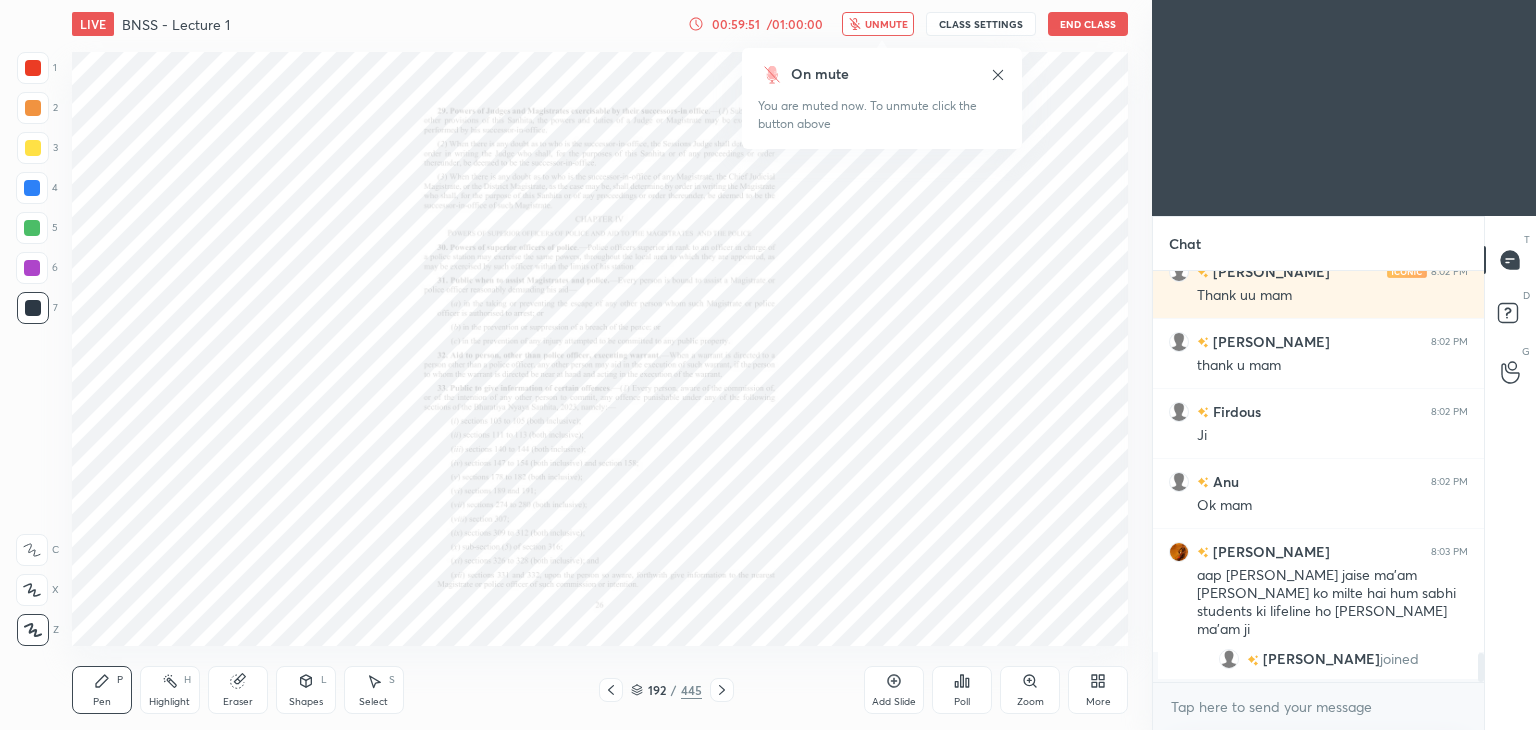 click 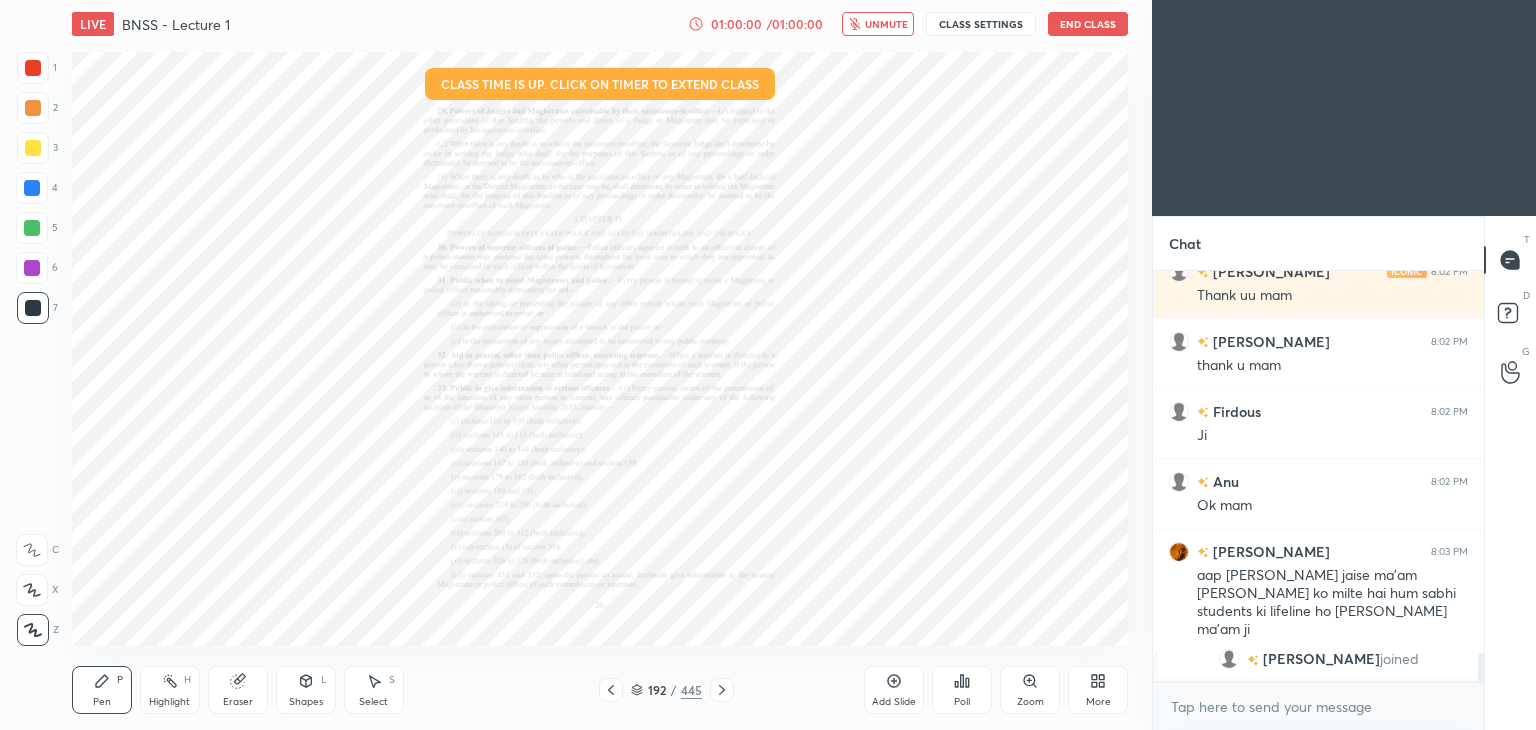 click on "End Class" at bounding box center (1088, 24) 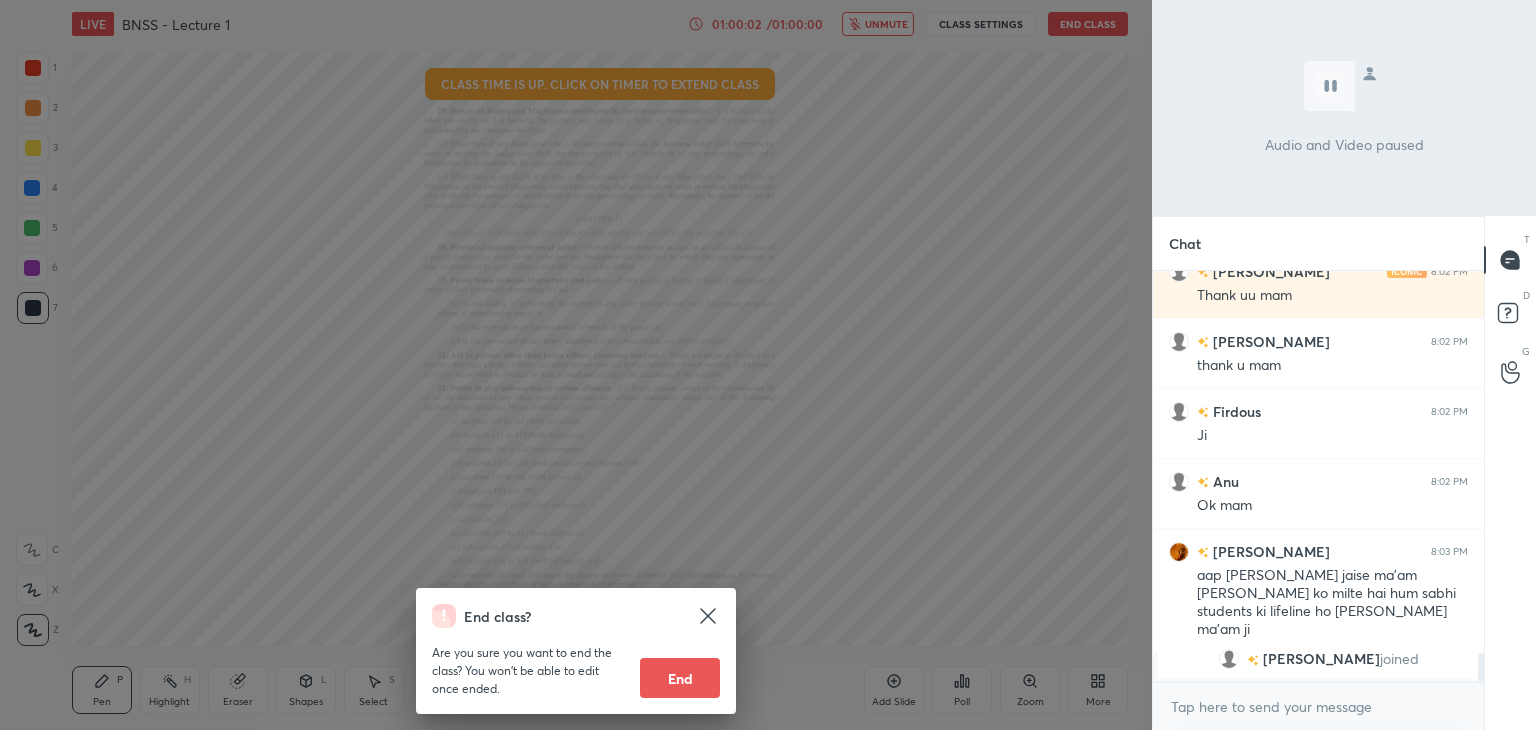 click on "End" at bounding box center [680, 678] 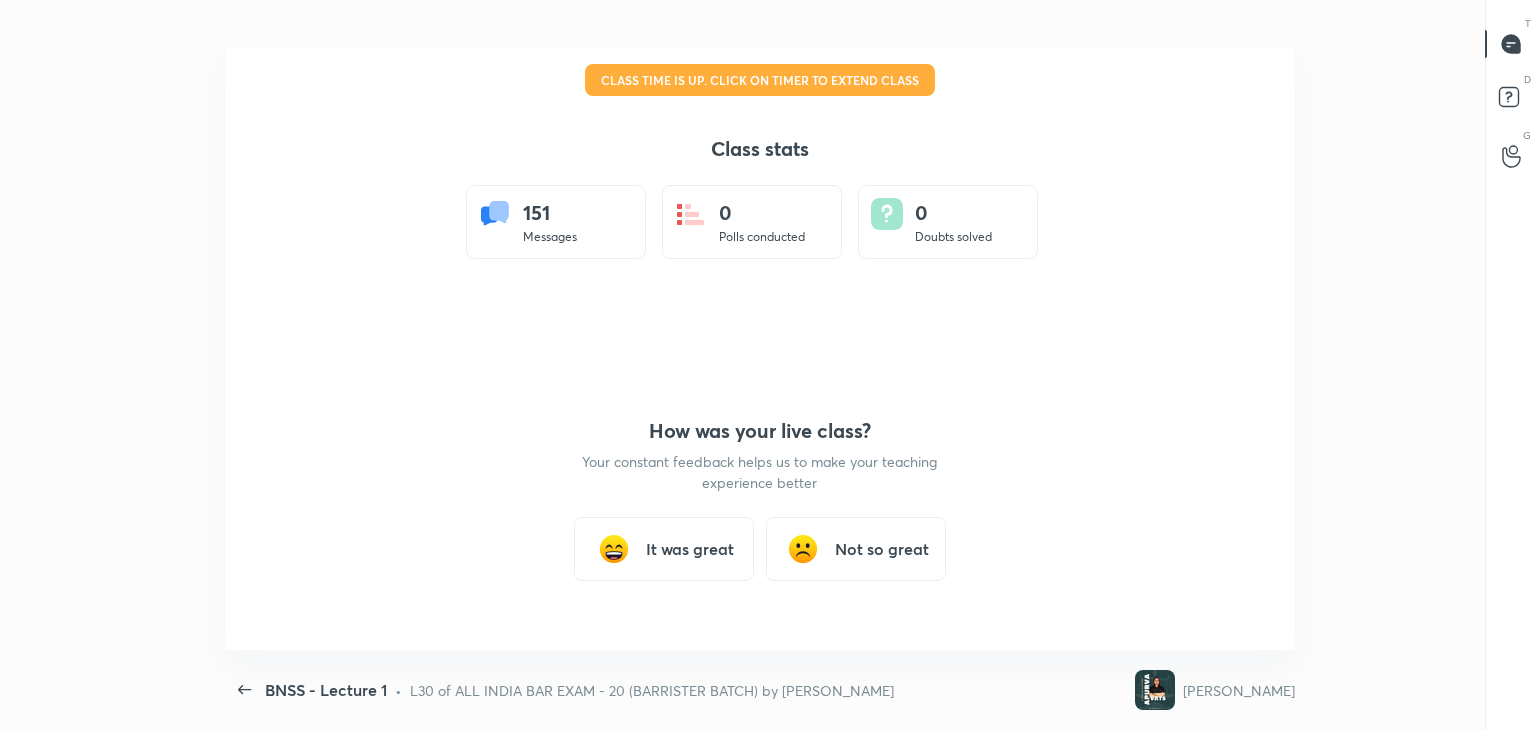 scroll, scrollTop: 99397, scrollLeft: 98784, axis: both 